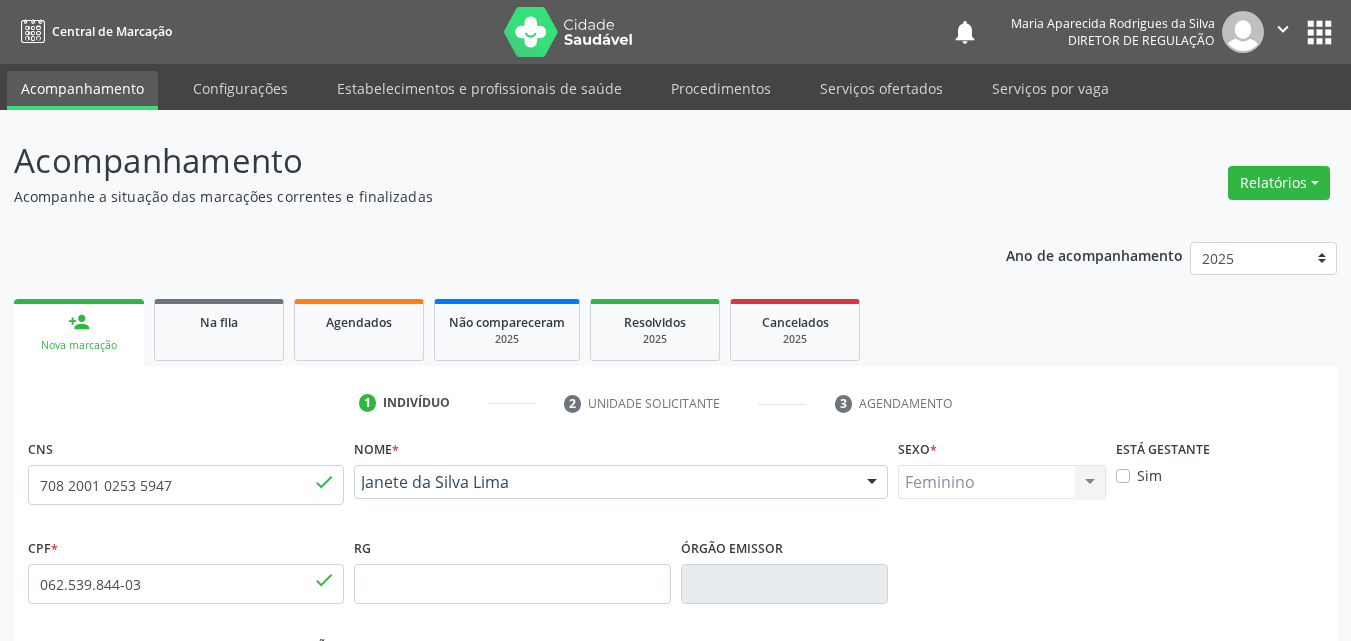 scroll, scrollTop: 243, scrollLeft: 0, axis: vertical 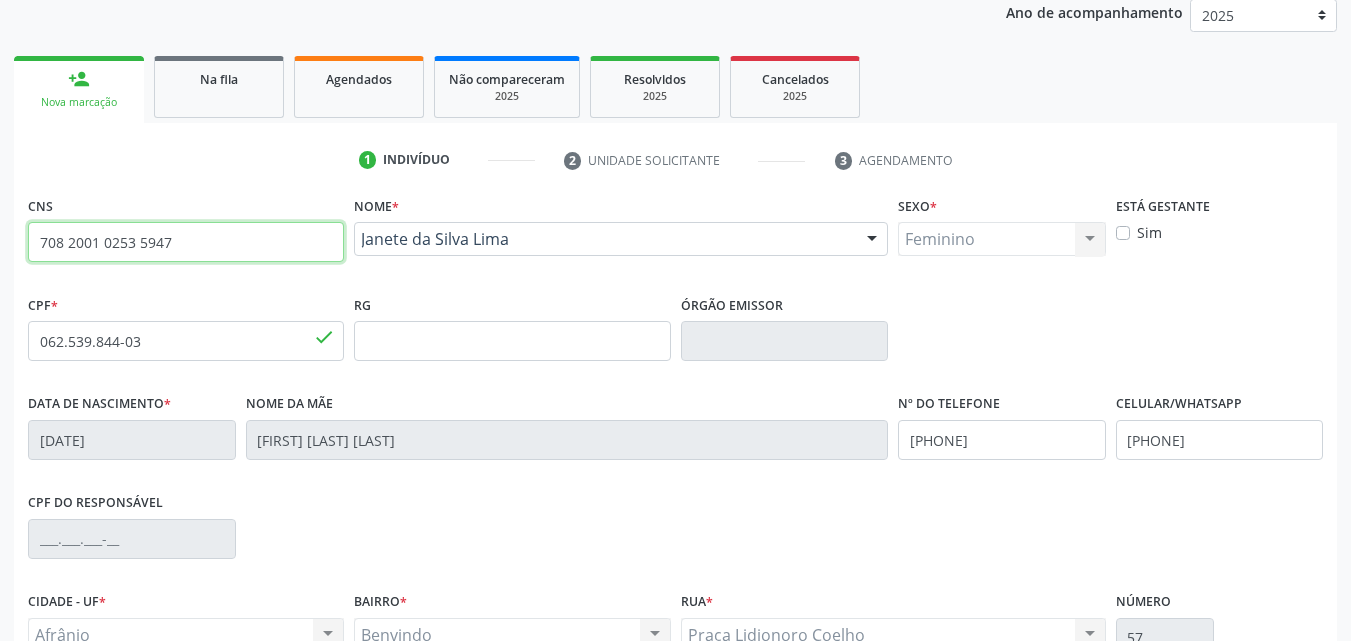 drag, startPoint x: 229, startPoint y: 257, endPoint x: 0, endPoint y: 258, distance: 229.00218 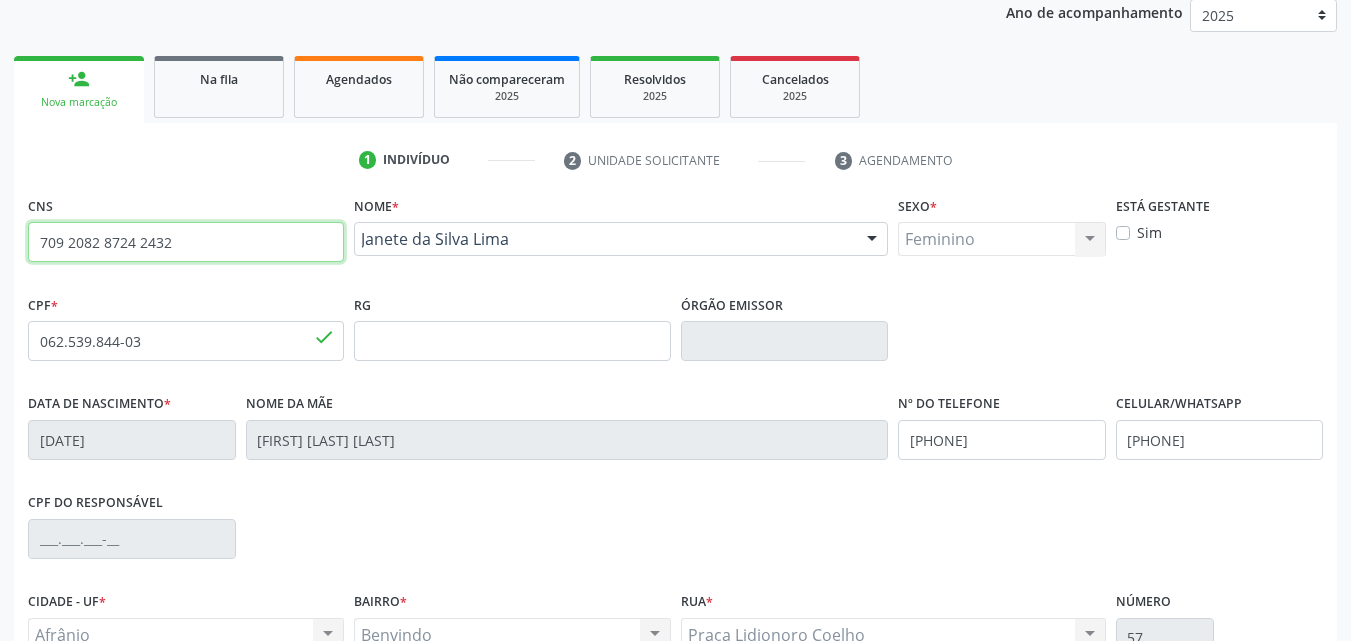 type on "709 2082 8724 2432" 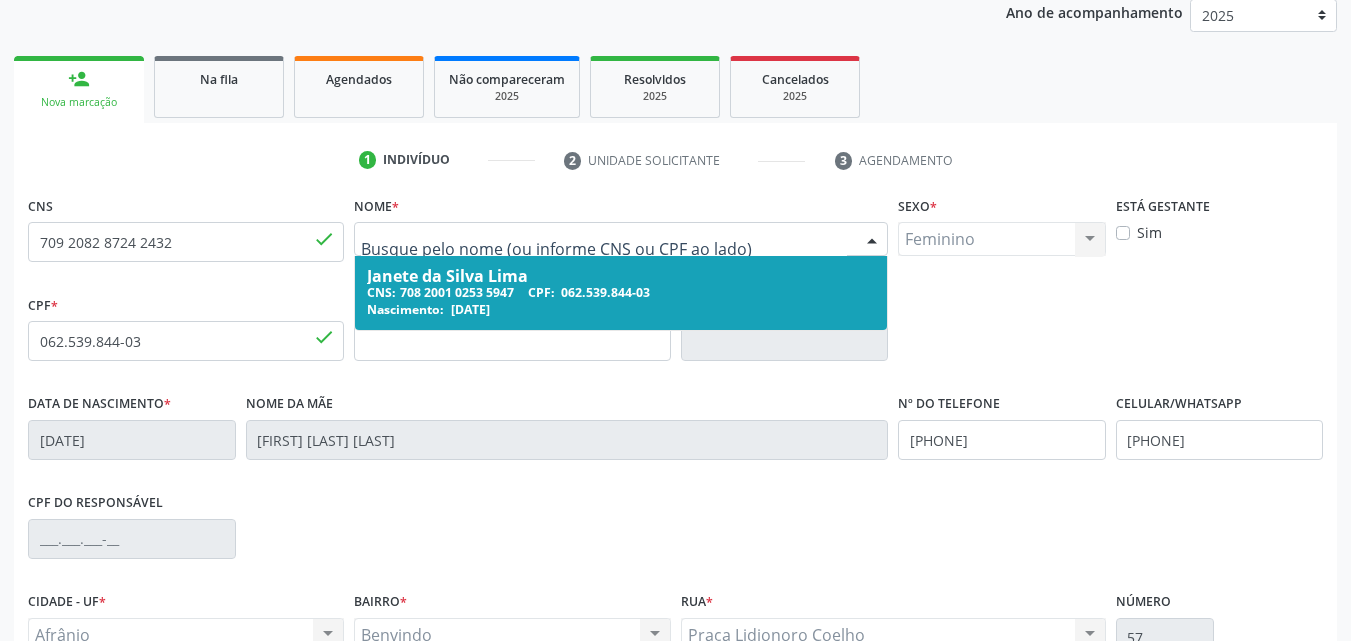 drag, startPoint x: 505, startPoint y: 234, endPoint x: 351, endPoint y: 251, distance: 154.93547 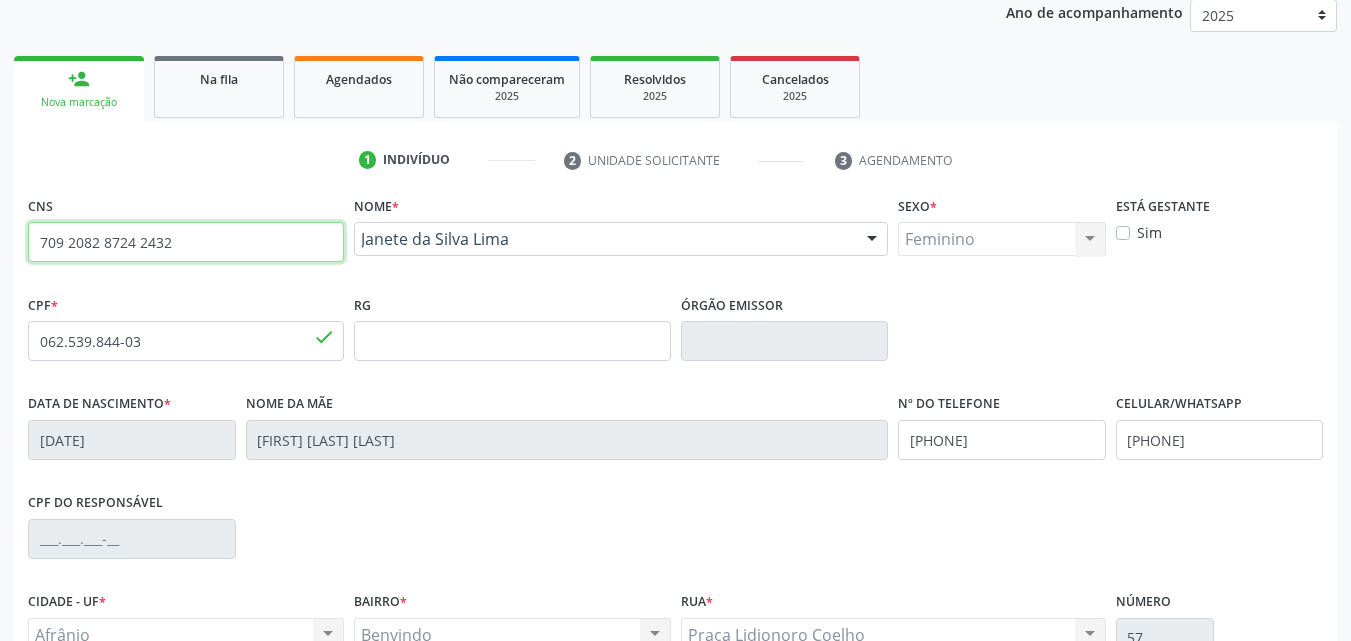 drag, startPoint x: 182, startPoint y: 242, endPoint x: 0, endPoint y: 301, distance: 191.32433 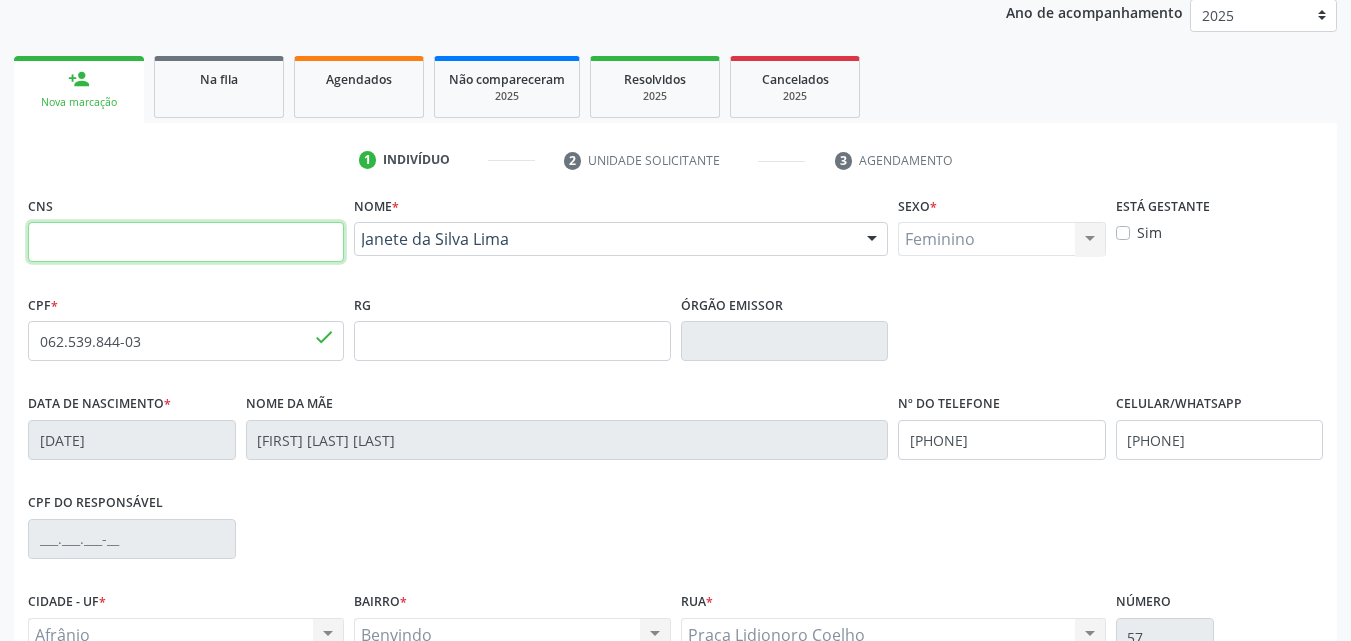 type 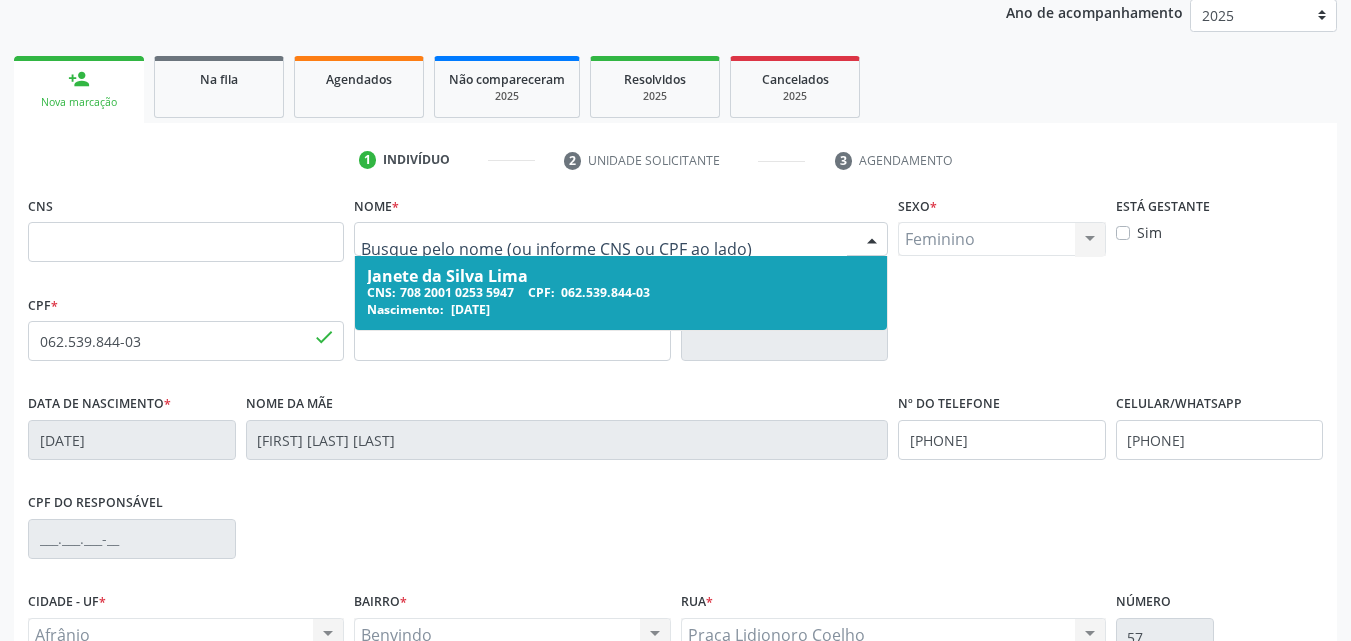 drag, startPoint x: 528, startPoint y: 231, endPoint x: 113, endPoint y: 314, distance: 423.21863 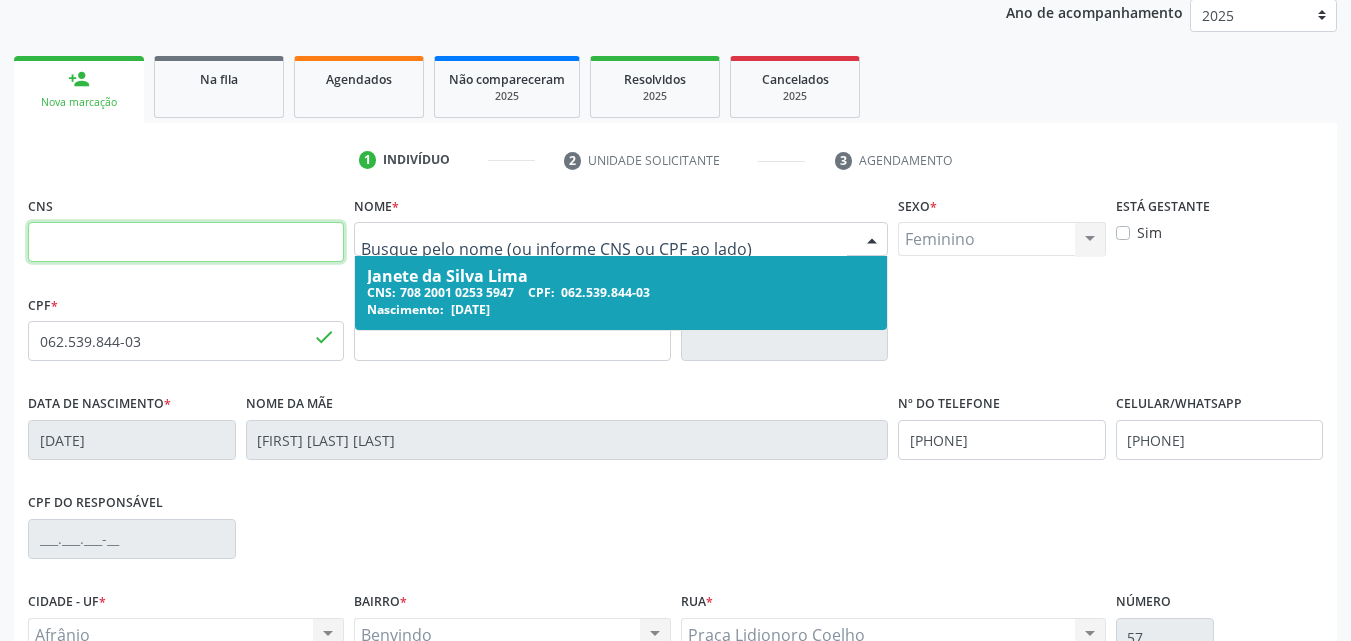 click at bounding box center [186, 242] 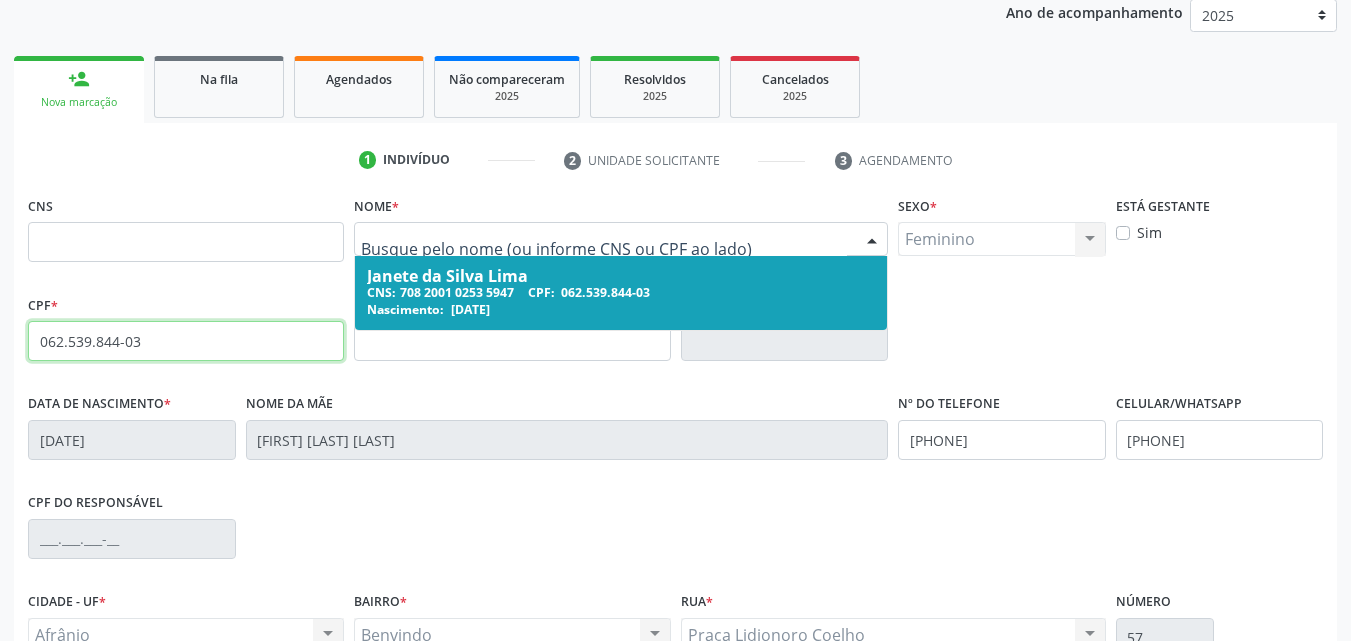 click on "062.539.844-03" at bounding box center [186, 341] 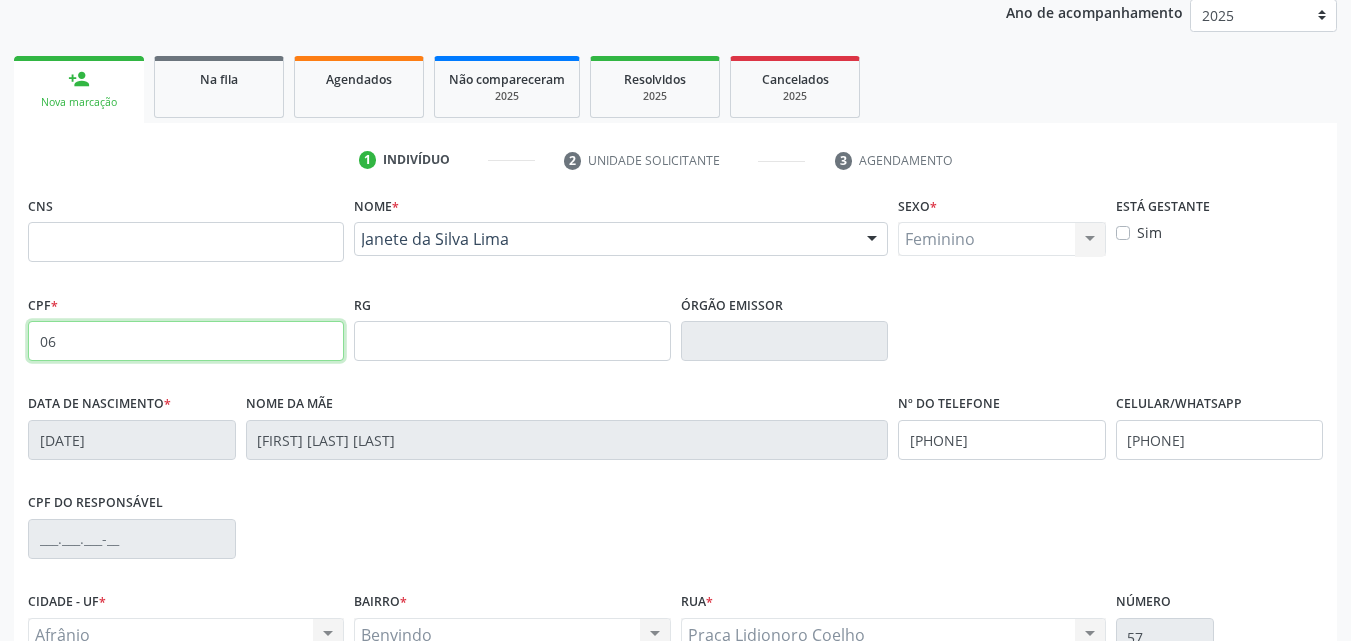 type on "0" 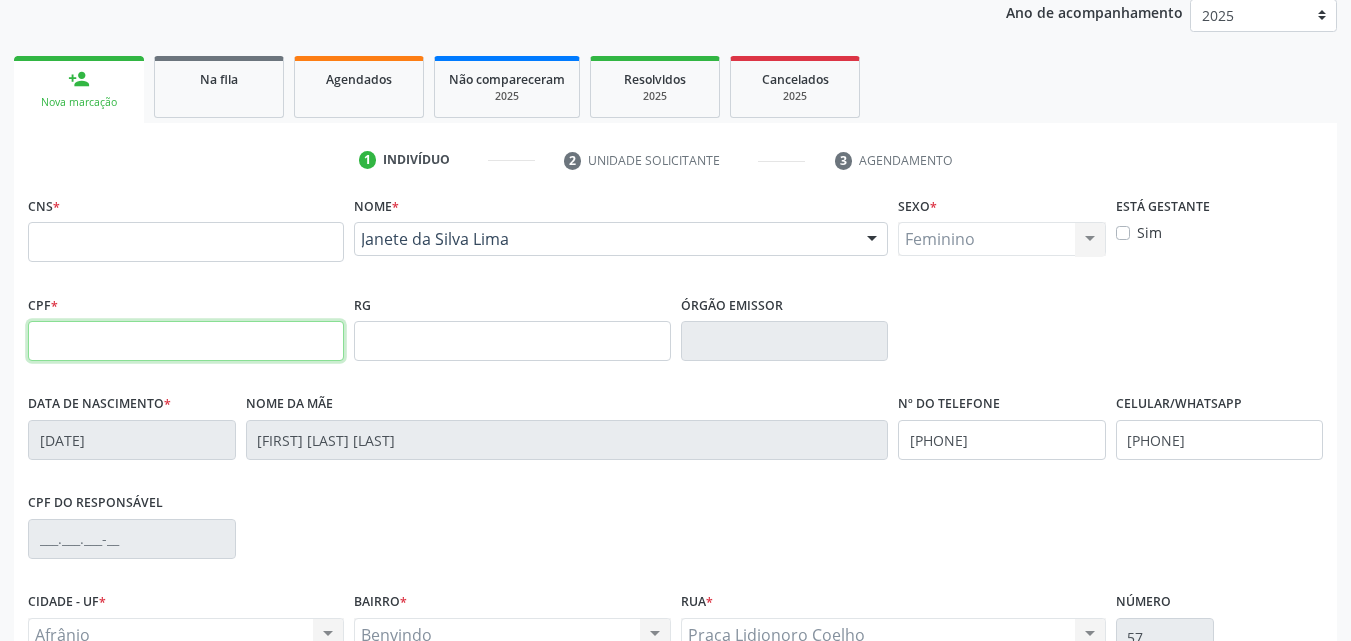 type 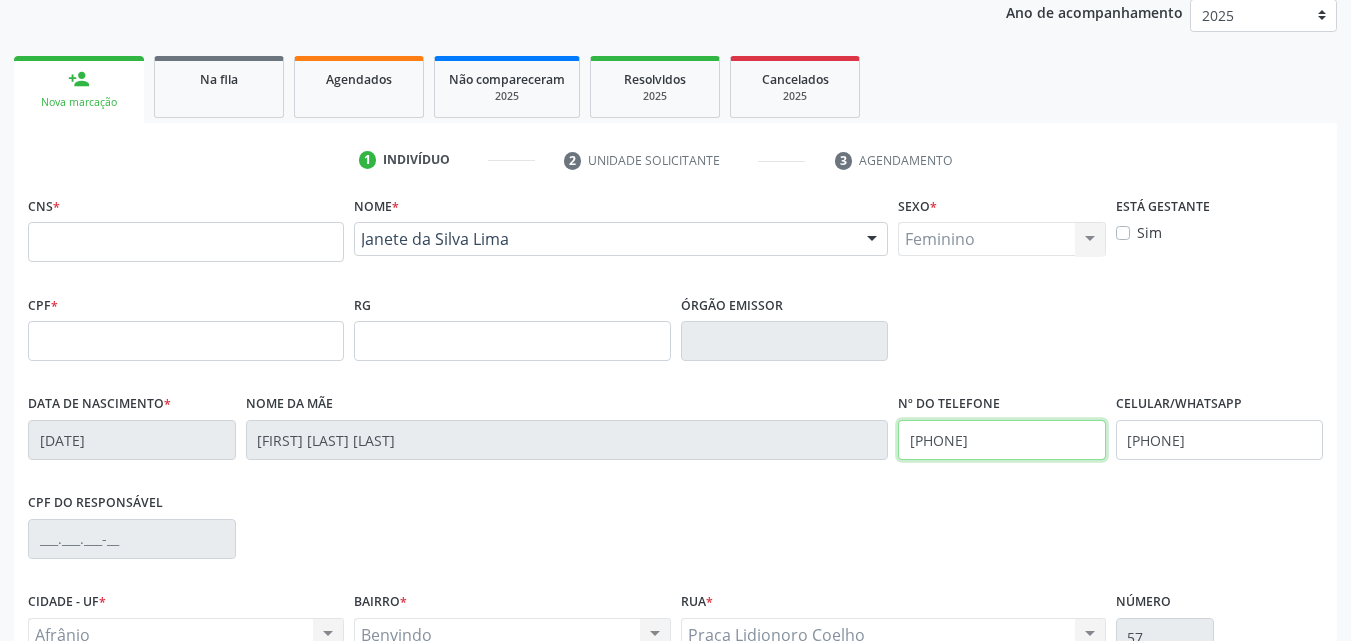 click on "(87) 98840-0995" at bounding box center (1002, 440) 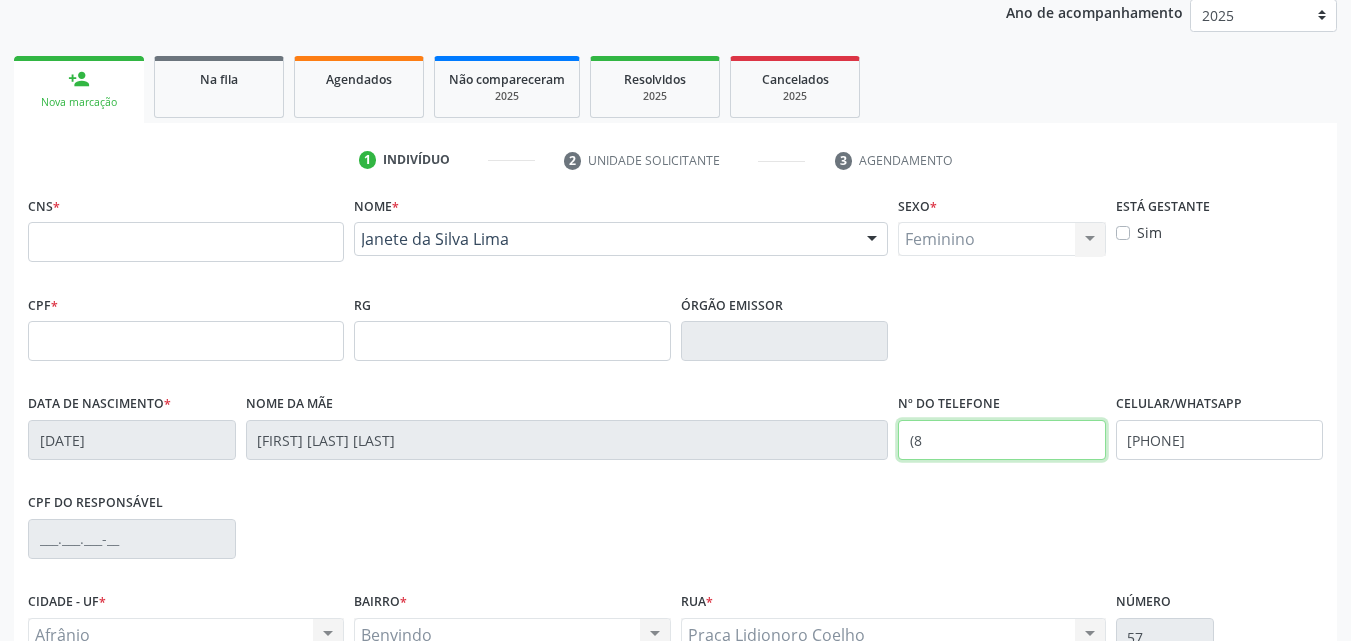 type on "(" 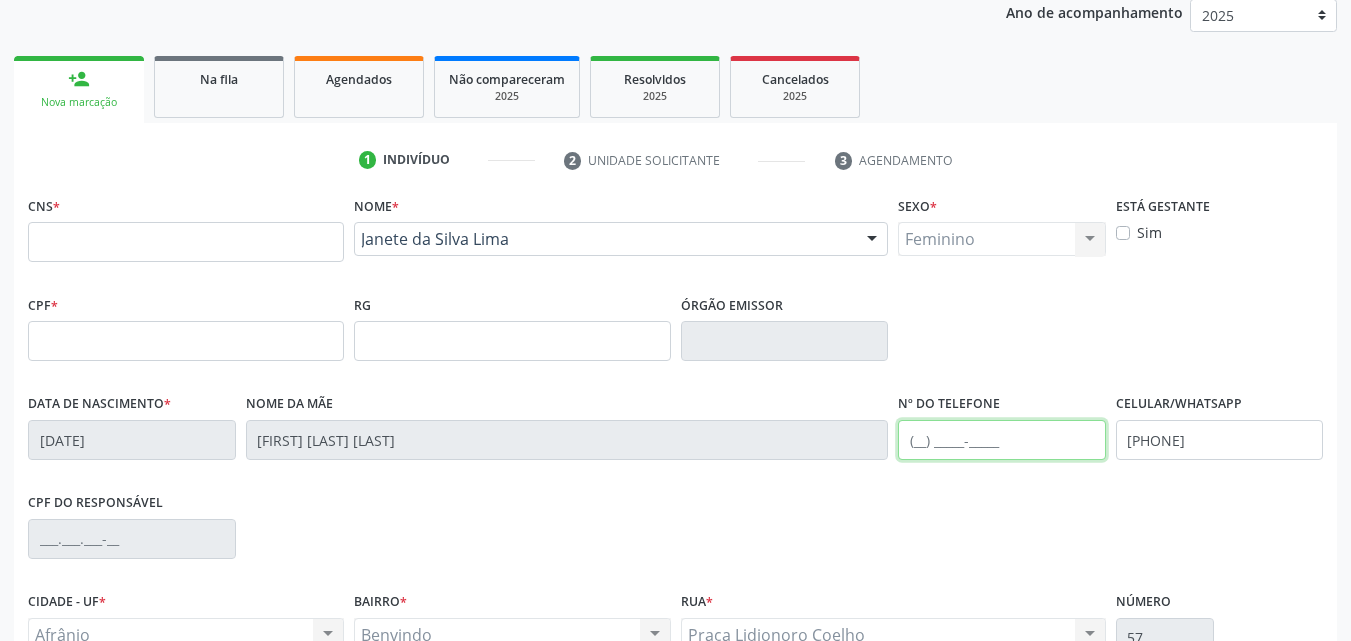 type 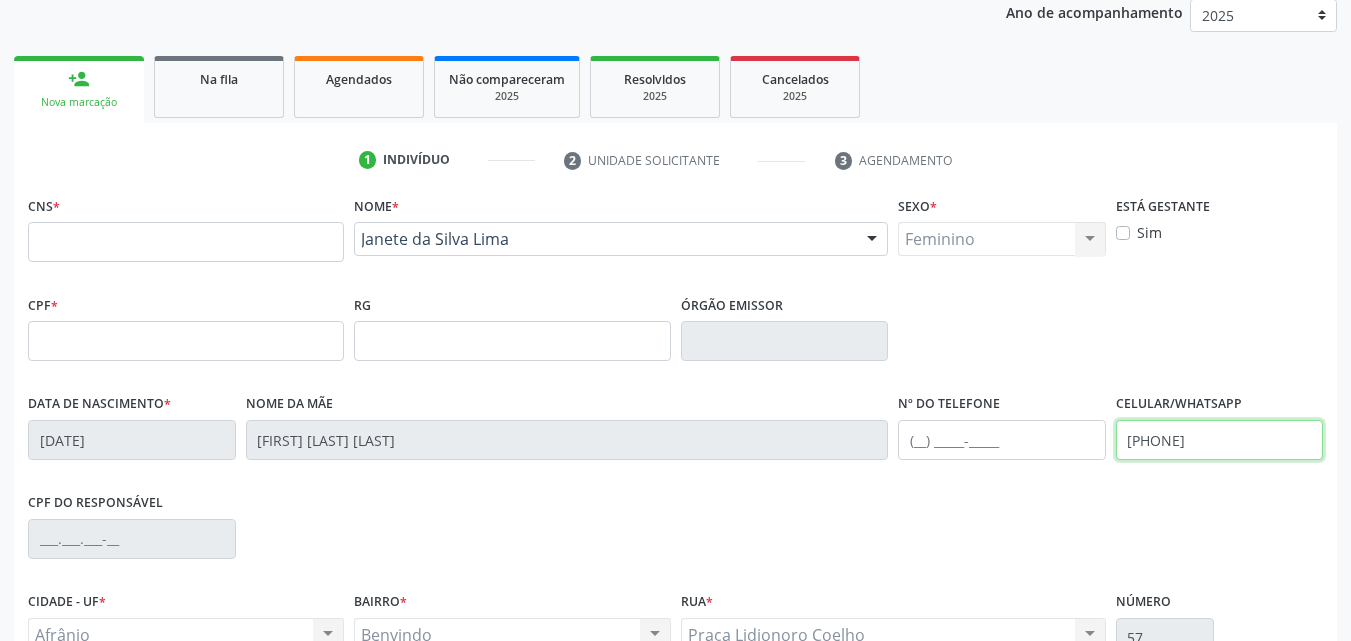 click on "(87) 98840-0995" at bounding box center [1220, 440] 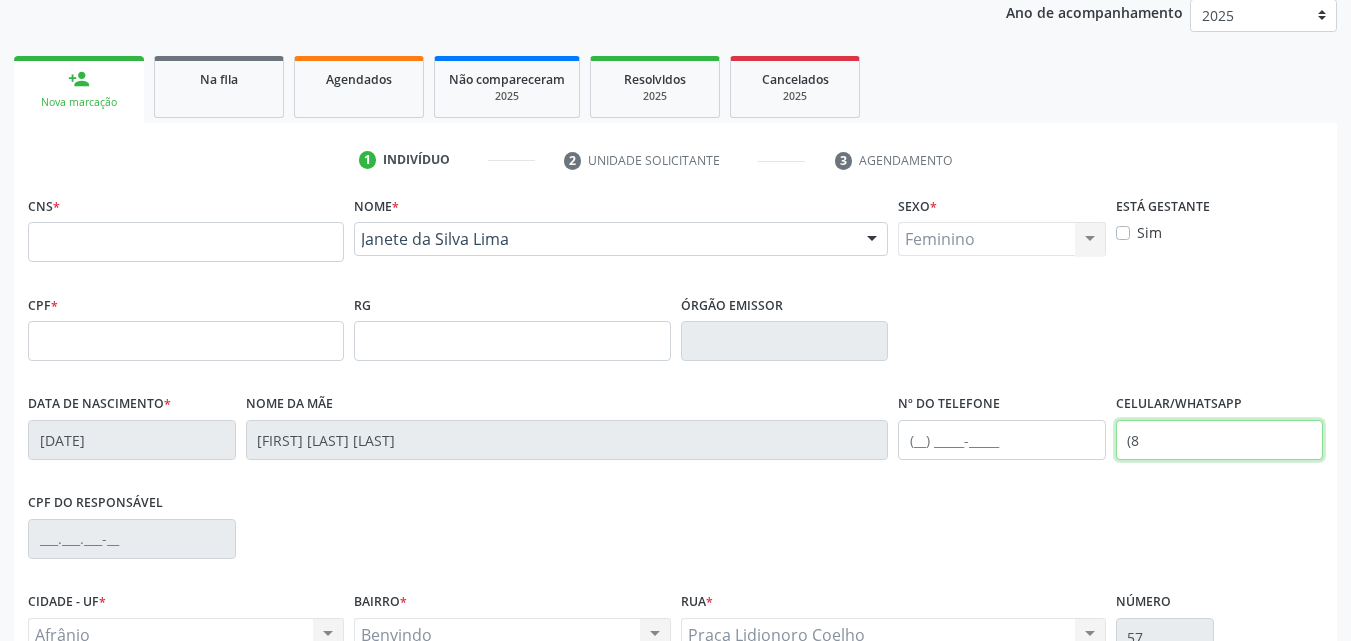 type on "(" 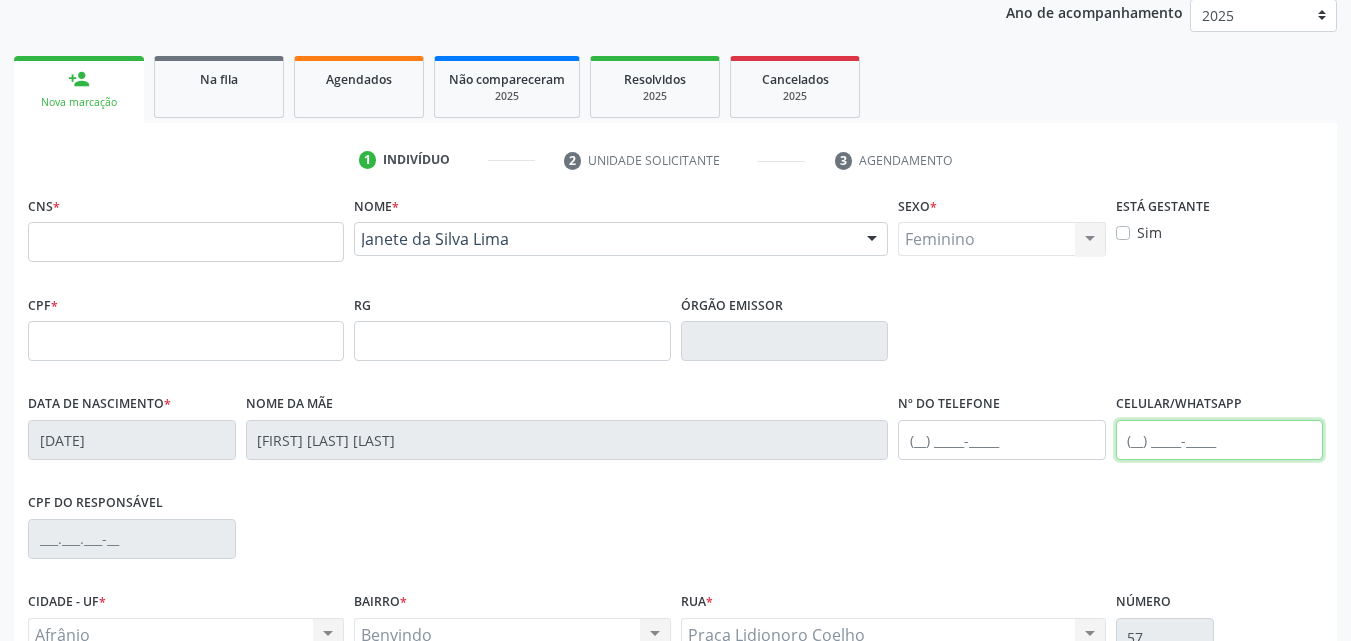 type 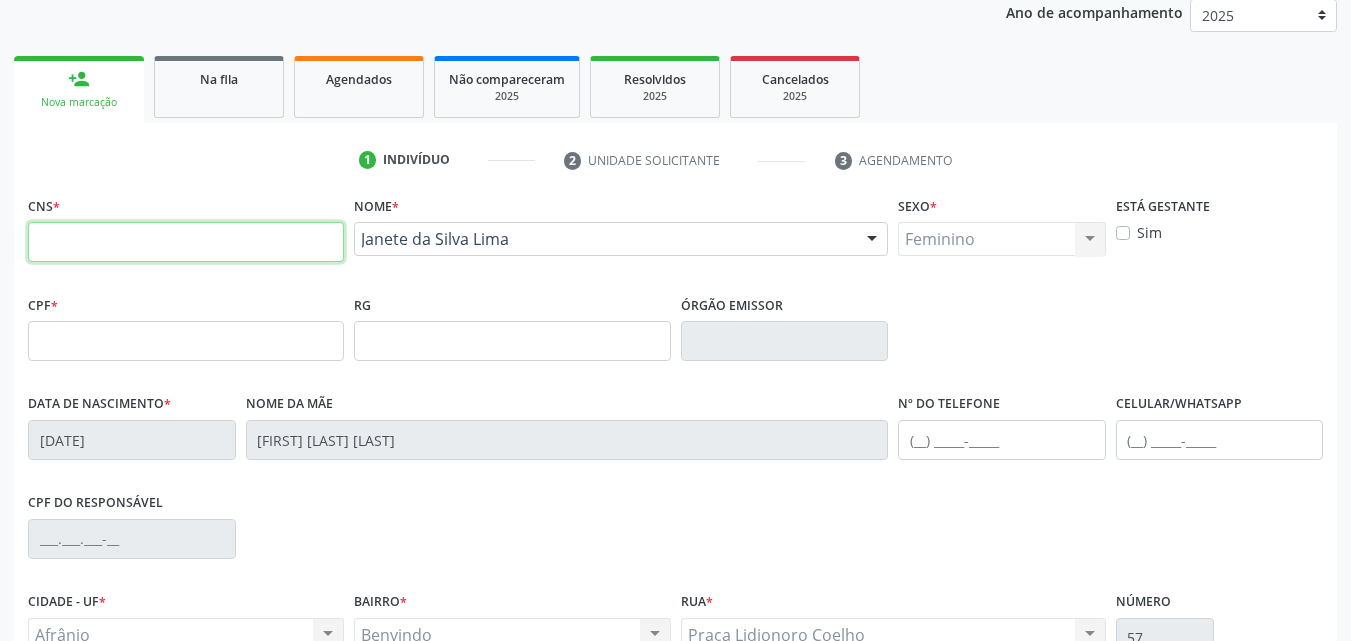 click at bounding box center (186, 242) 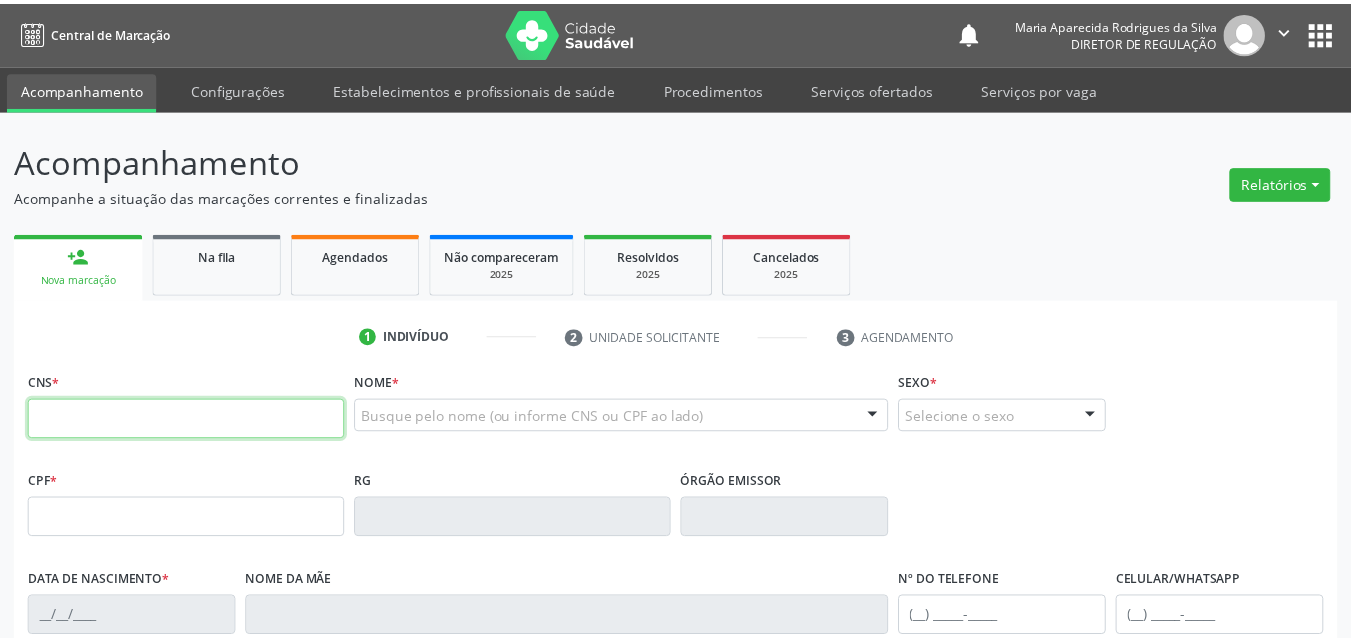 scroll, scrollTop: 309, scrollLeft: 0, axis: vertical 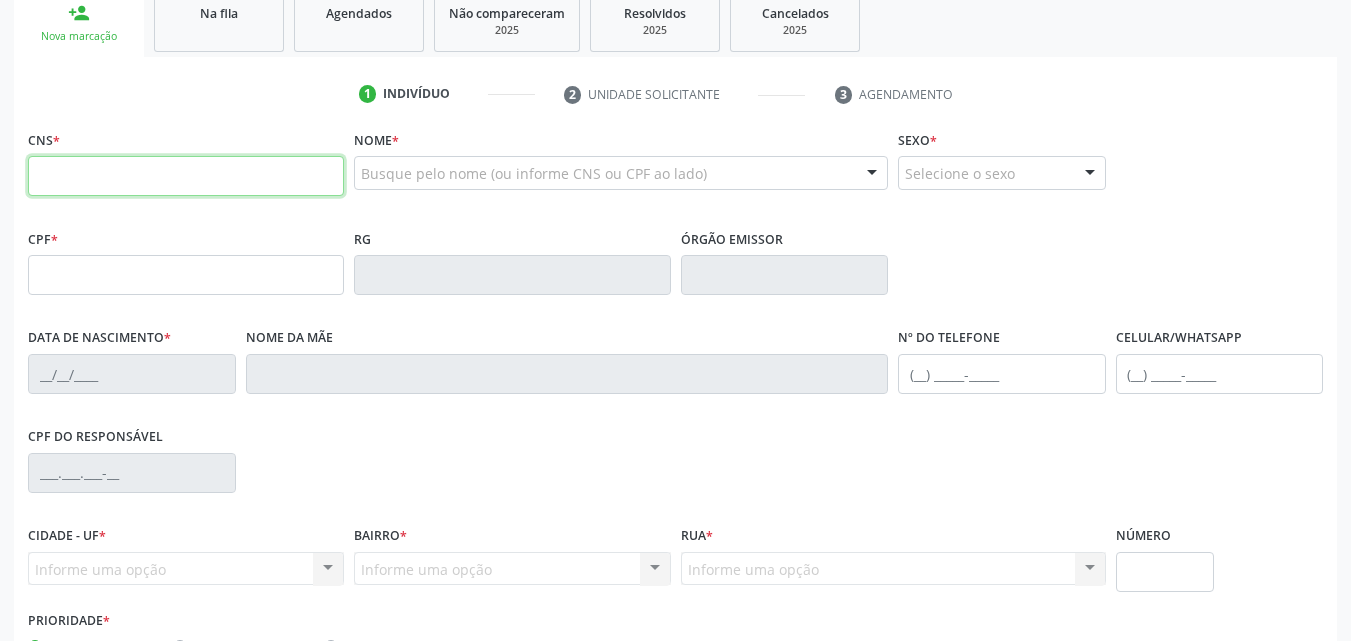 click at bounding box center (186, 176) 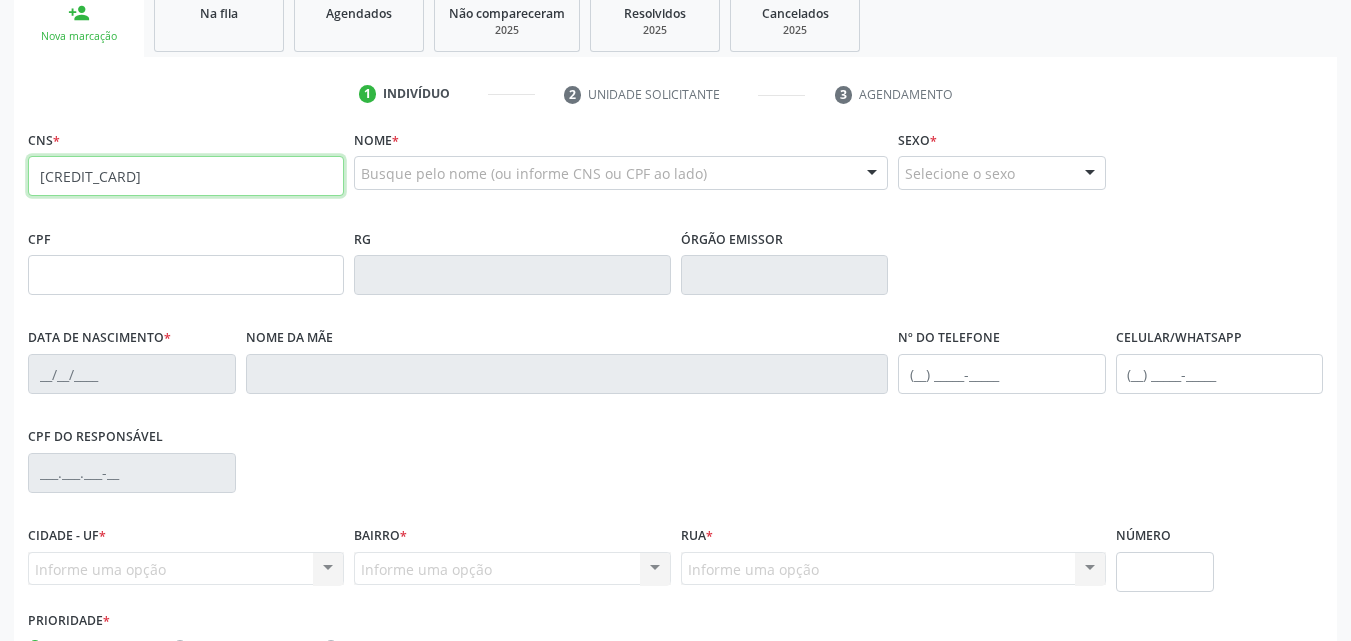 type on "[CREDIT_CARD]" 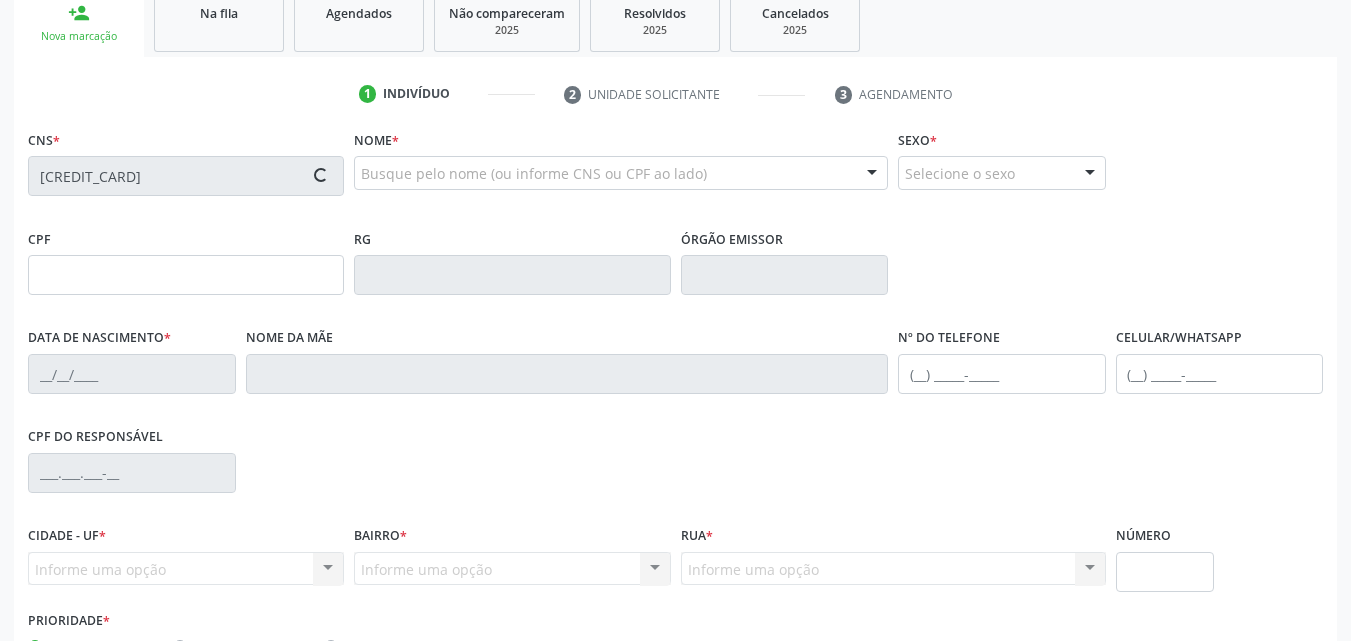 type on "[SSN]" 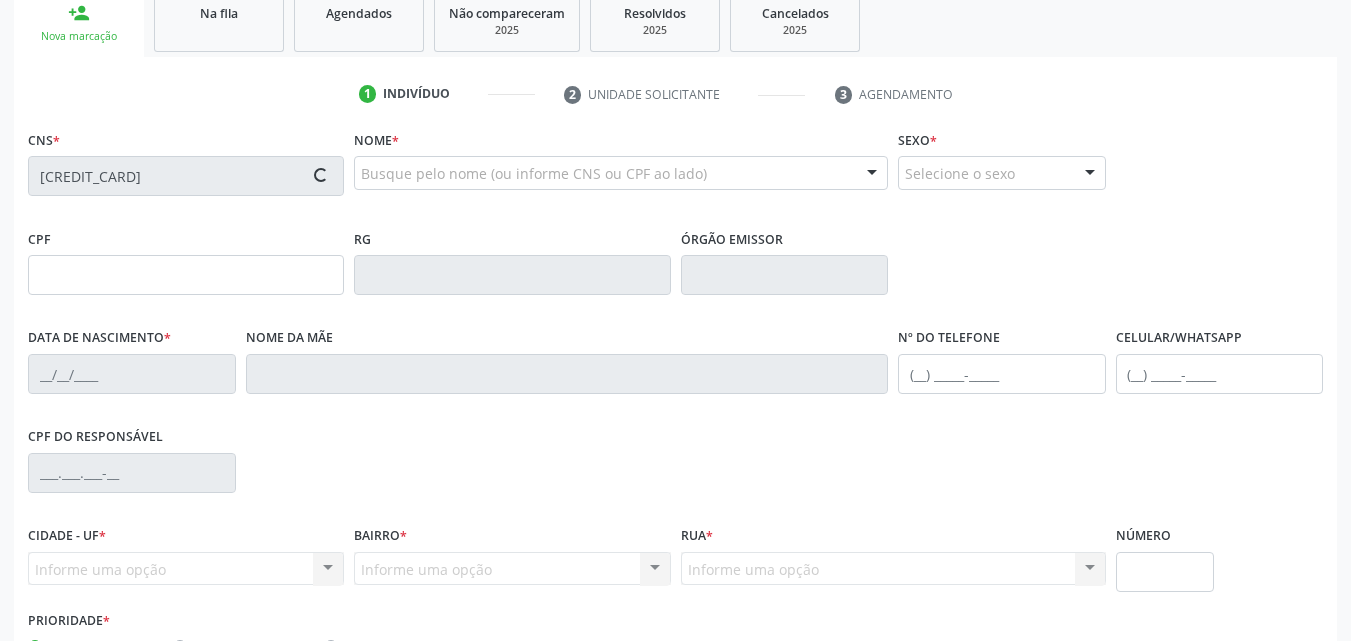 type on "[DATE]" 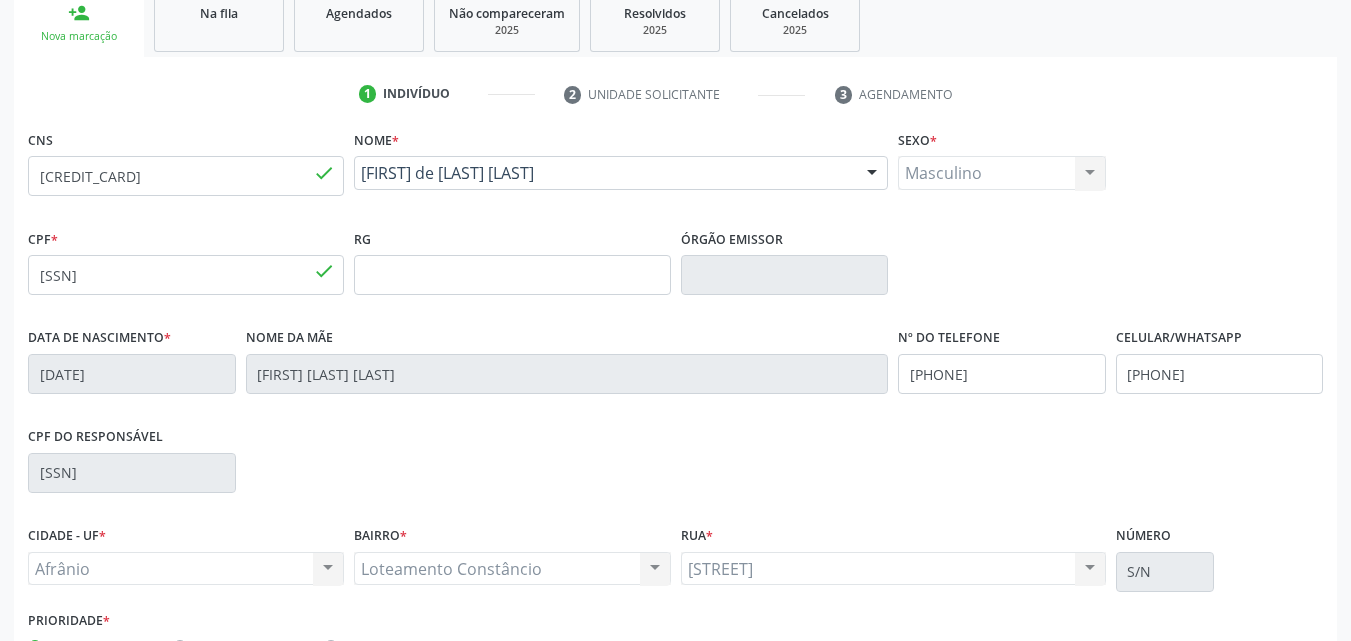 scroll, scrollTop: 443, scrollLeft: 0, axis: vertical 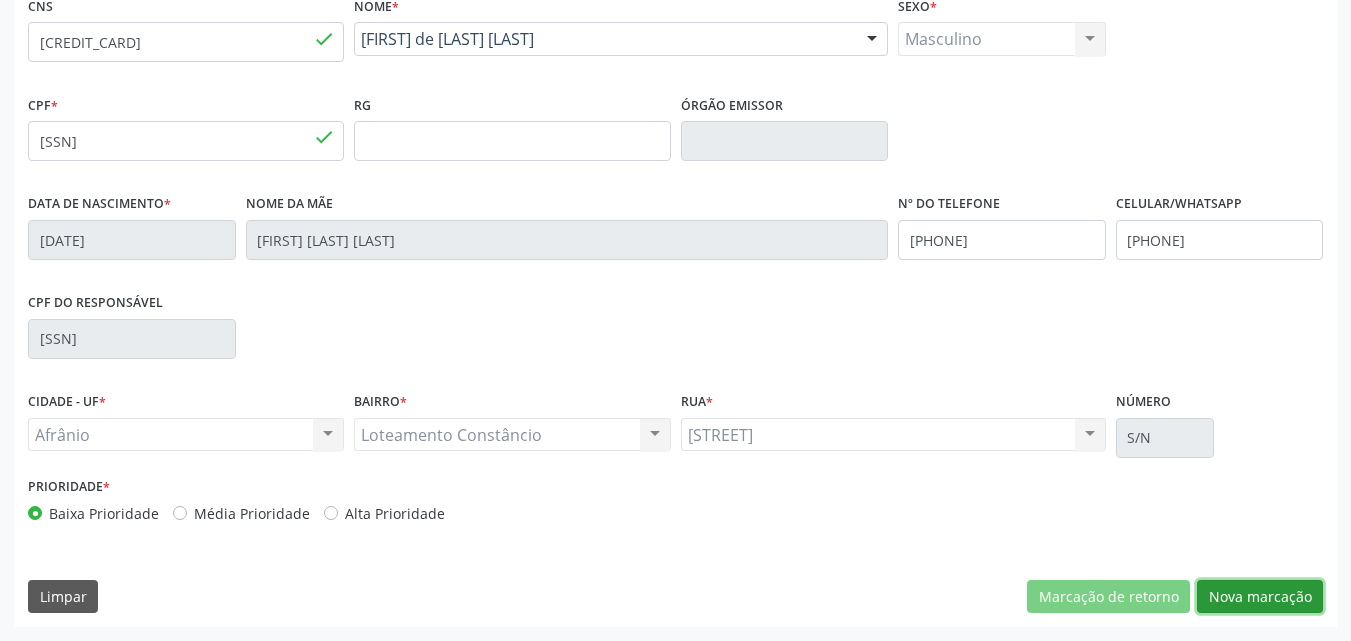 click on "Nova marcação" at bounding box center [1260, 597] 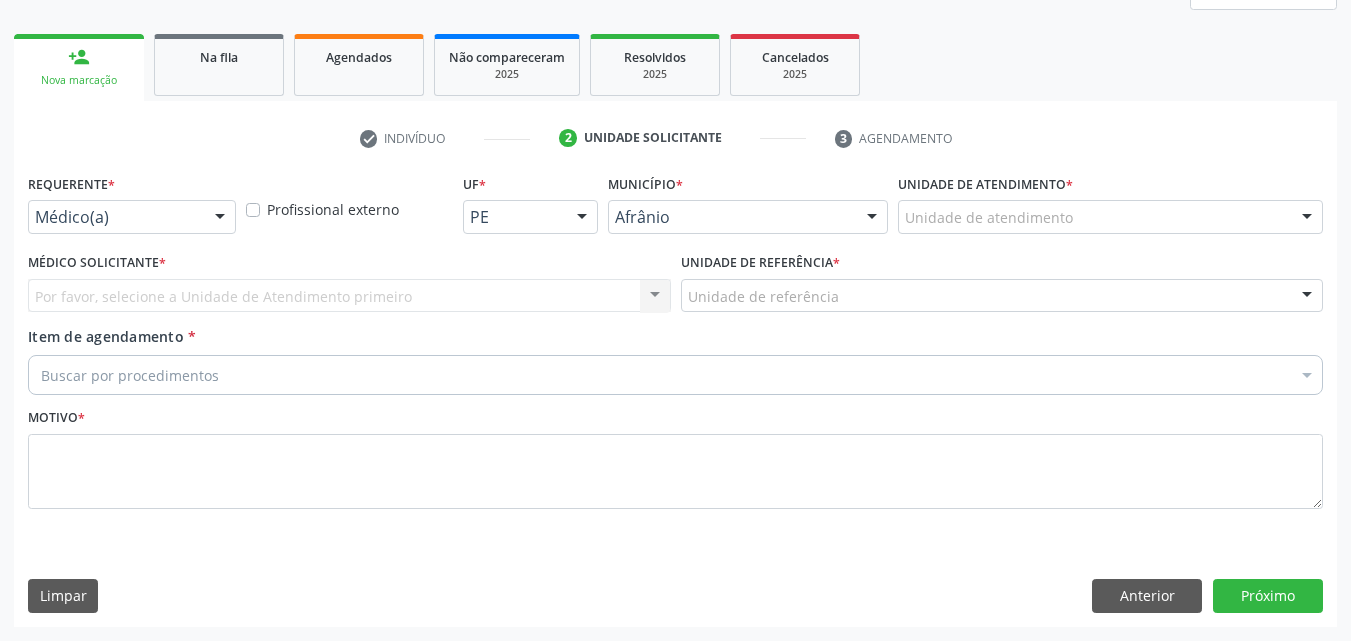 scroll, scrollTop: 265, scrollLeft: 0, axis: vertical 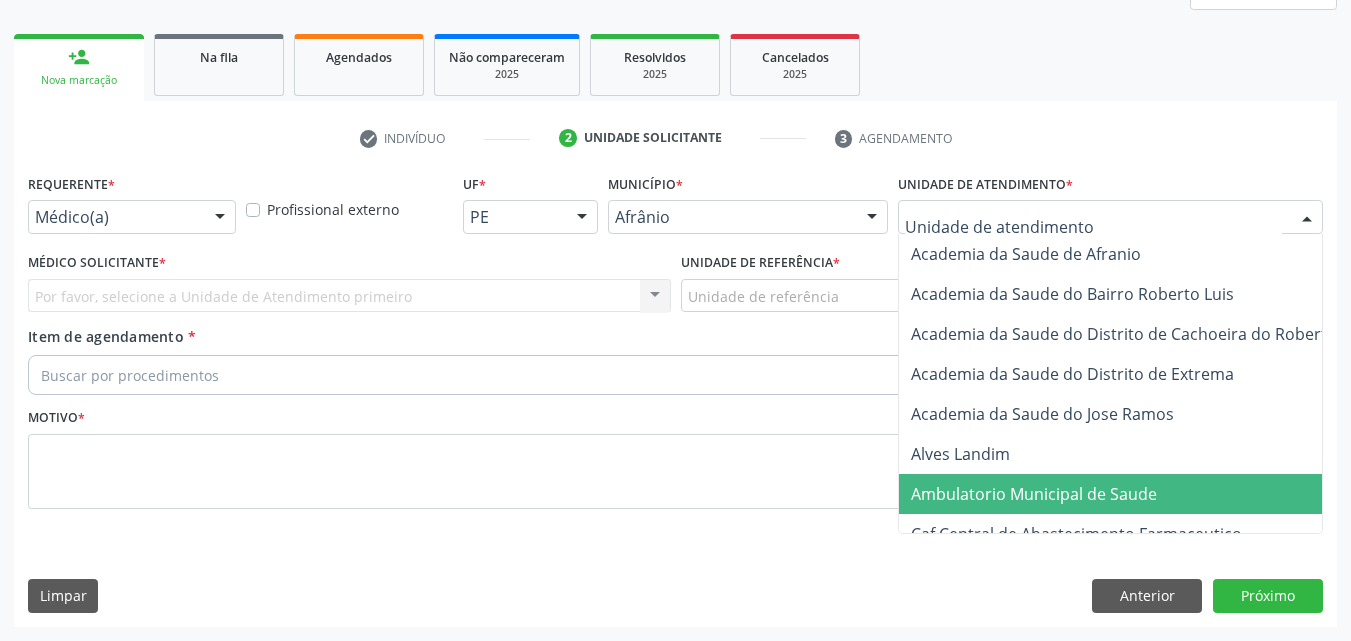 drag, startPoint x: 1062, startPoint y: 506, endPoint x: 1058, endPoint y: 491, distance: 15.524175 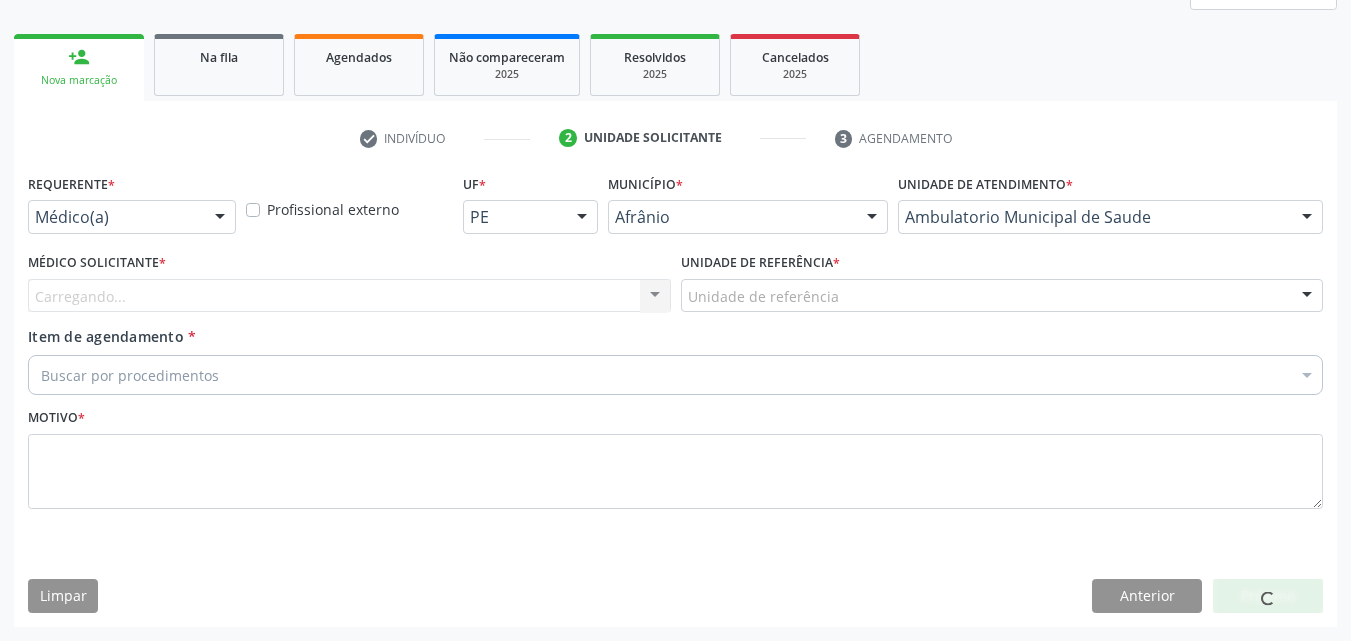 click on "Unidade de referência" at bounding box center [1002, 296] 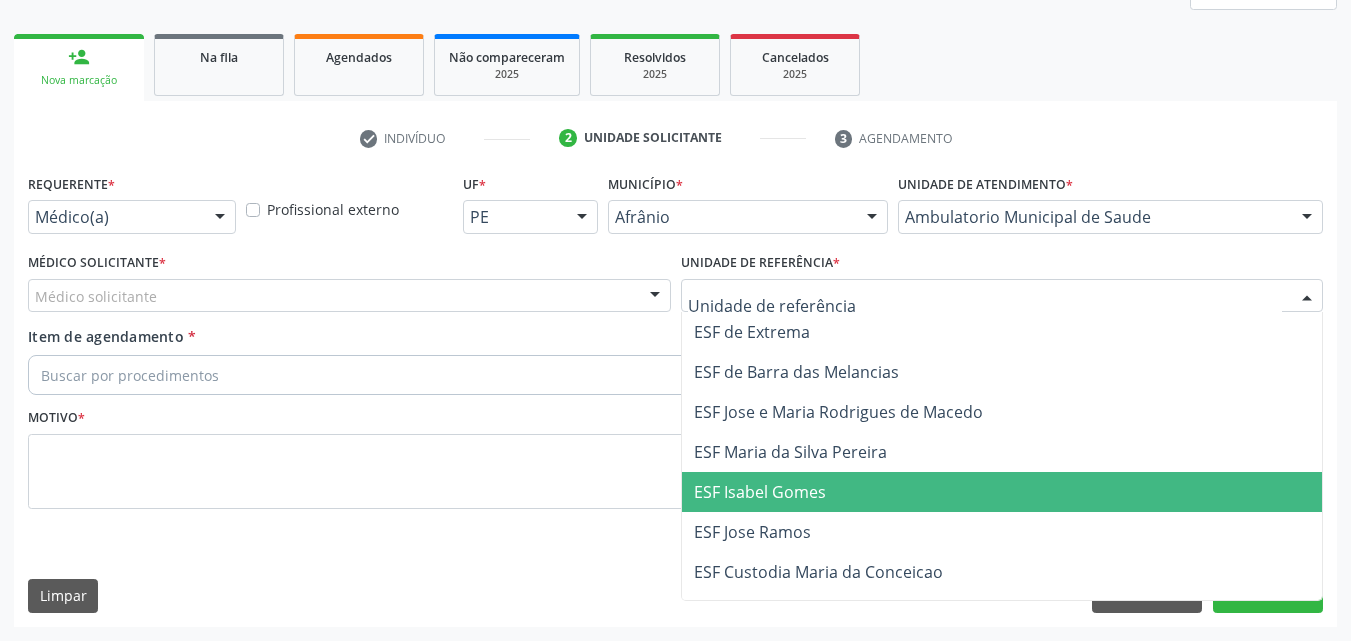 click on "ESF Isabel Gomes" at bounding box center (1002, 492) 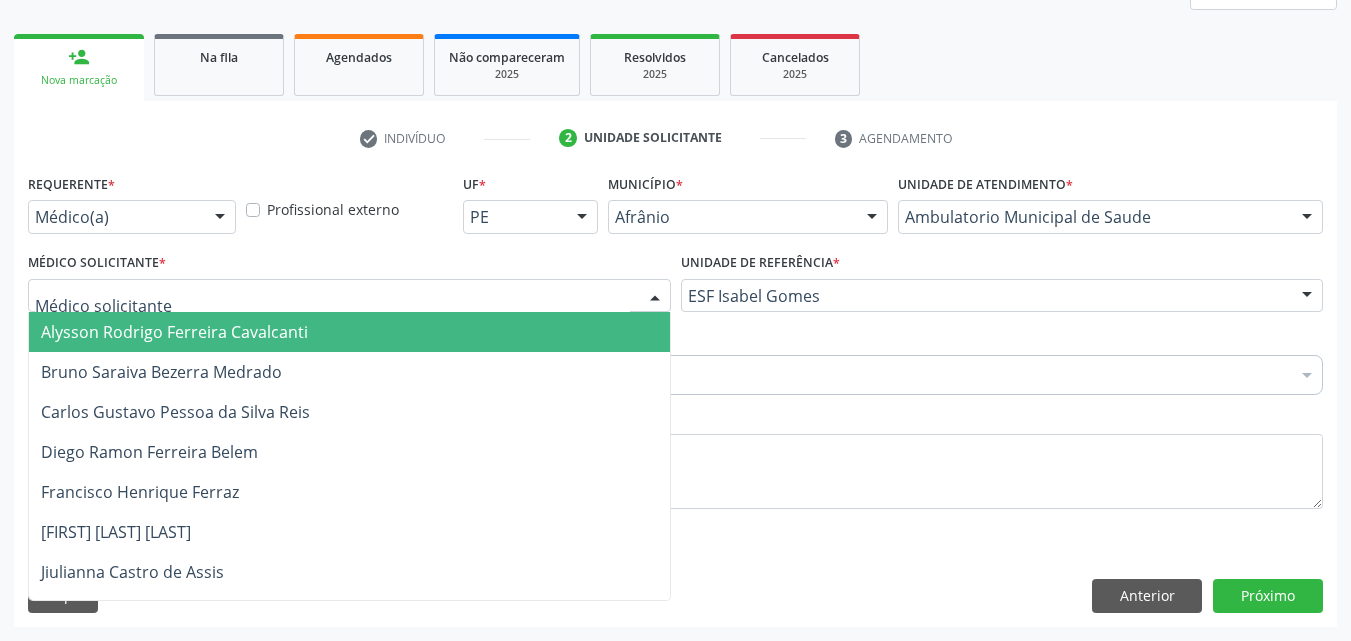 click at bounding box center (349, 296) 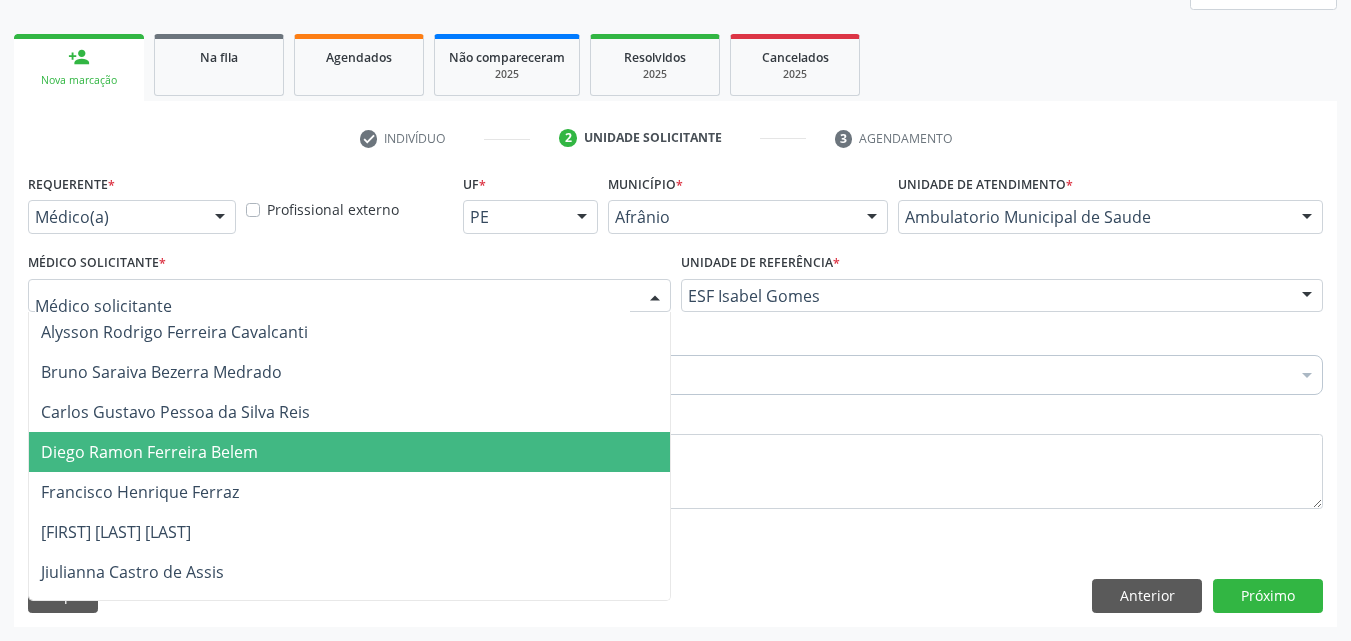 click on "Diego Ramon Ferreira Belem" at bounding box center [349, 452] 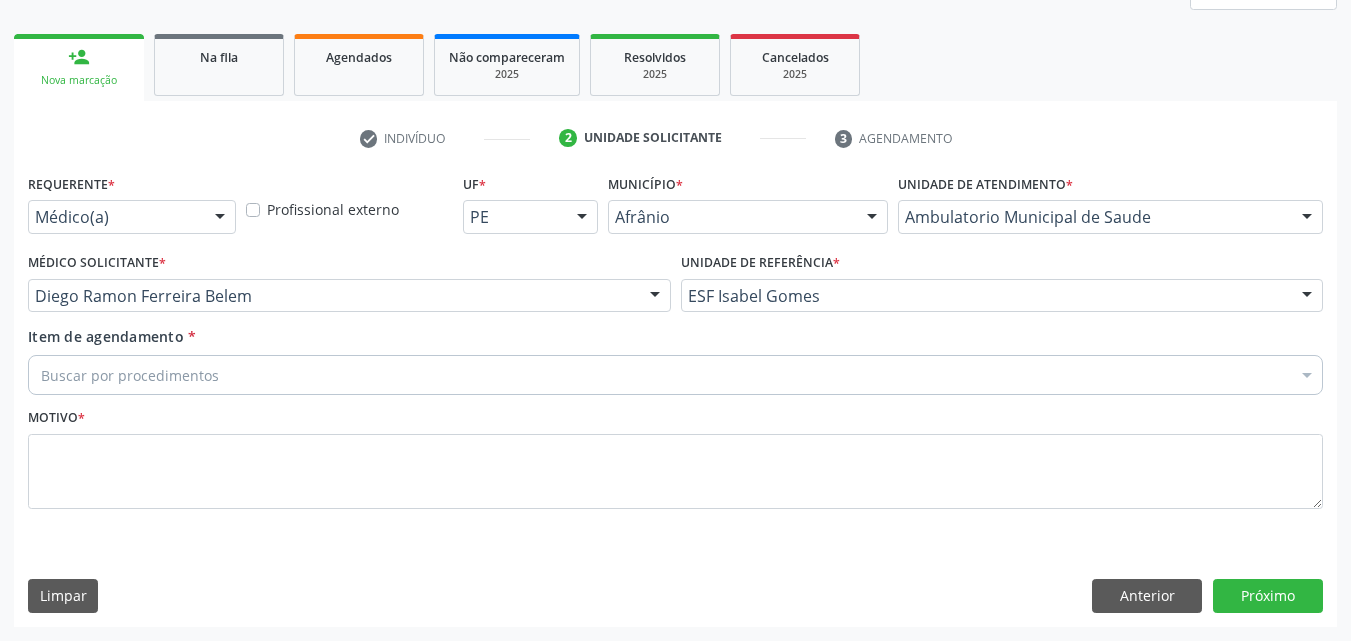 click on "Buscar por procedimentos" at bounding box center (675, 375) 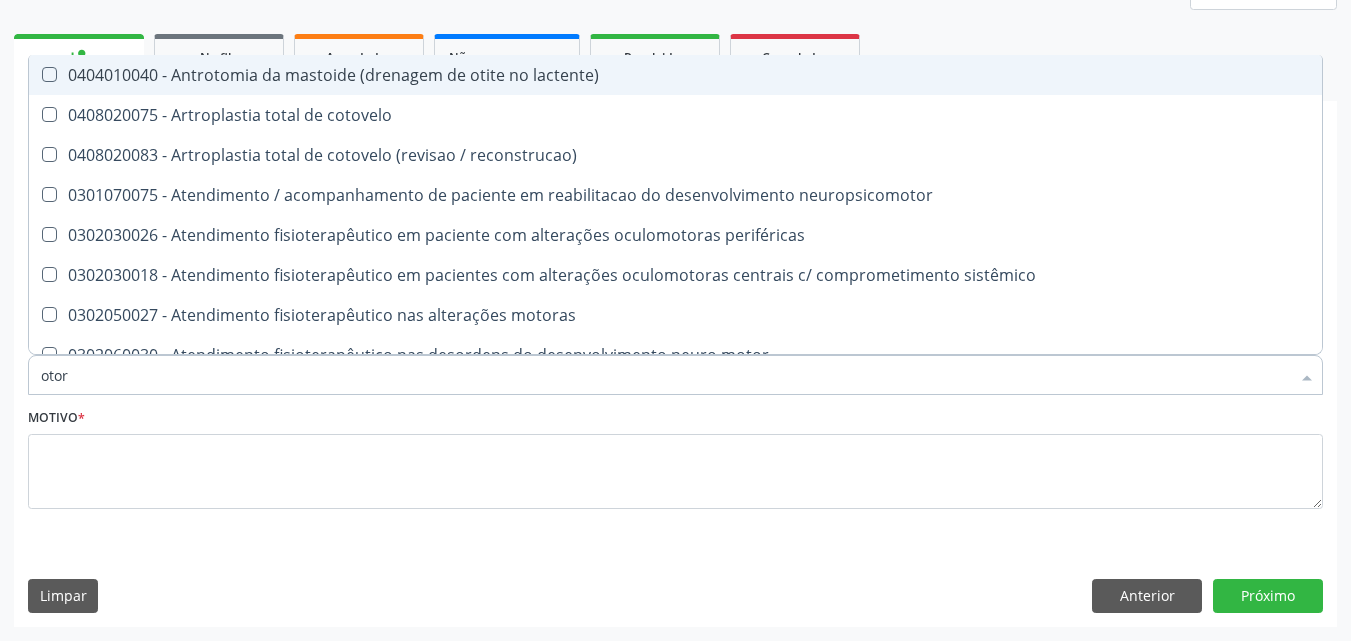 type on "otorr" 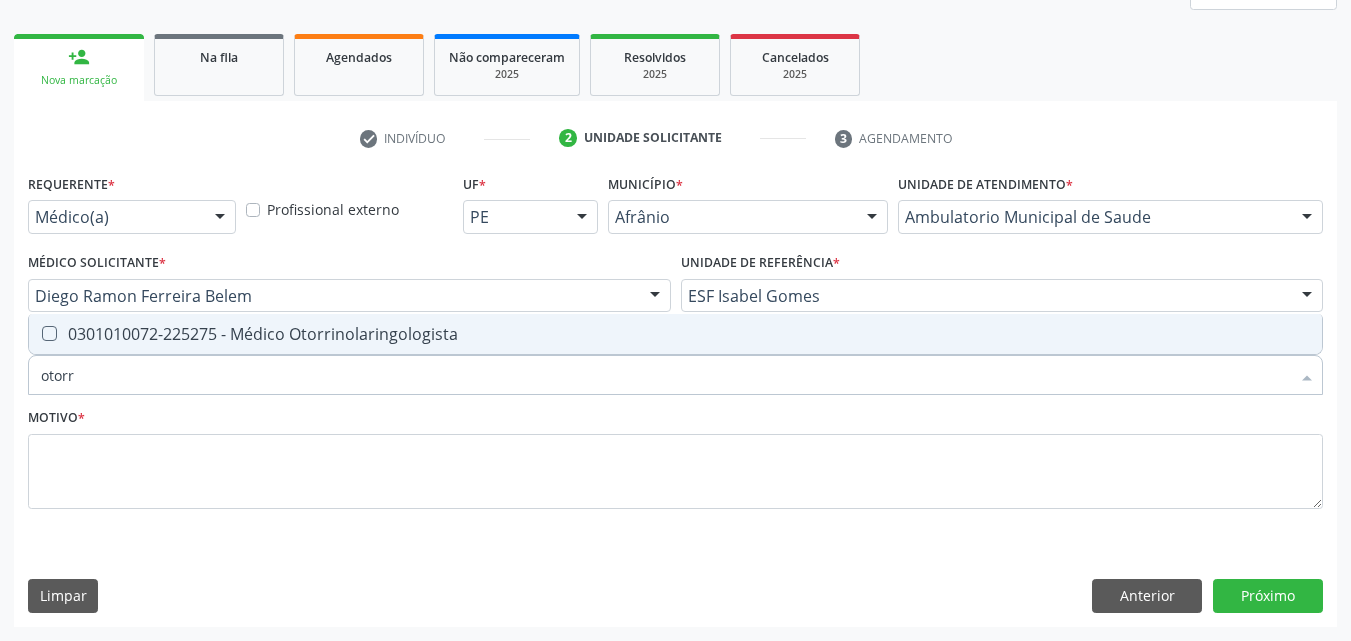 click on "0301010072-225275 - Médico Otorrinolaringologista" at bounding box center (675, 334) 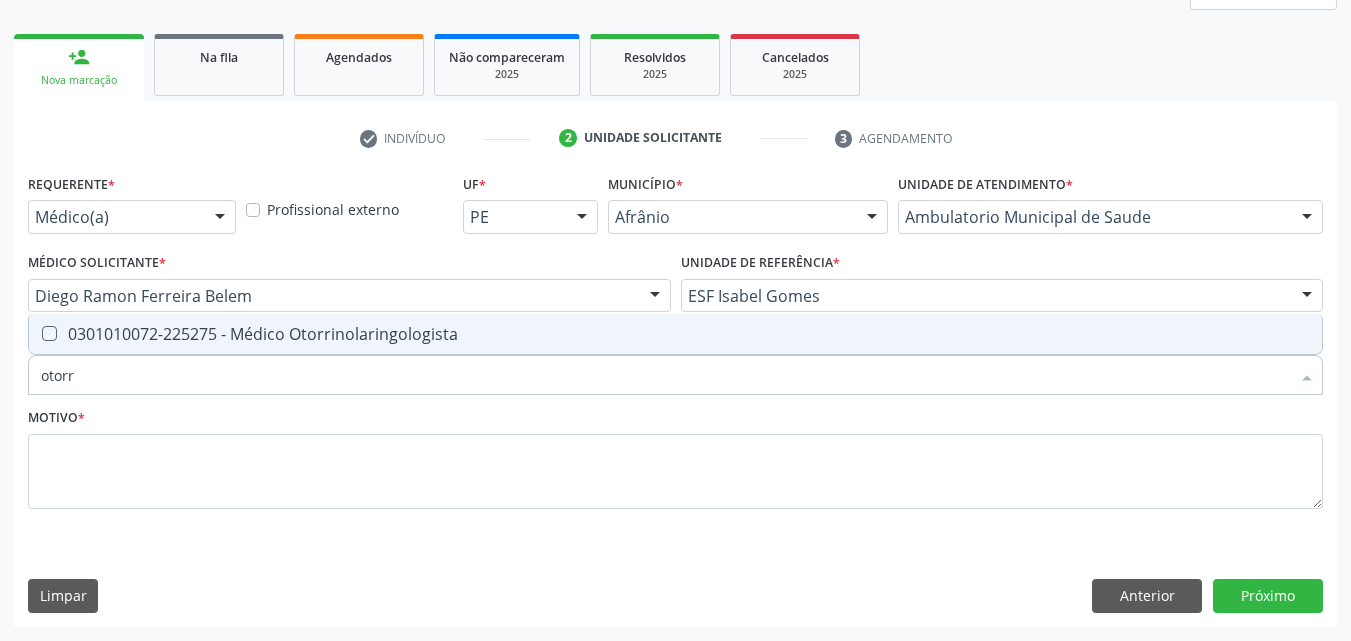 checkbox on "true" 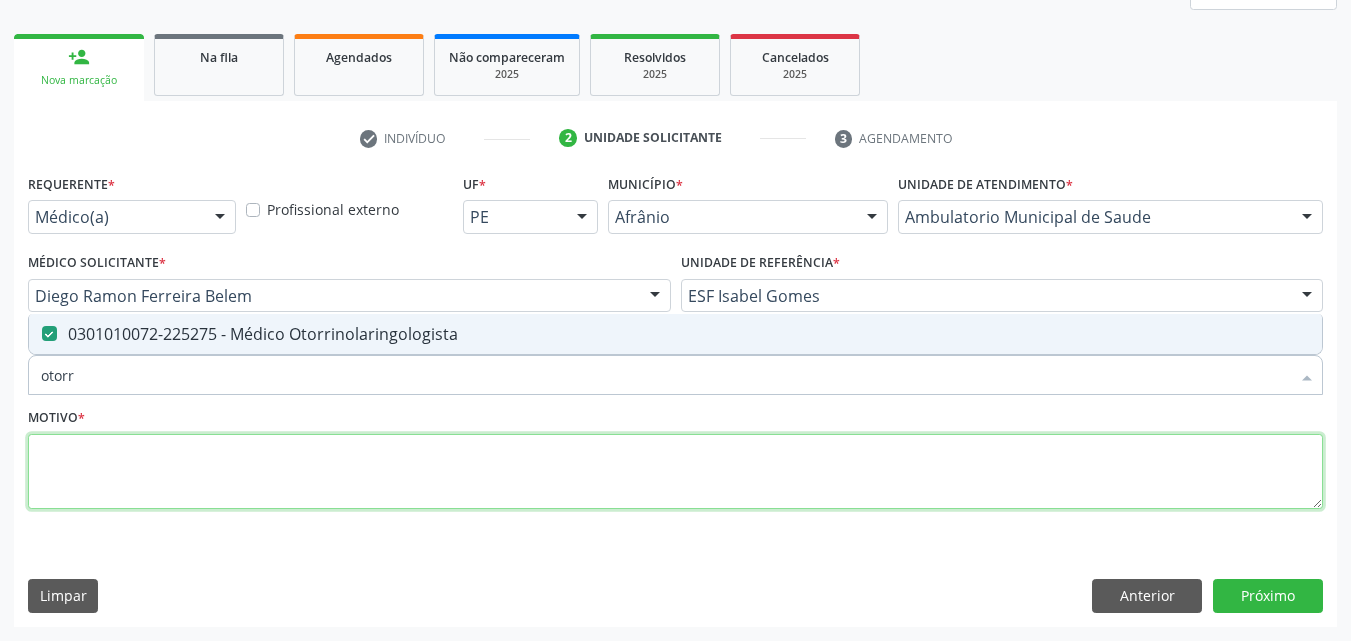 click at bounding box center (675, 472) 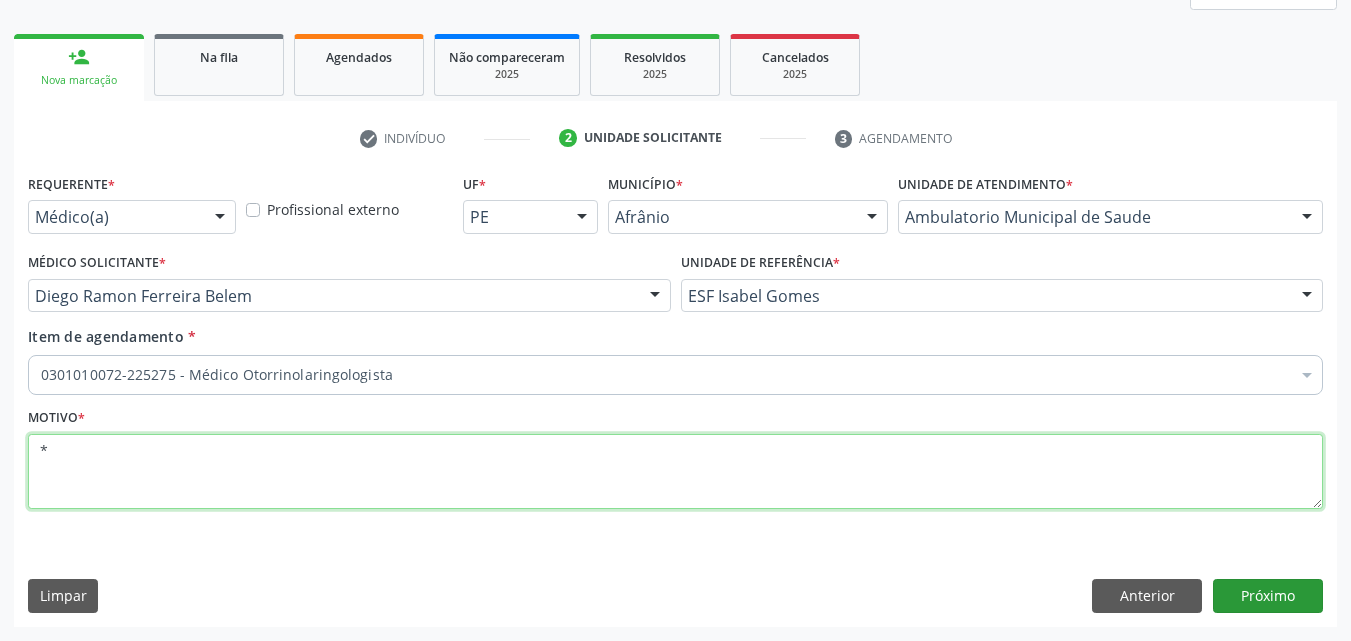 type on "*" 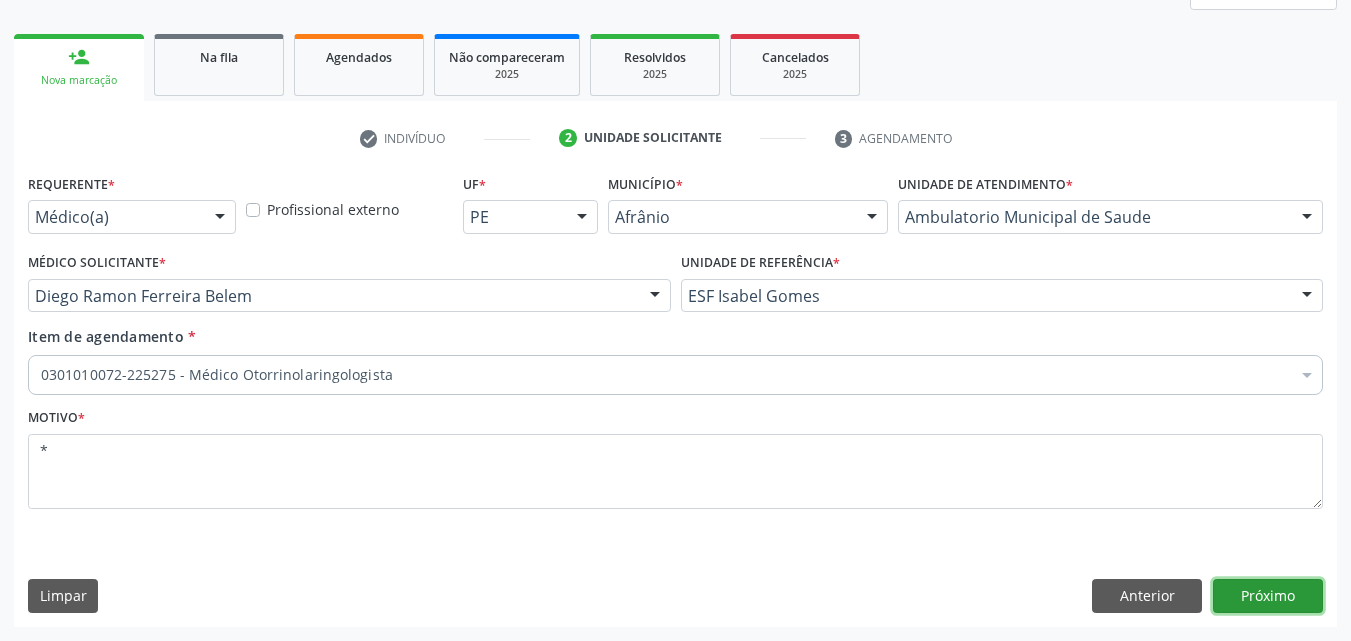 click on "Próximo" at bounding box center (1268, 596) 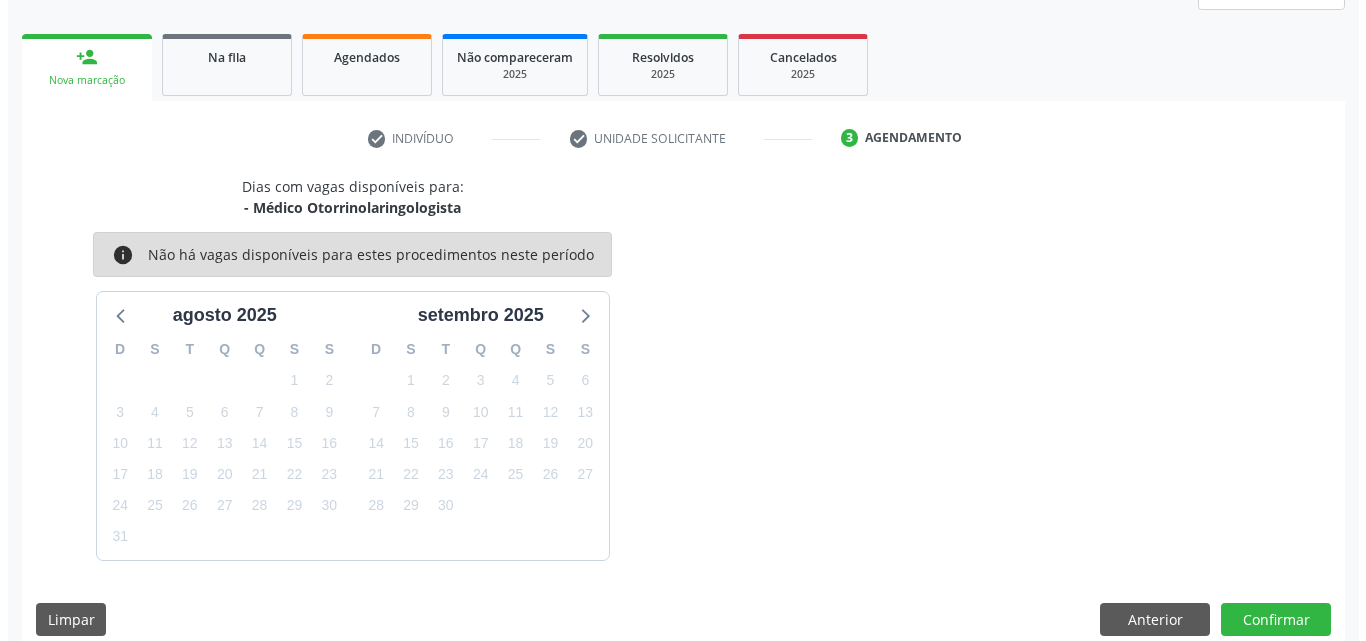 scroll, scrollTop: 0, scrollLeft: 0, axis: both 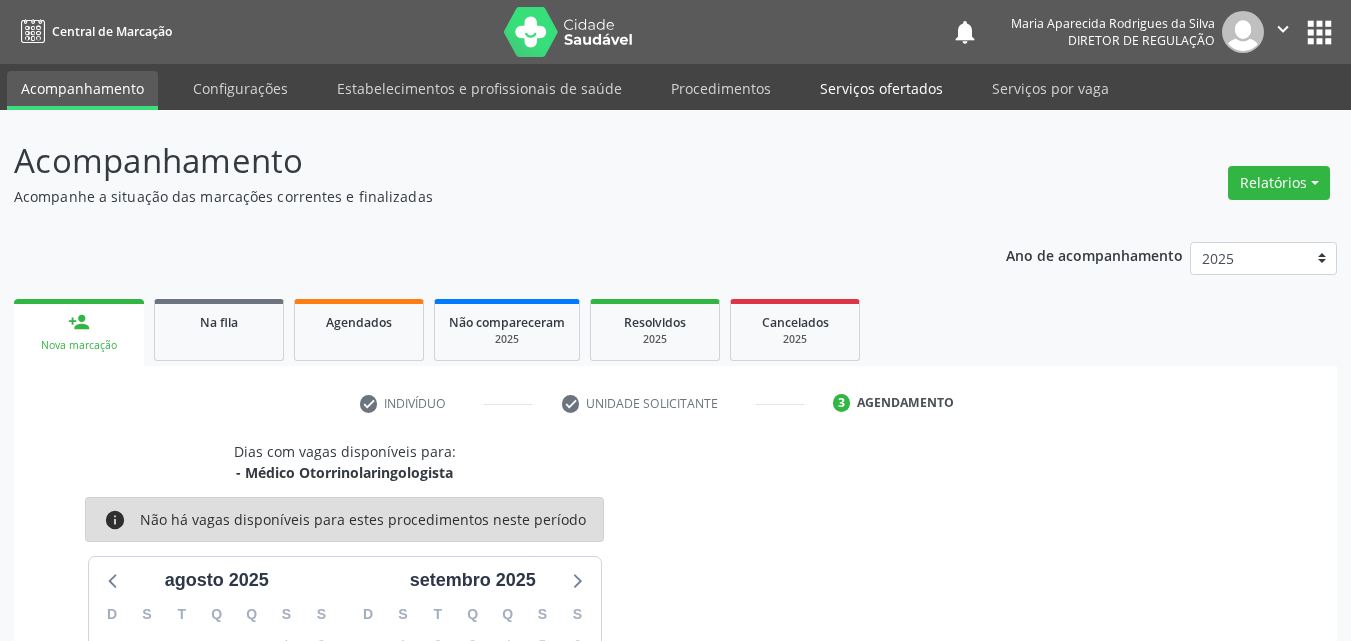 click on "Serviços ofertados" at bounding box center [881, 88] 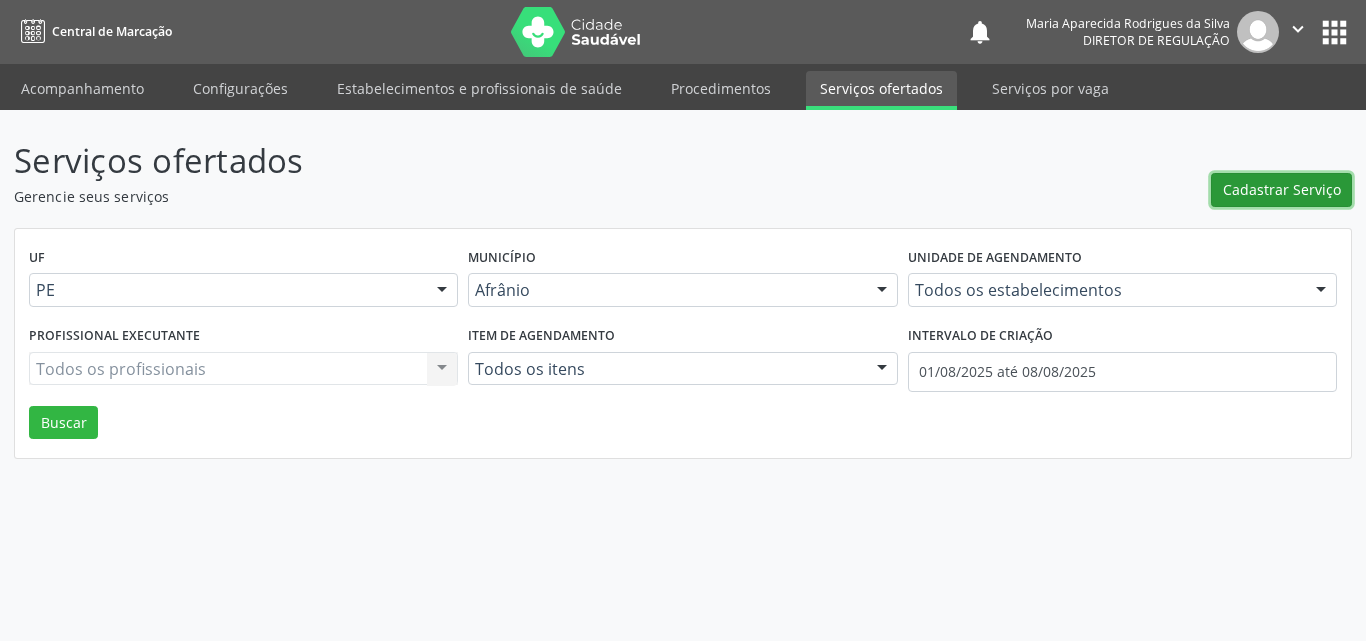 click on "Cadastrar Serviço" at bounding box center (1282, 189) 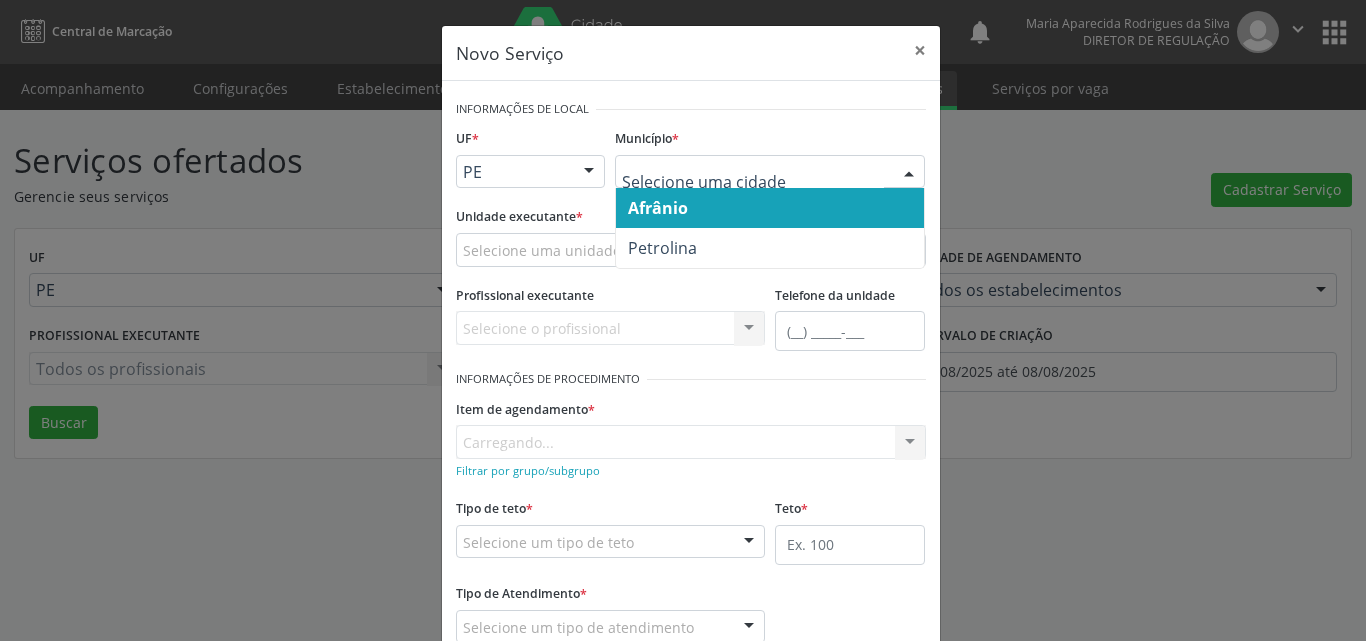 click on "Afrânio" at bounding box center (770, 208) 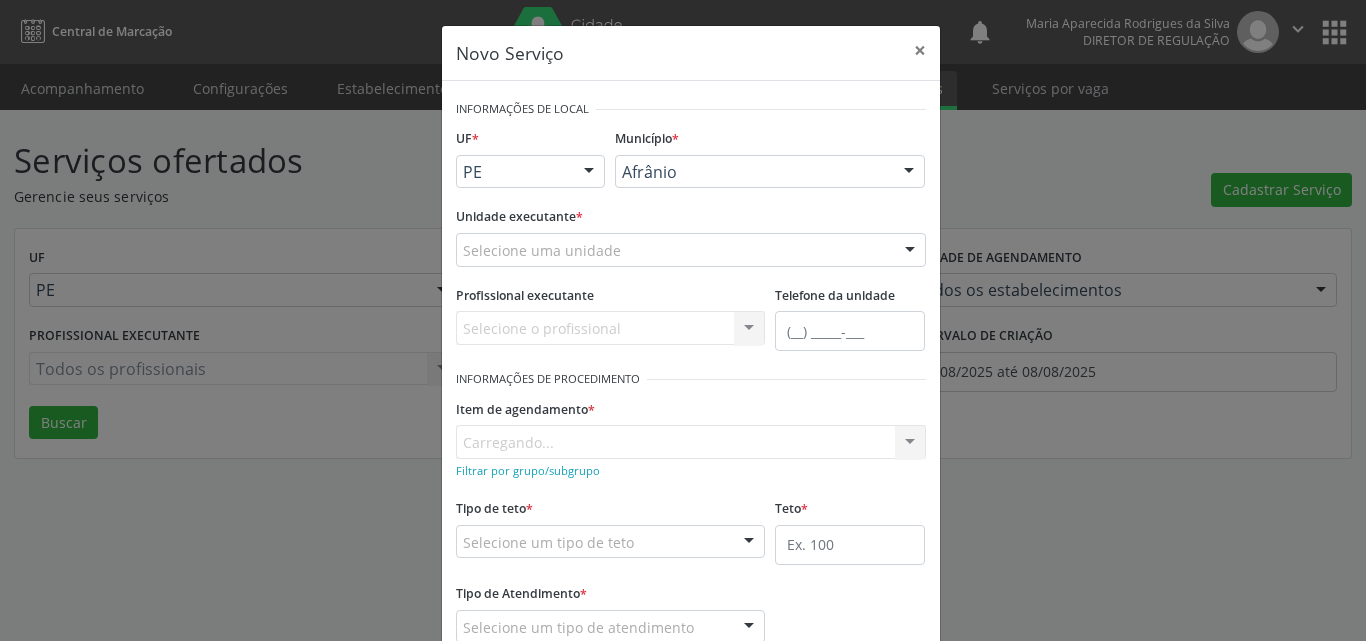 click on "Selecione uma unidade" at bounding box center [691, 250] 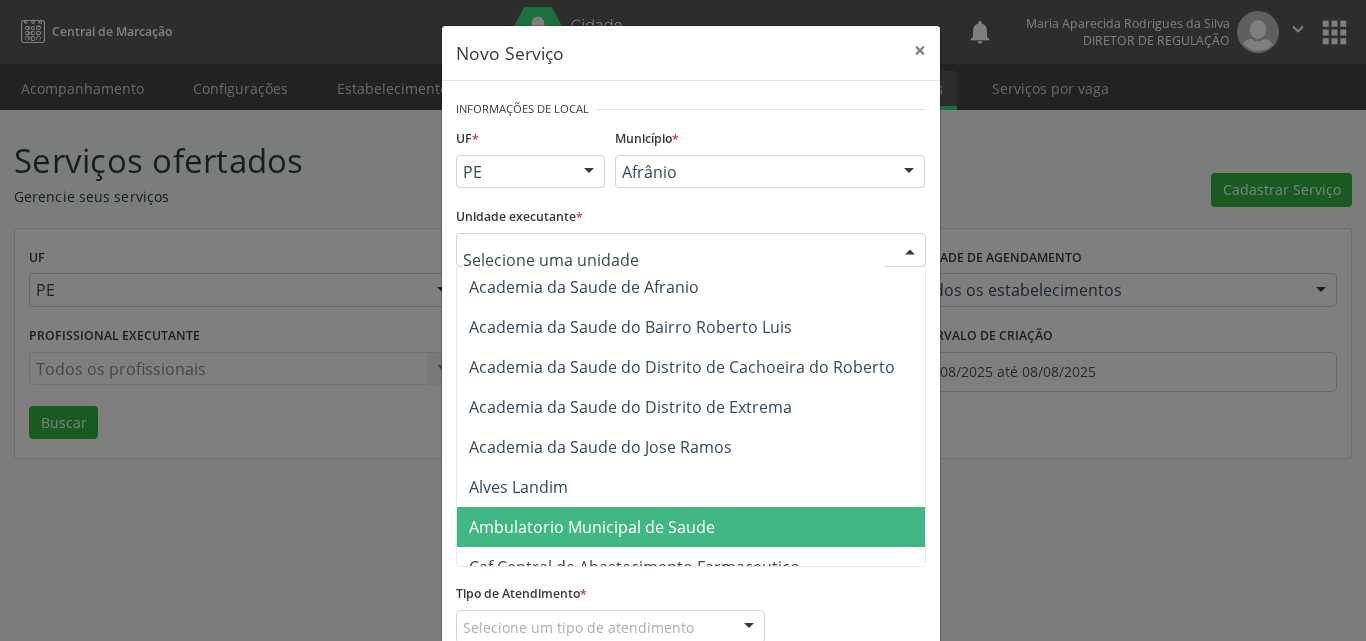 click on "Ambulatorio Municipal de Saude" at bounding box center [592, 527] 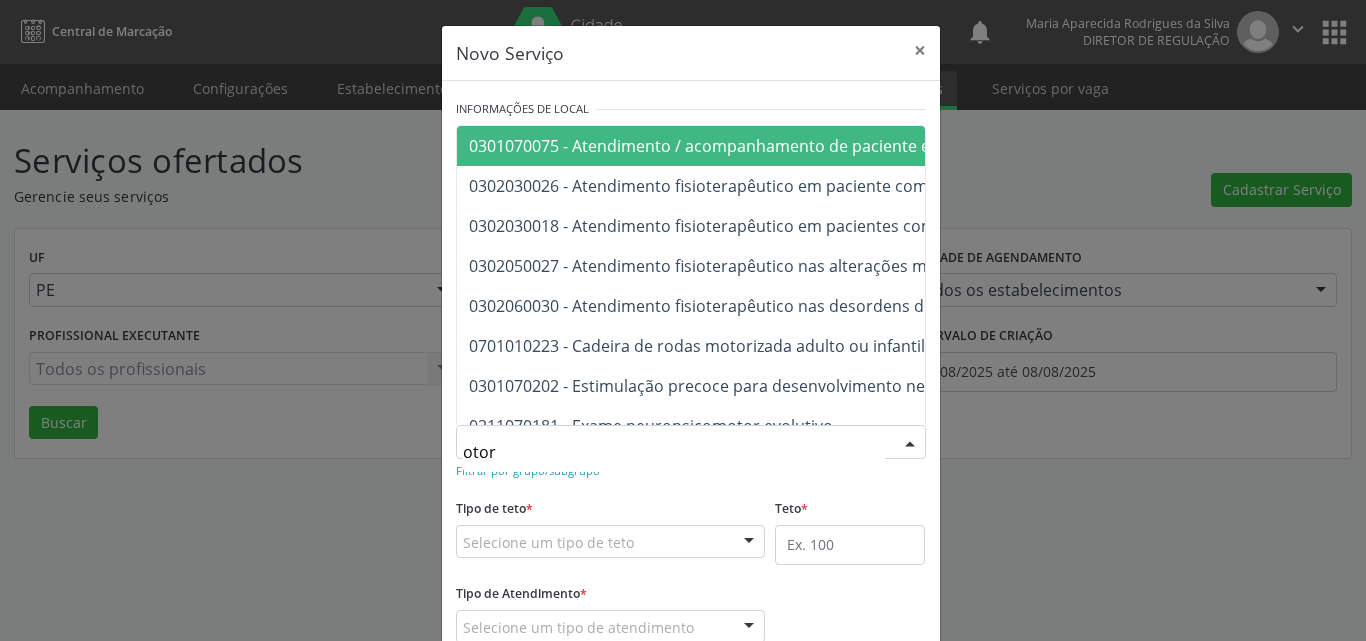 type on "otorr" 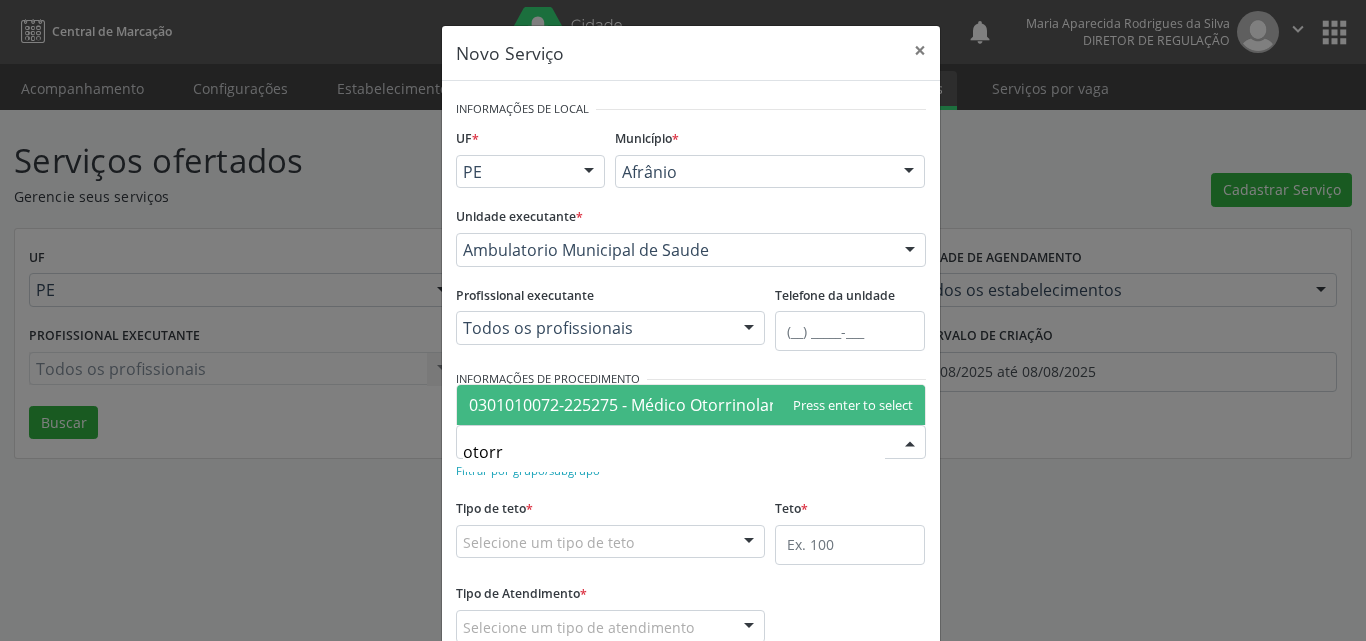 click on "0301010072-225275 - Médico Otorrinolaringologista" at bounding box center [664, 405] 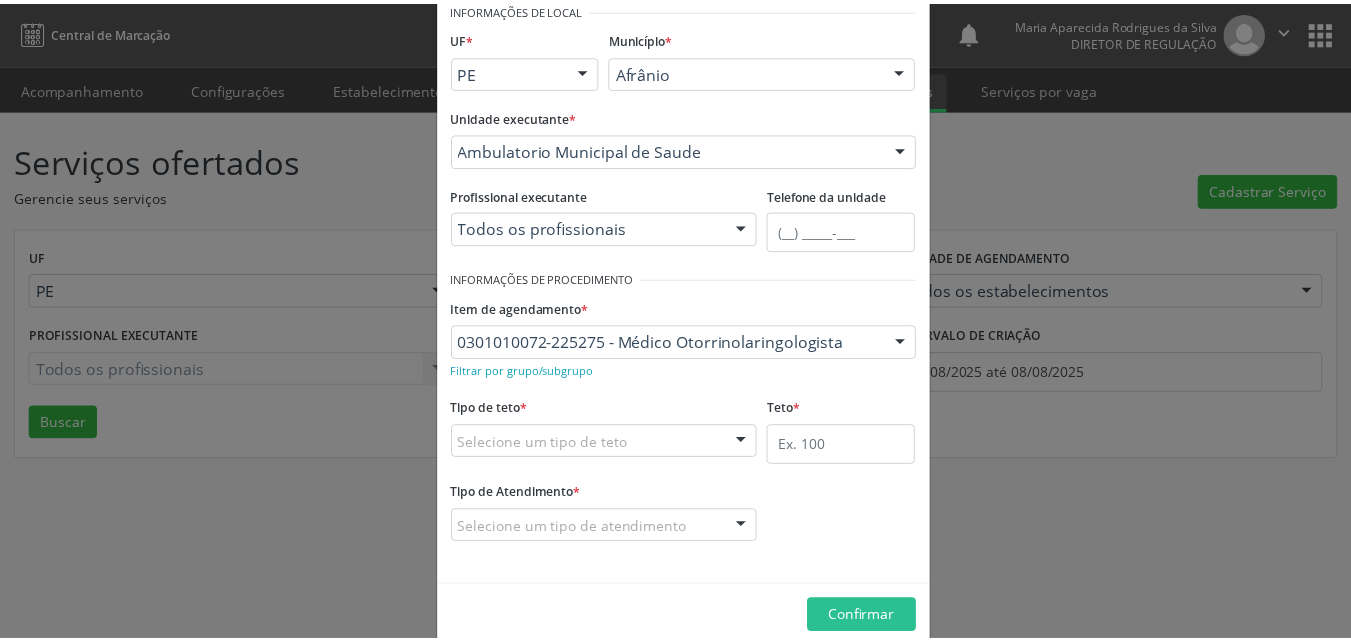 scroll, scrollTop: 132, scrollLeft: 0, axis: vertical 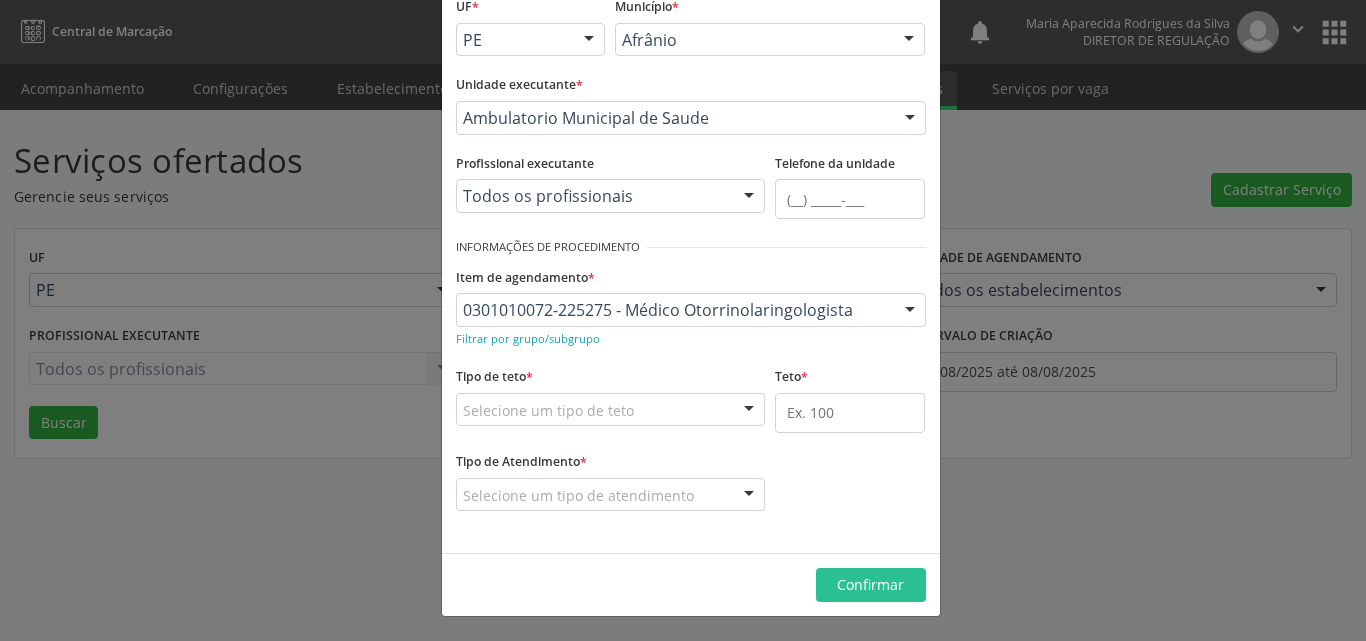 click on "Selecione um tipo de teto" at bounding box center (611, 410) 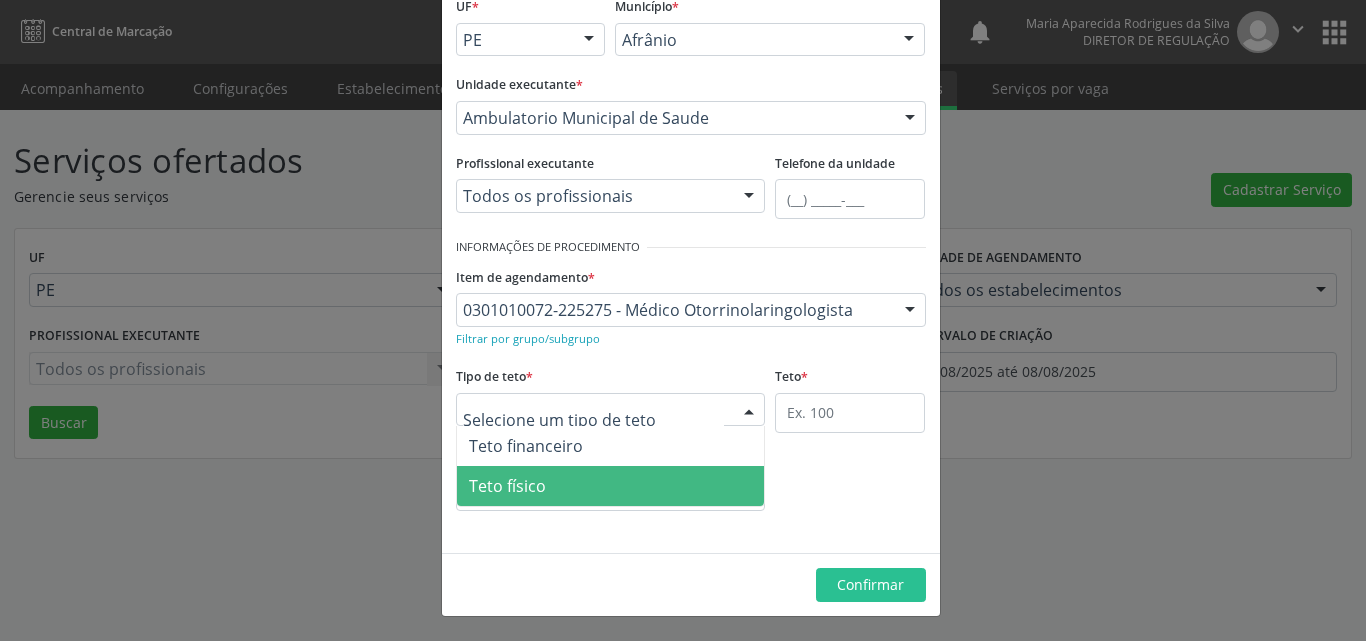 drag, startPoint x: 630, startPoint y: 485, endPoint x: 647, endPoint y: 481, distance: 17.464249 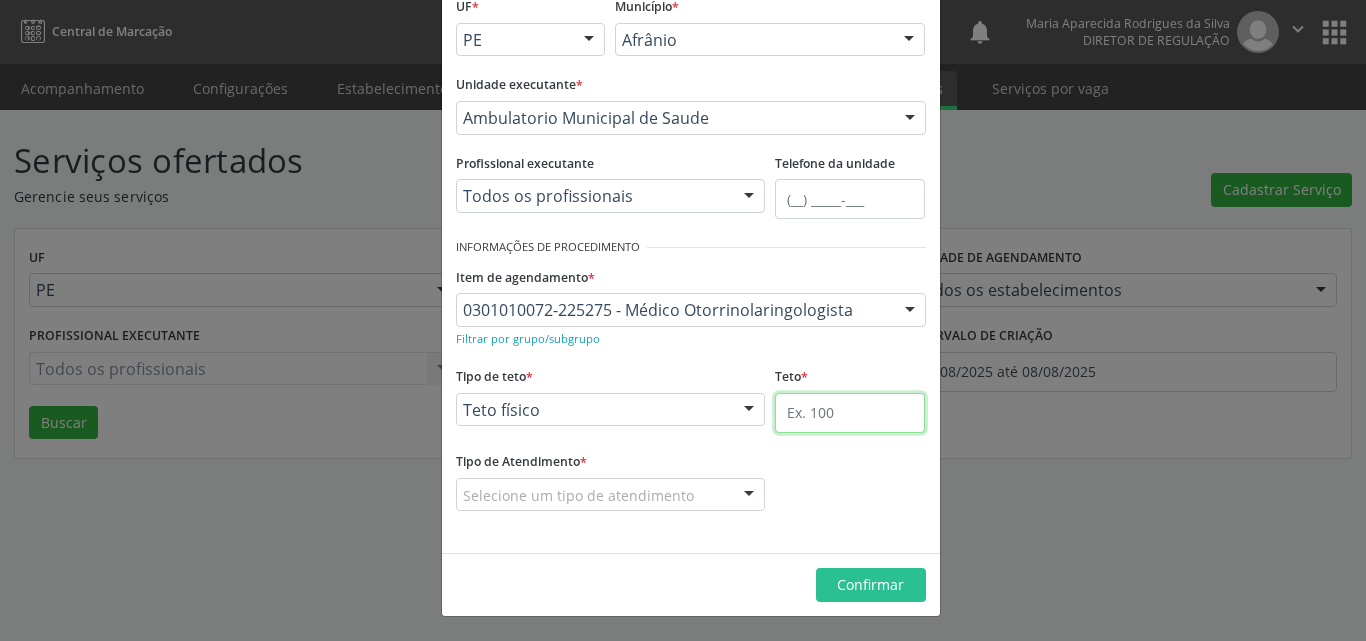 click at bounding box center (850, 413) 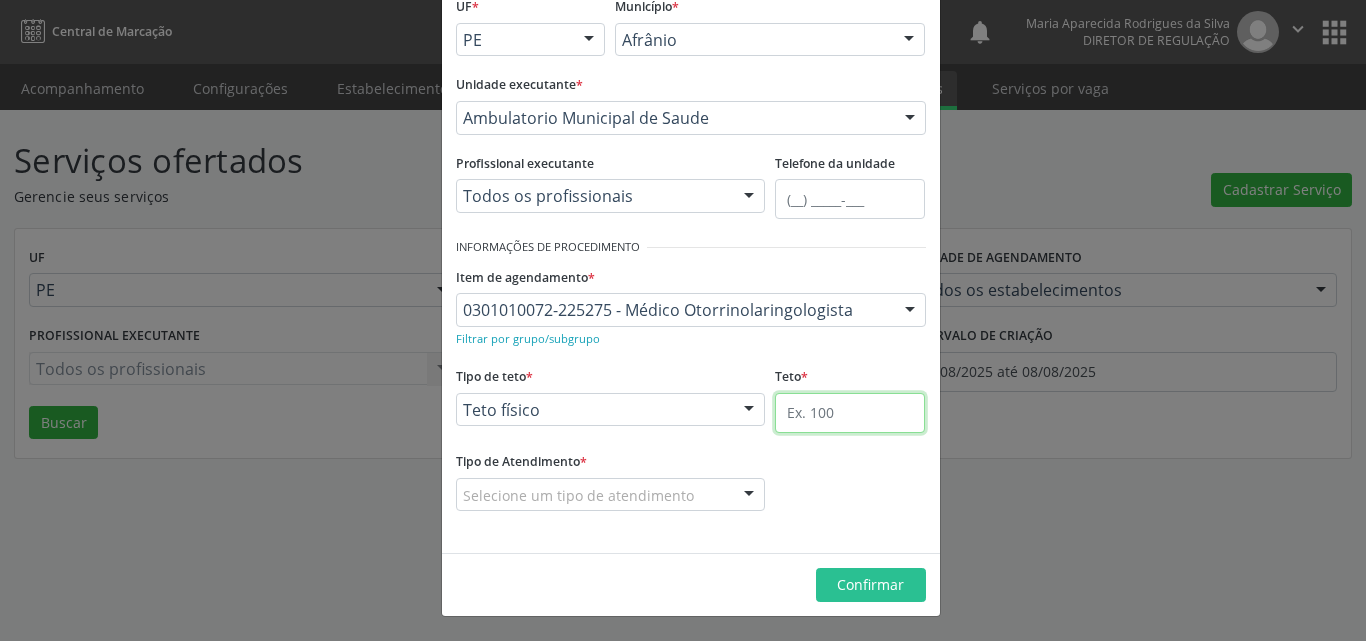 type on "2" 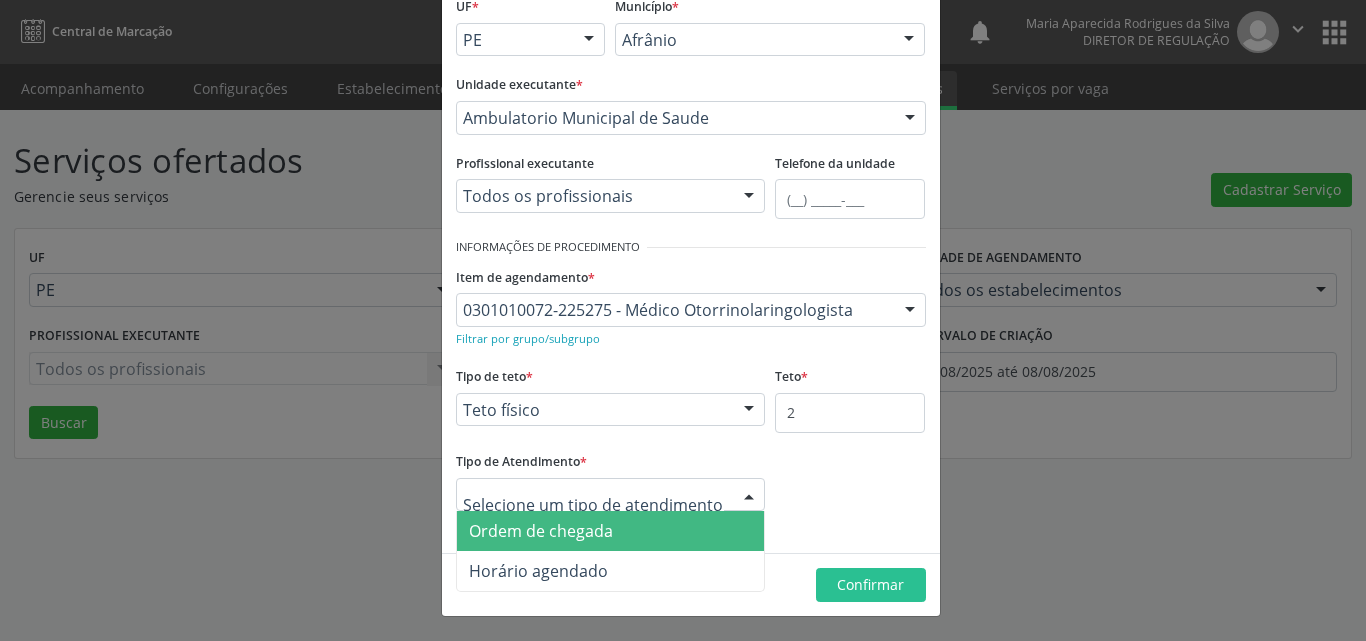 drag, startPoint x: 657, startPoint y: 523, endPoint x: 677, endPoint y: 530, distance: 21.189621 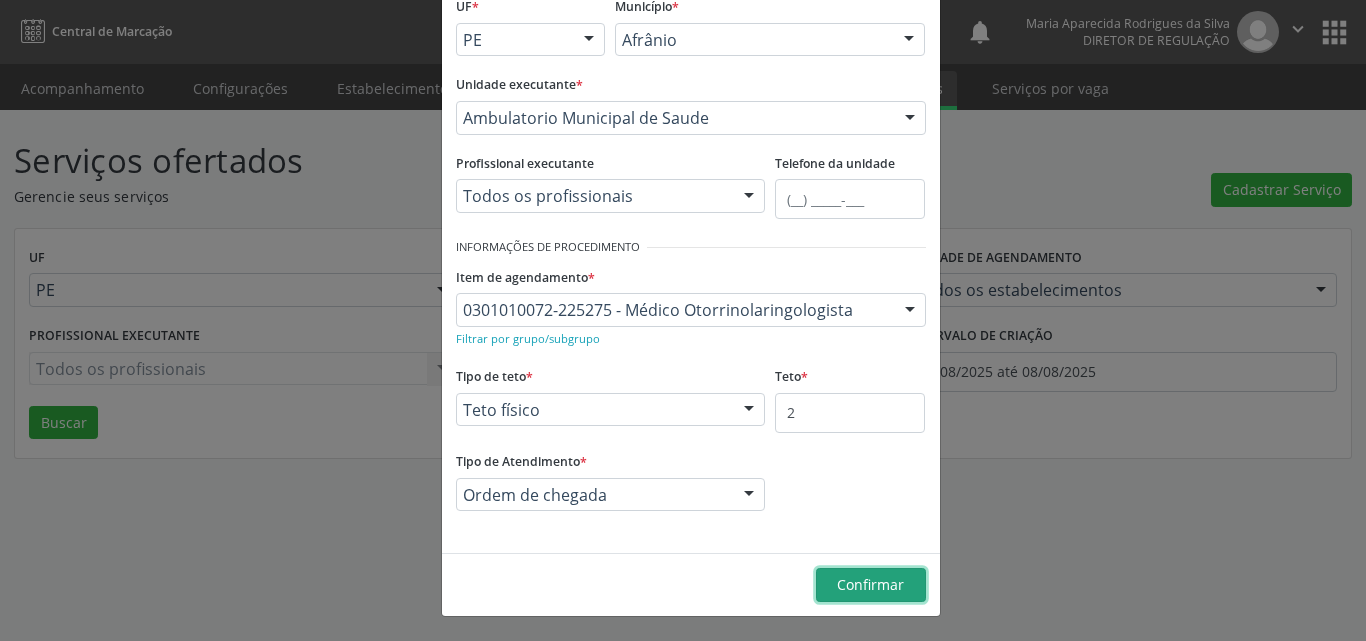 click on "Confirmar" at bounding box center [871, 585] 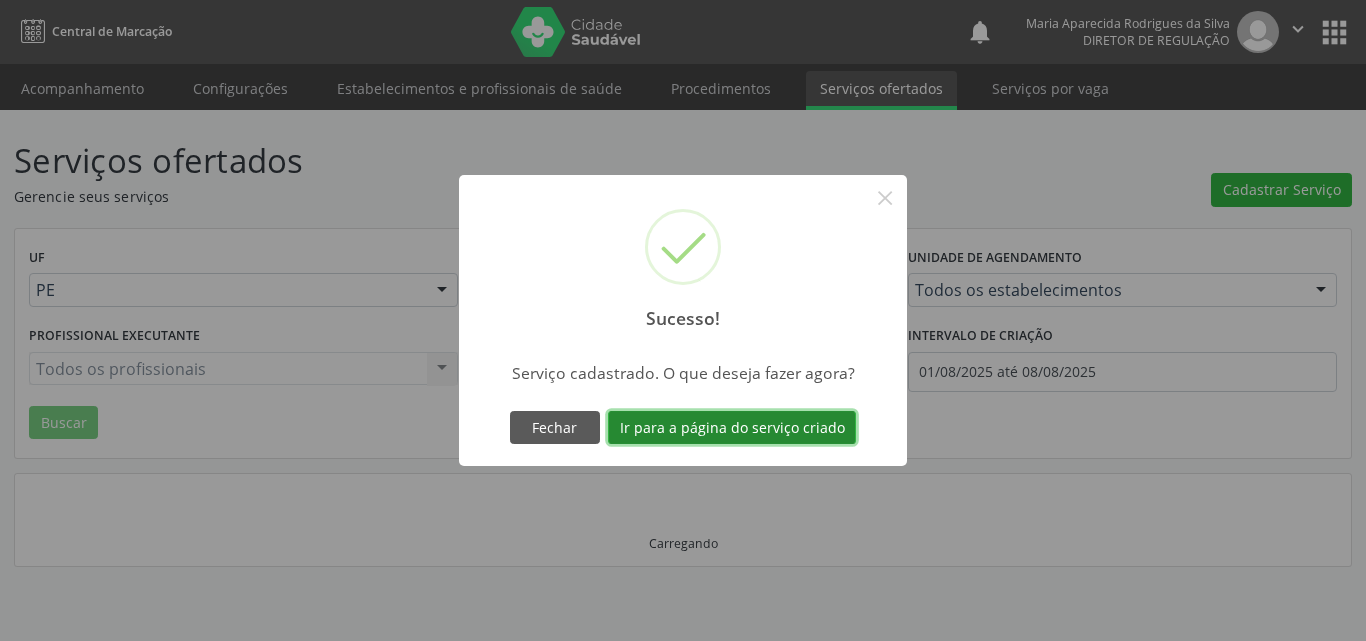 click on "Ir para a página do serviço criado" at bounding box center (732, 428) 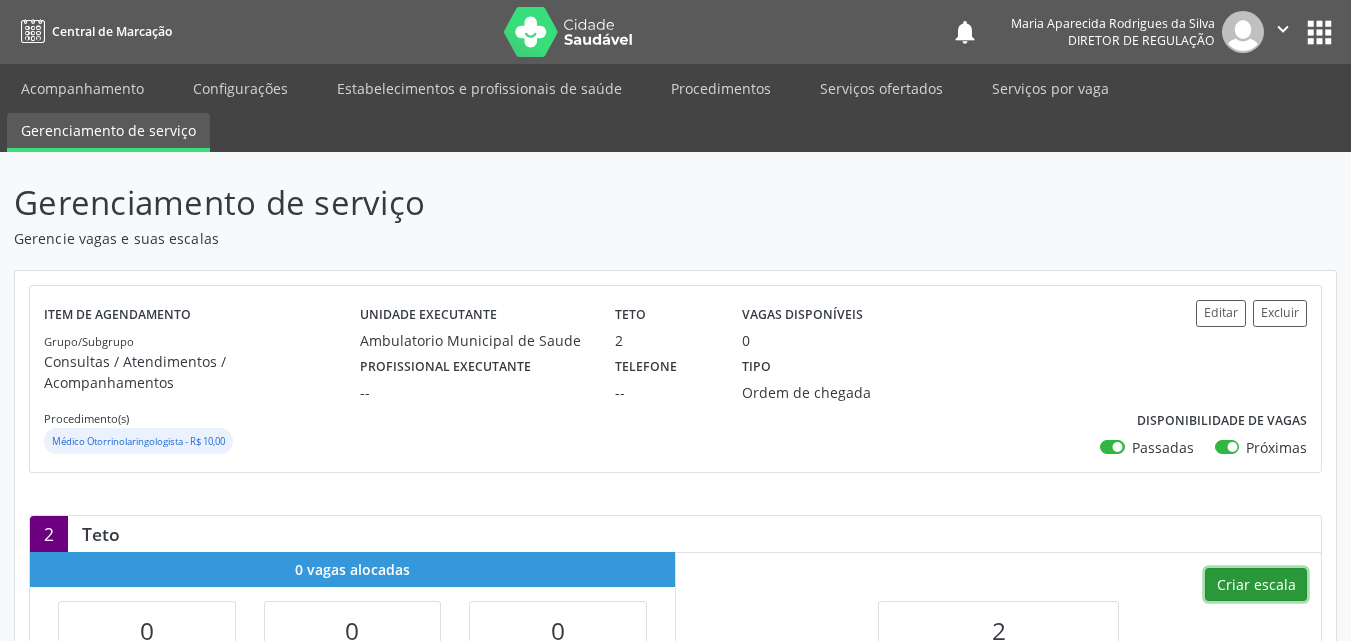 click on "Criar escala" at bounding box center (1256, 585) 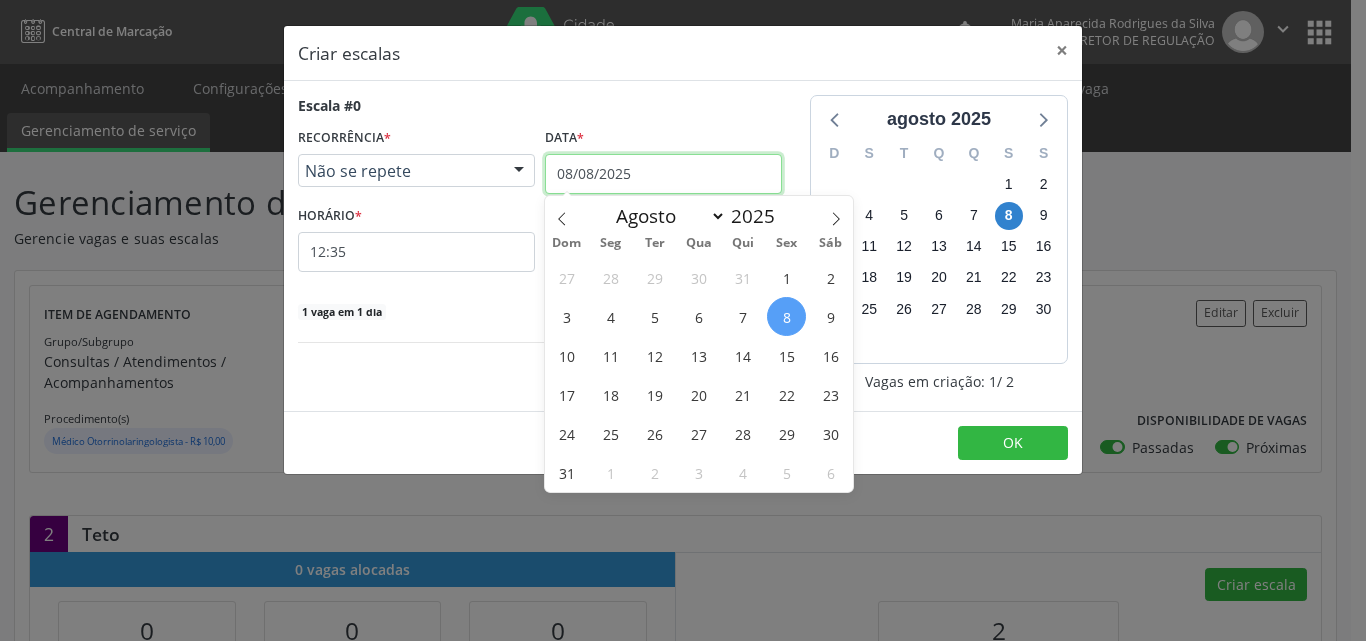 click on "08/08/2025" at bounding box center (663, 174) 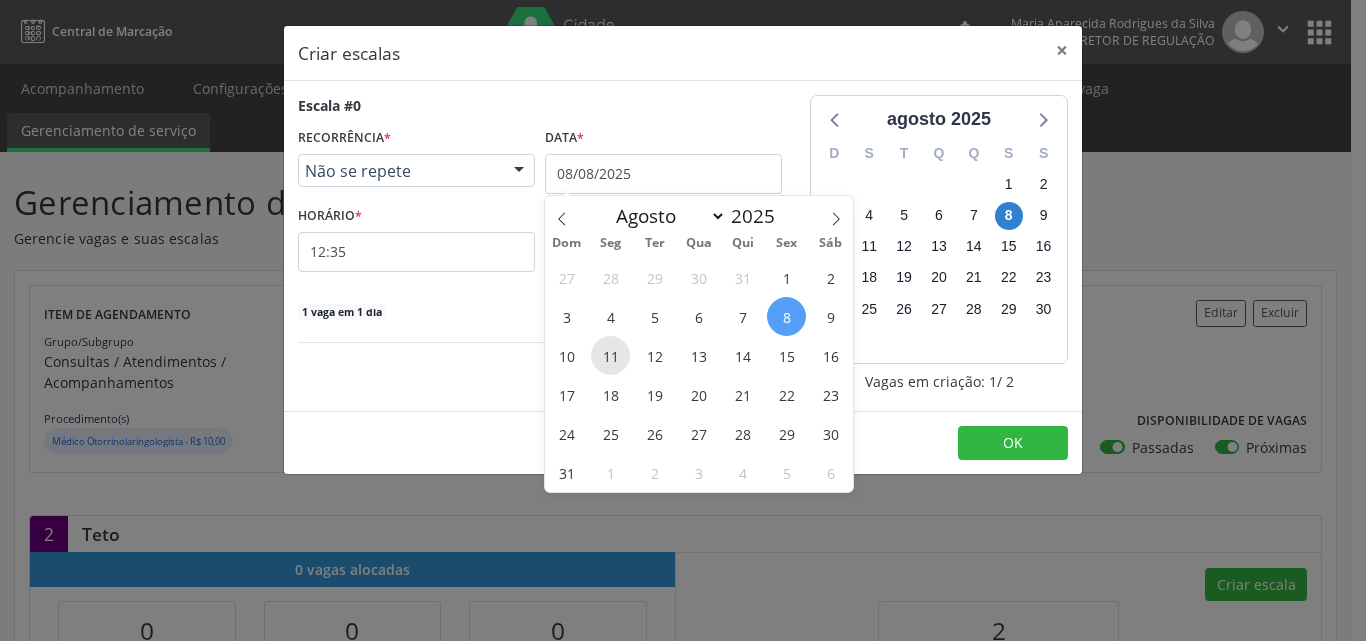 click on "11" at bounding box center [610, 355] 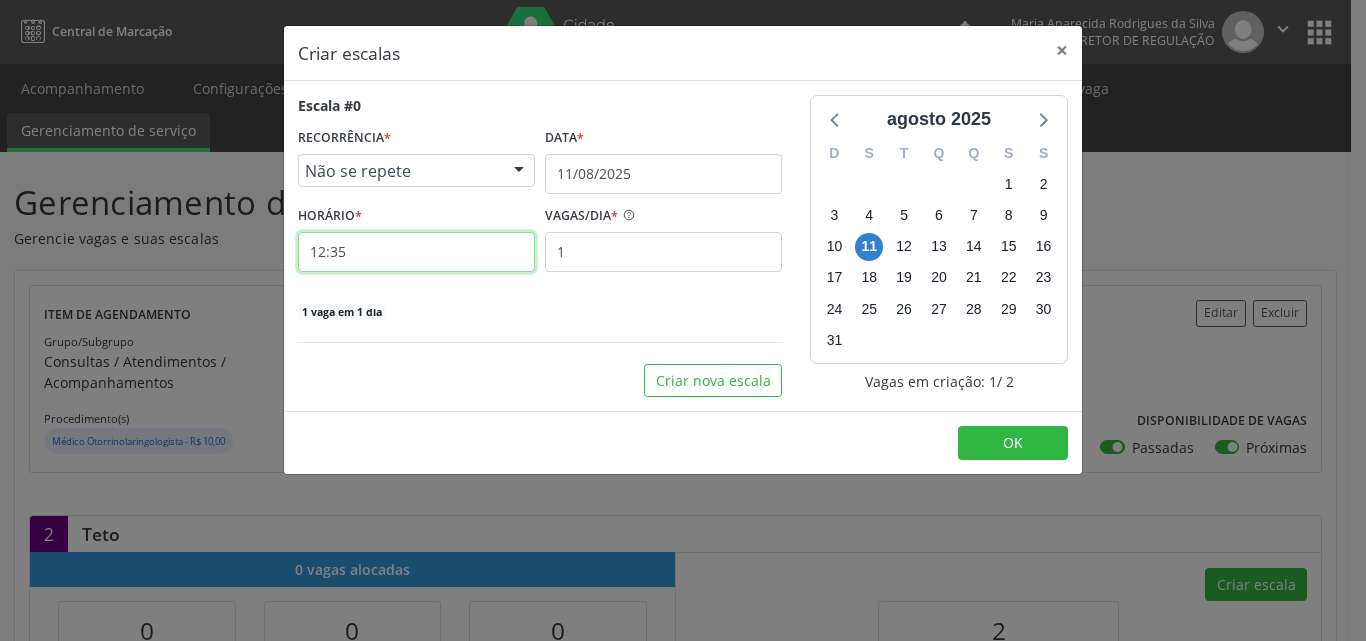 click on "12:35" at bounding box center [416, 252] 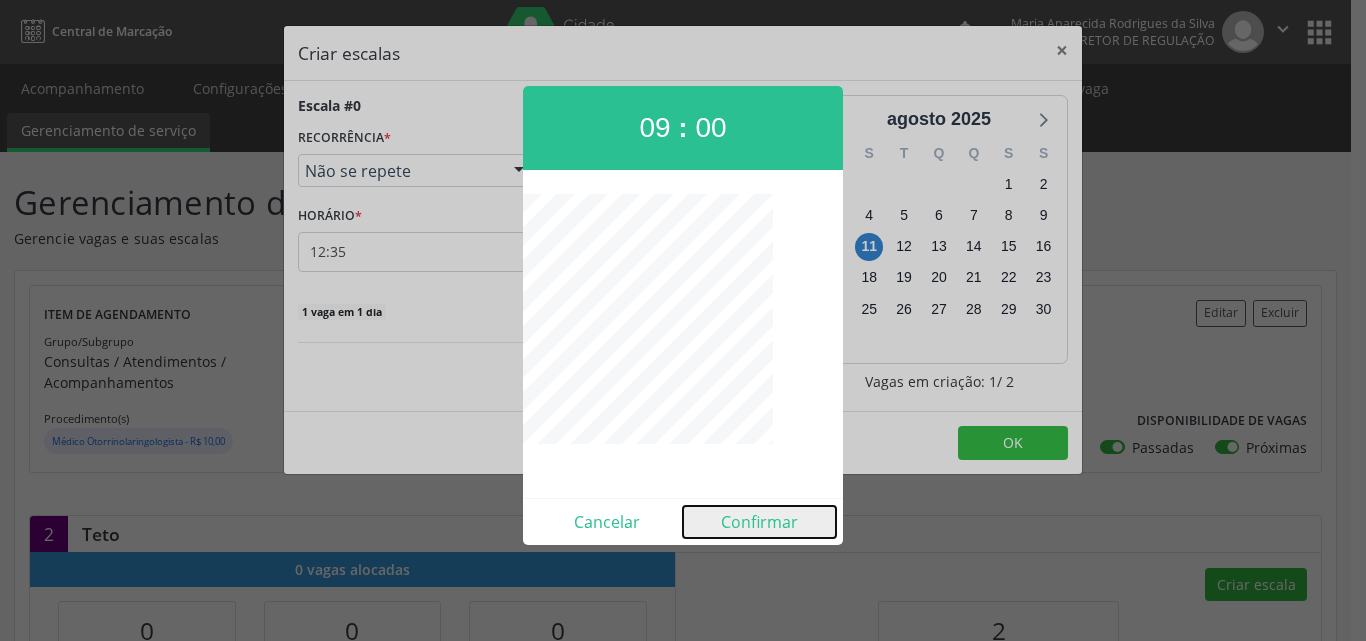 click on "Confirmar" at bounding box center [759, 522] 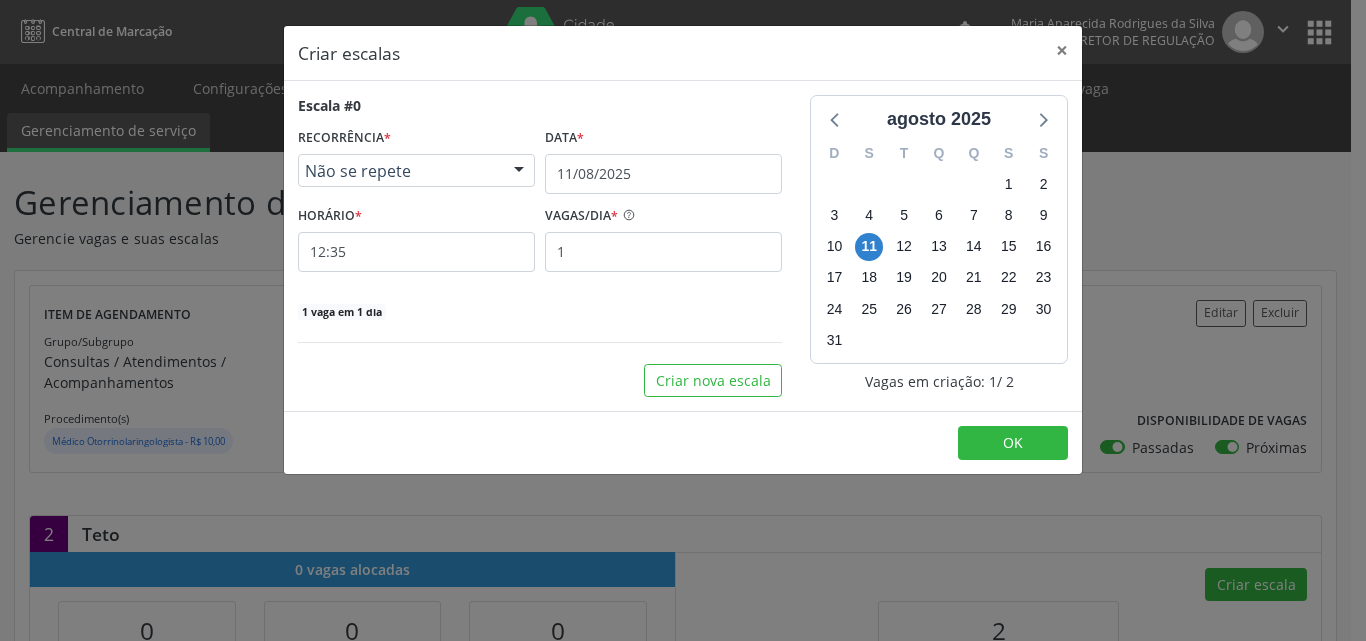 type on "09:00" 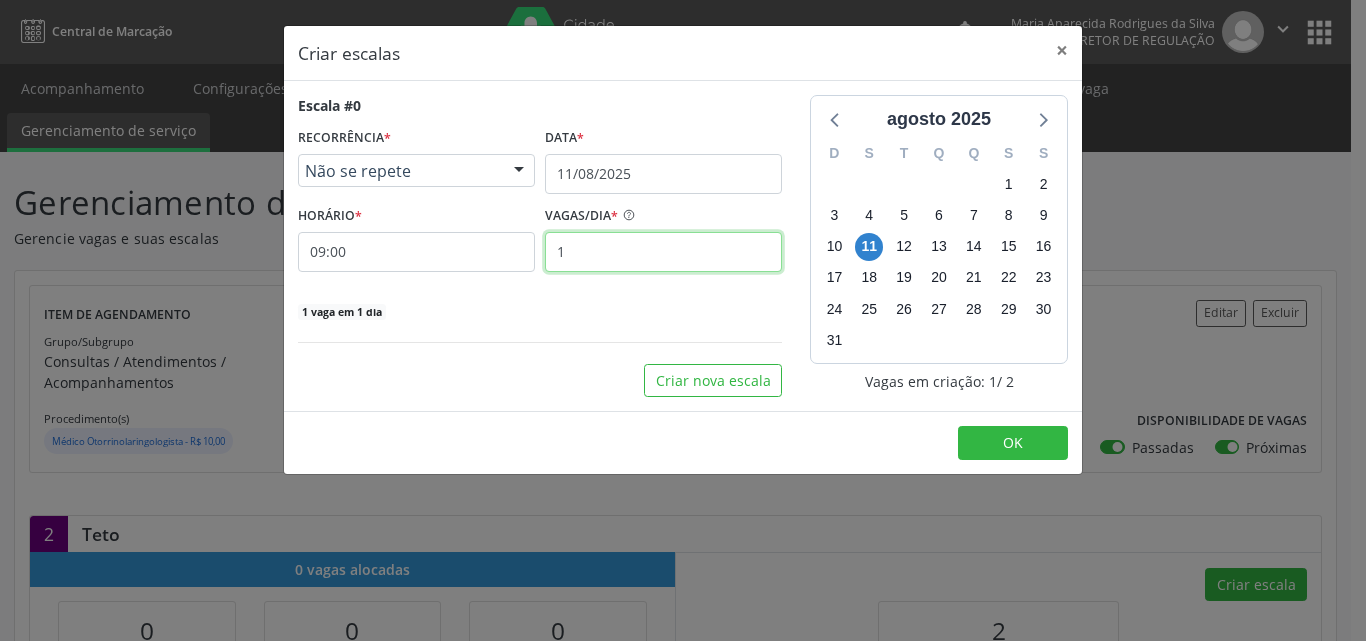 click on "1" at bounding box center (663, 252) 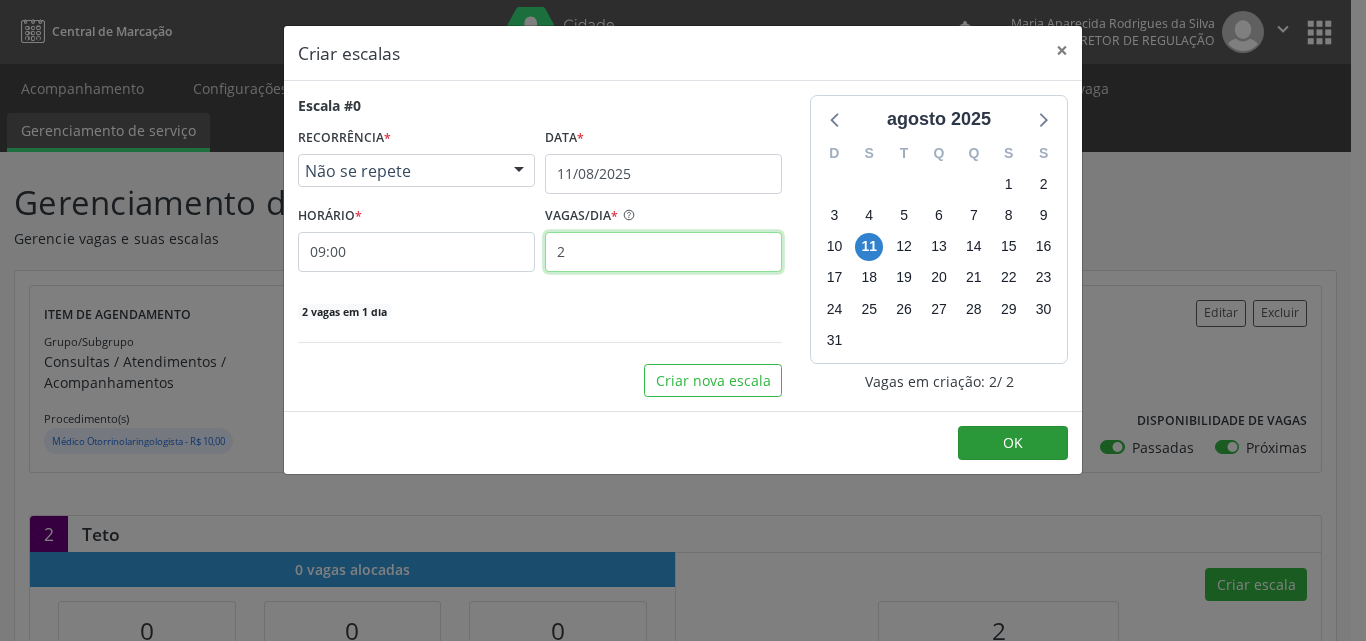 type on "2" 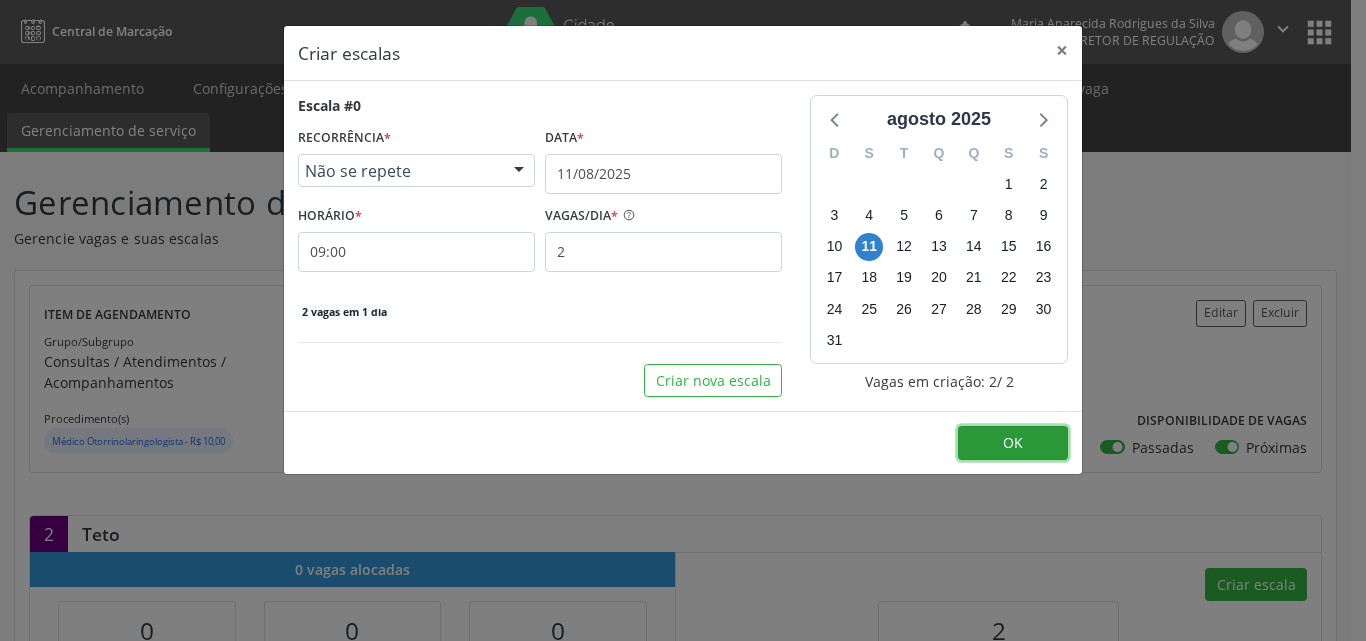 click on "OK" at bounding box center (1013, 442) 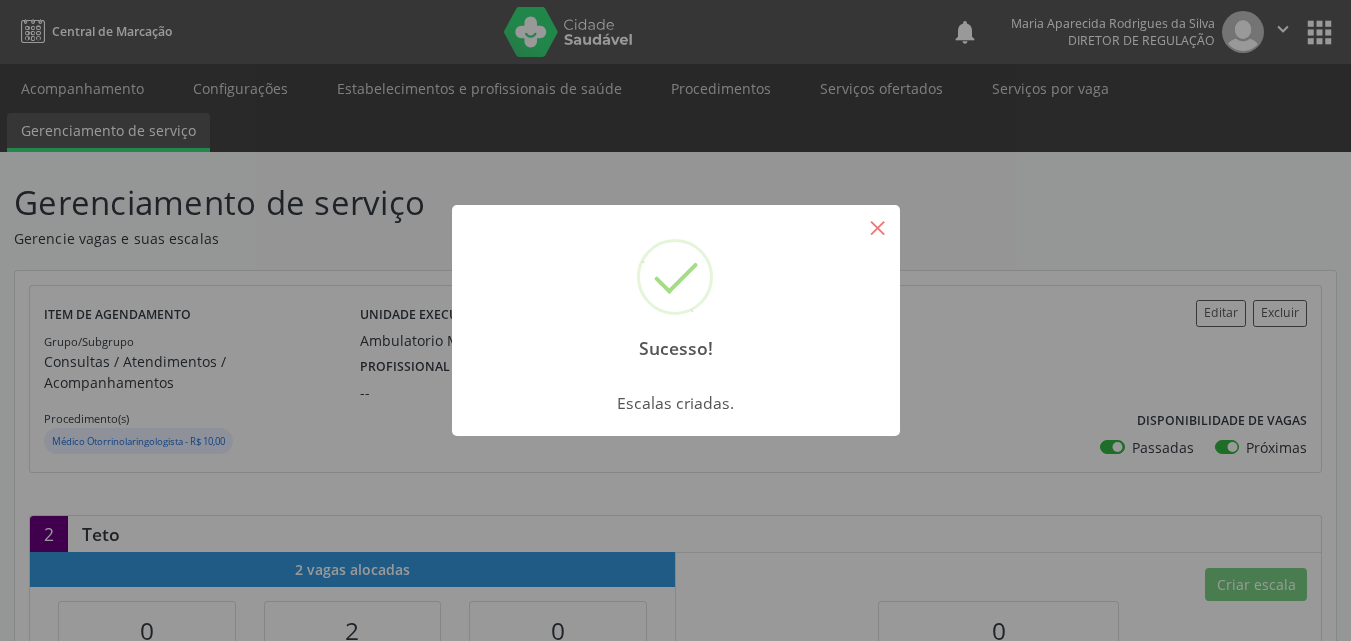 click on "×" at bounding box center [878, 227] 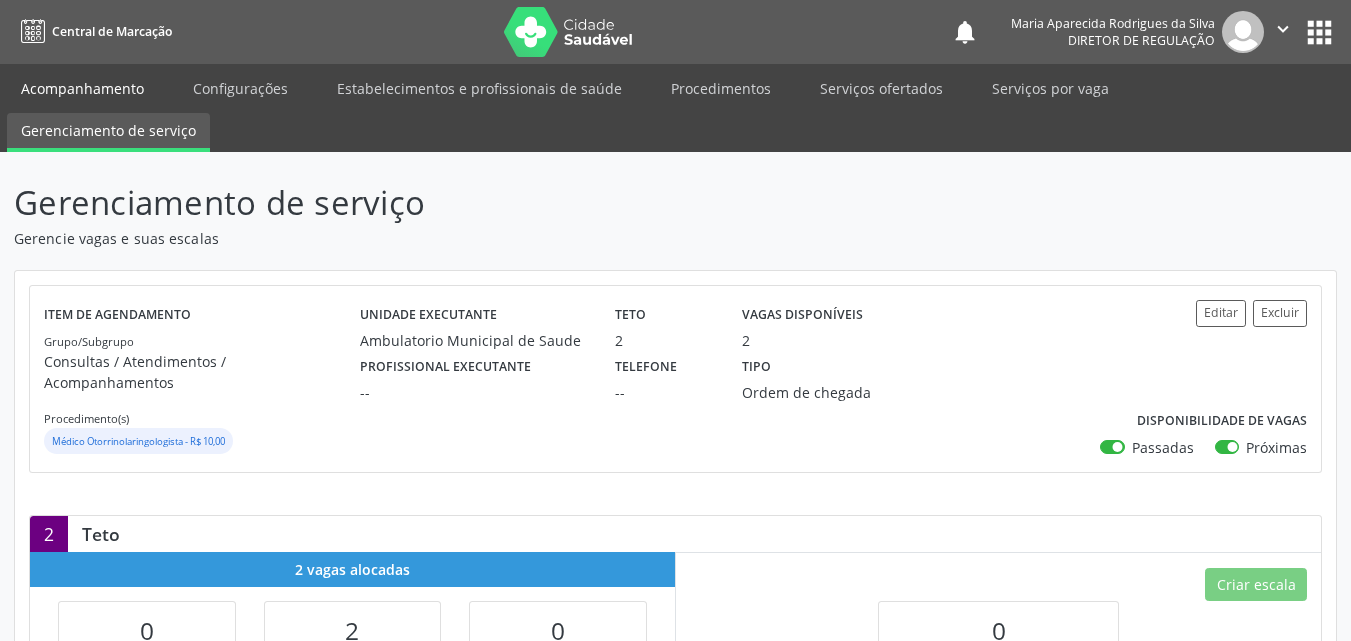 click on "Acompanhamento" at bounding box center [82, 88] 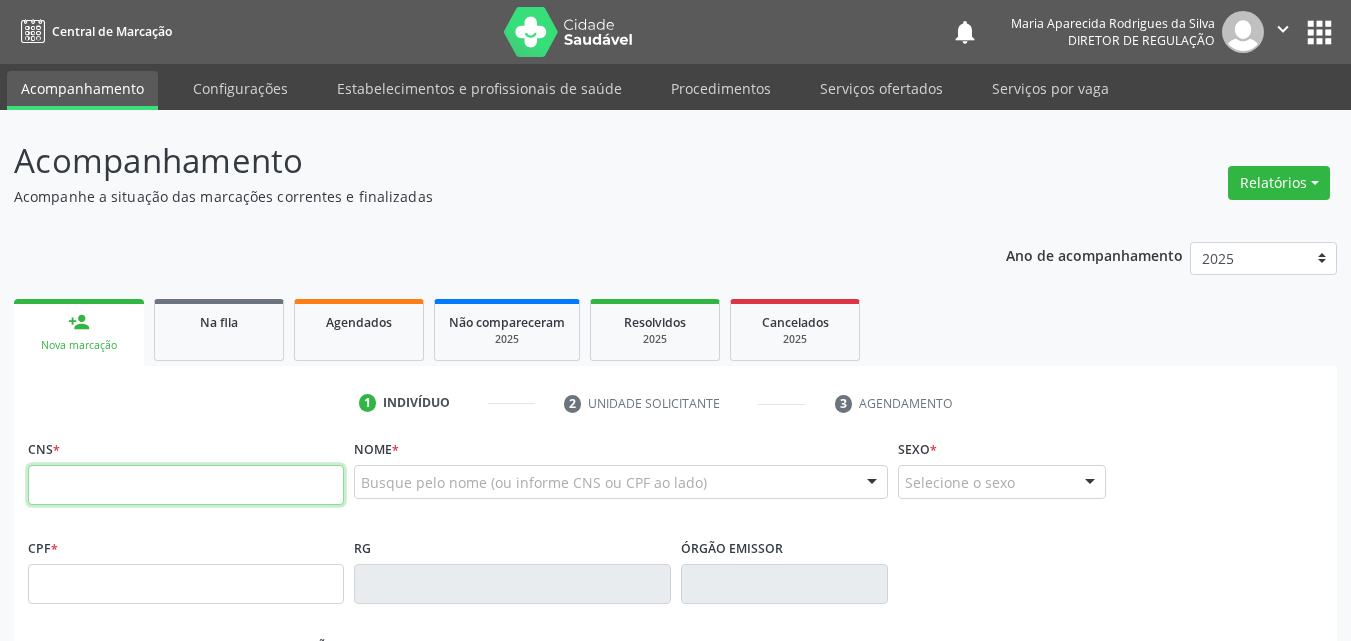 click at bounding box center (186, 485) 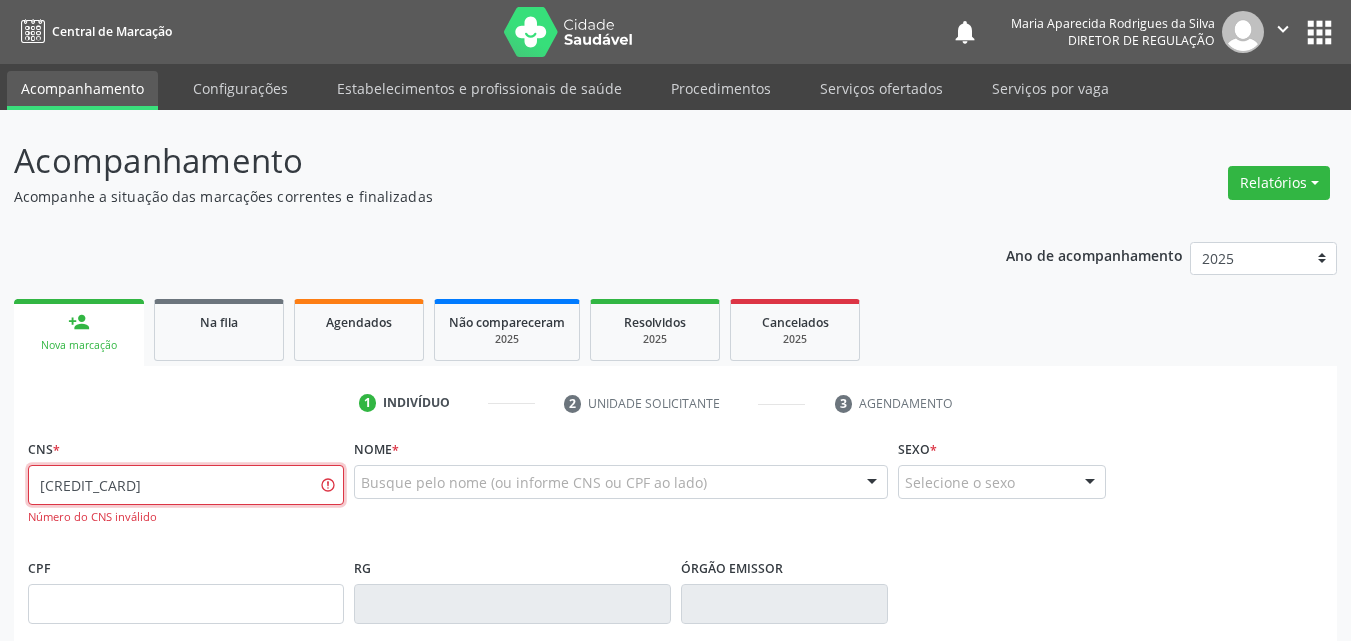 type on "[CREDIT_CARD]" 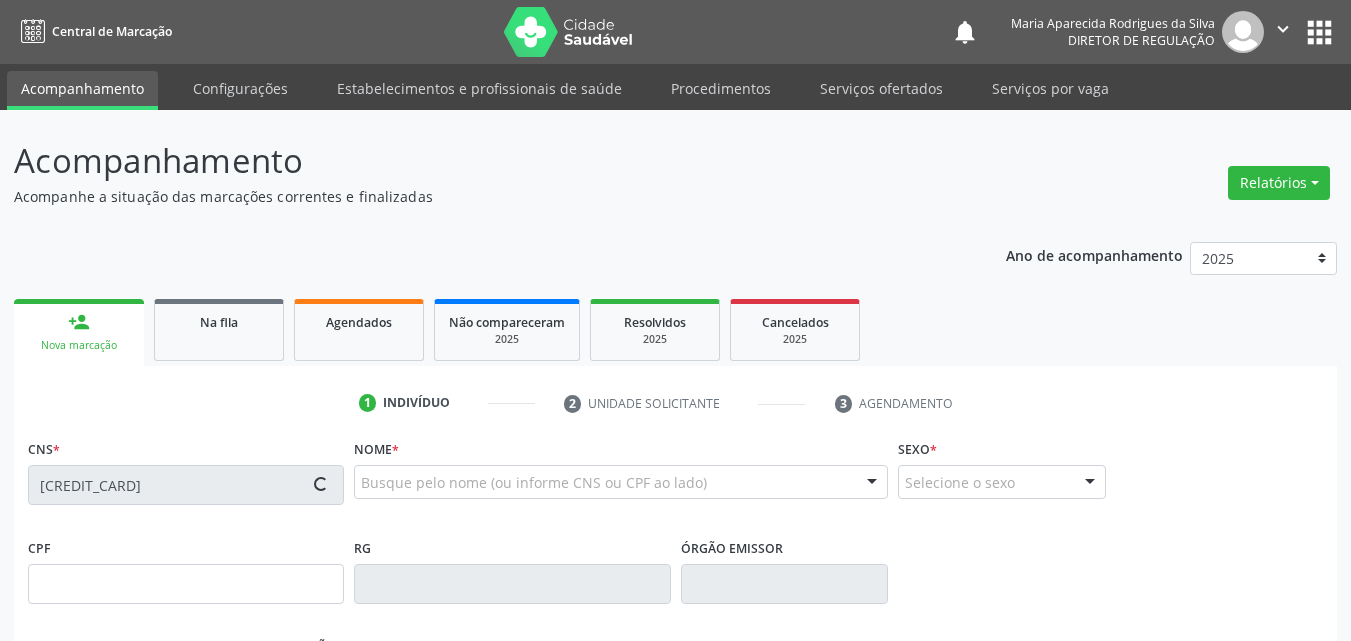 type on "[SSN]" 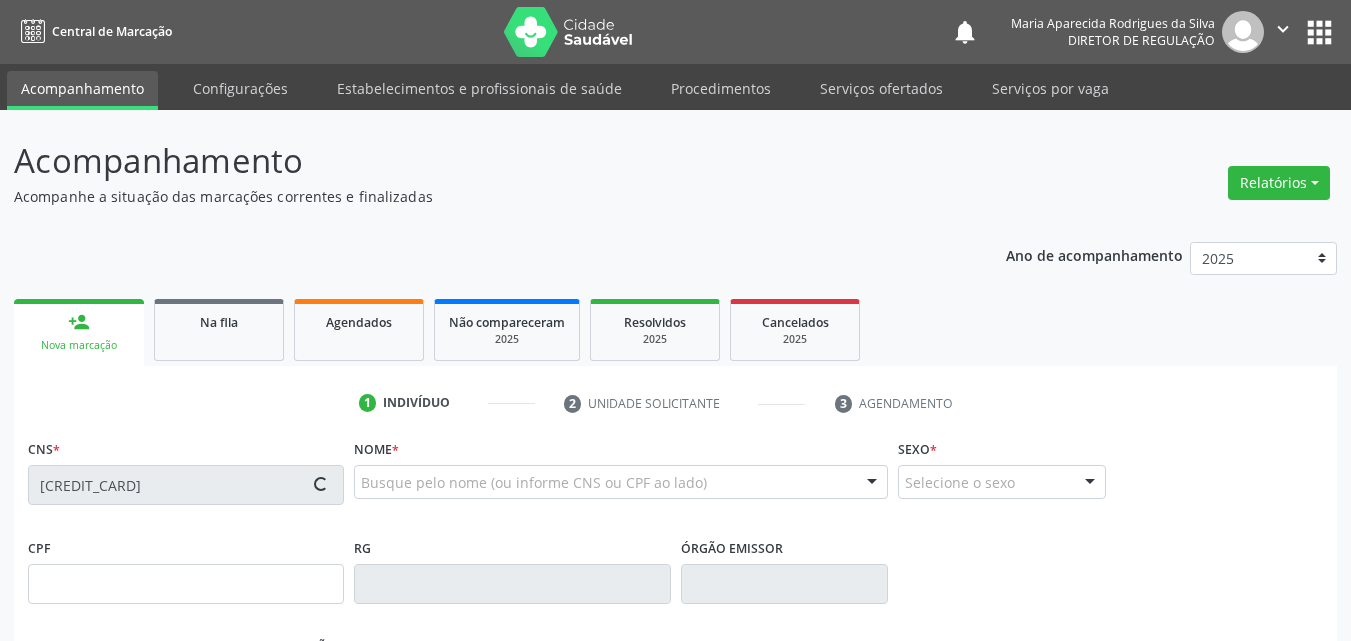 type on "[DATE]" 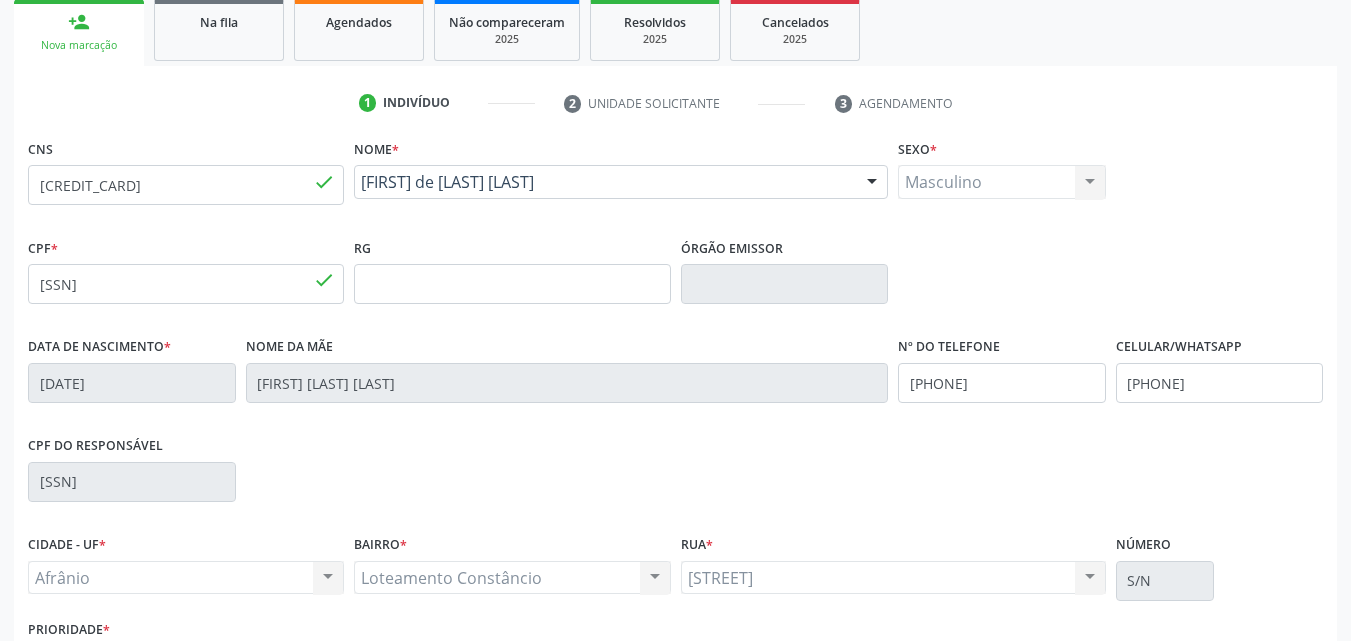 scroll, scrollTop: 443, scrollLeft: 0, axis: vertical 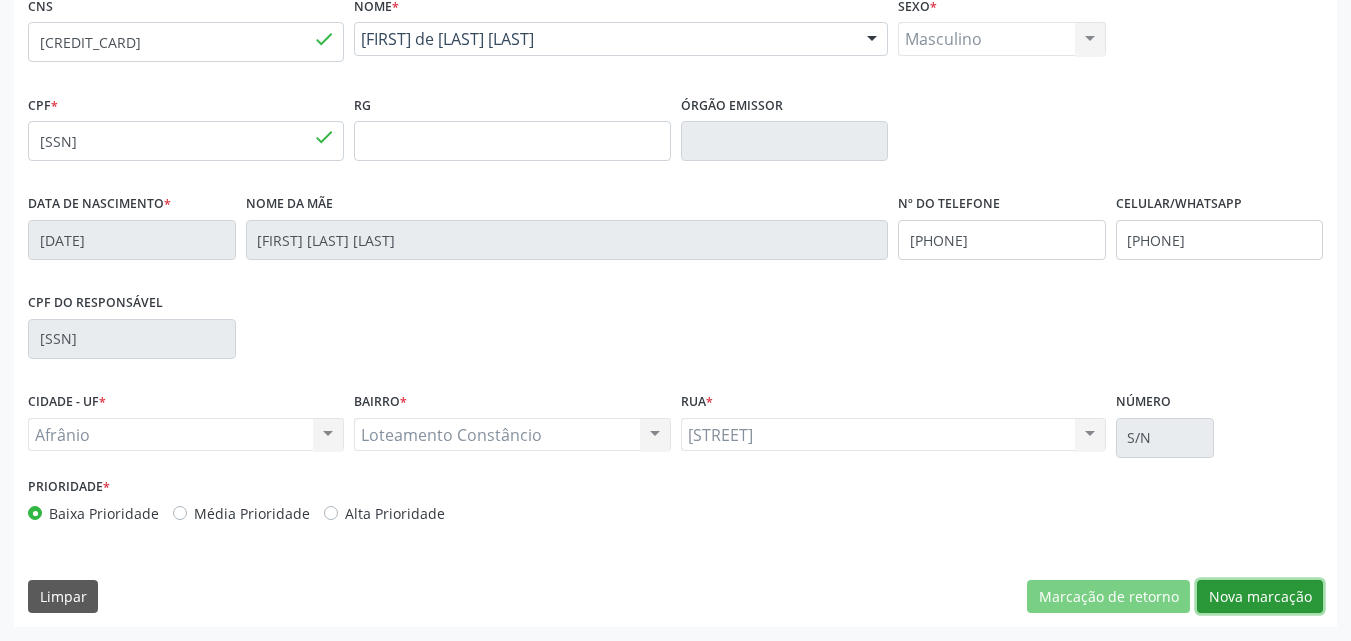 click on "Nova marcação" at bounding box center [1260, 597] 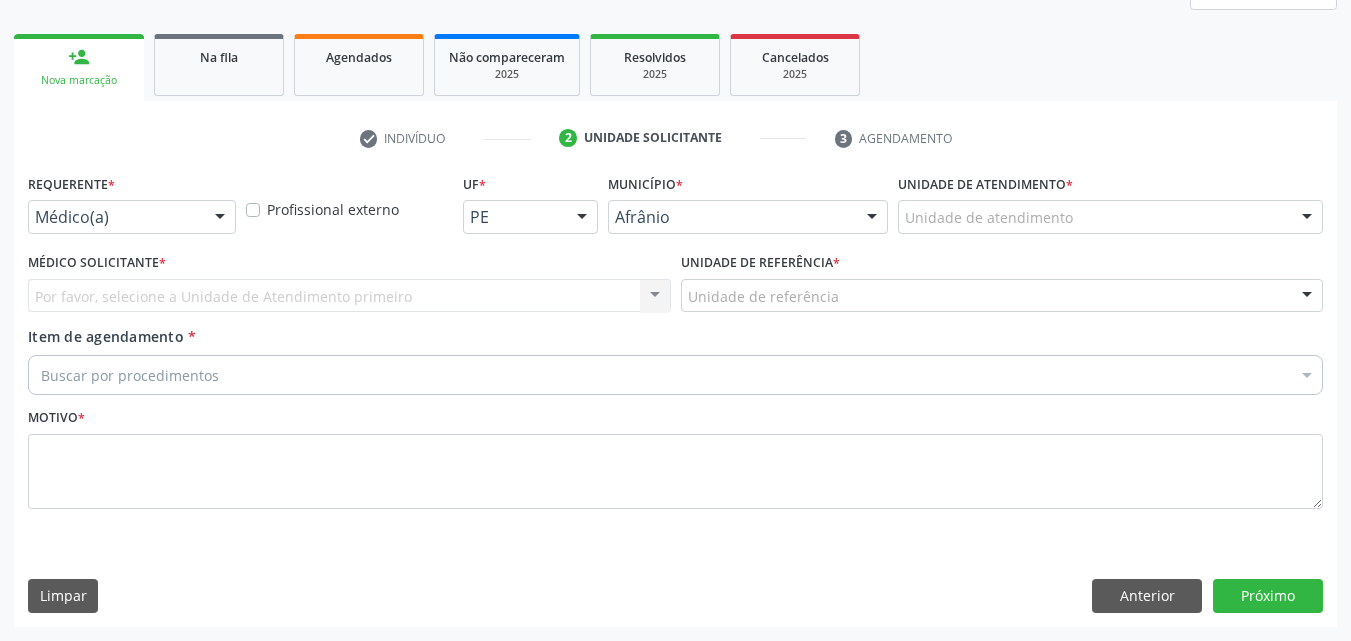 scroll, scrollTop: 265, scrollLeft: 0, axis: vertical 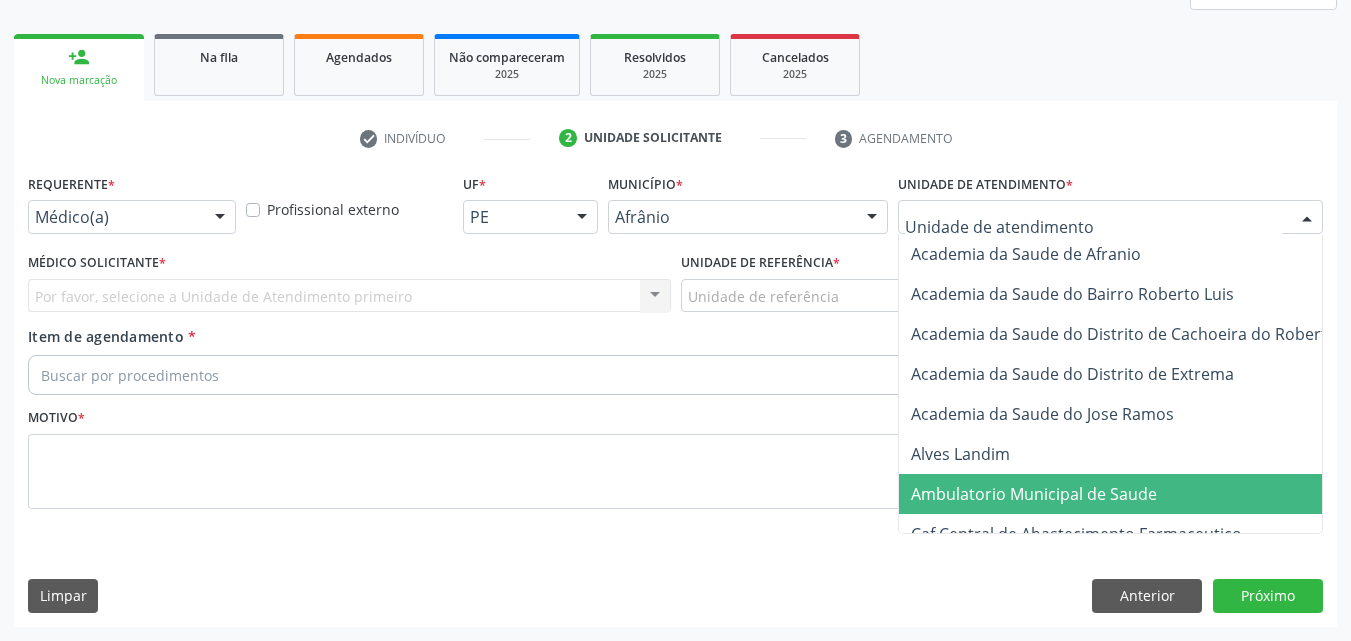 click on "Ambulatorio Municipal de Saude" at bounding box center [1034, 494] 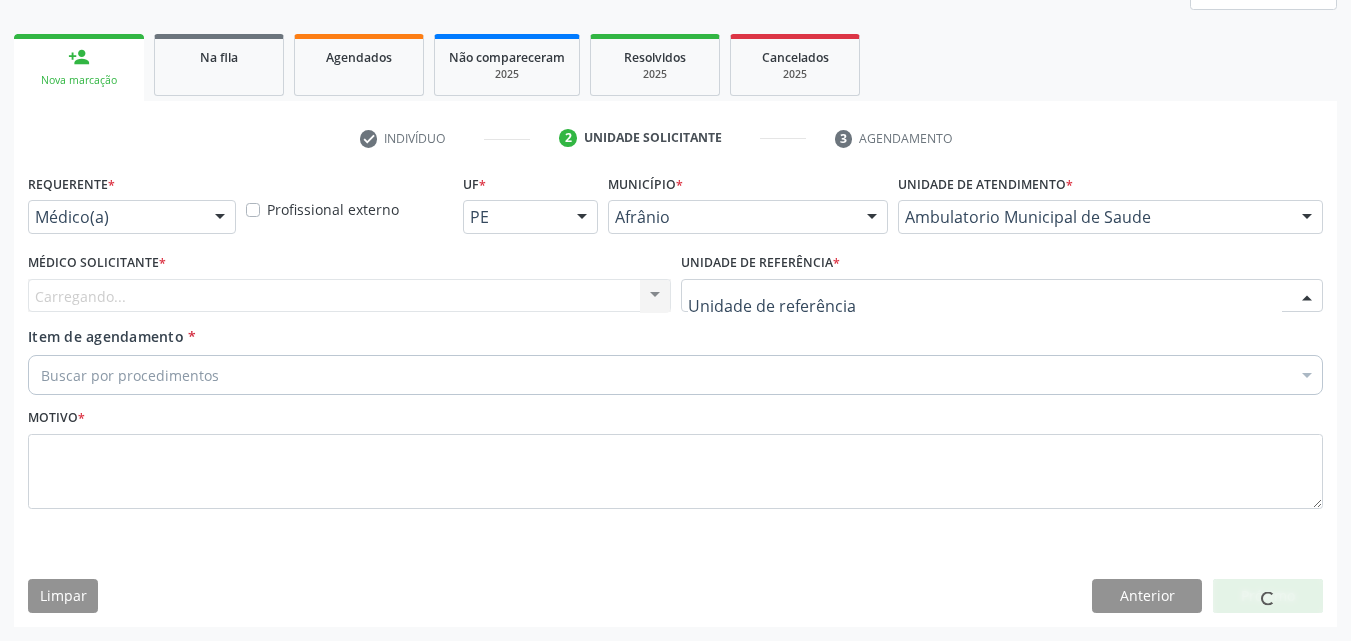 click at bounding box center [1002, 296] 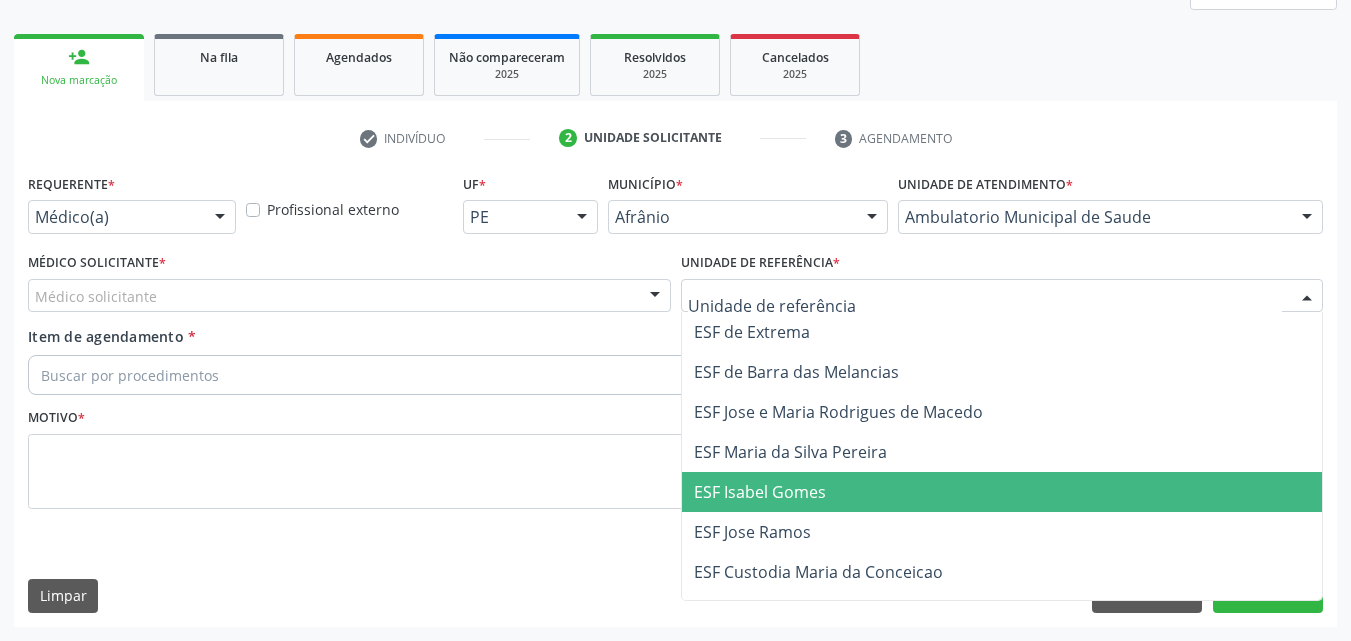click on "ESF Isabel Gomes" at bounding box center [760, 492] 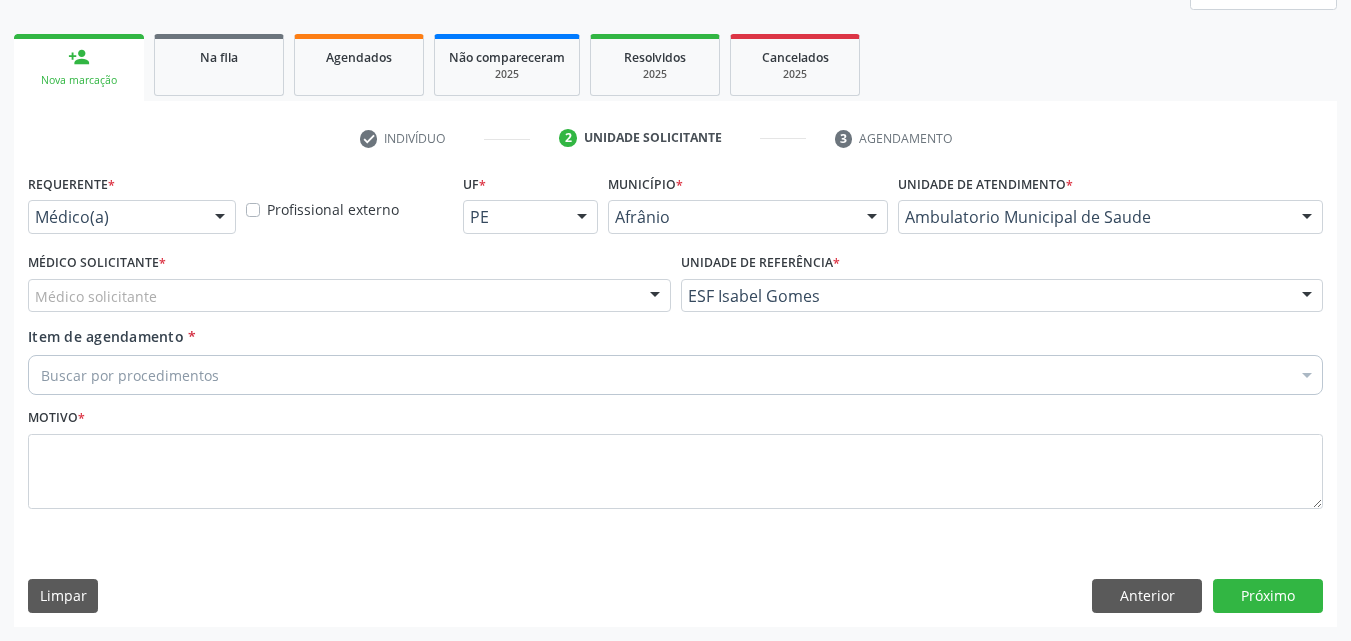 click on "Médico solicitante" at bounding box center [349, 296] 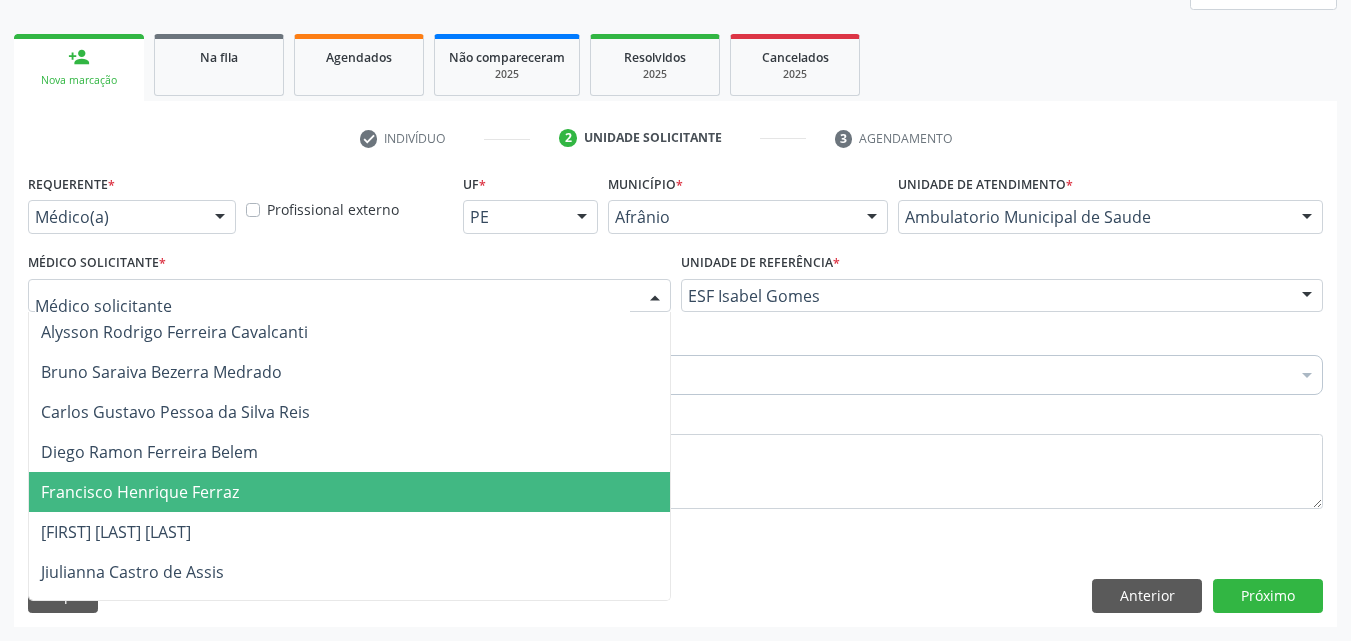click on "Francisco Henrique Ferraz" at bounding box center [349, 492] 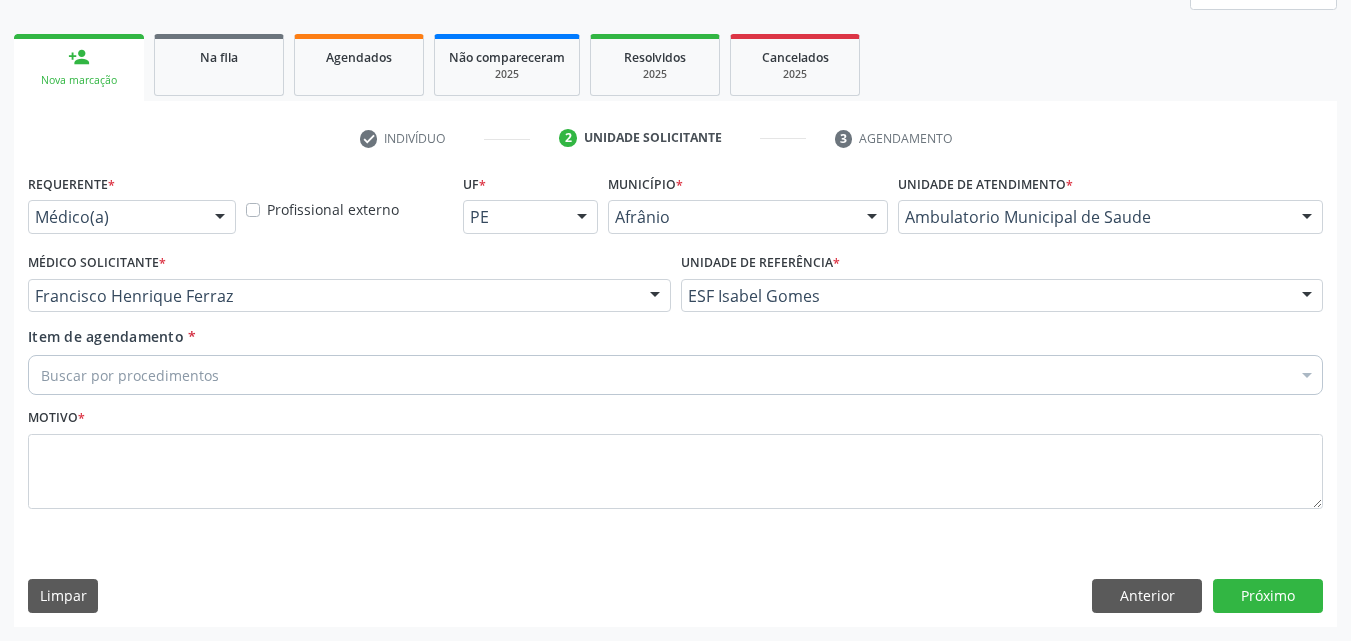 click on "Buscar por procedimentos" at bounding box center (675, 375) 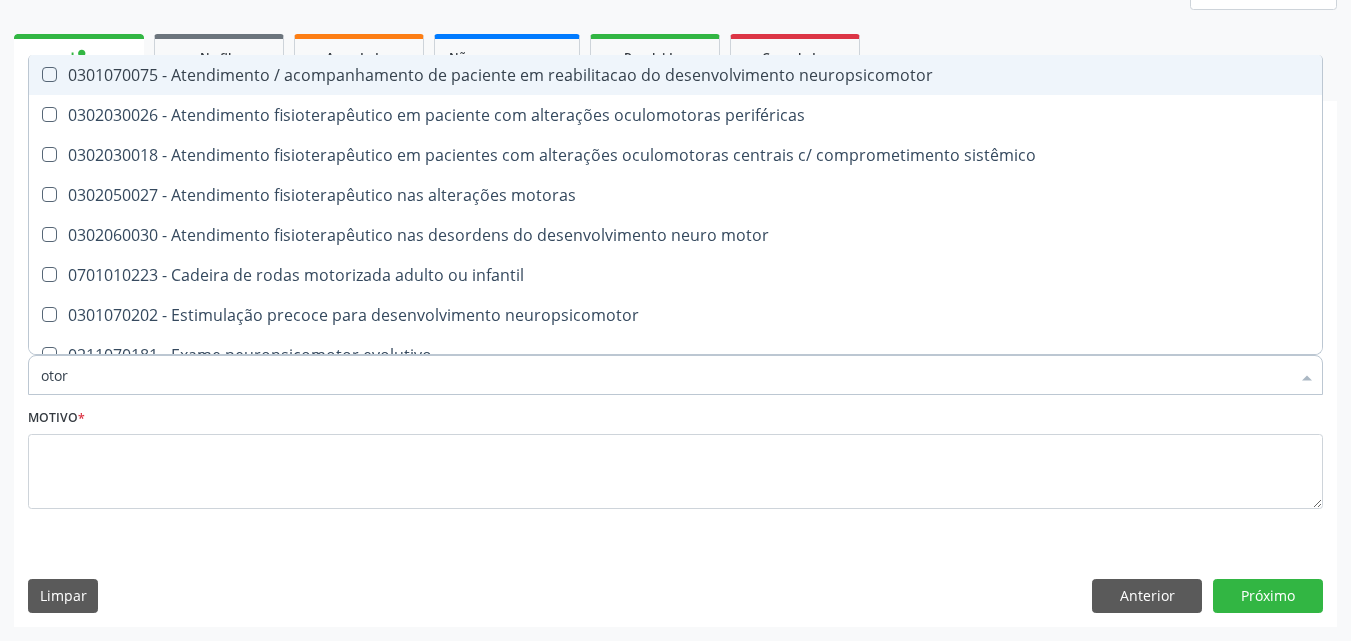 type on "otorr" 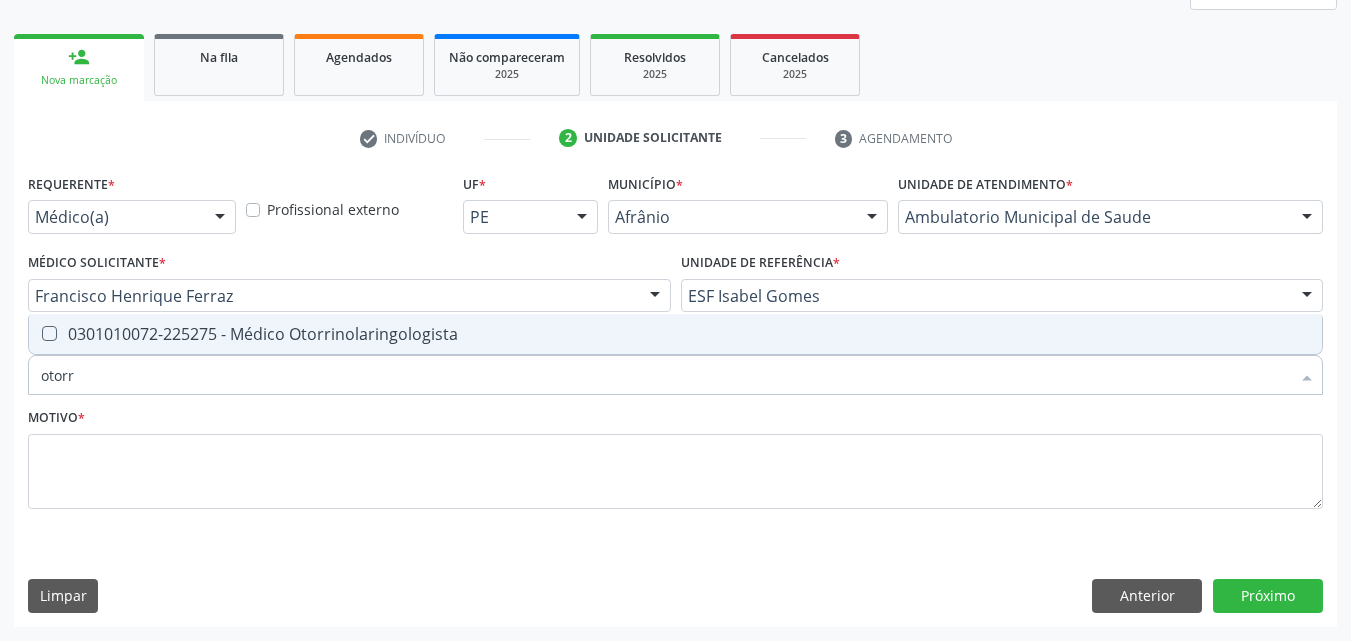 click on "0301010072-225275 - Médico Otorrinolaringologista" at bounding box center [675, 334] 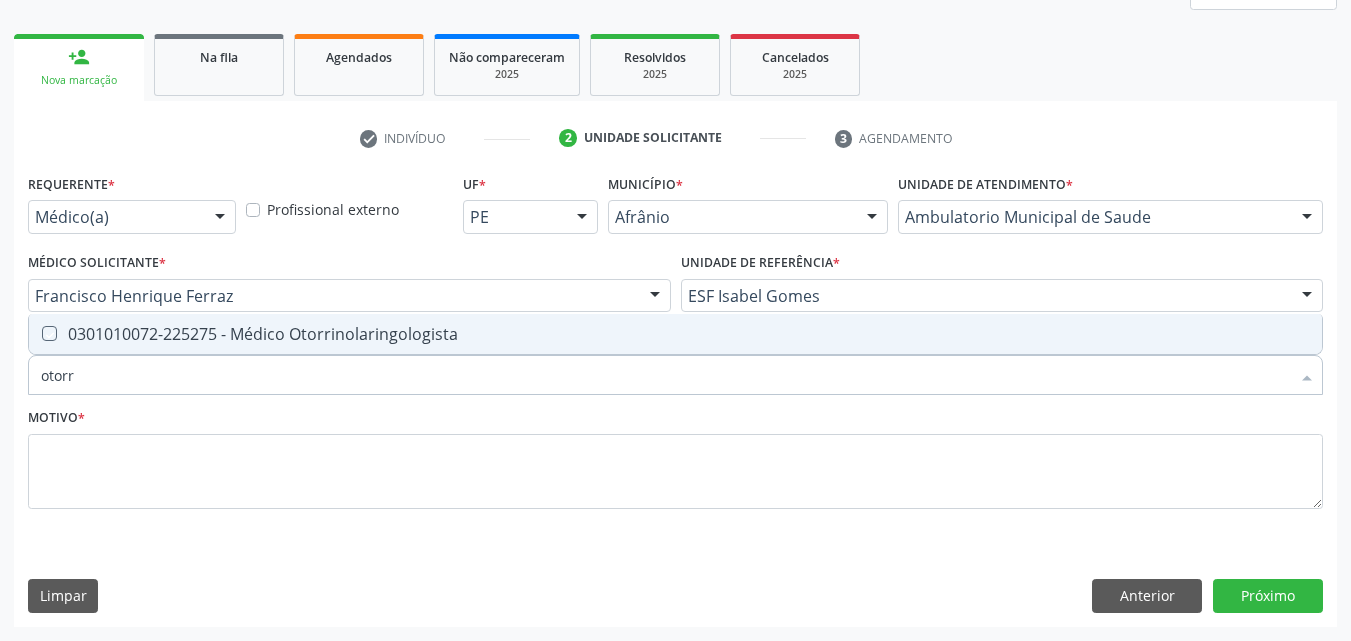 checkbox on "true" 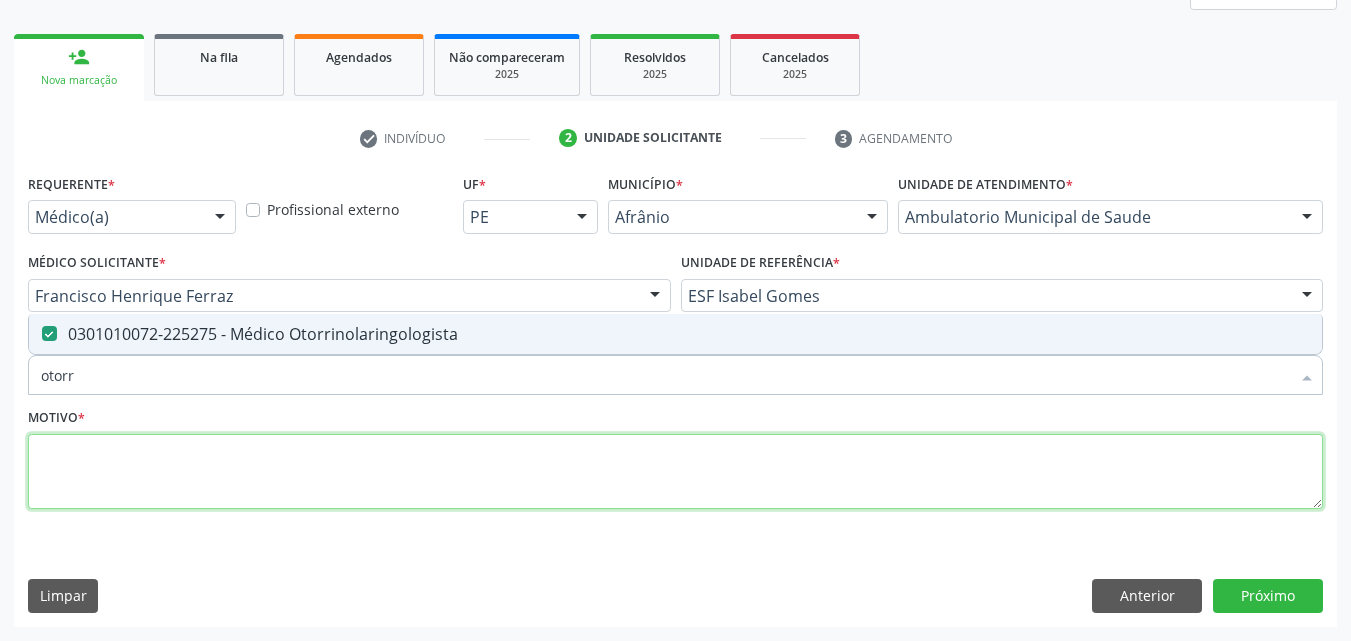 click at bounding box center (675, 472) 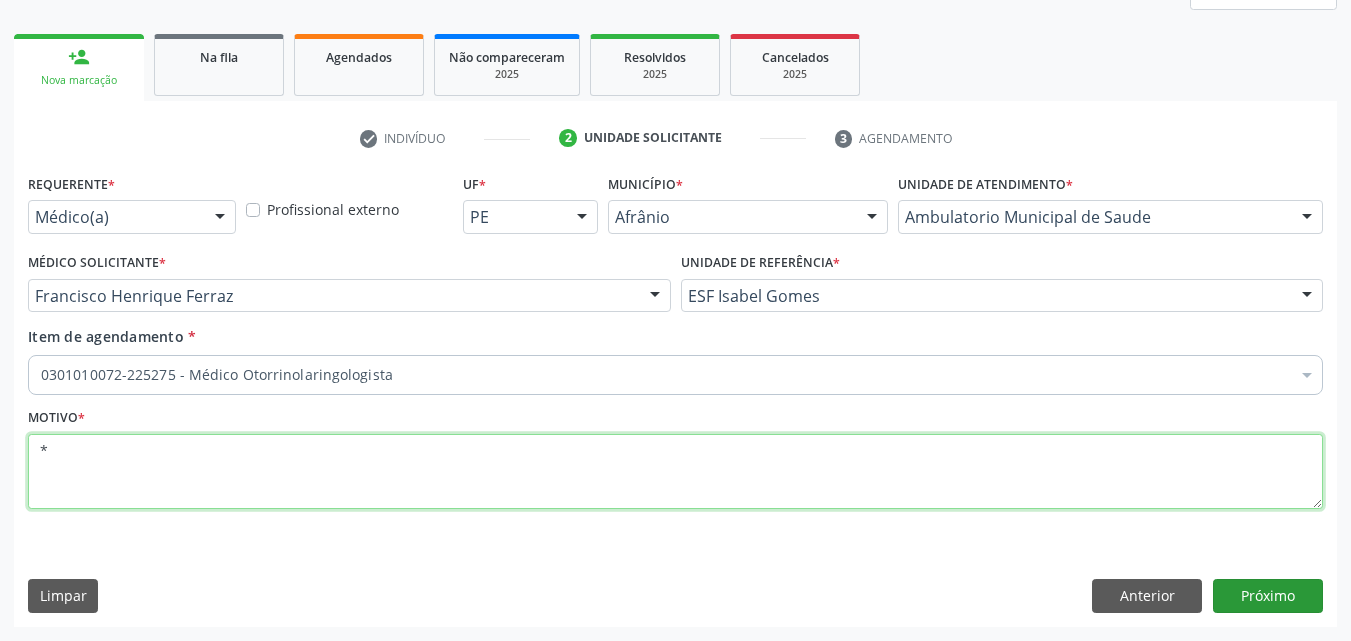 type on "*" 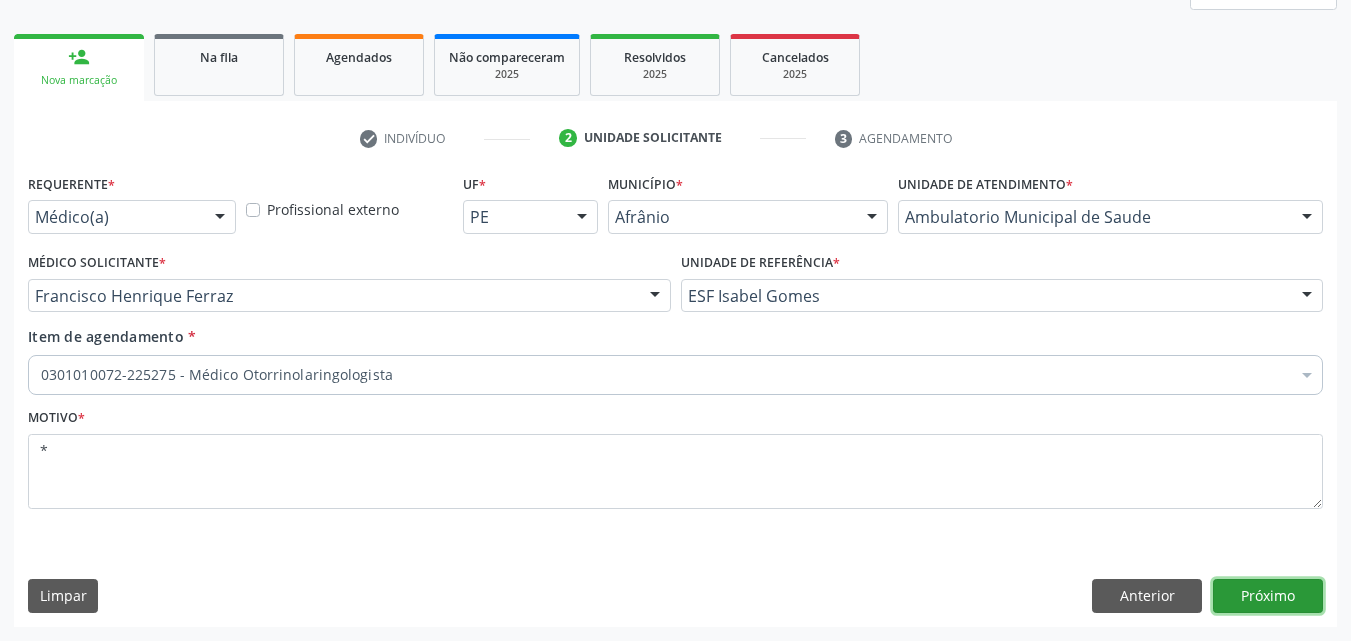 click on "Próximo" at bounding box center (1268, 596) 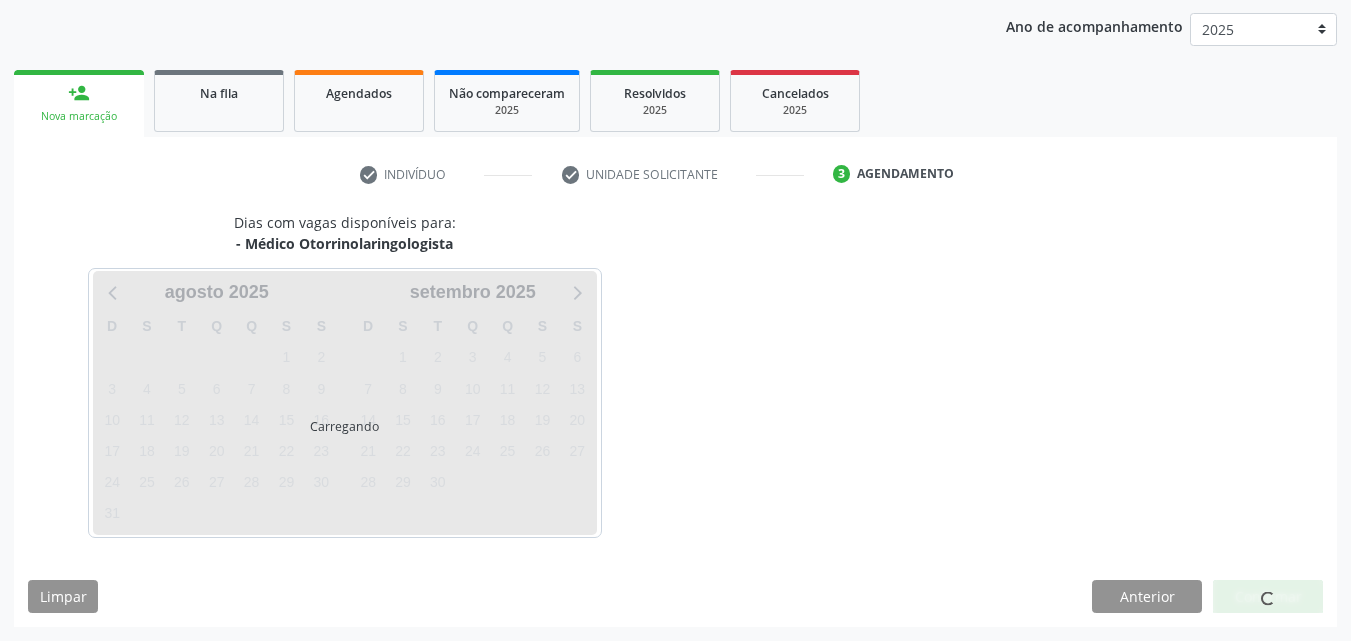 scroll, scrollTop: 229, scrollLeft: 0, axis: vertical 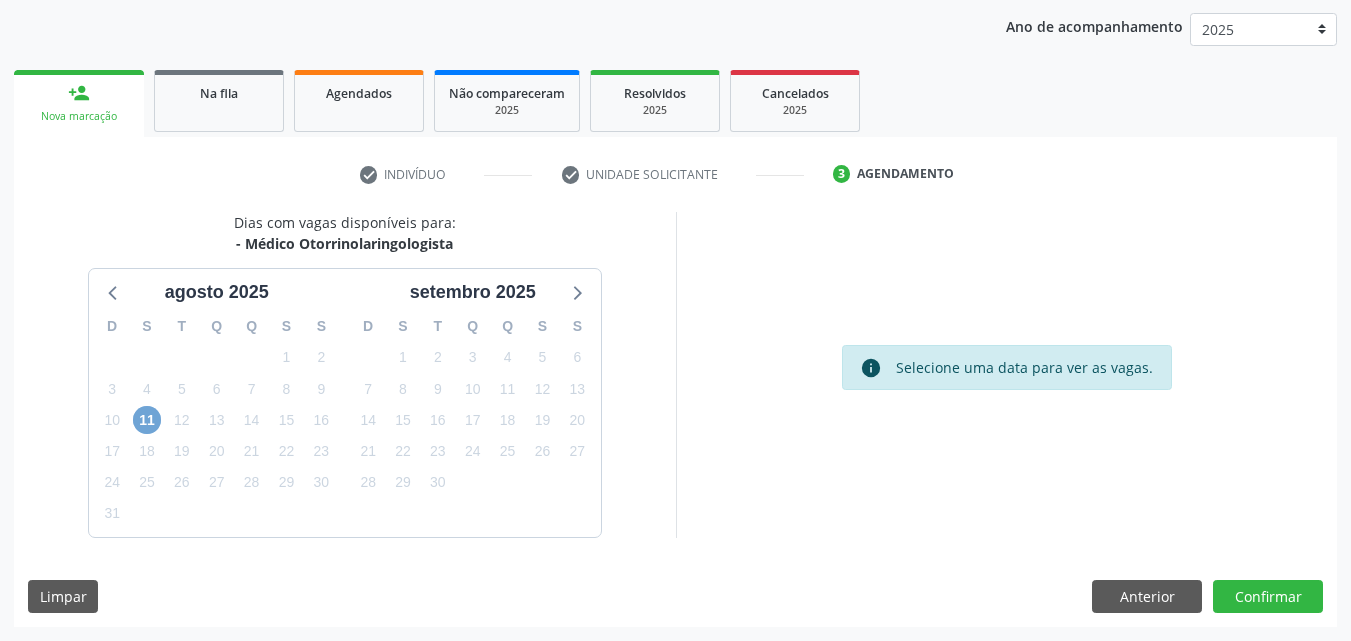 click on "11" at bounding box center [147, 420] 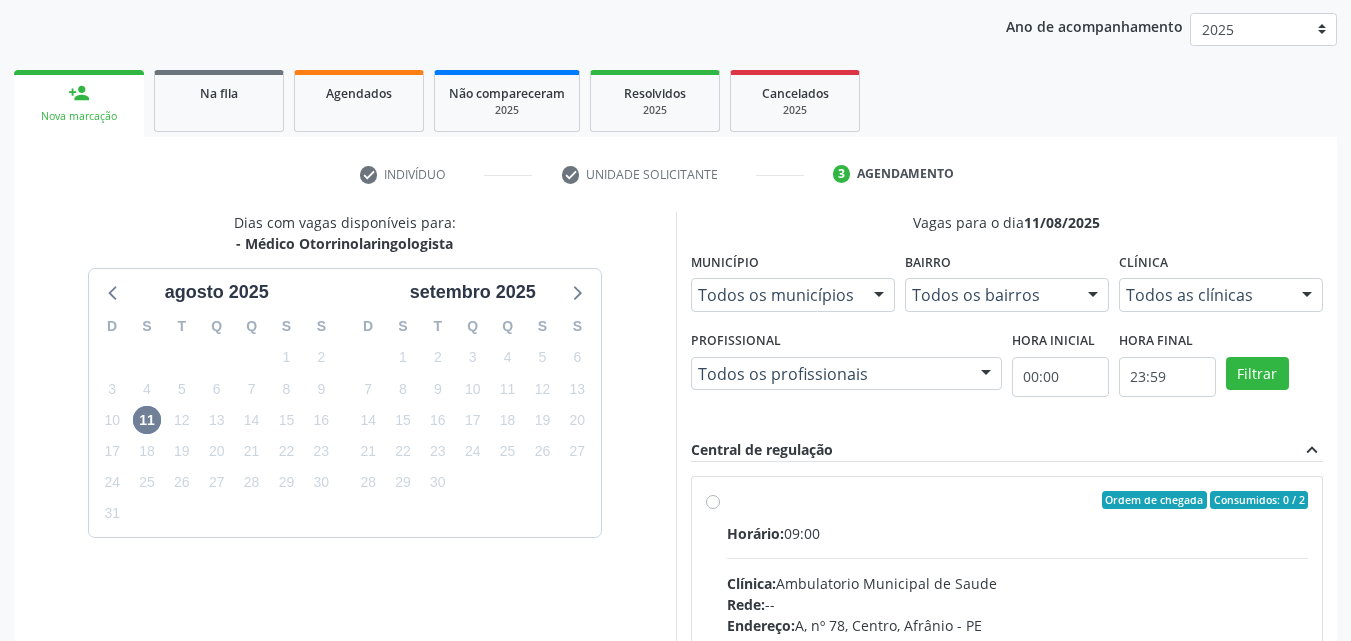 click on "Horário:   09:00" at bounding box center (1018, 533) 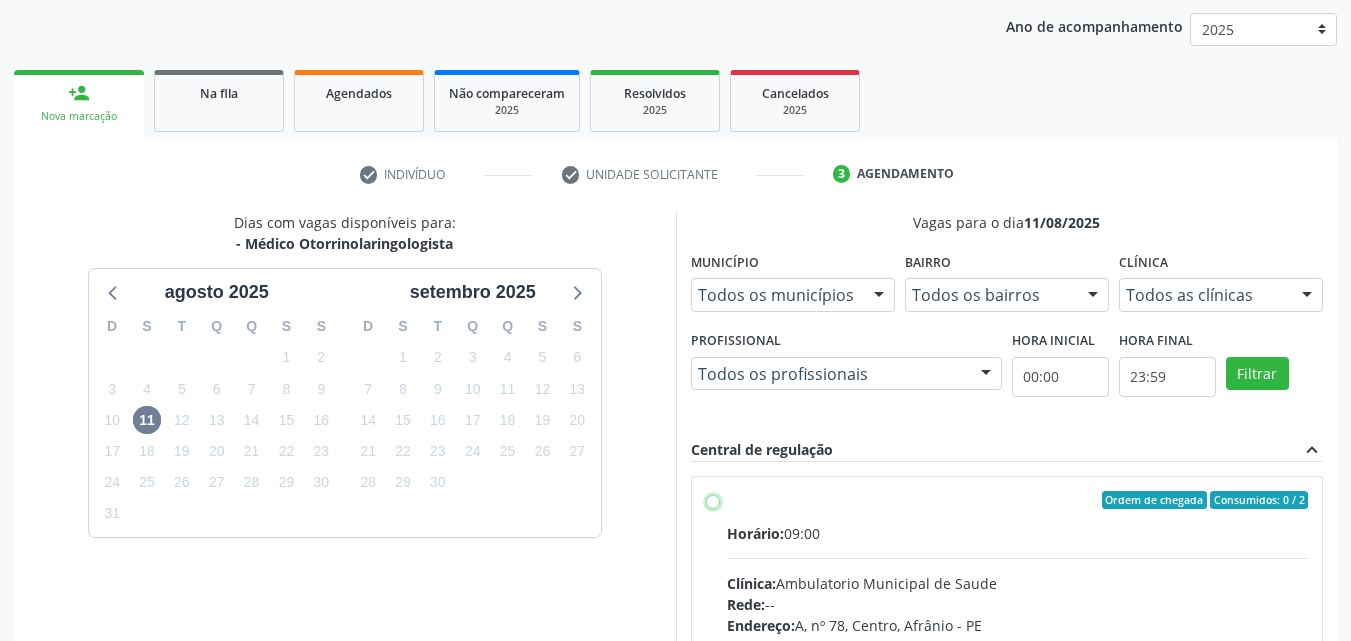 click on "Endereço:   A, nº 78, Centro, [CITY] - [STATE]
Telefone:   --
Profissional:
--" at bounding box center (713, 500) 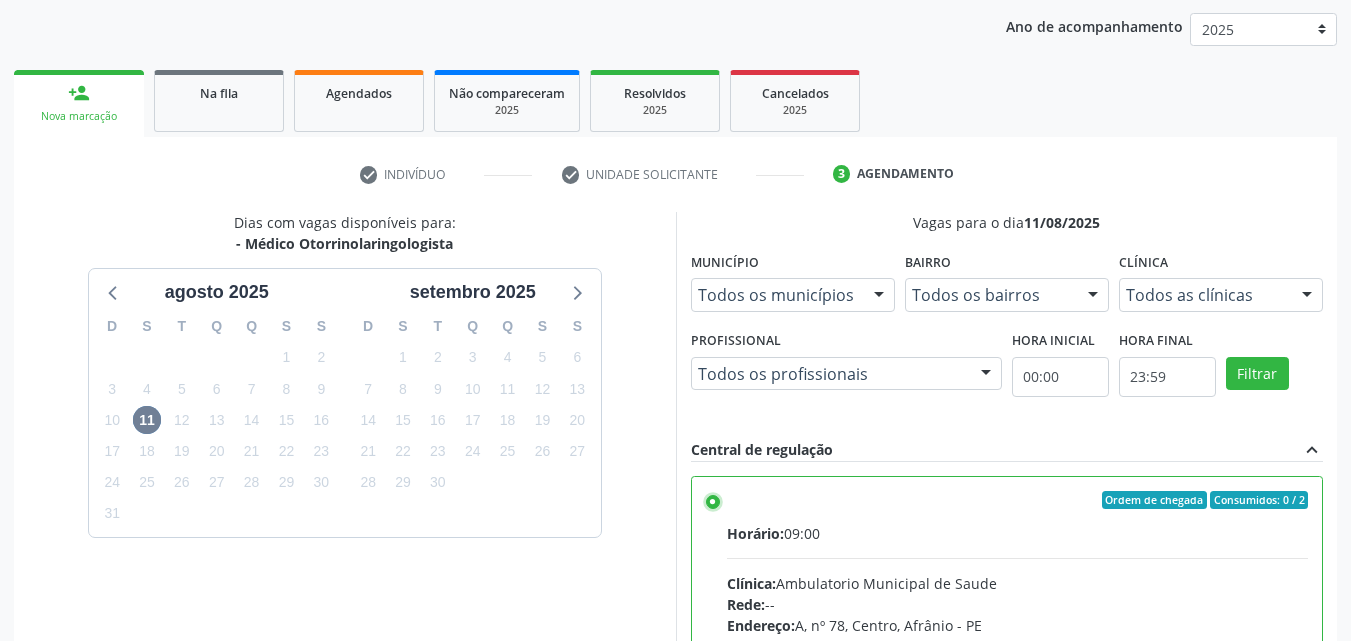 scroll, scrollTop: 99, scrollLeft: 0, axis: vertical 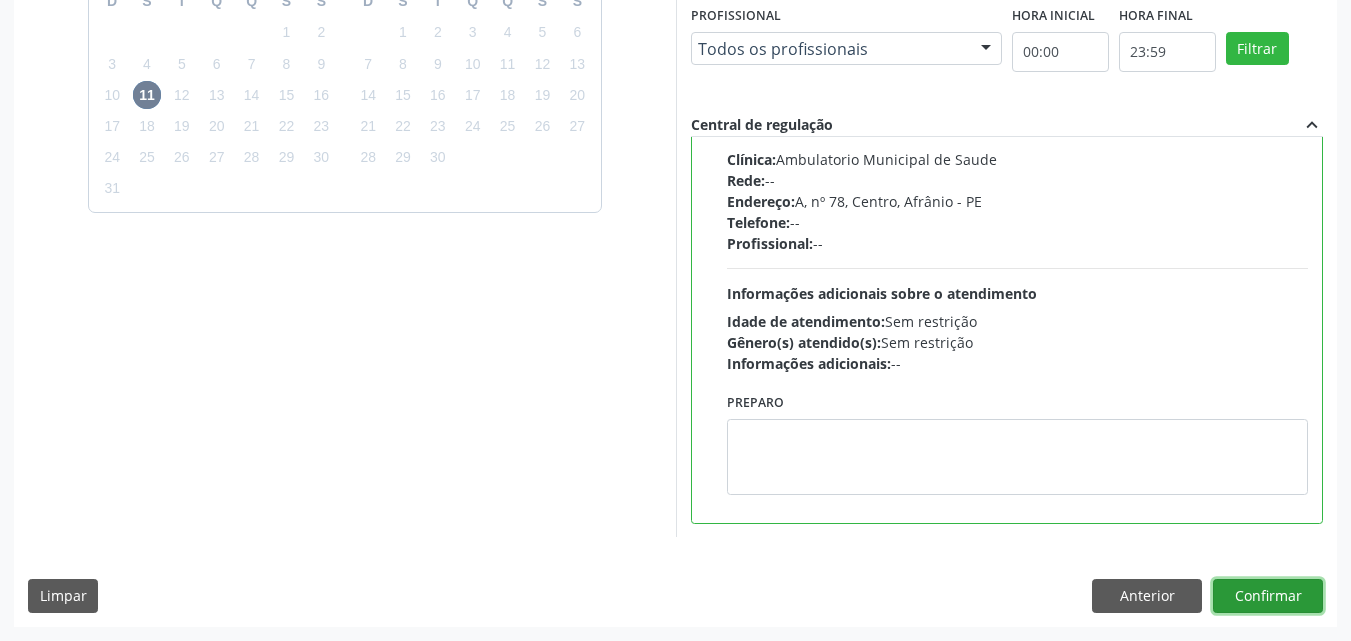 click on "Confirmar" at bounding box center (1268, 596) 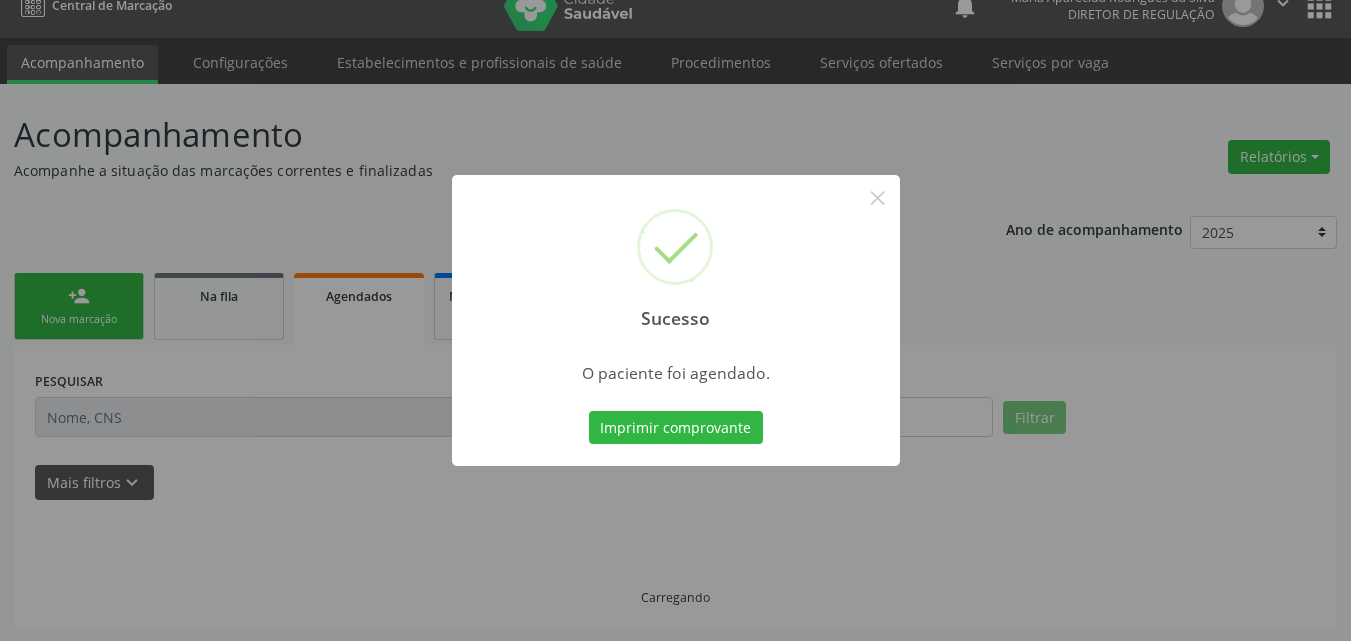 scroll, scrollTop: 26, scrollLeft: 0, axis: vertical 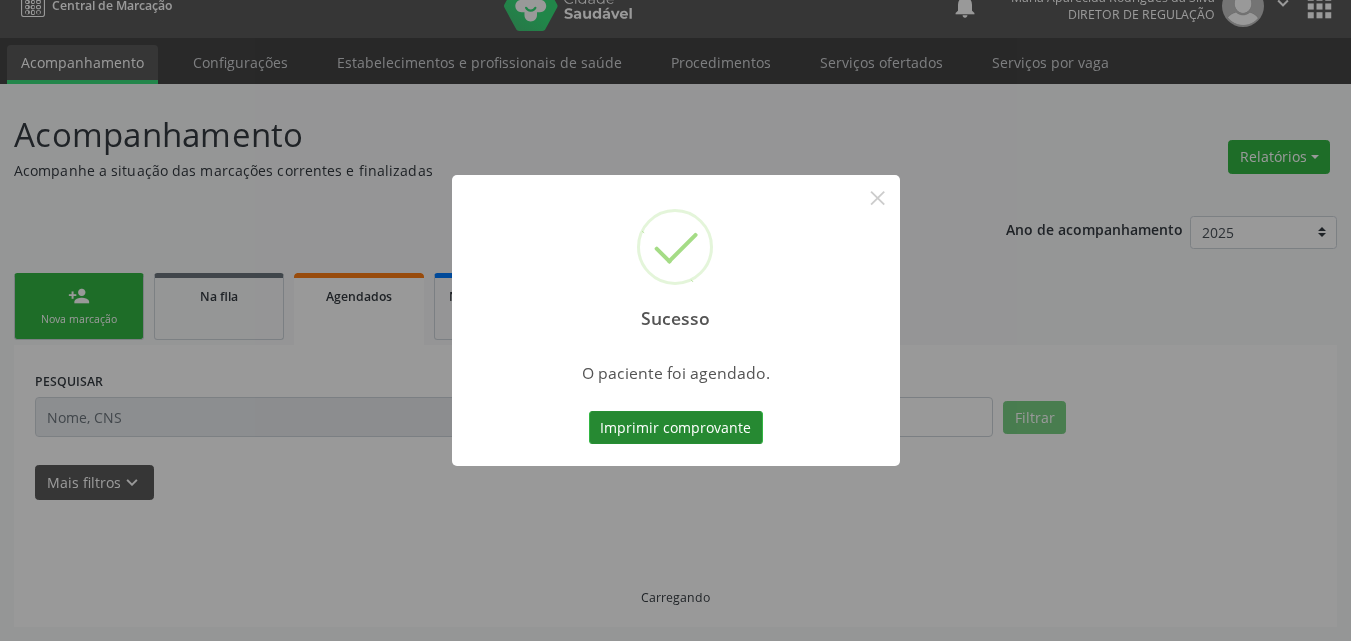 click on "Imprimir comprovante" at bounding box center (676, 428) 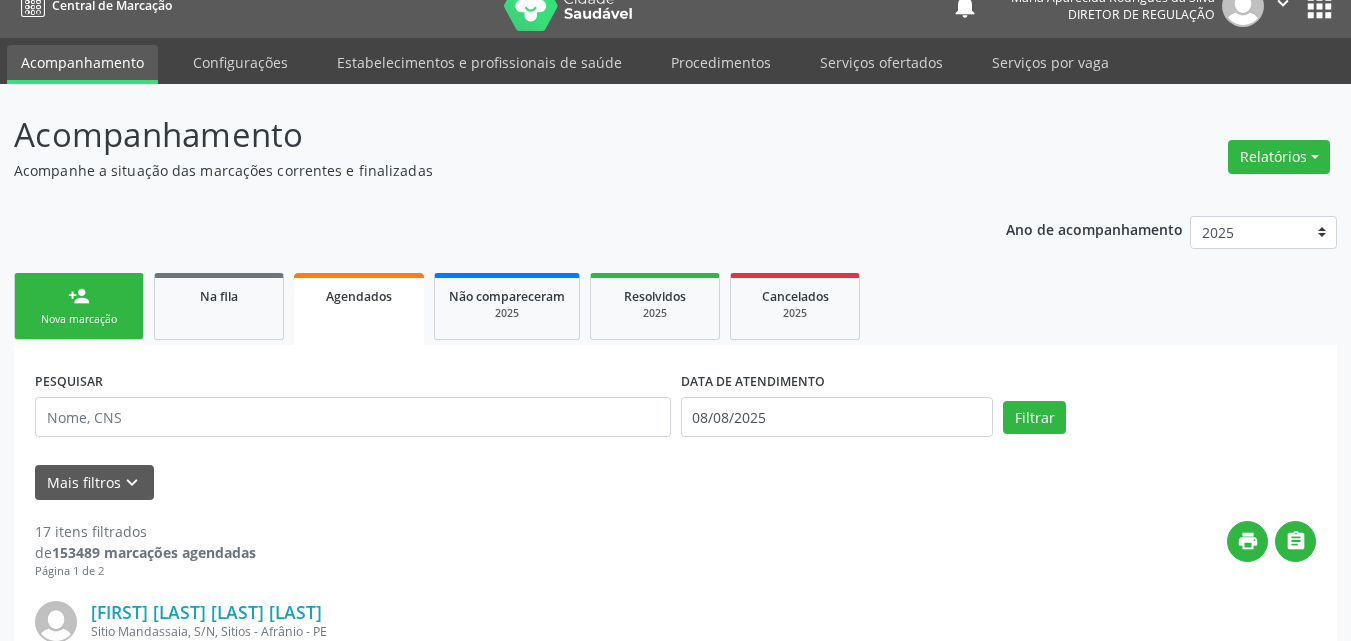 click on "person_add
Nova marcação" at bounding box center (79, 306) 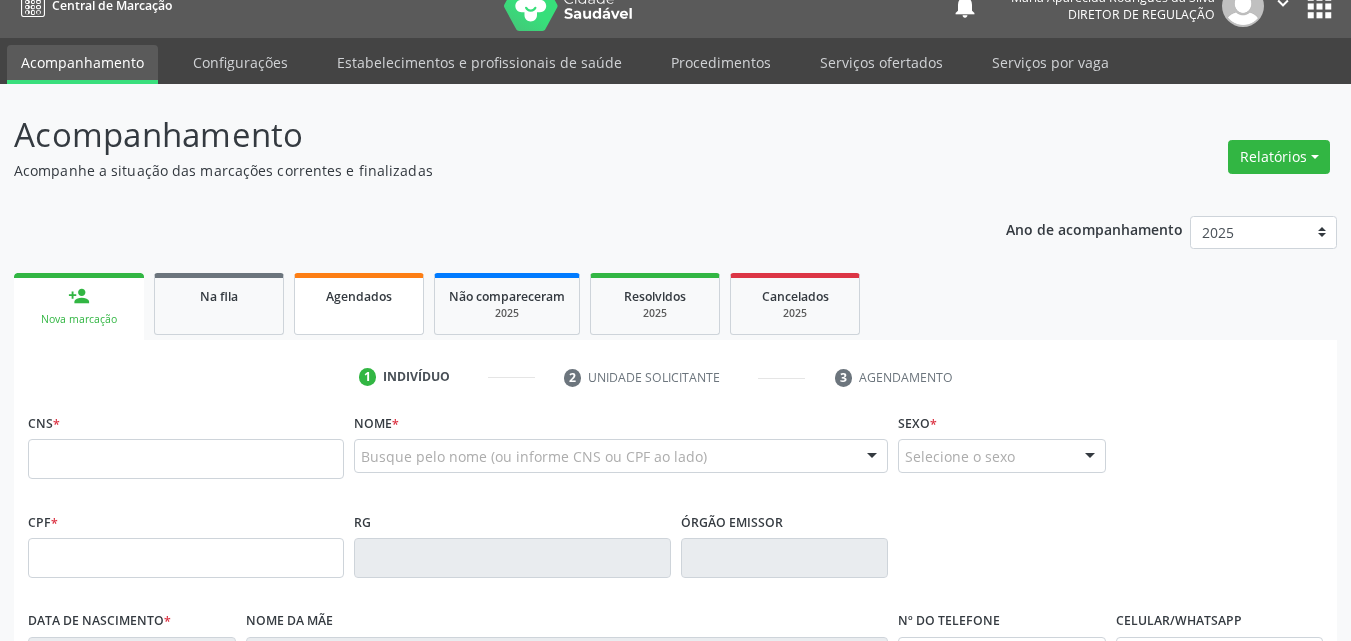 click on "Agendados" at bounding box center [359, 304] 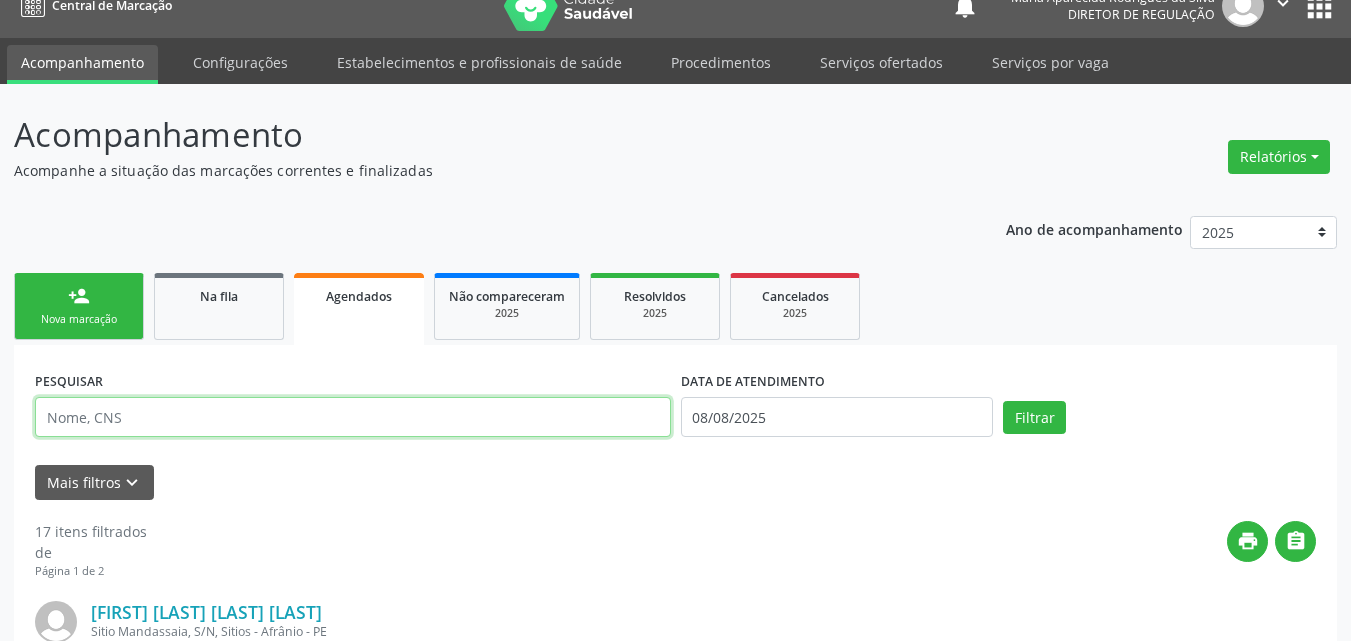 click at bounding box center [353, 417] 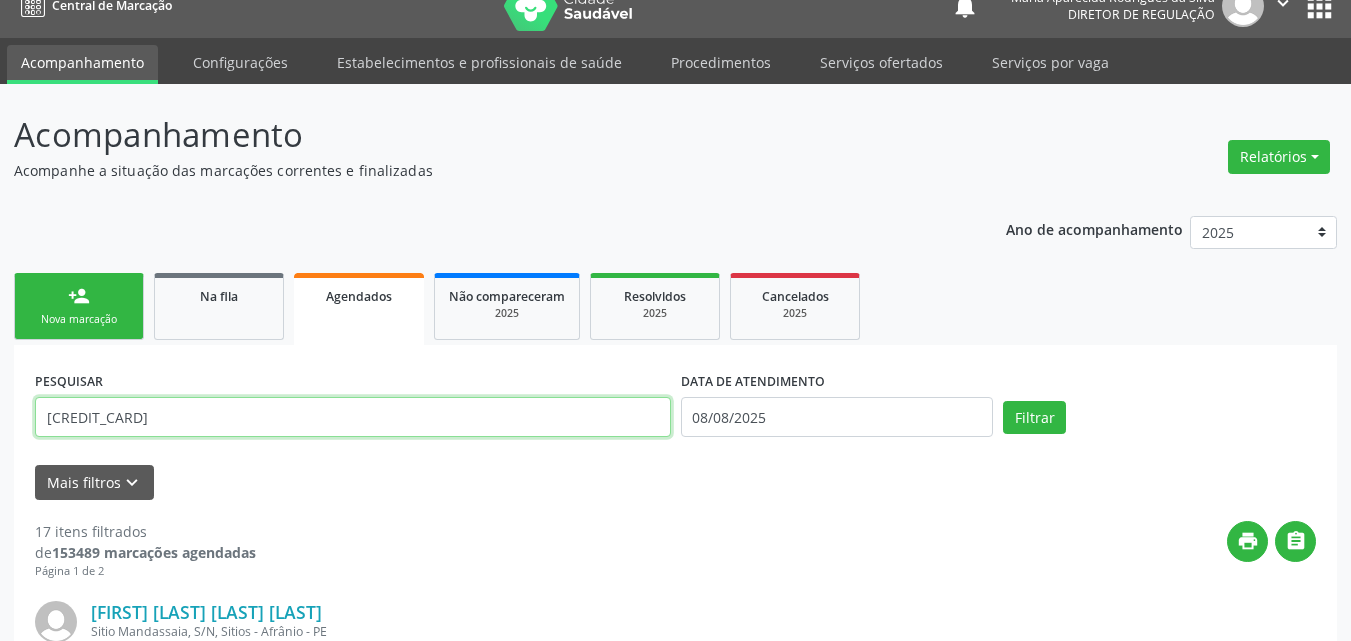 type on "[CREDIT_CARD]" 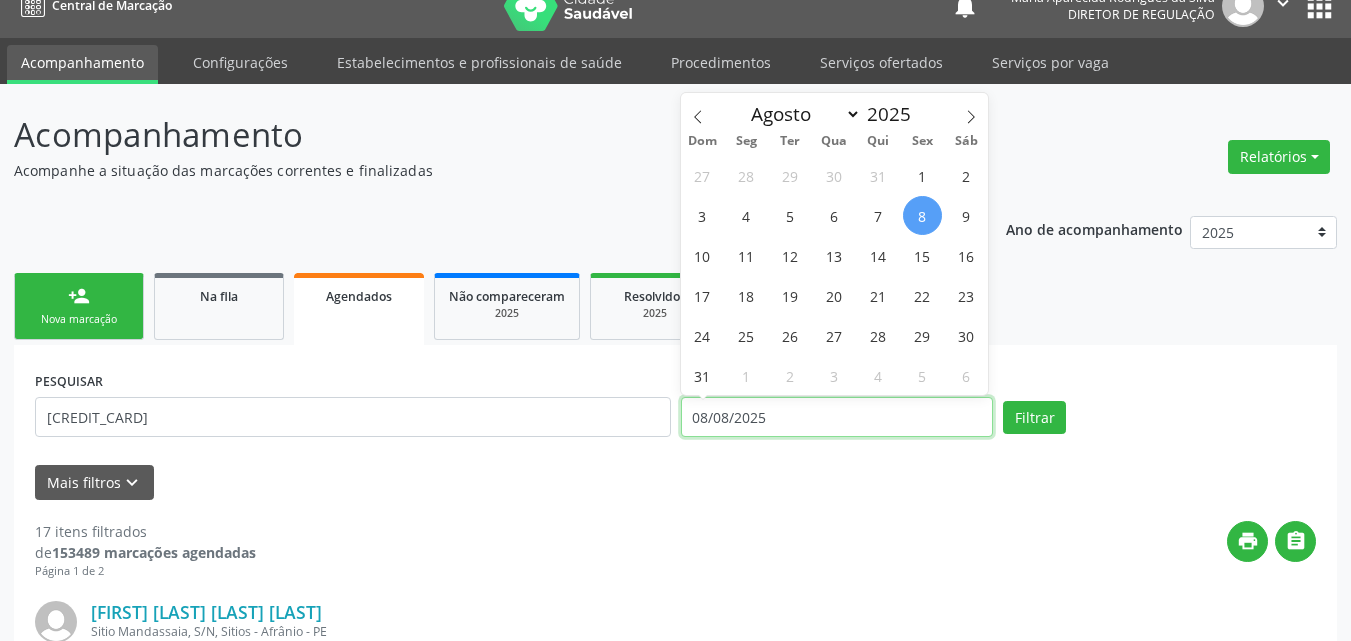 click on "08/08/2025" at bounding box center [837, 417] 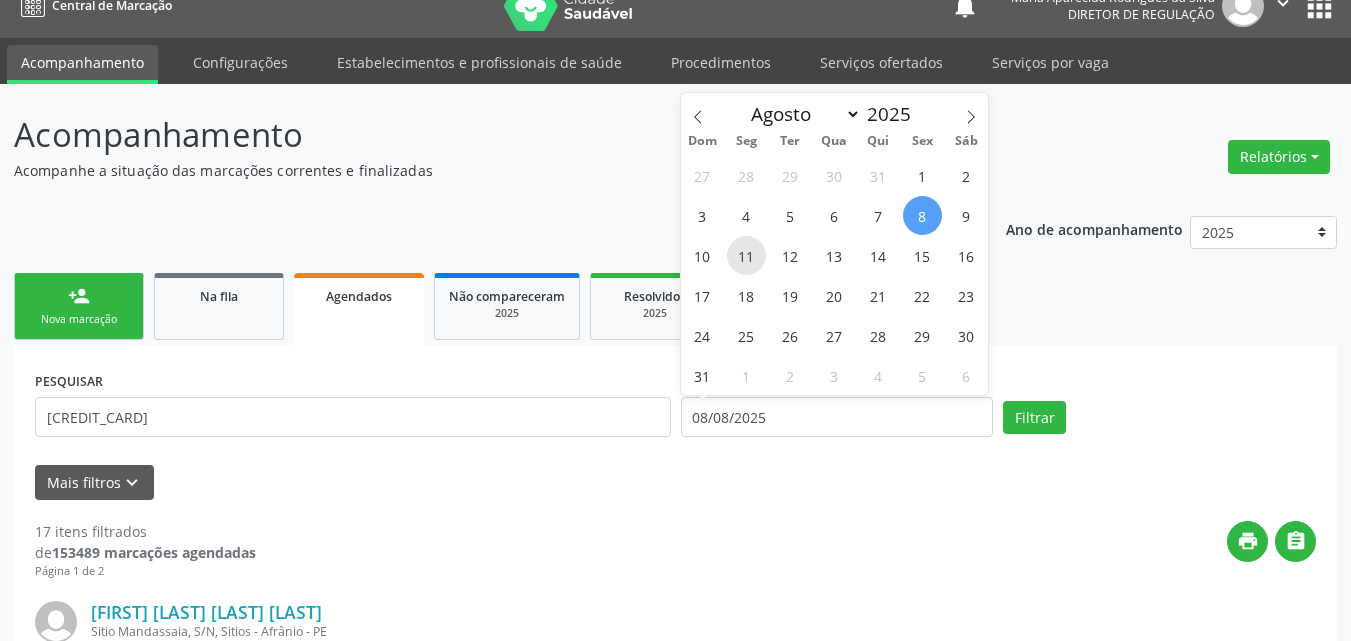 click on "11" at bounding box center [746, 255] 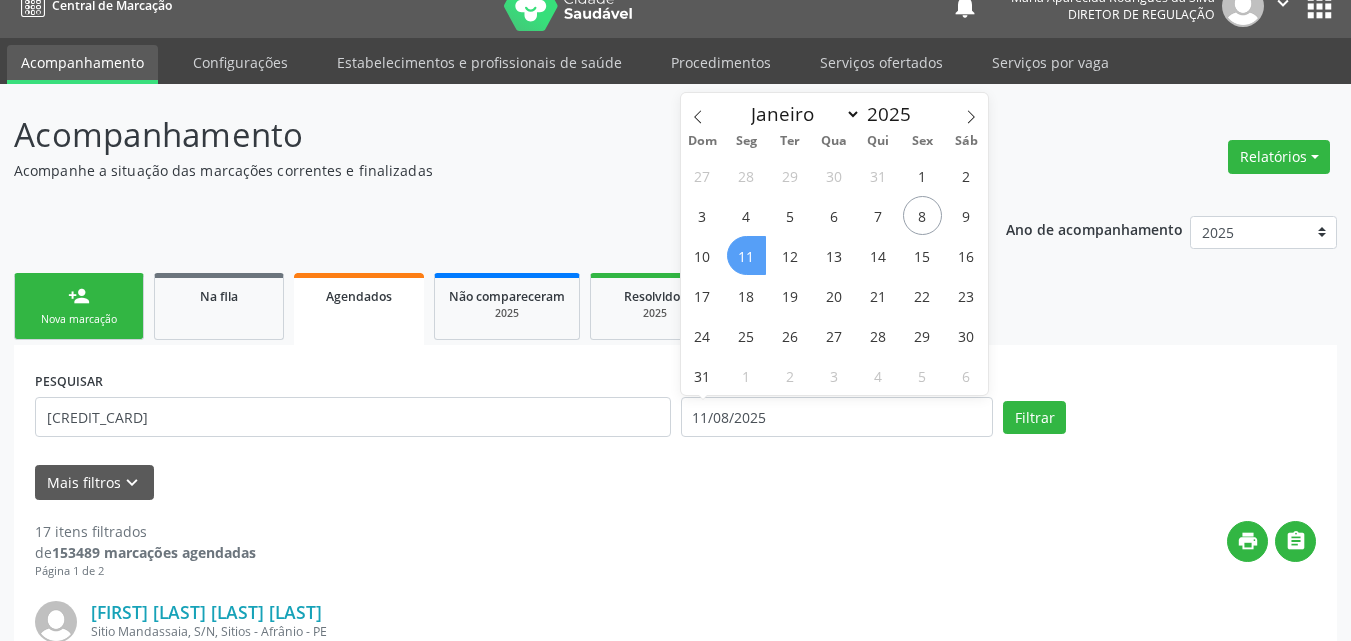 click on "11" at bounding box center [746, 255] 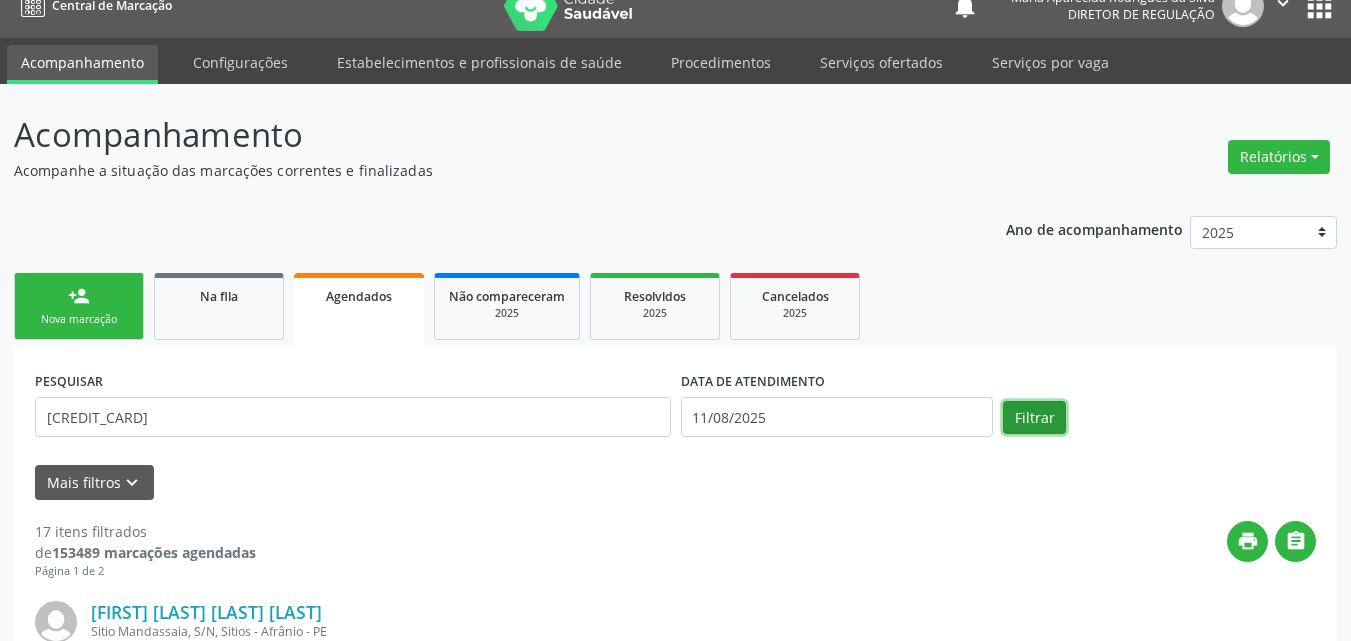 click on "Filtrar" at bounding box center (1034, 418) 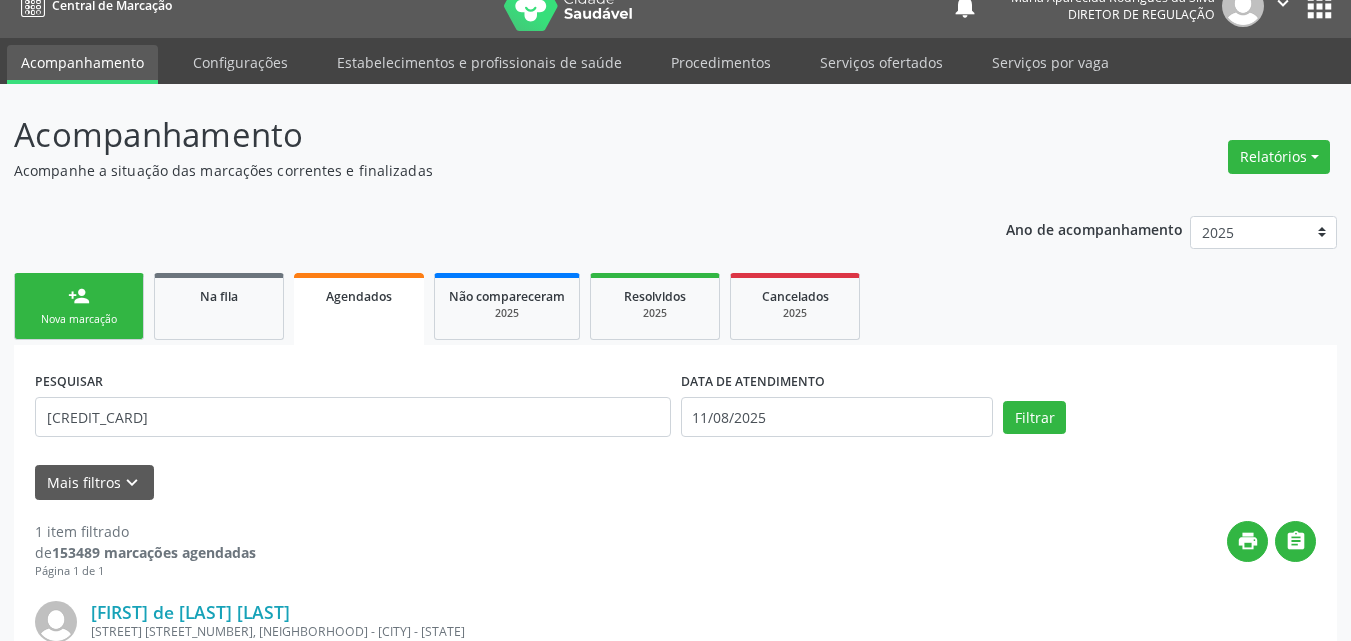 scroll, scrollTop: 270, scrollLeft: 0, axis: vertical 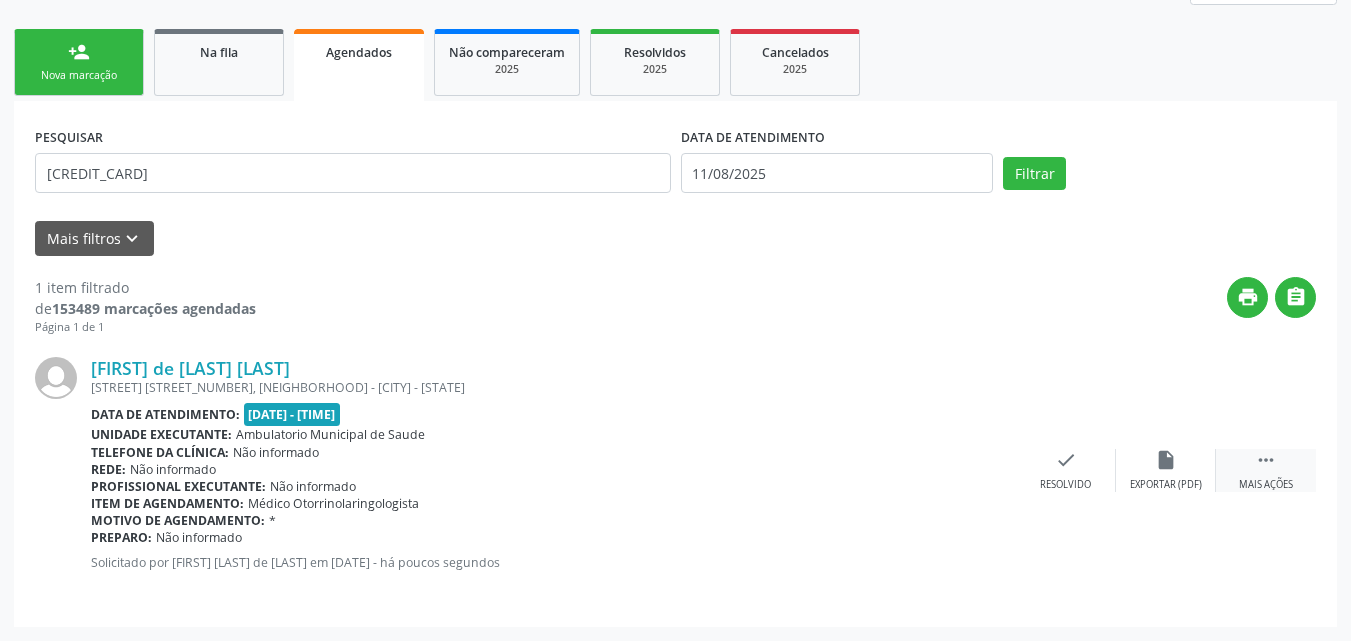 click on "" at bounding box center (1266, 460) 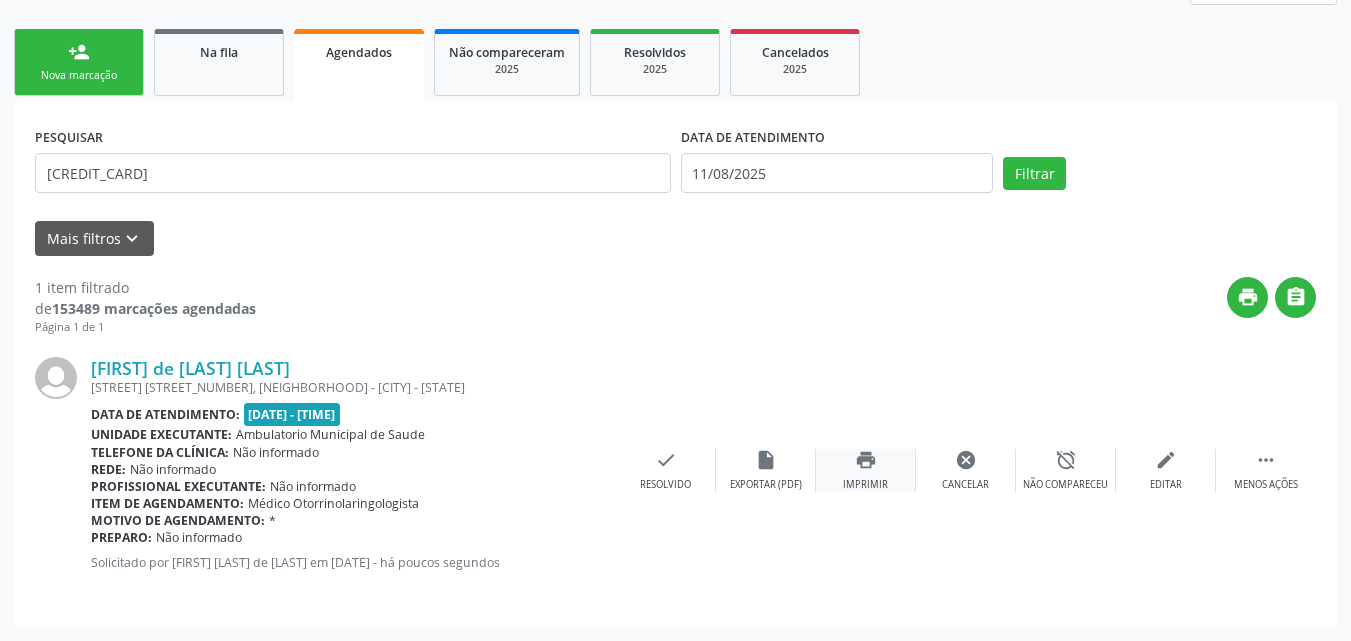 click on "print" at bounding box center (866, 460) 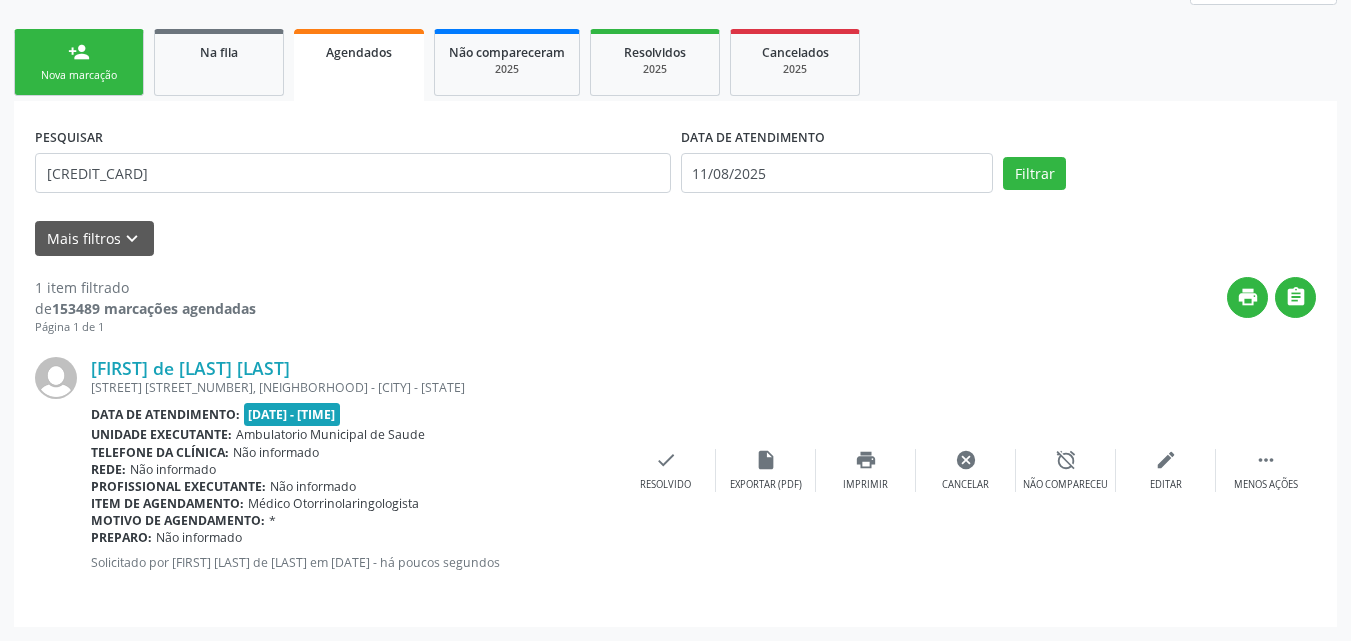 click on "person_add
Nova marcação" at bounding box center [79, 62] 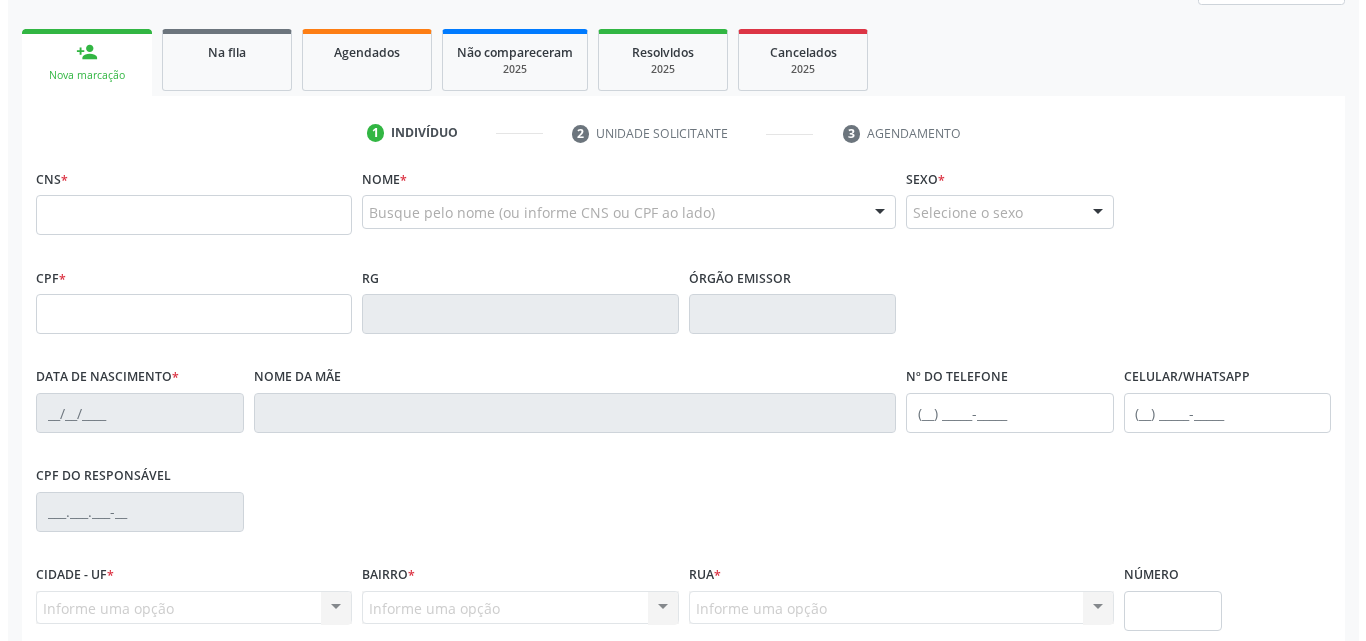 scroll, scrollTop: 0, scrollLeft: 0, axis: both 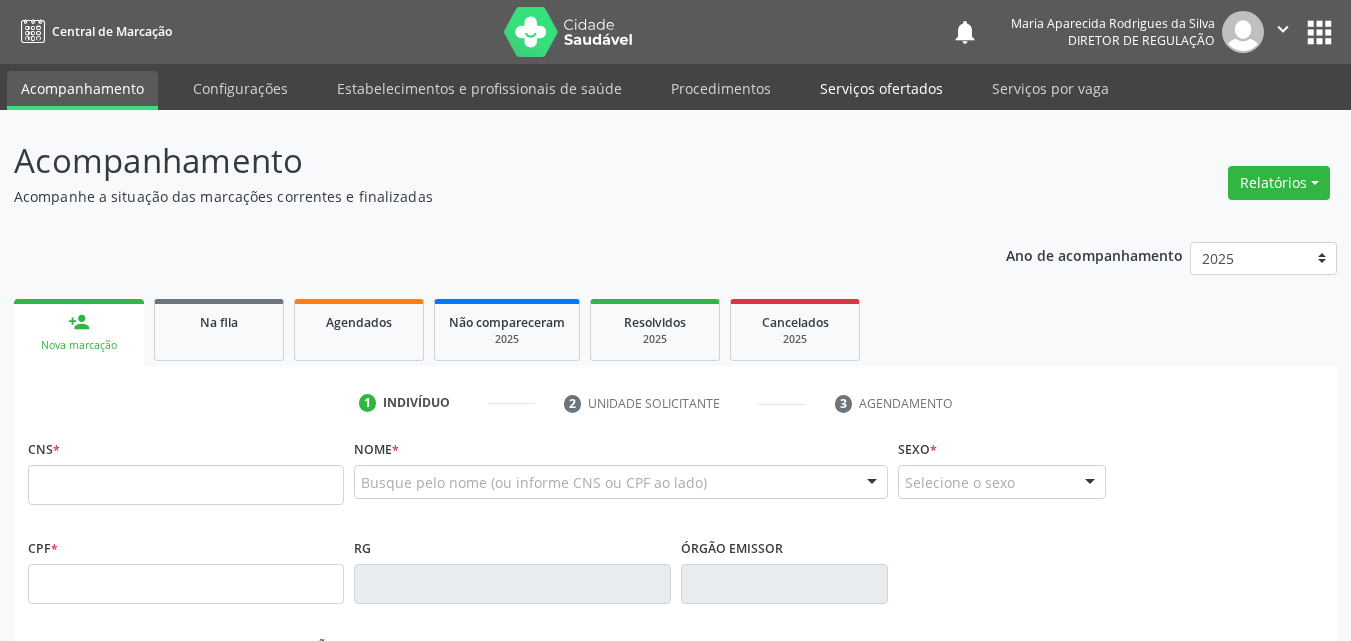 click on "Serviços ofertados" at bounding box center [881, 88] 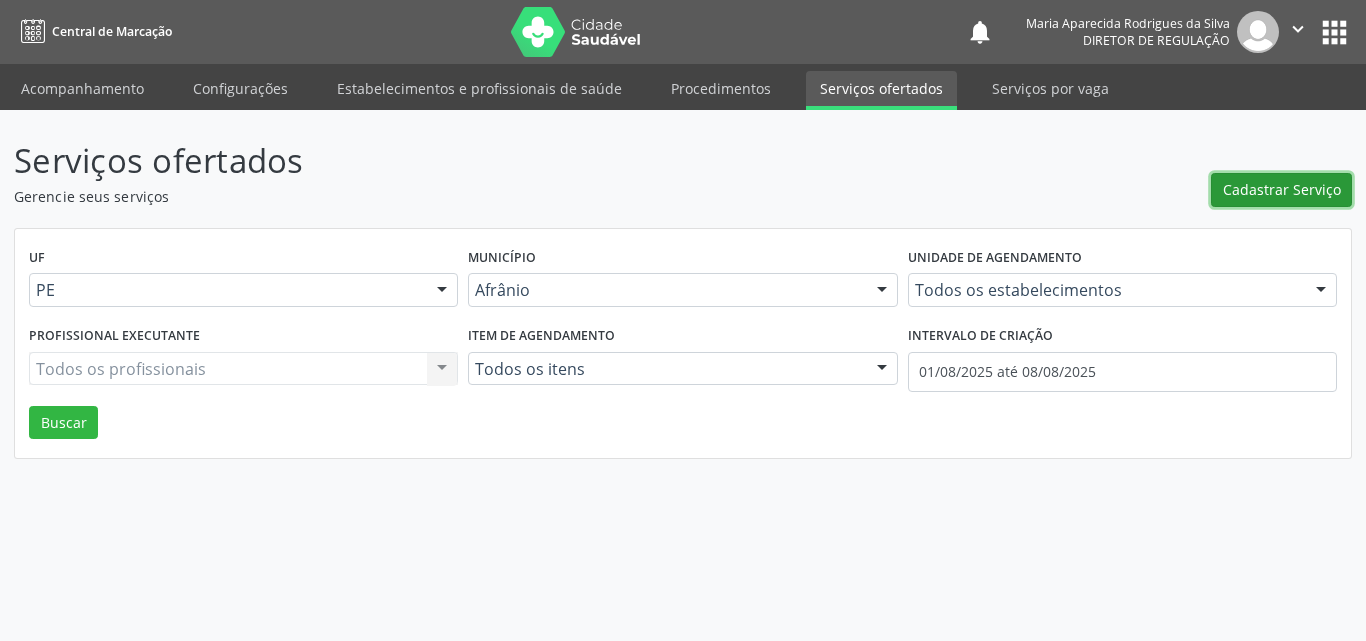 click on "Cadastrar Serviço" at bounding box center (1282, 189) 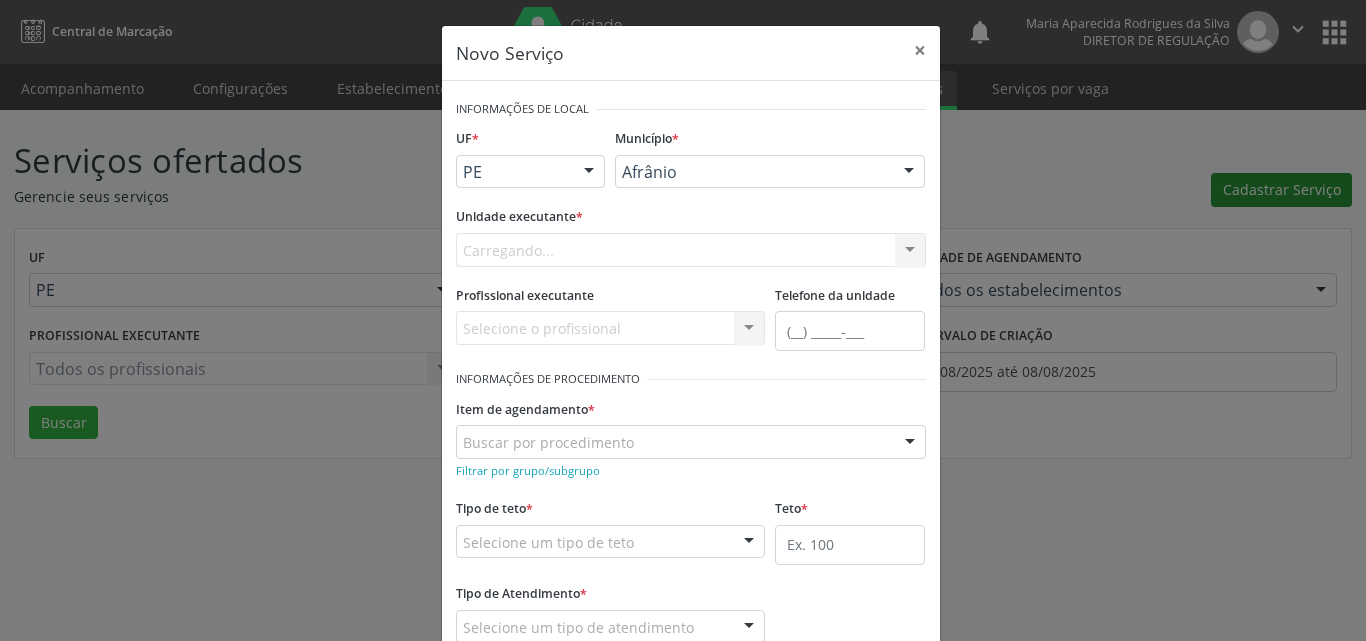scroll, scrollTop: 0, scrollLeft: 0, axis: both 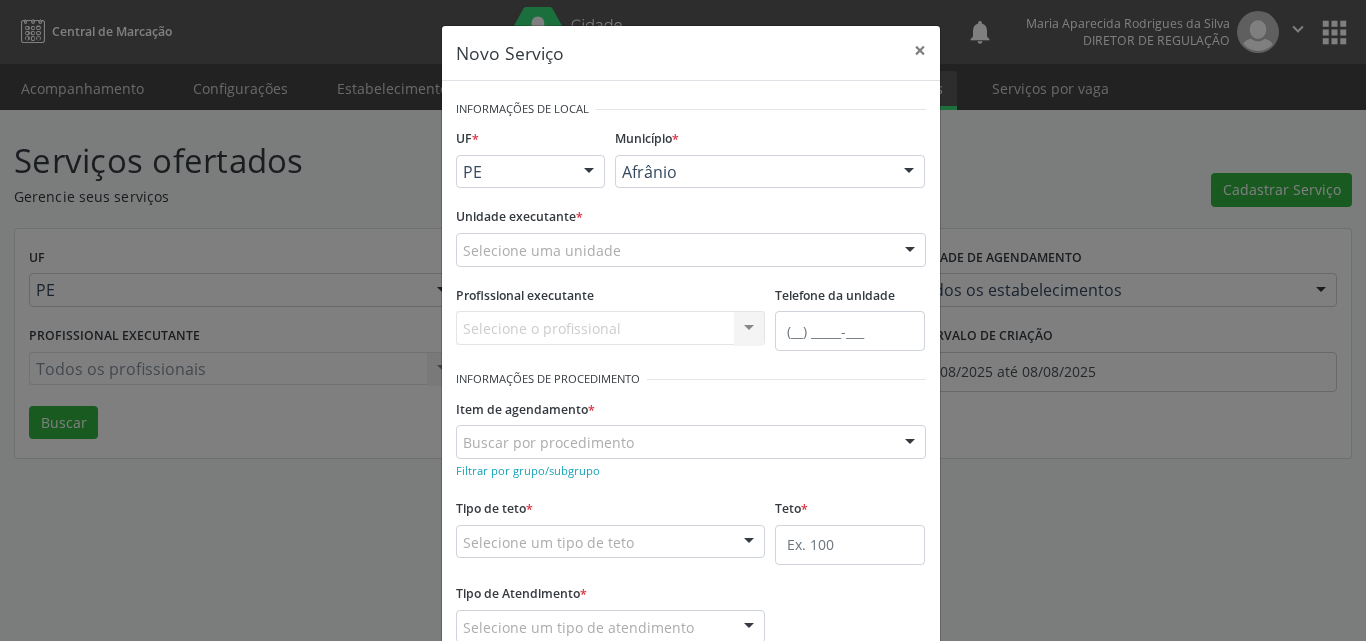 click on "Selecione uma unidade" at bounding box center (691, 250) 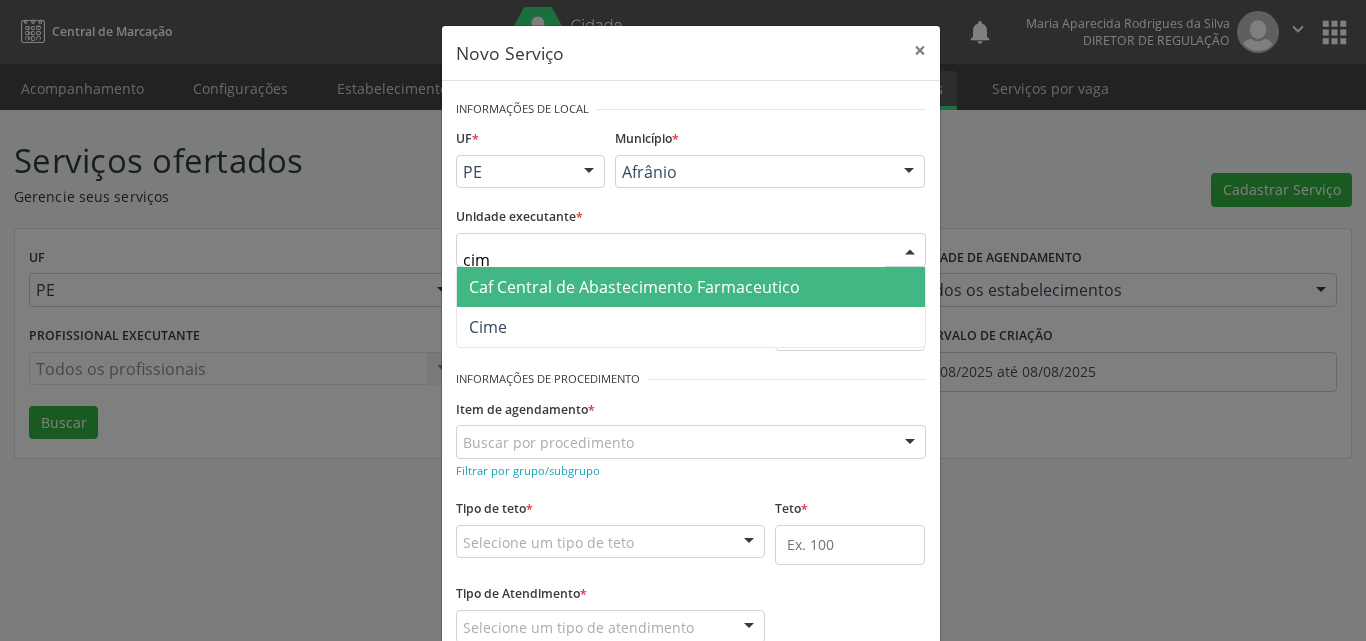 type on "cime" 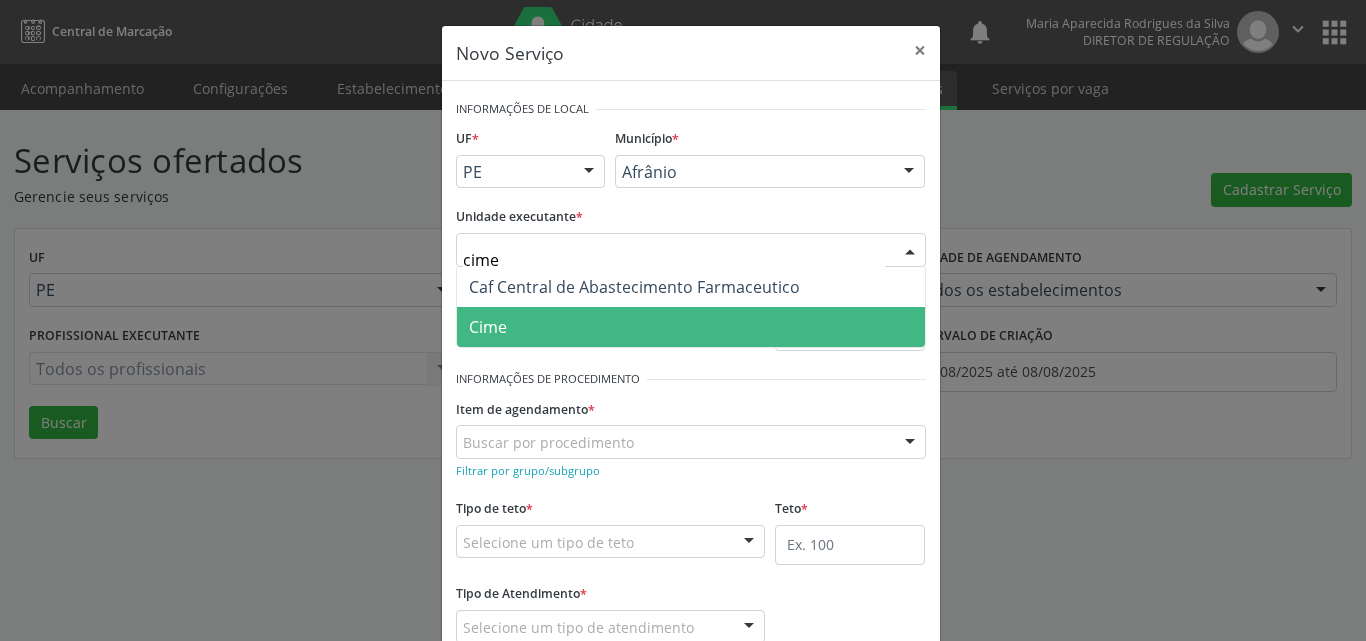 click on "Cime" at bounding box center (691, 327) 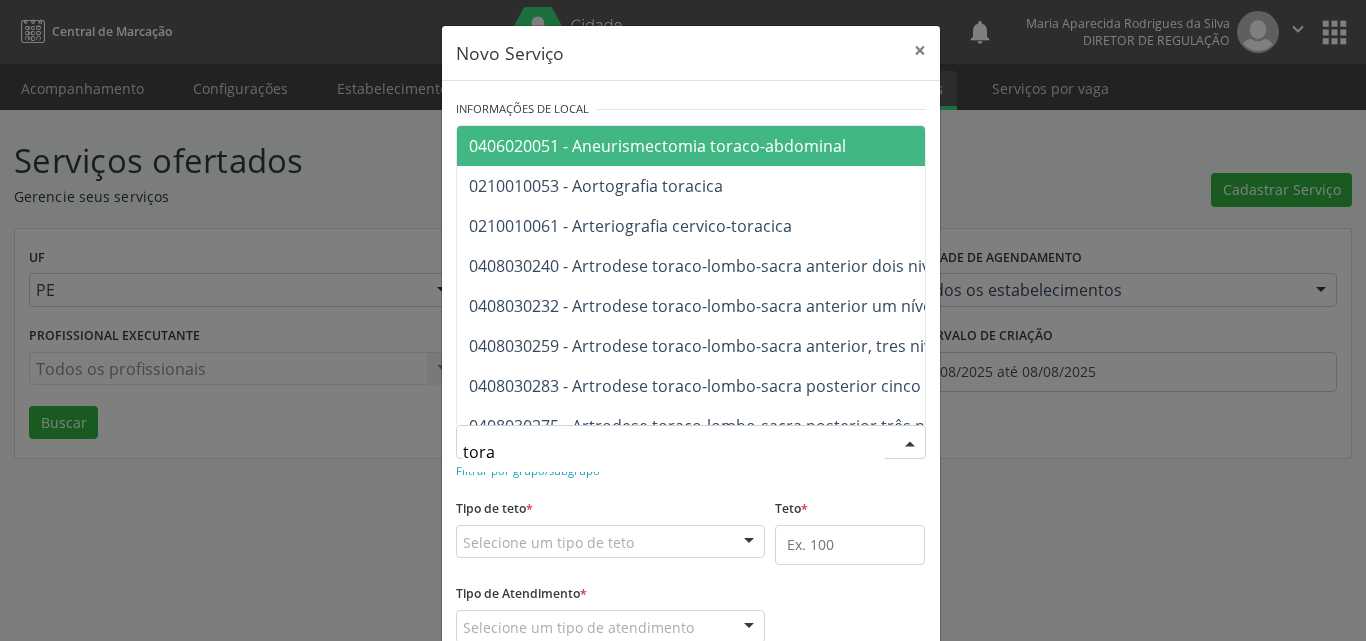 type on "torax" 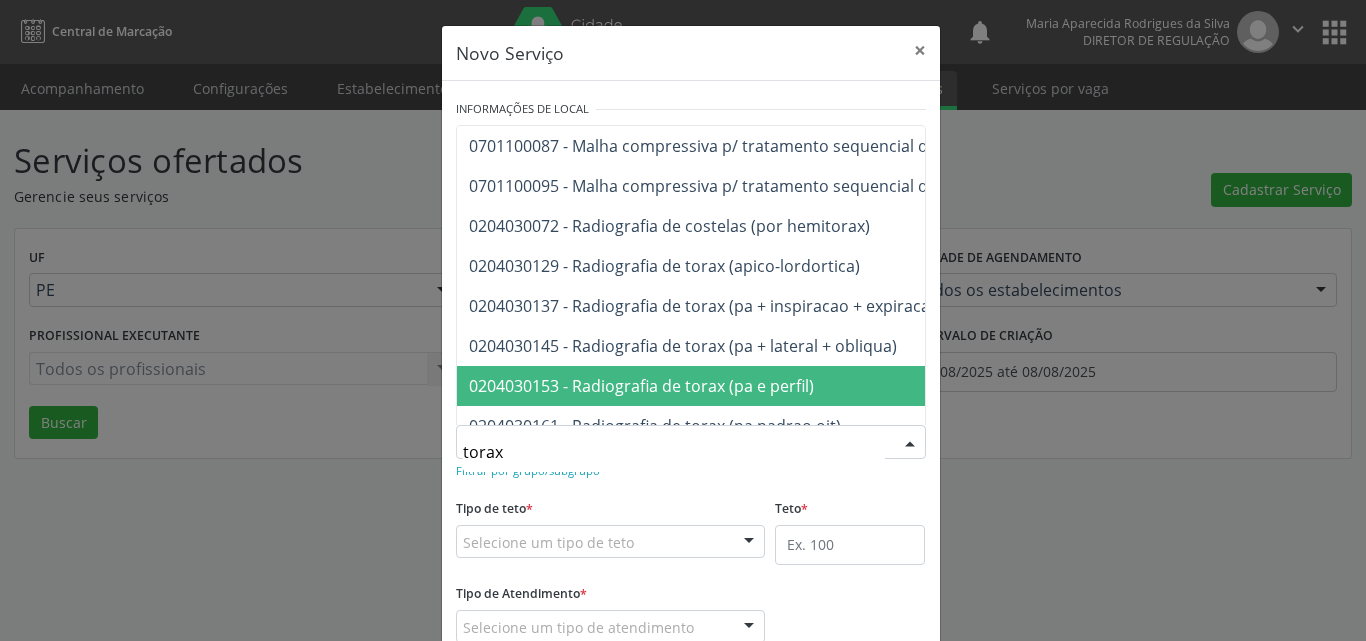 scroll, scrollTop: 100, scrollLeft: 0, axis: vertical 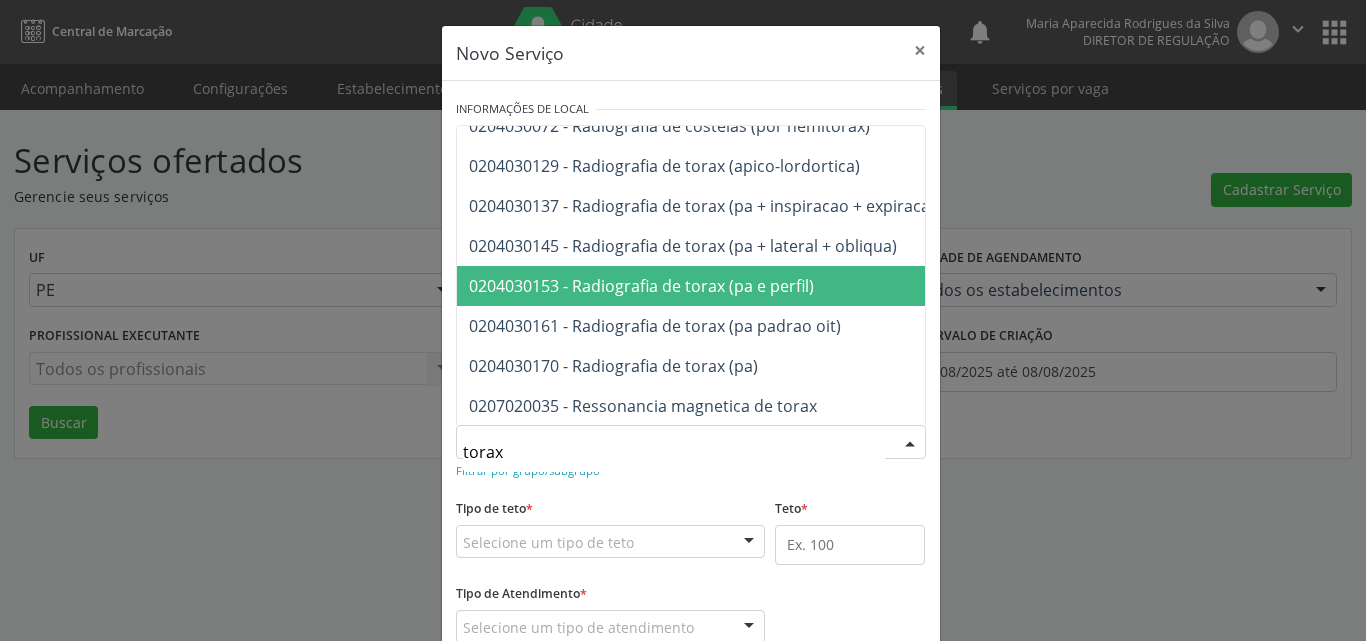 click on "0204030153 - Radiografia de torax (pa e perfil)" at bounding box center (641, 286) 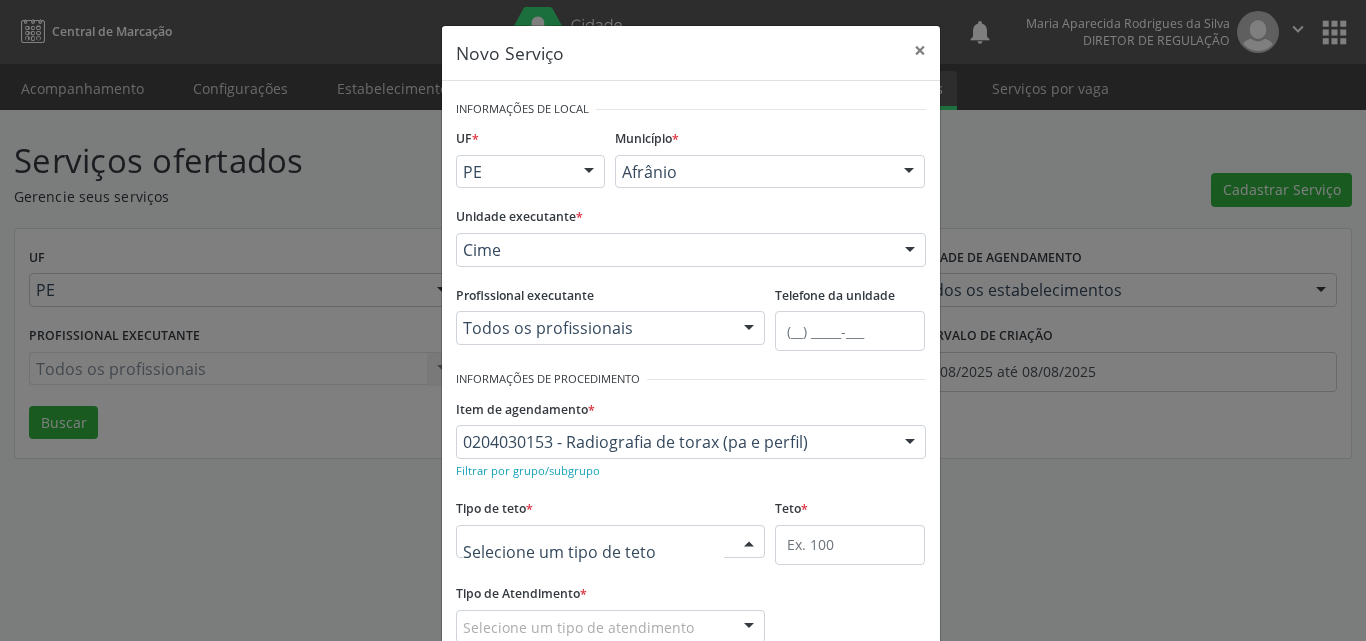 click at bounding box center (611, 542) 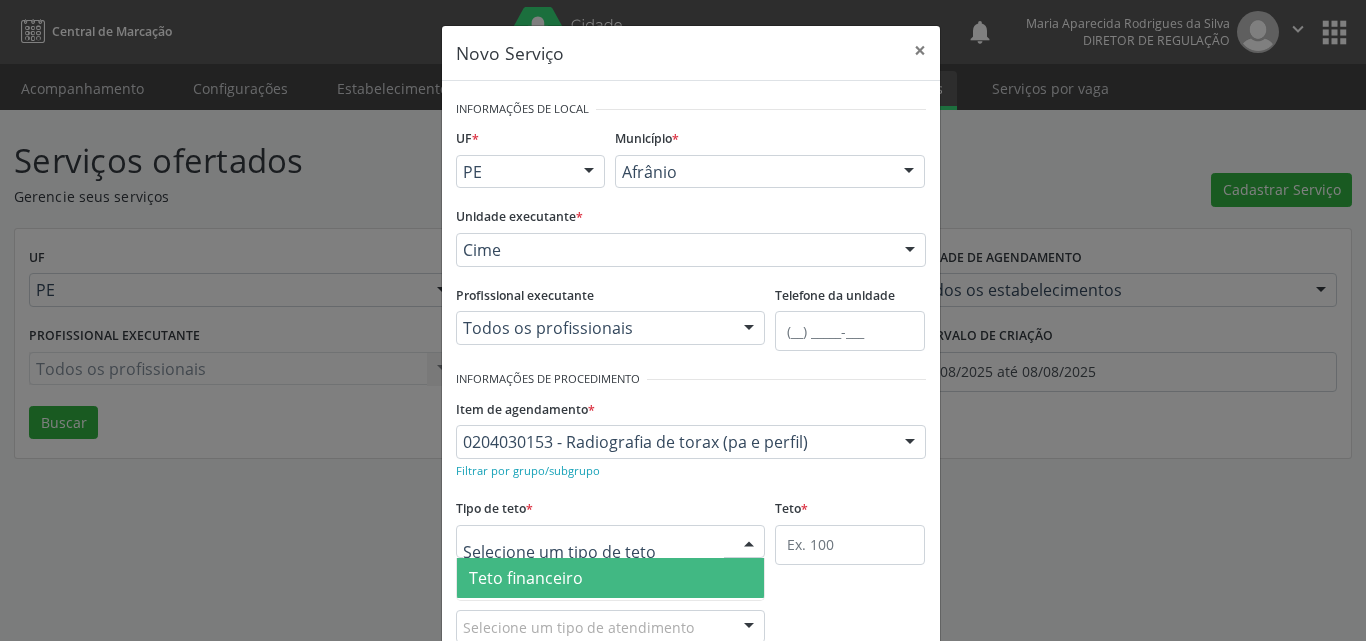 scroll, scrollTop: 132, scrollLeft: 0, axis: vertical 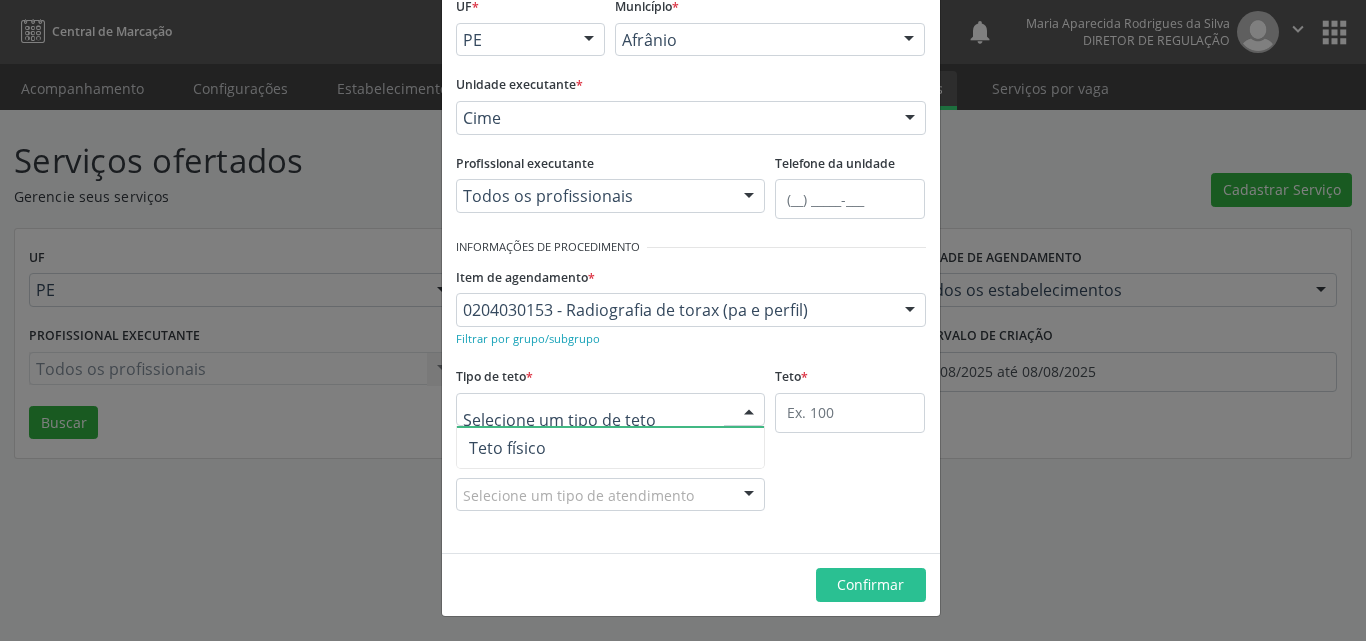 click on "Teto físico" at bounding box center (611, 448) 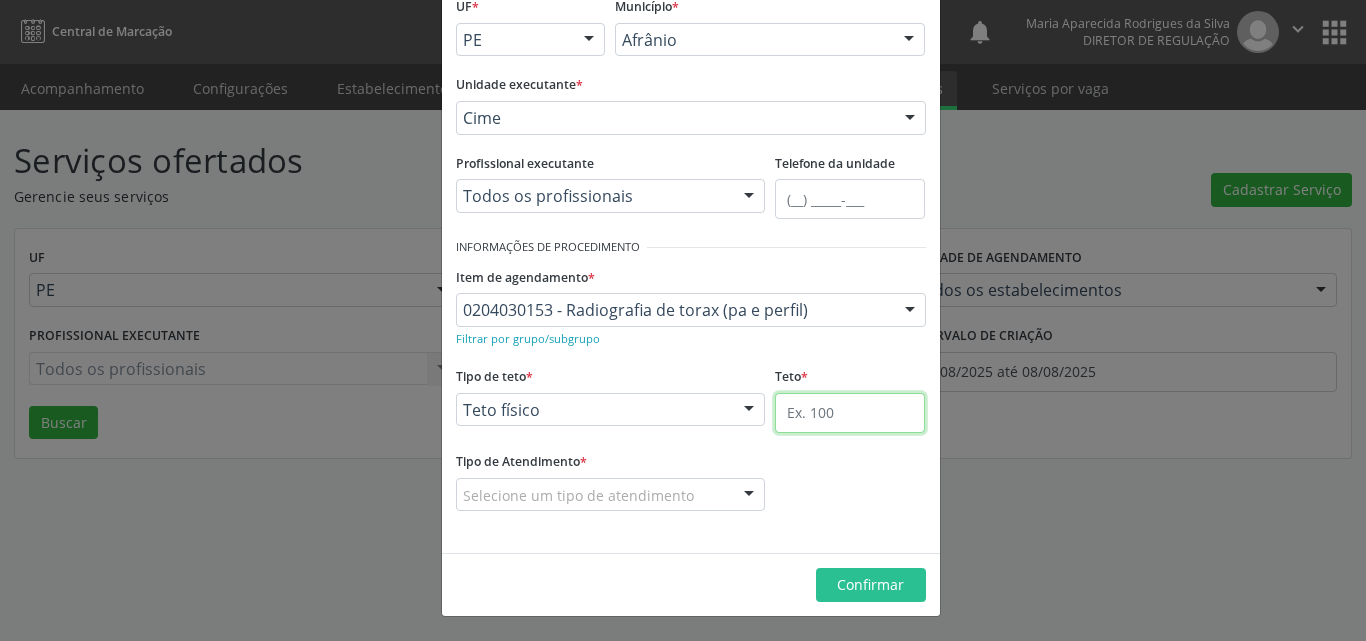 click at bounding box center (850, 413) 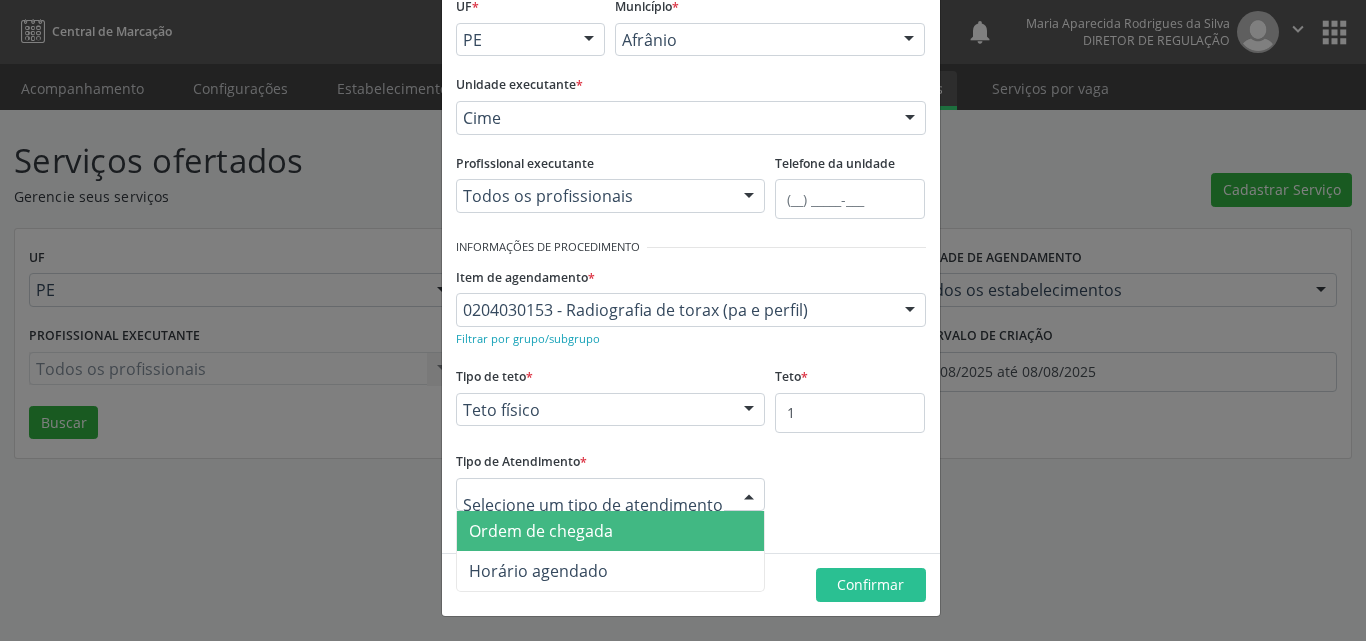 click at bounding box center [611, 495] 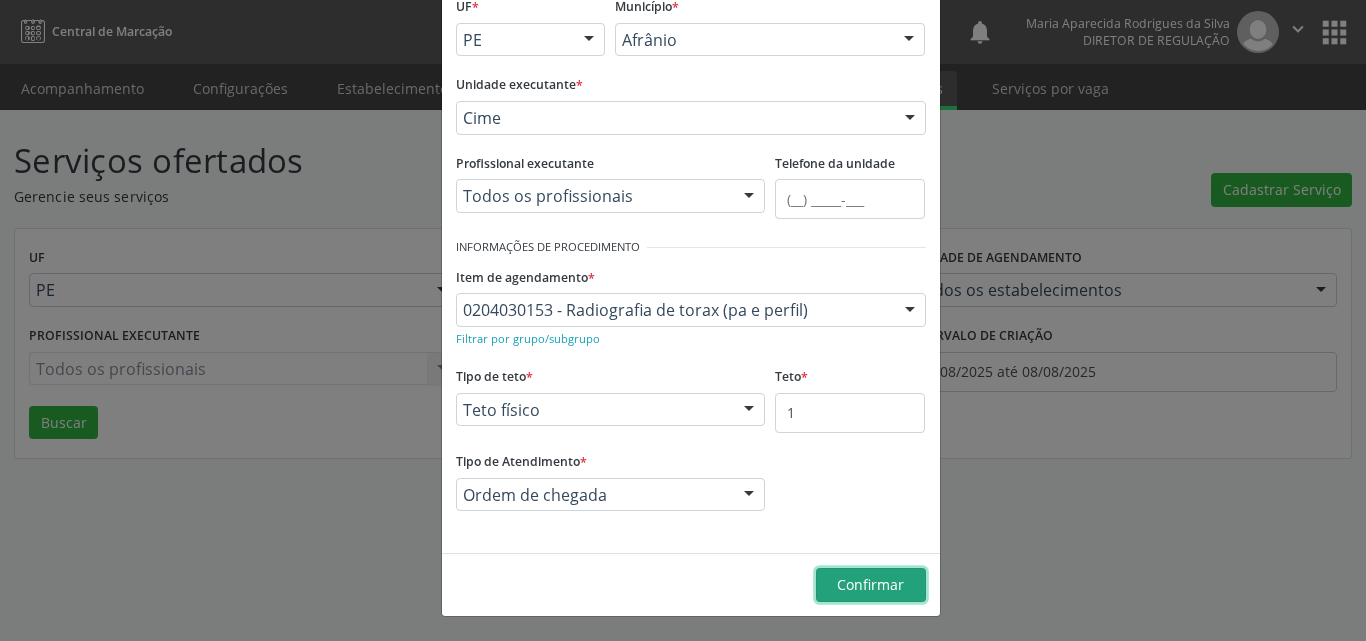 drag, startPoint x: 858, startPoint y: 580, endPoint x: 867, endPoint y: 586, distance: 10.816654 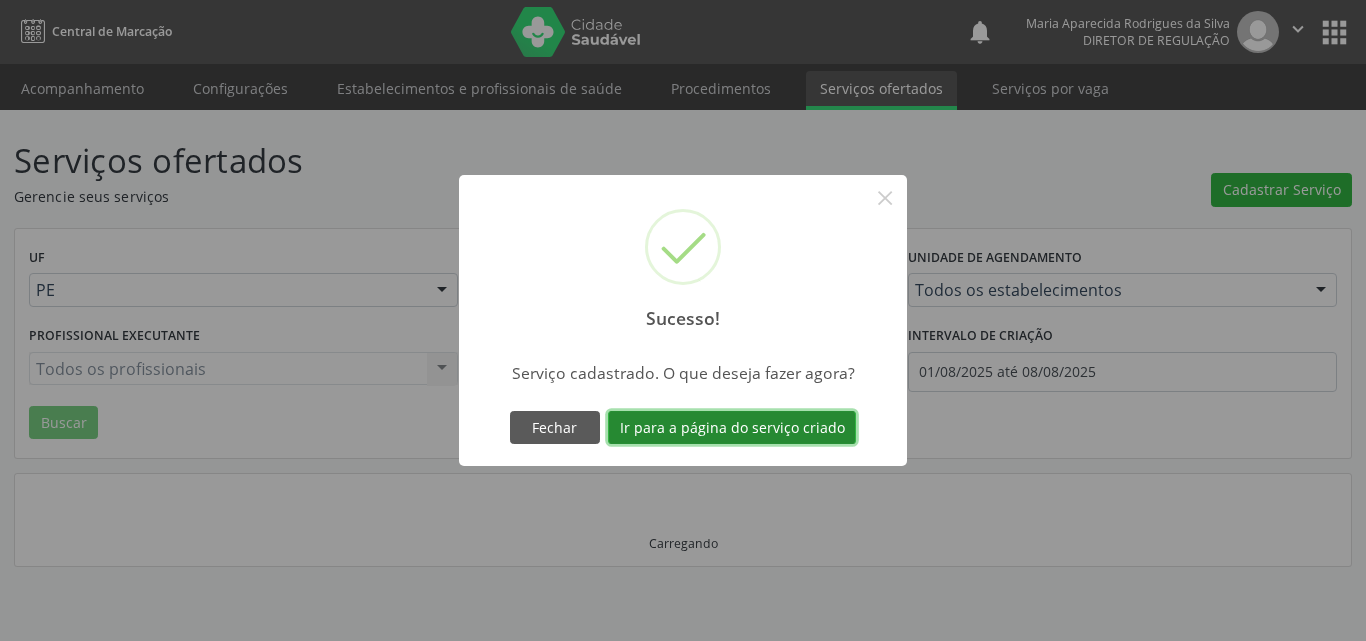 click on "Ir para a página do serviço criado" at bounding box center [732, 428] 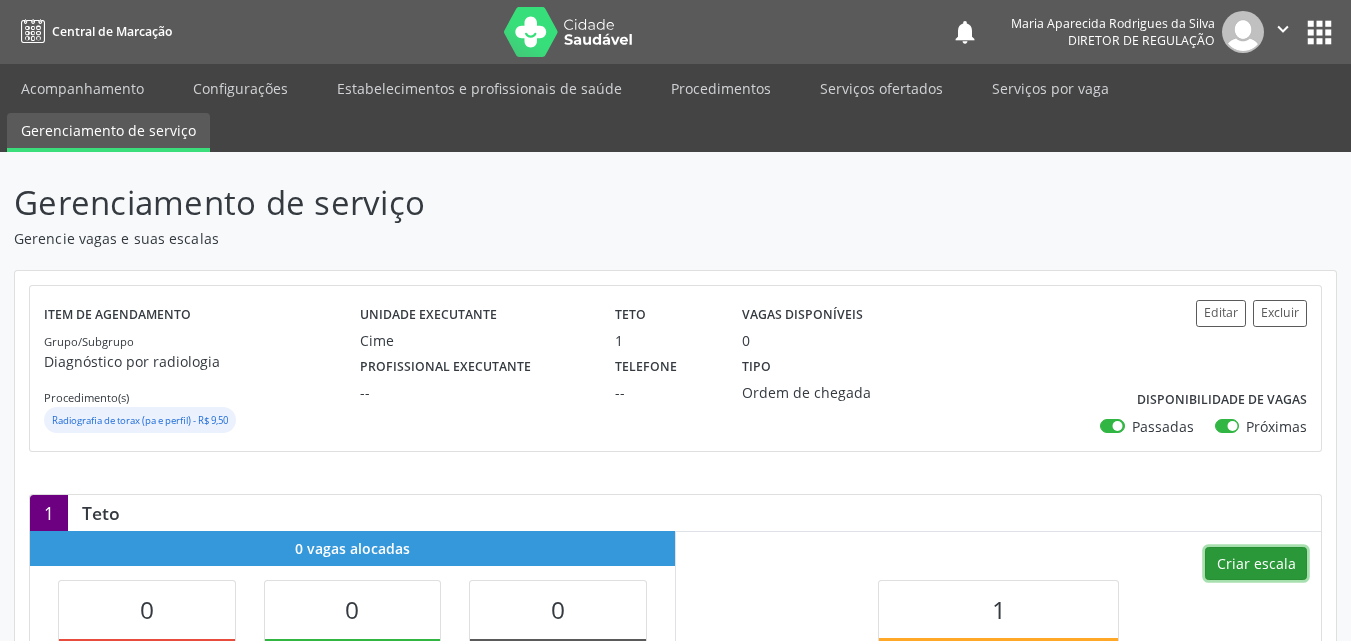 click on "Criar escala" at bounding box center (1256, 564) 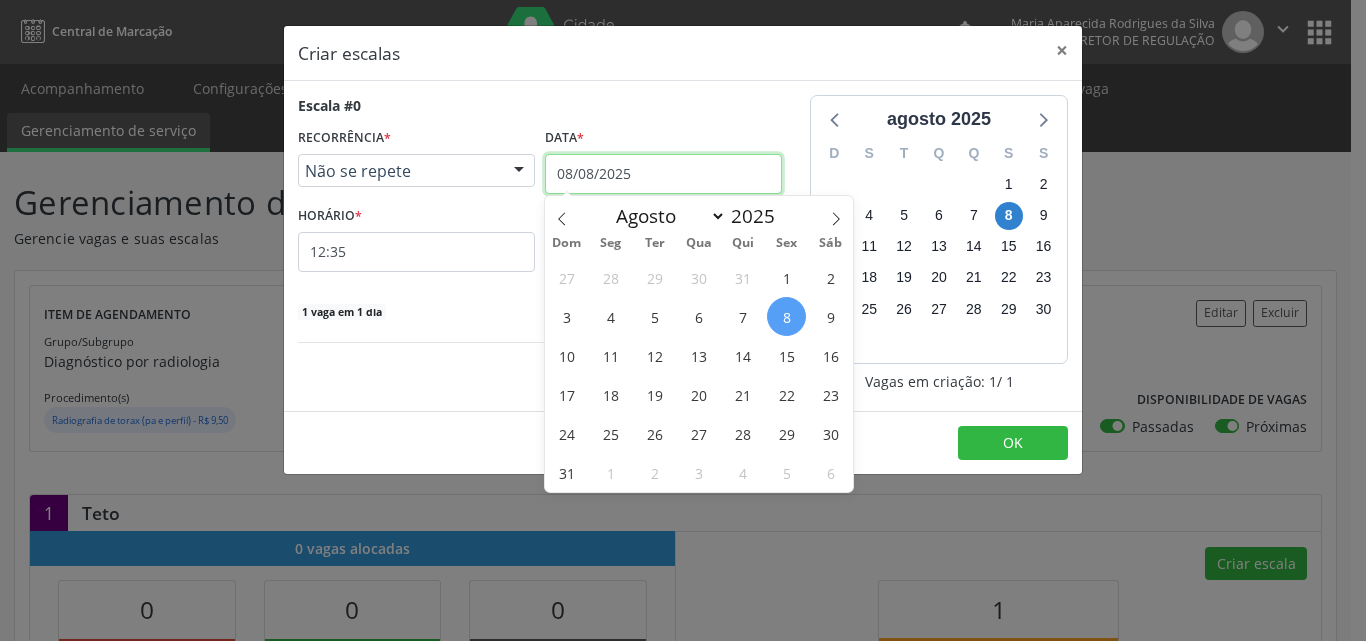 click on "08/08/2025" at bounding box center (663, 174) 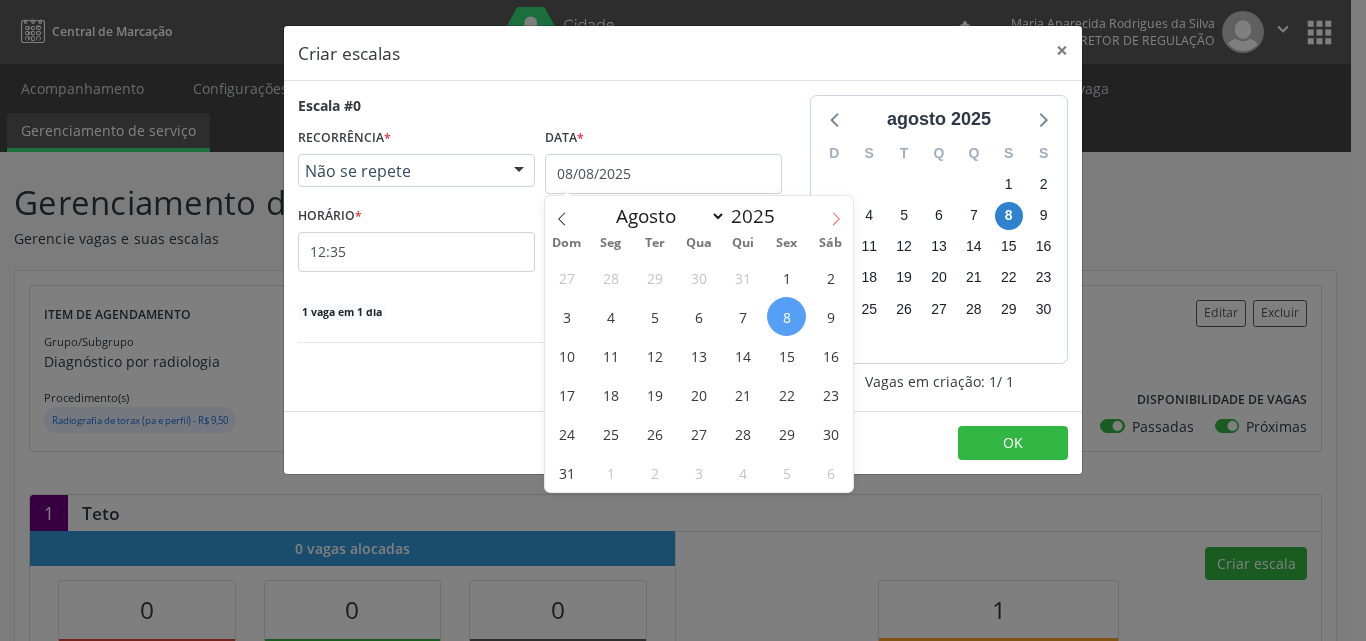 click 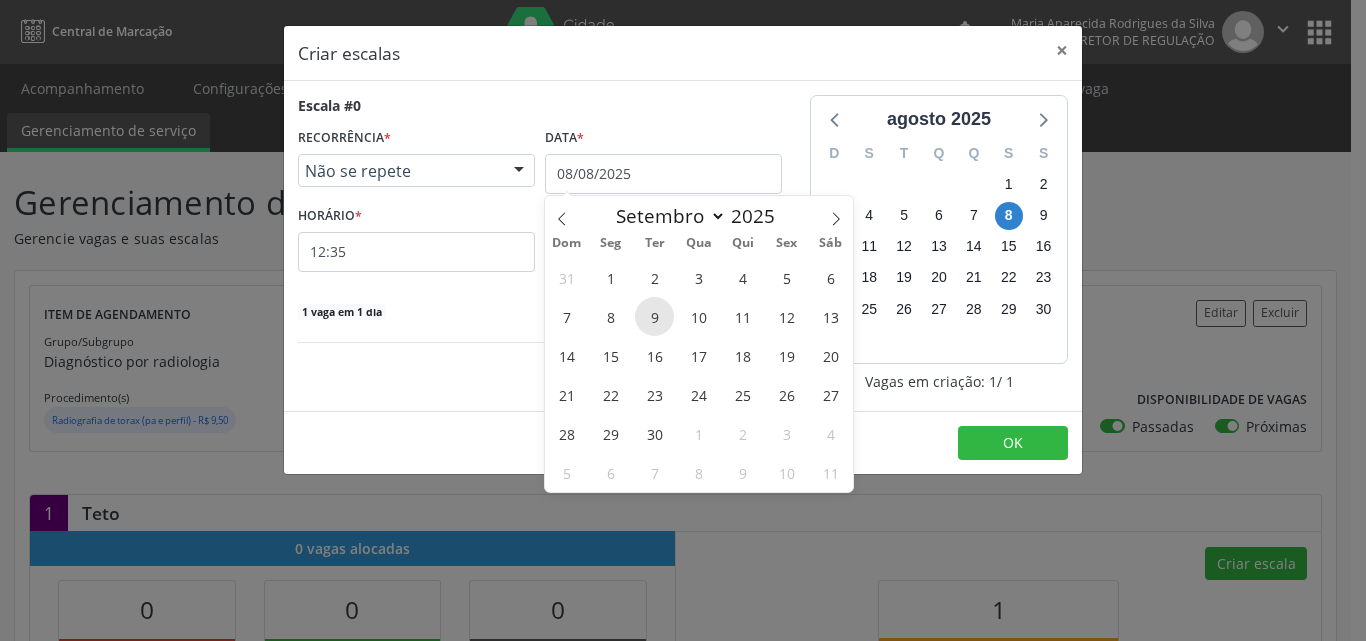 click on "9" at bounding box center [654, 316] 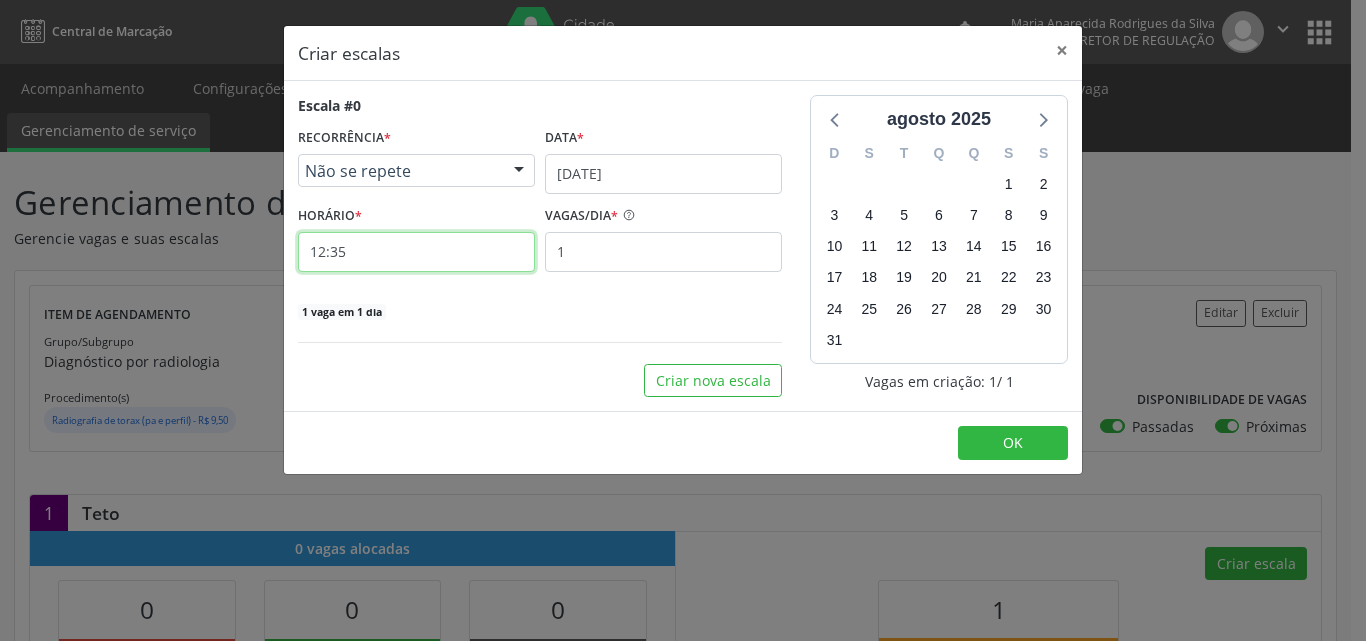 click on "12:35" at bounding box center (416, 252) 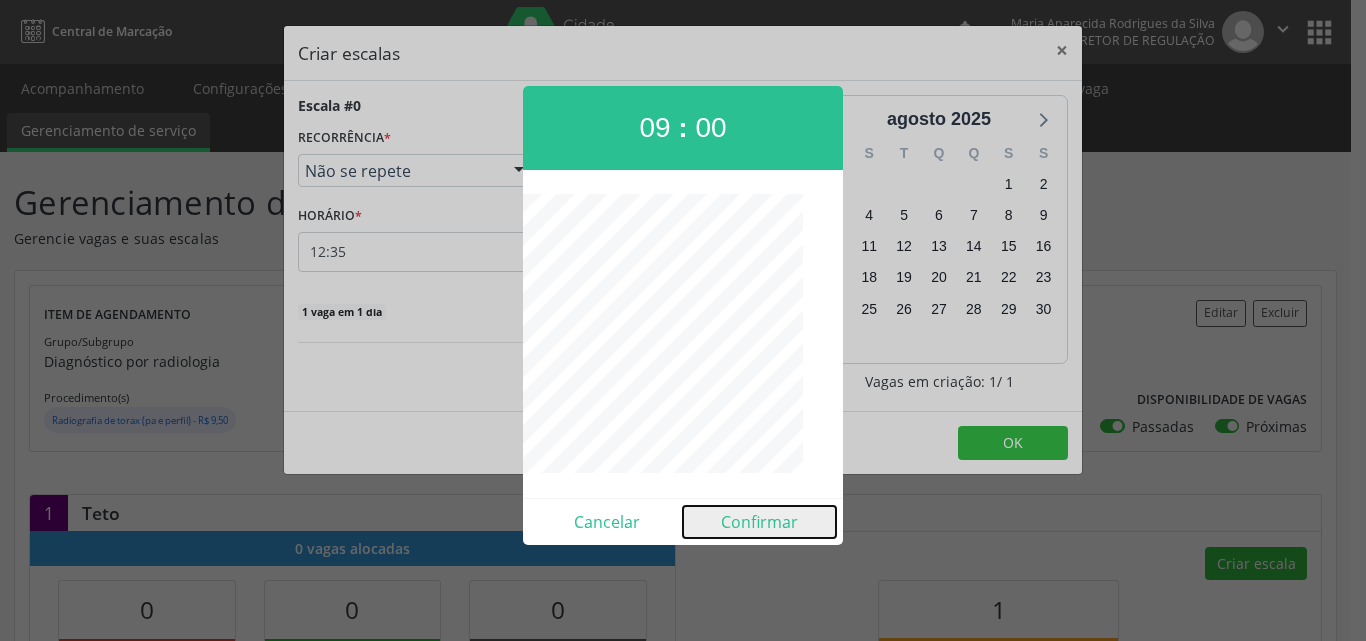 click on "Confirmar" at bounding box center [759, 522] 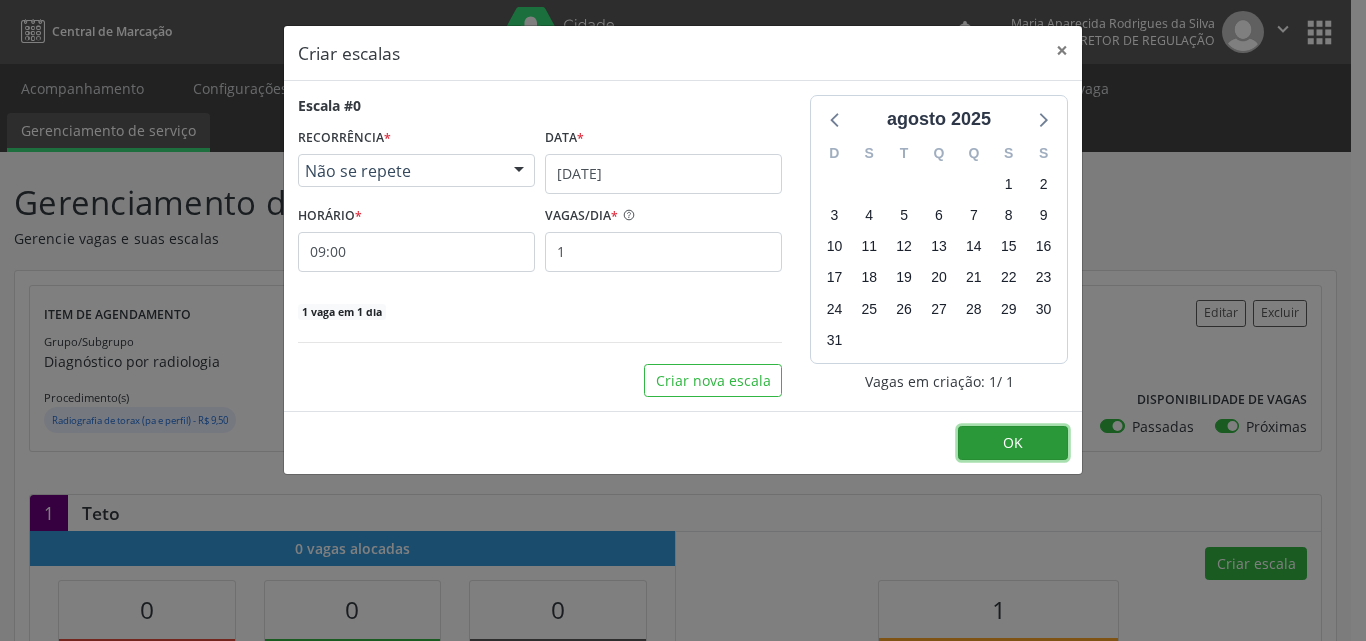 click on "OK" at bounding box center (1013, 442) 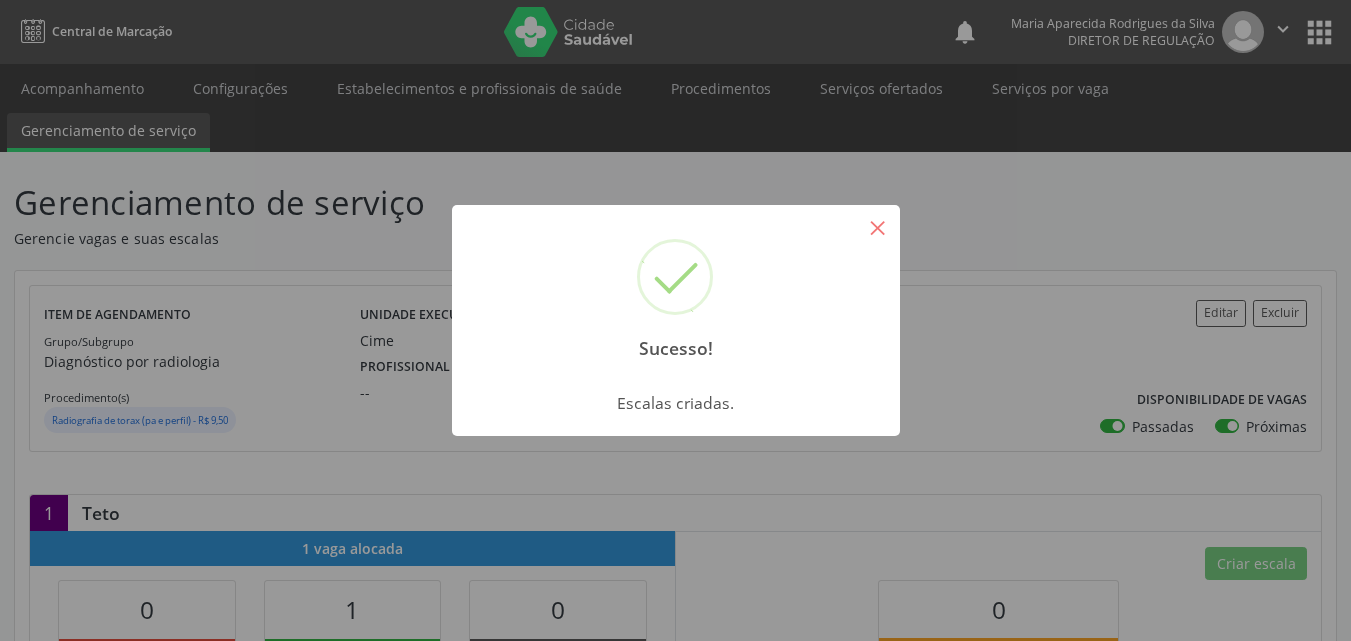 click on "×" at bounding box center [878, 227] 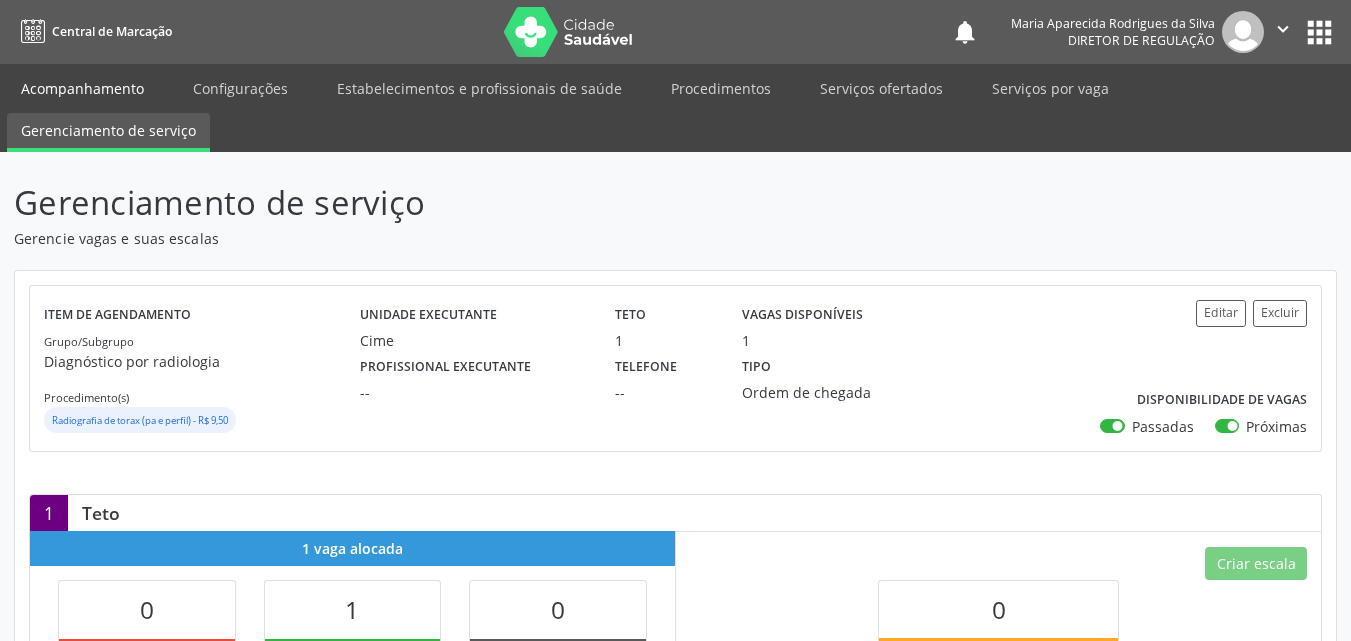 click on "Acompanhamento" at bounding box center (82, 88) 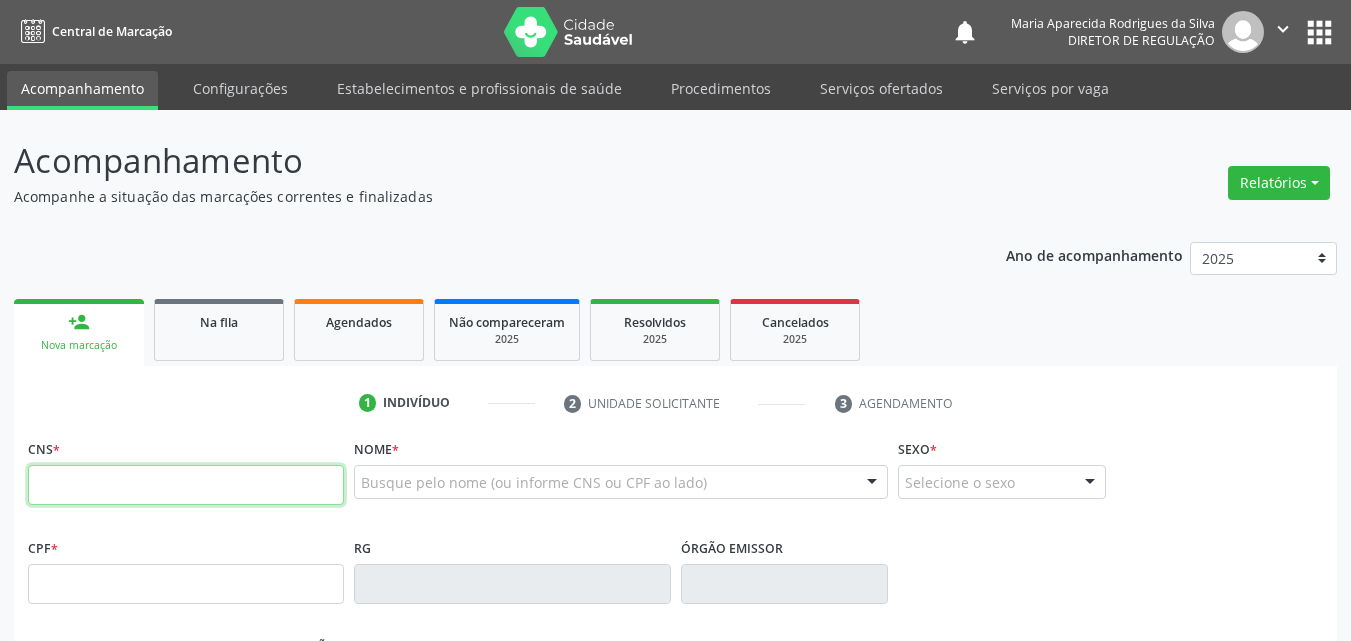 click at bounding box center (186, 485) 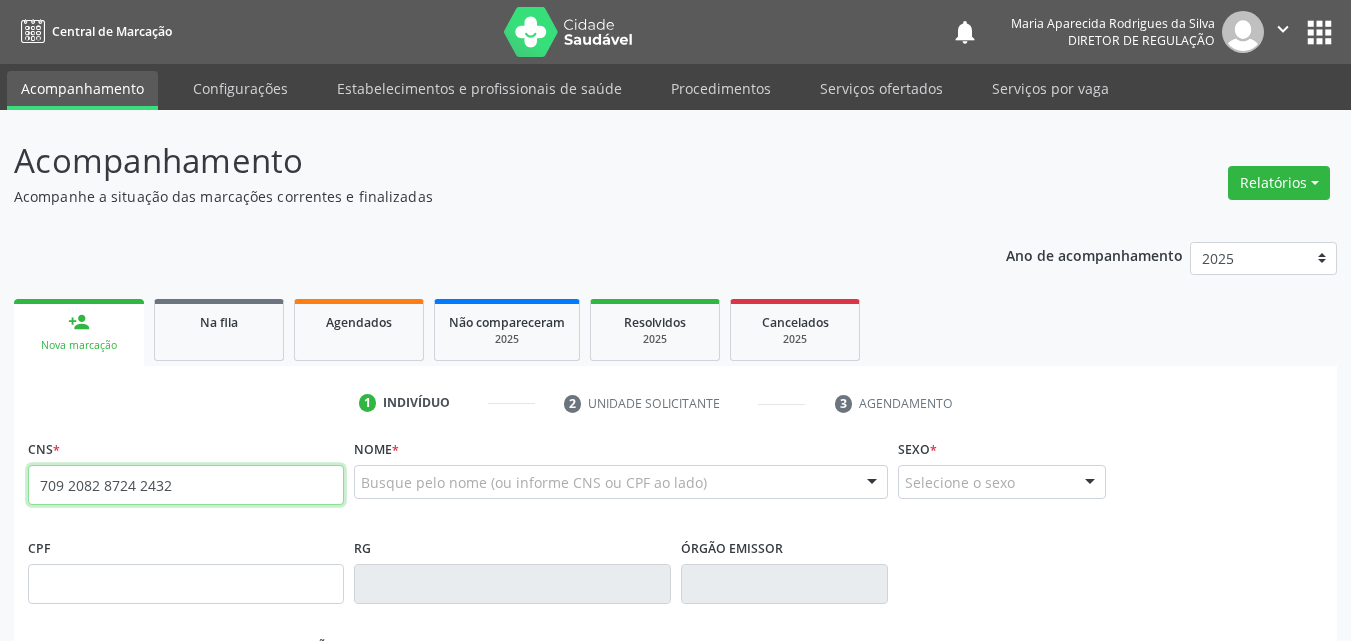 type on "709 2082 8724 2432" 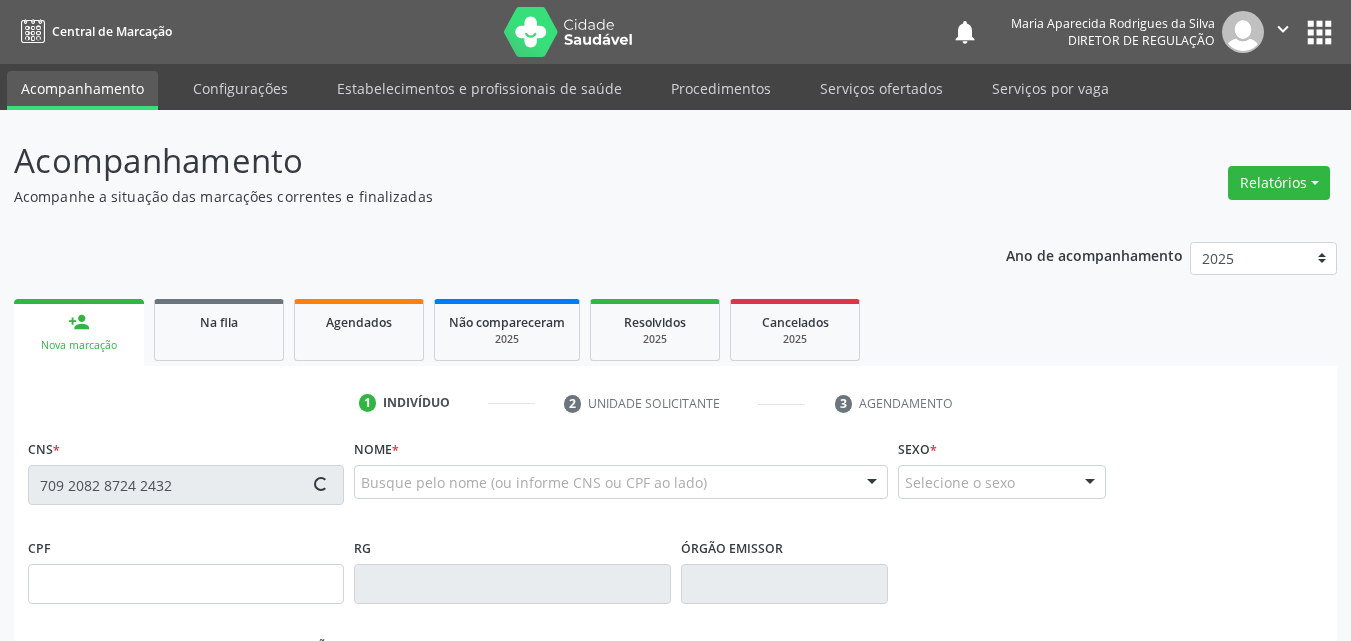type on "[DATE]" 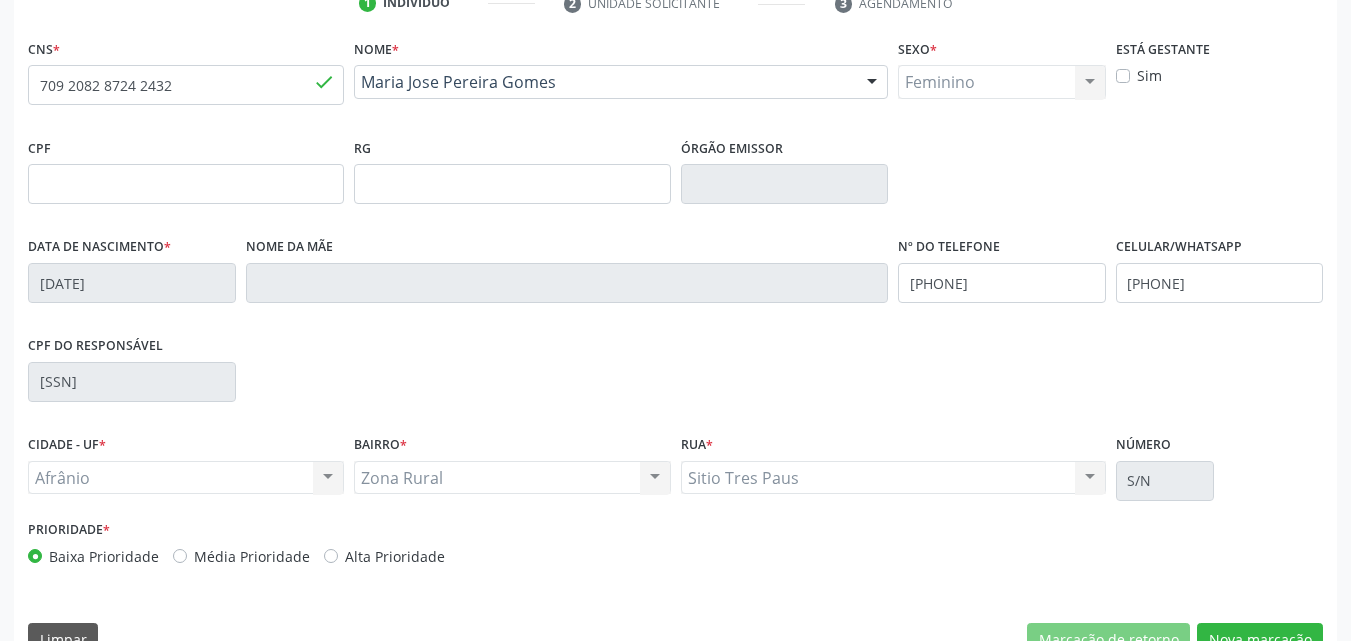 scroll, scrollTop: 443, scrollLeft: 0, axis: vertical 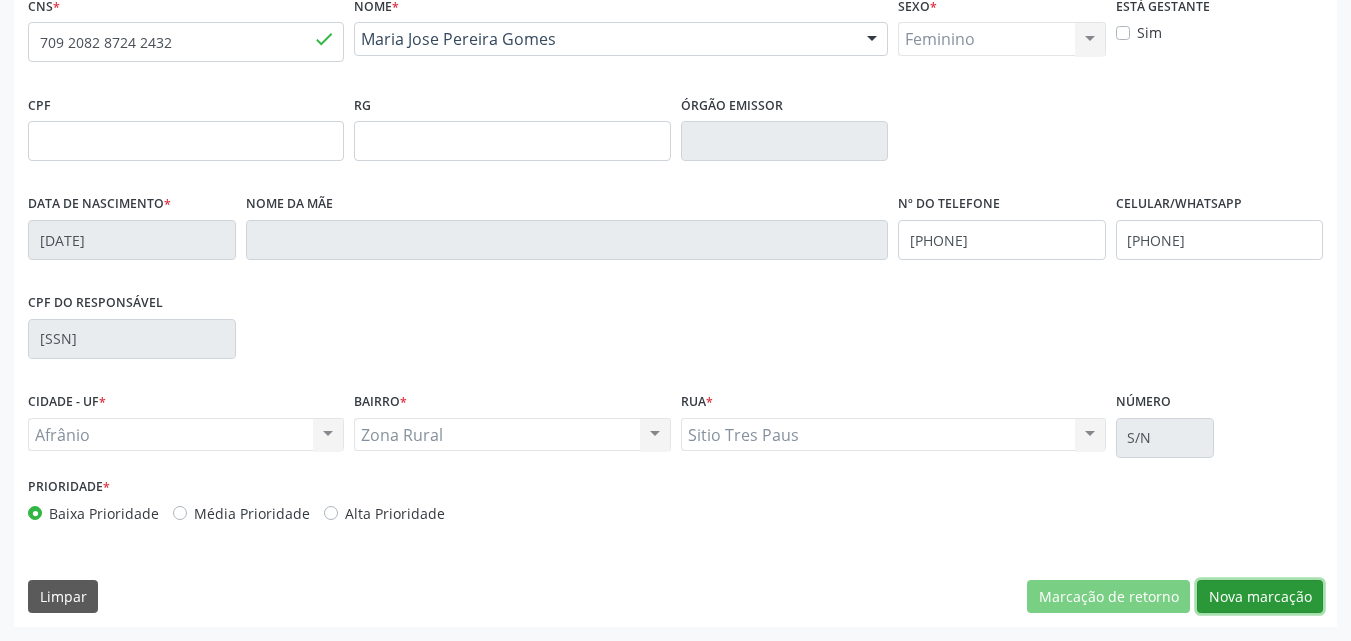 click on "Nova marcação" at bounding box center (1260, 597) 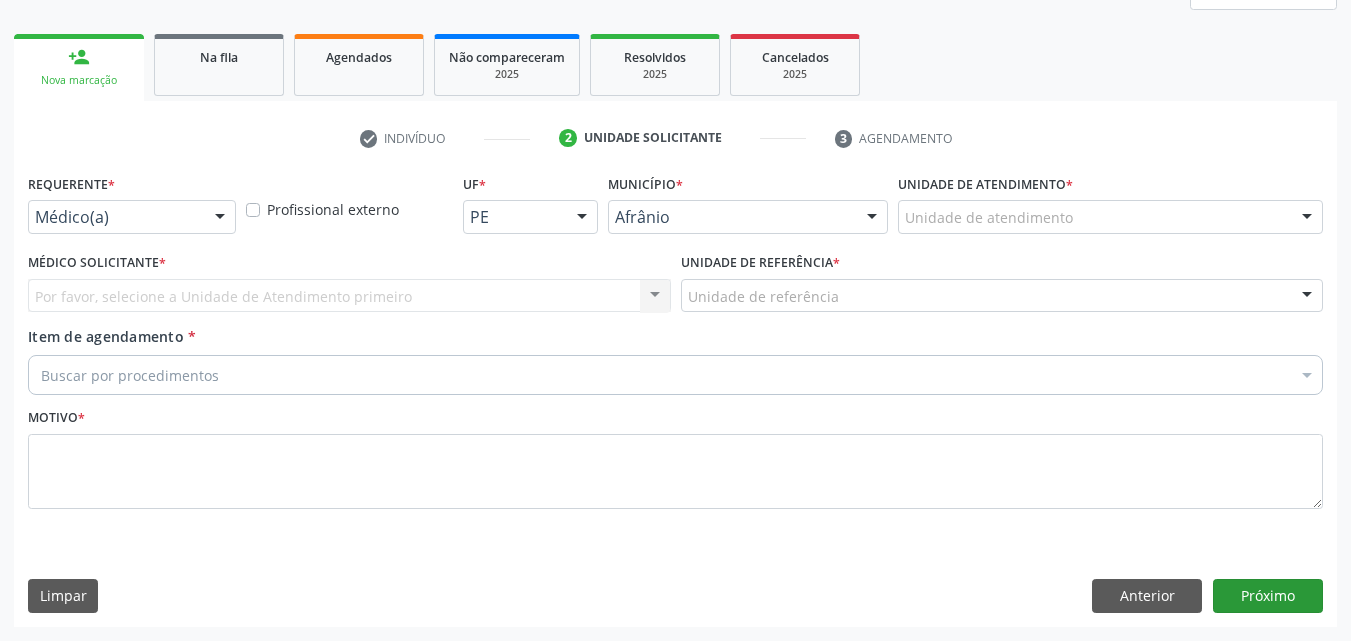 scroll, scrollTop: 265, scrollLeft: 0, axis: vertical 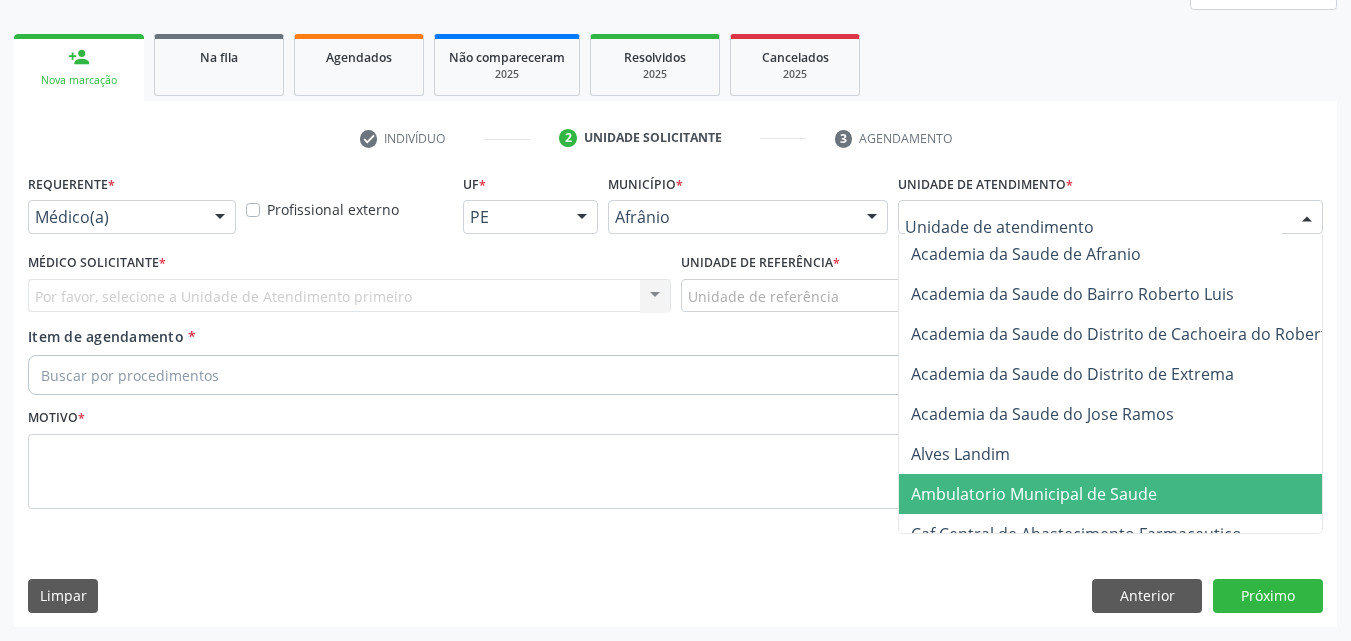 click on "Ambulatorio Municipal de Saude" at bounding box center (1034, 494) 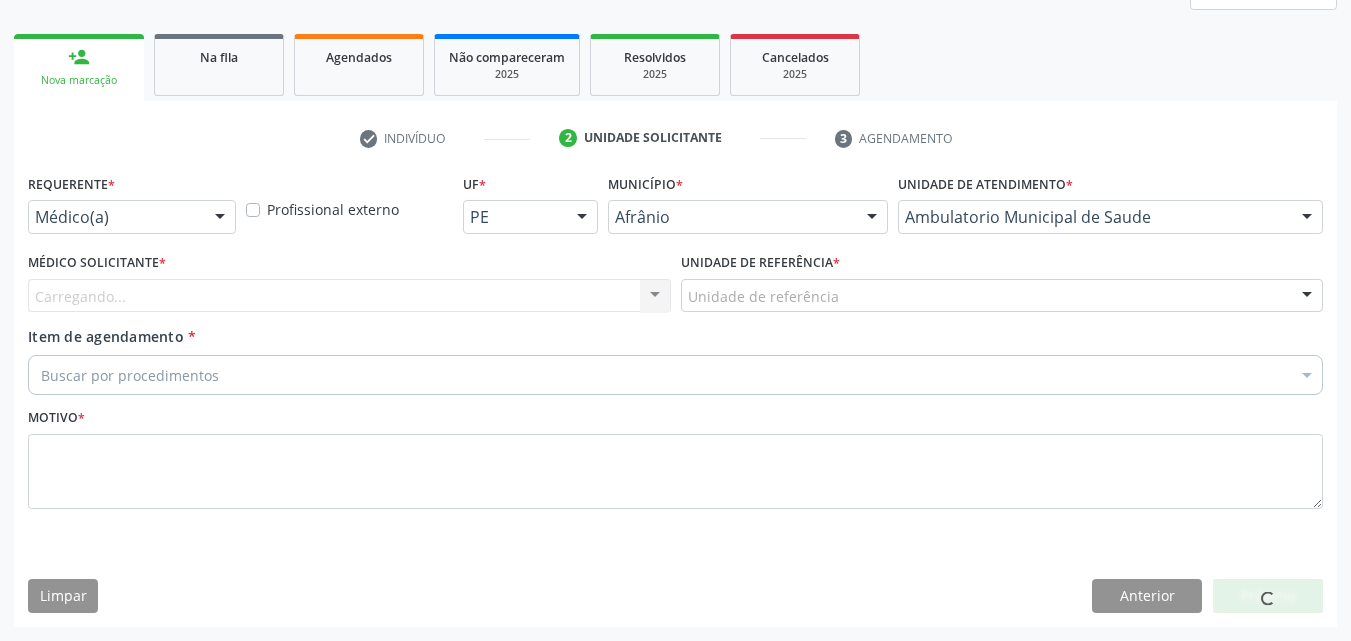 click on "Unidade de referência" at bounding box center [1002, 296] 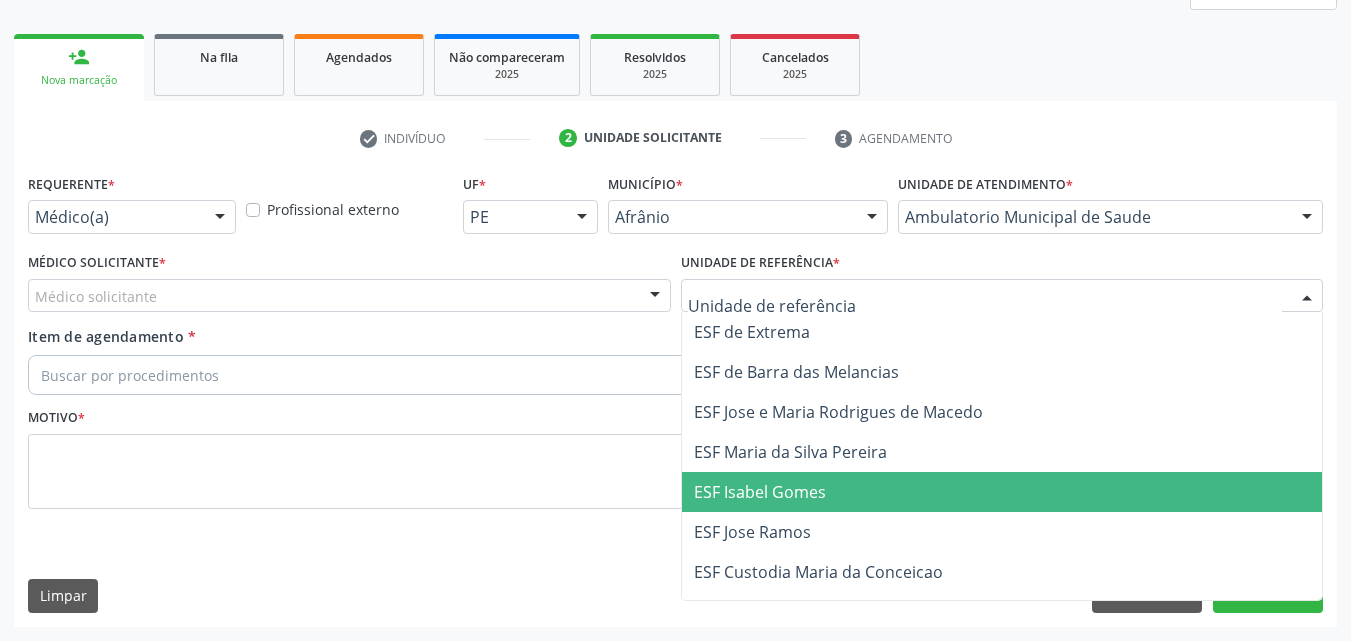 click on "ESF Isabel Gomes" at bounding box center (1002, 492) 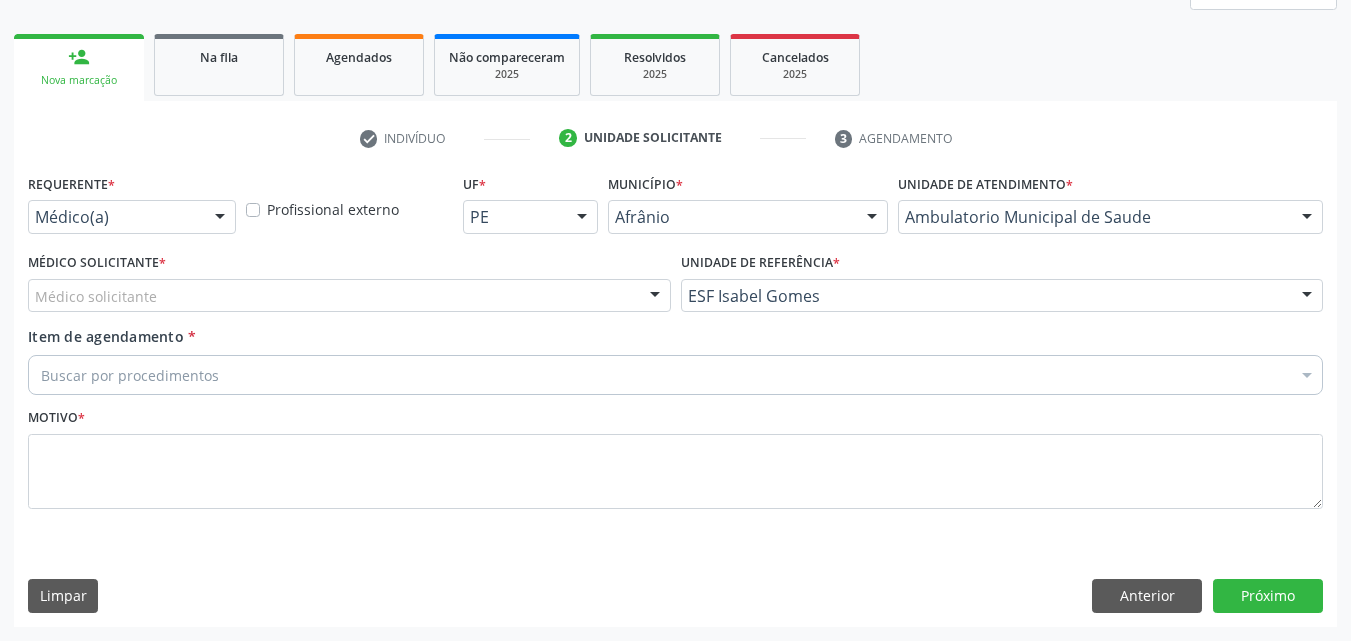 click on "Médico solicitante" at bounding box center (349, 296) 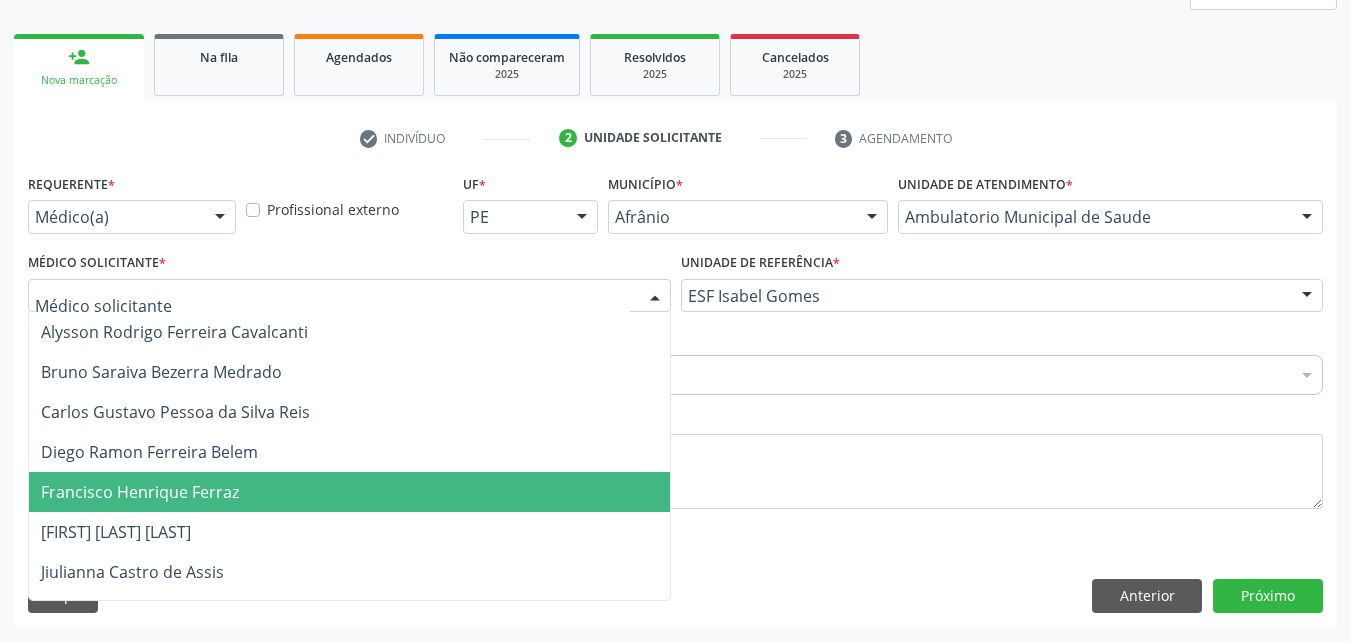 click on "Francisco Henrique Ferraz" at bounding box center (349, 492) 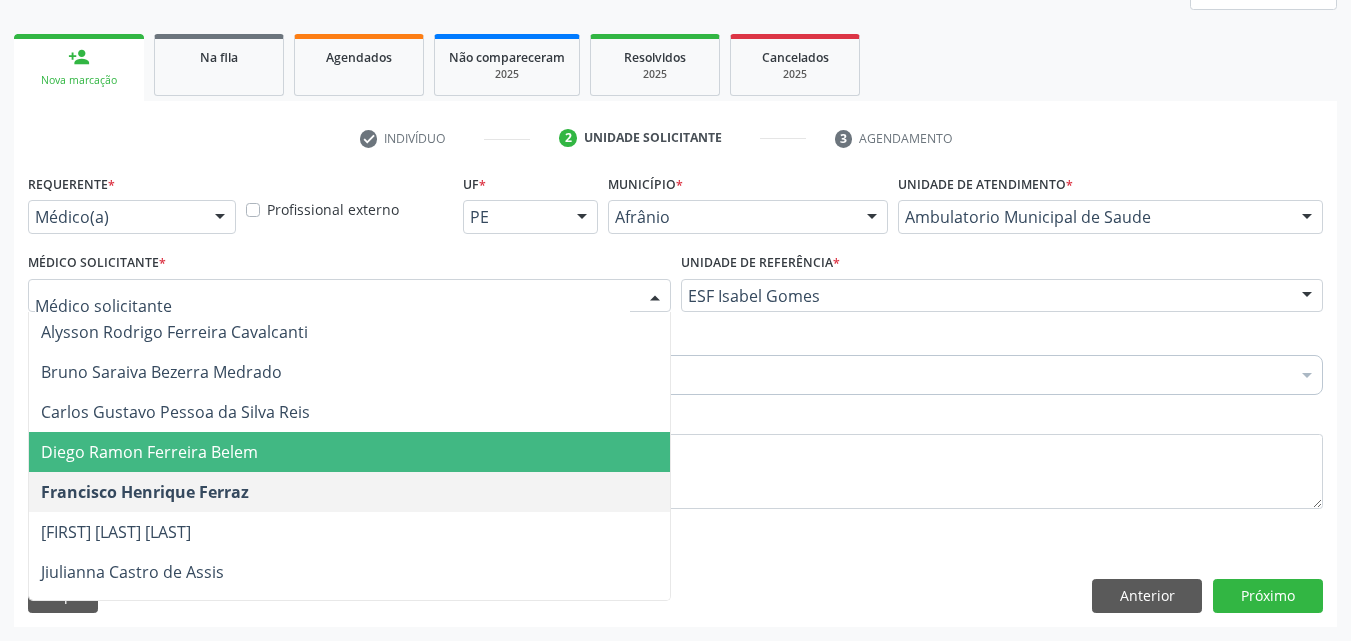 click on "Diego Ramon Ferreira Belem" at bounding box center [349, 452] 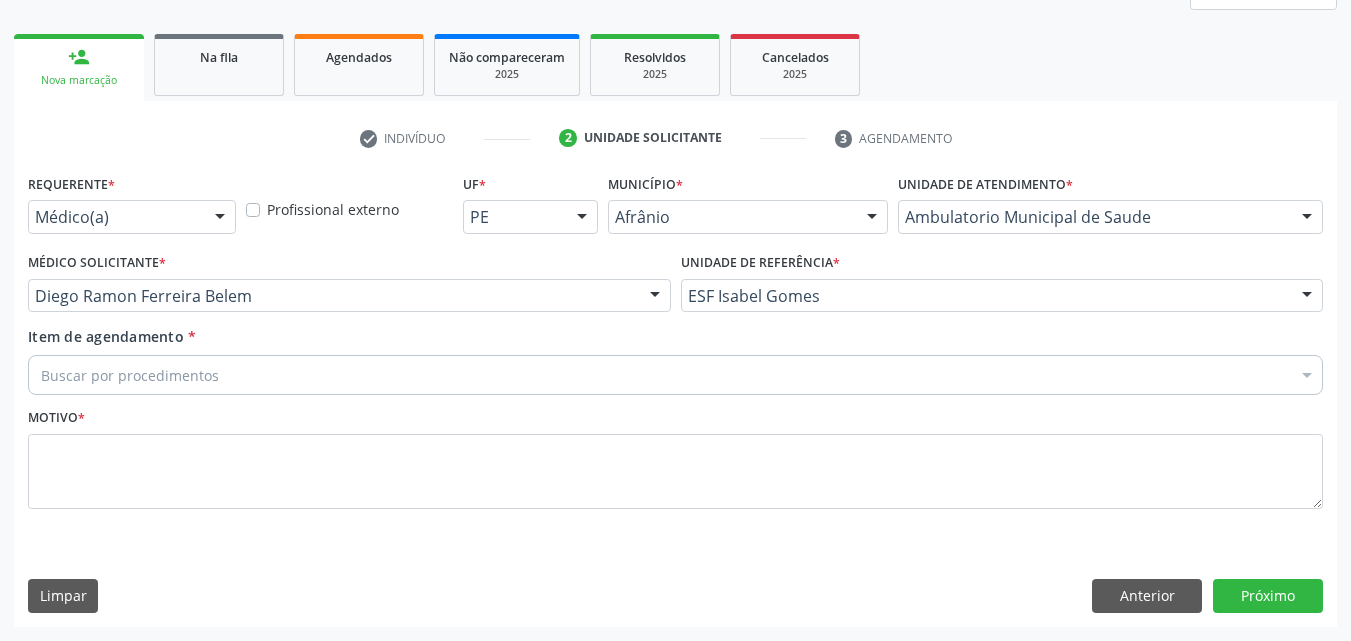 click on "Buscar por procedimentos" at bounding box center (675, 375) 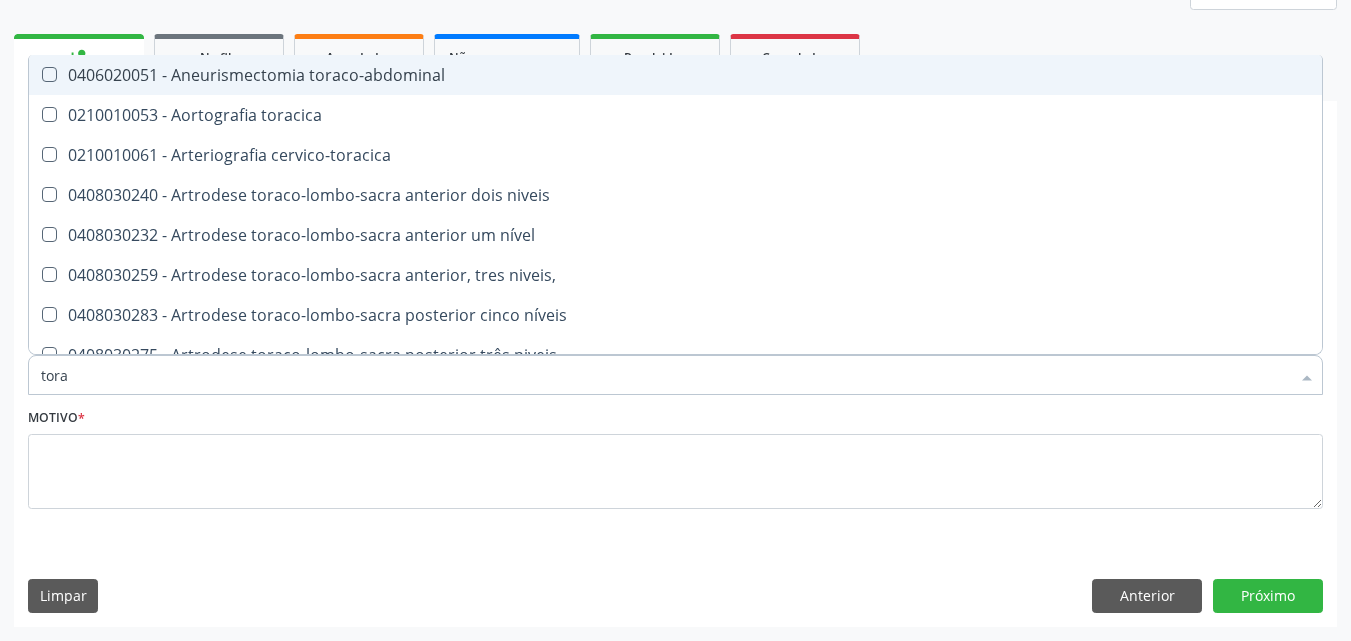 type on "torax" 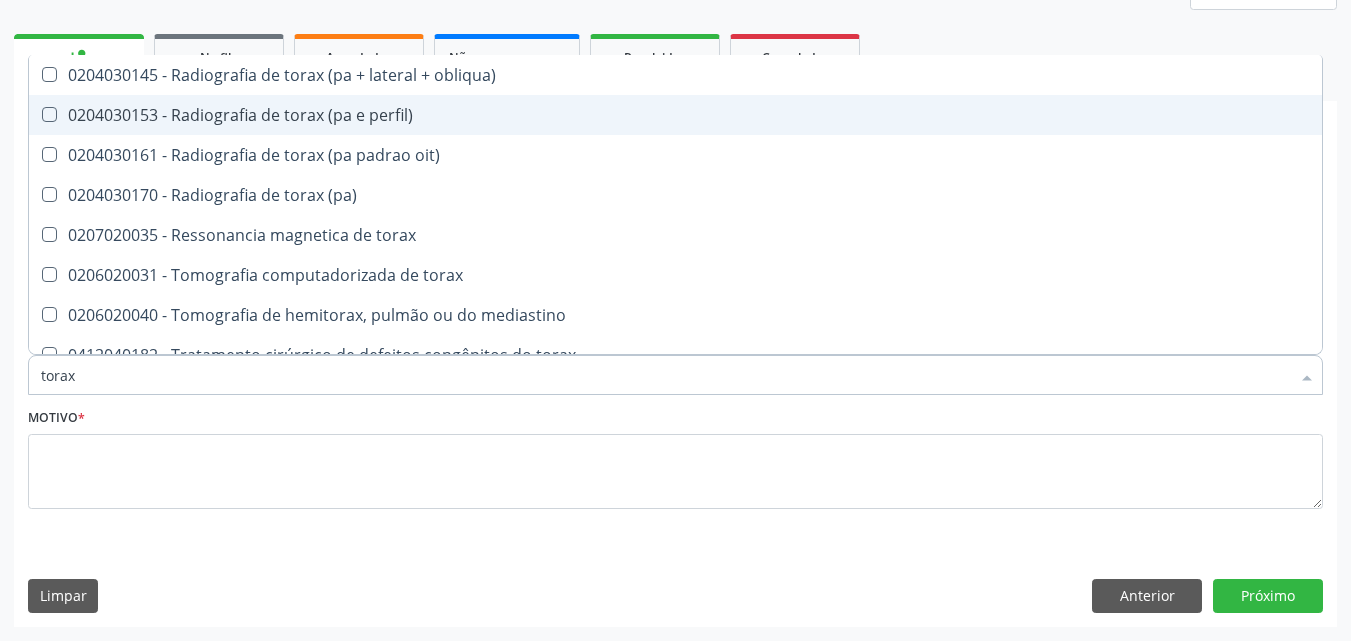 scroll, scrollTop: 0, scrollLeft: 0, axis: both 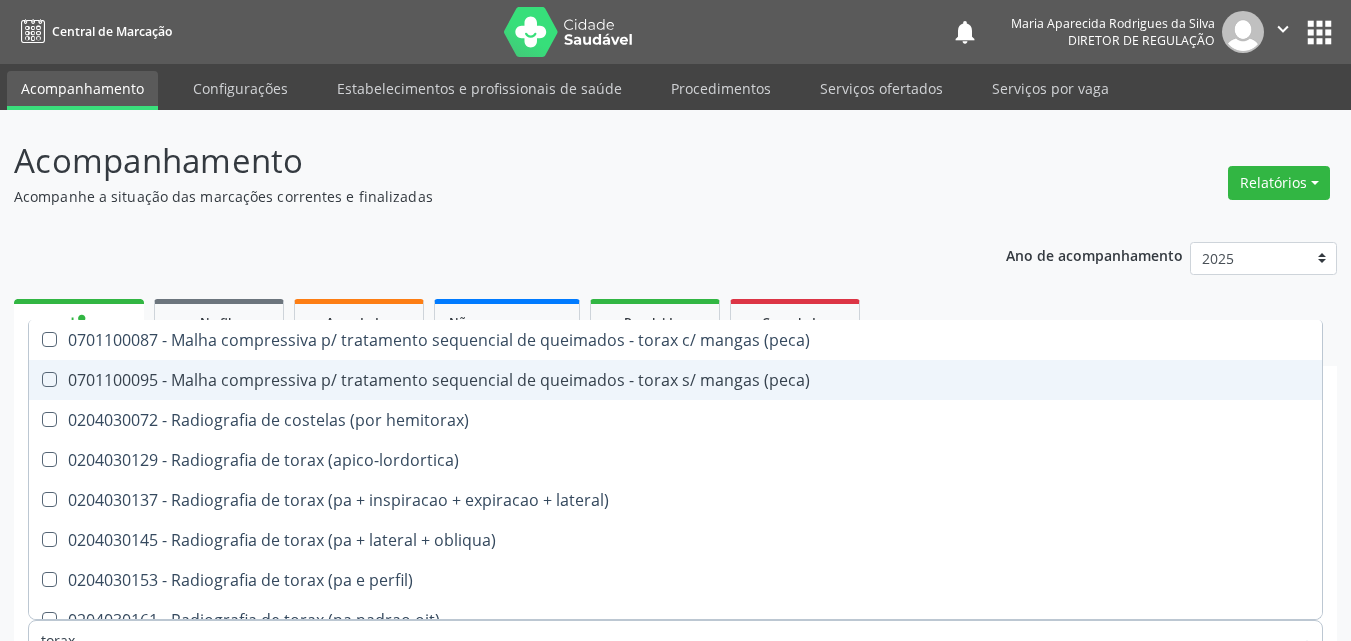 click on "Acompanhamento
Acompanhe a situação das marcações correntes e finalizadas
Relatórios
Acompanhamento
Consolidado
Agendamentos
Procedimentos realizados" at bounding box center [675, 171] 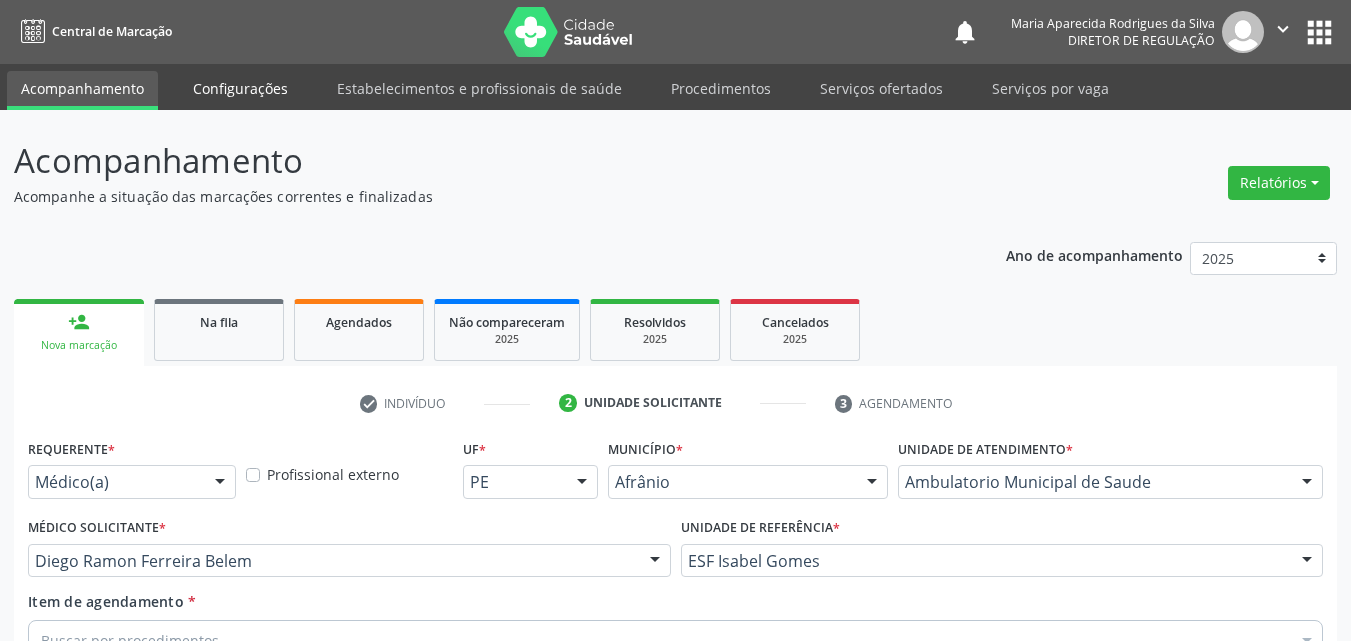click on "Configurações" at bounding box center (240, 88) 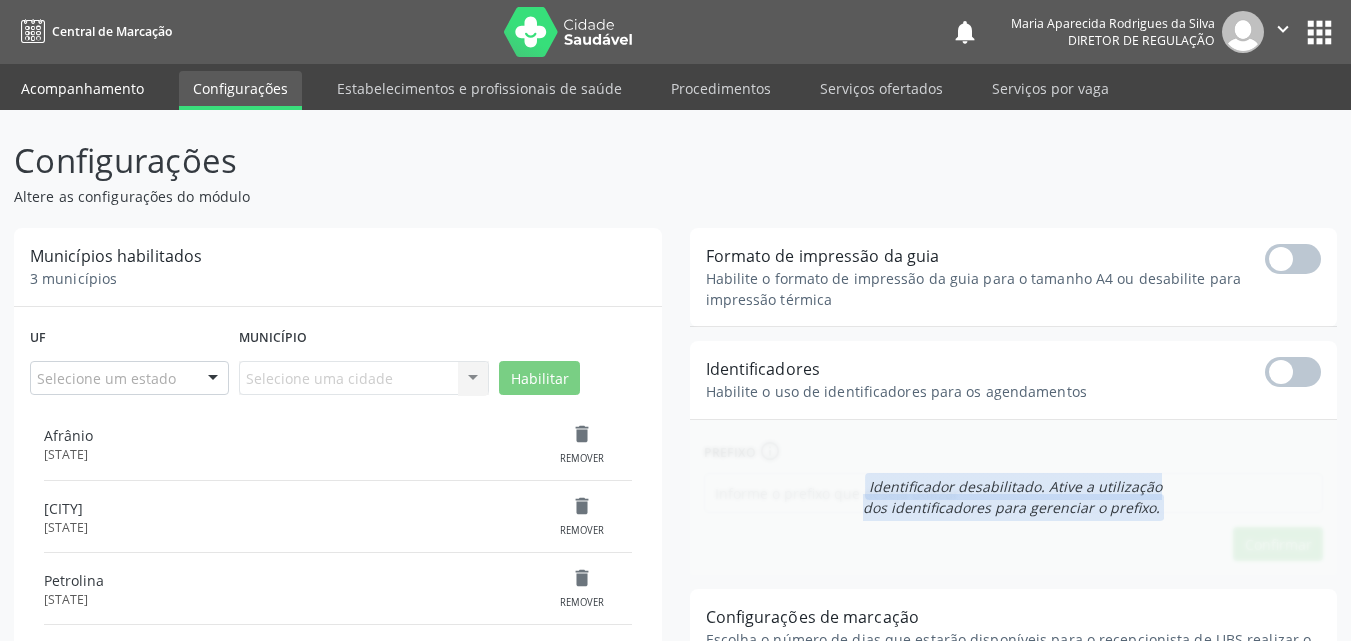 click on "Acompanhamento" at bounding box center [82, 88] 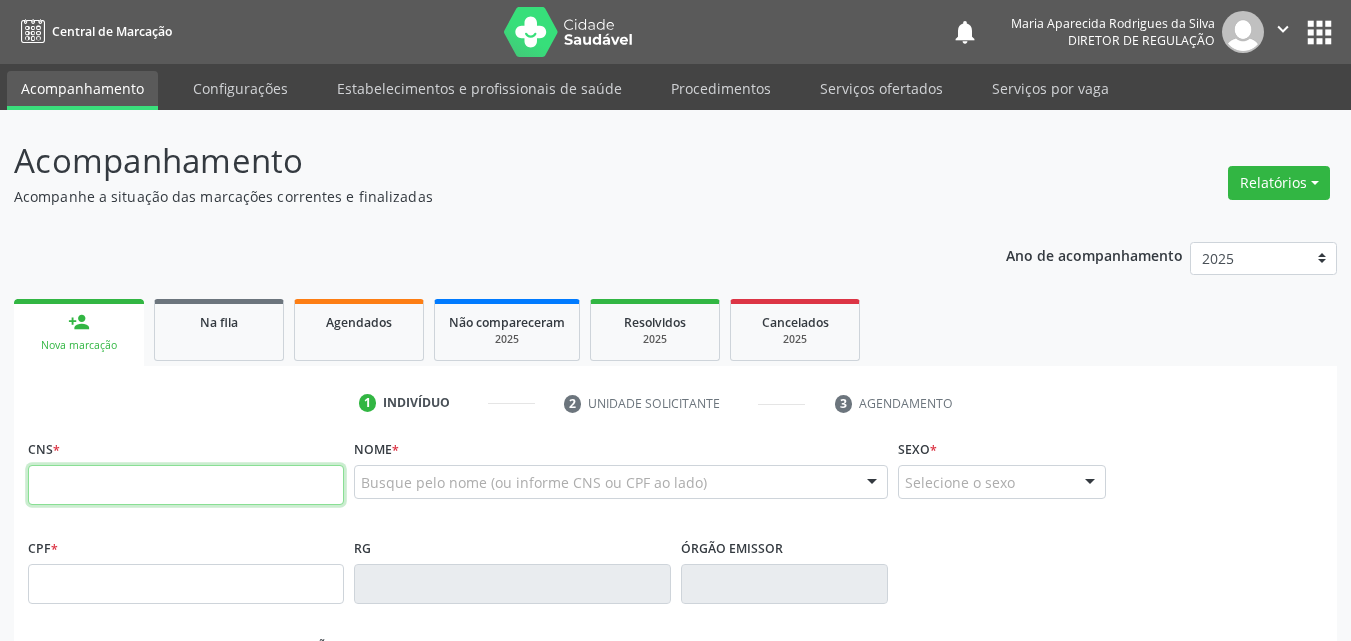 click at bounding box center (186, 485) 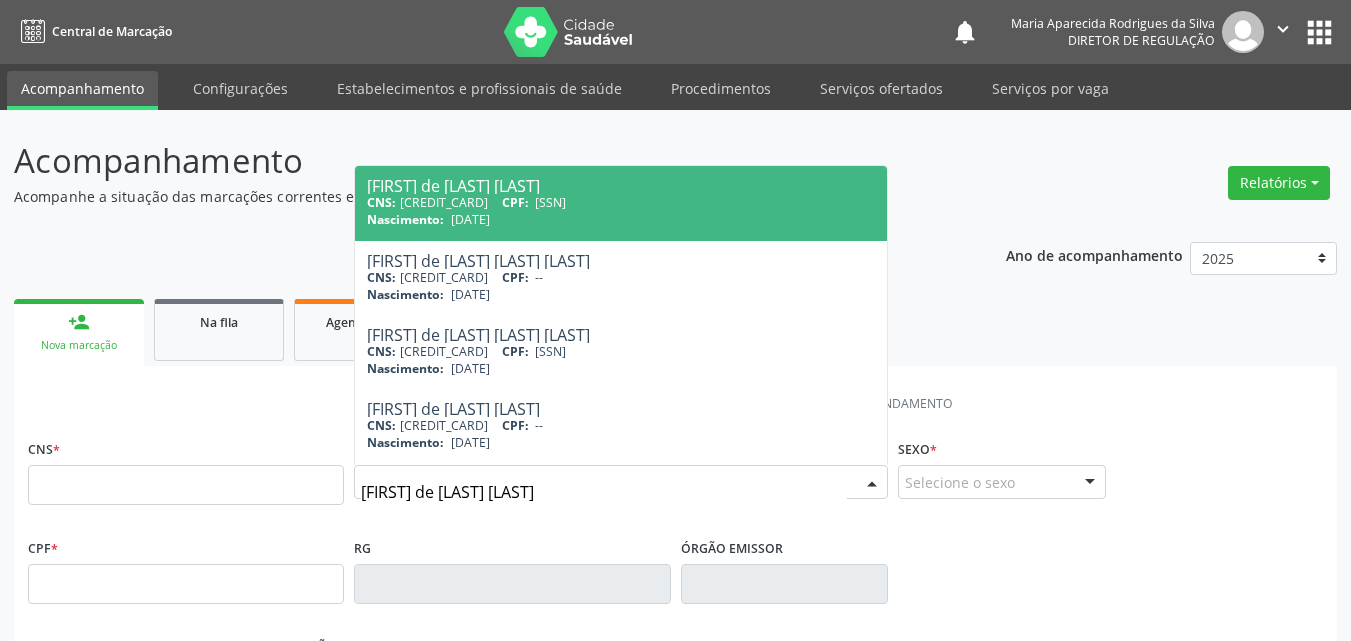 type on "[FIRST] de [LAST] [LAST]" 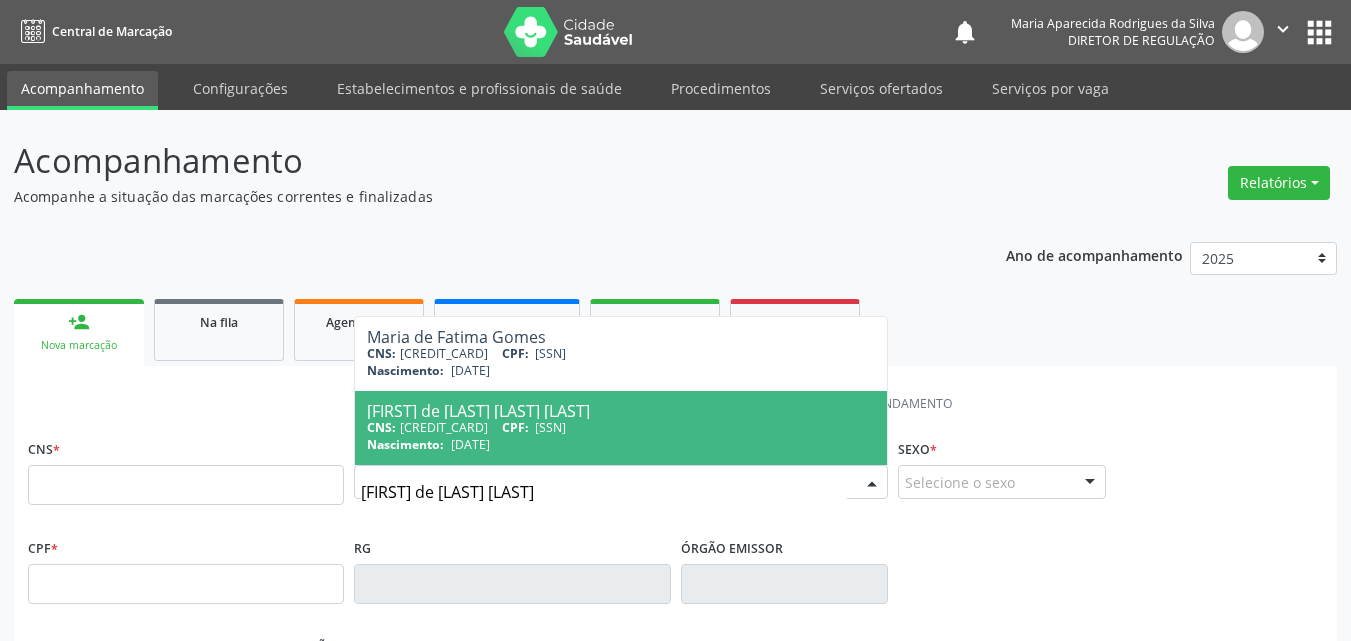 click on "Nascimento:" at bounding box center [405, 444] 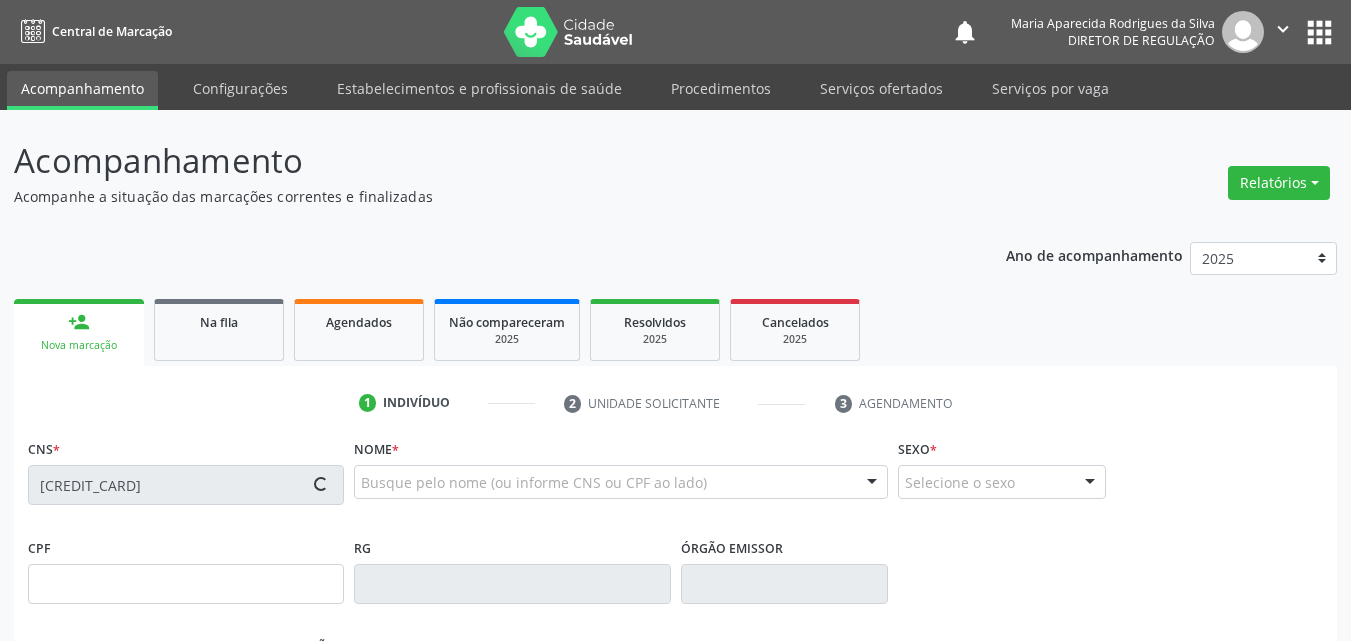 type on "[SSN]" 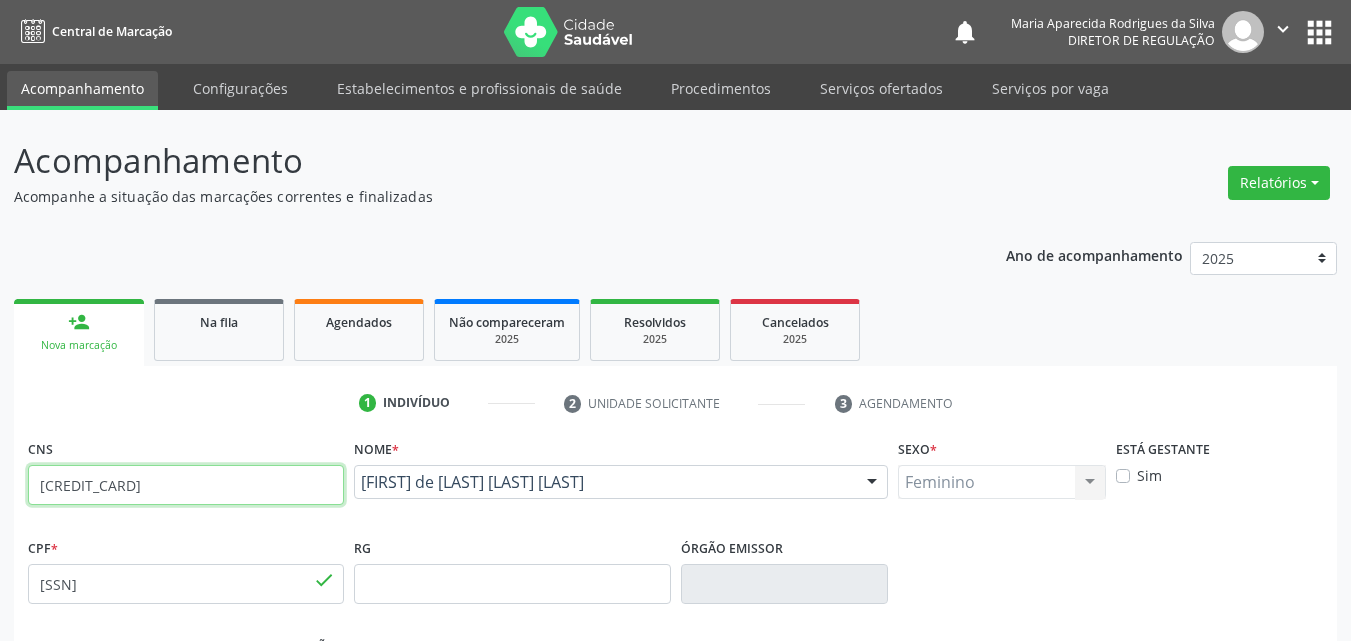 drag, startPoint x: 193, startPoint y: 481, endPoint x: 32, endPoint y: 484, distance: 161.02795 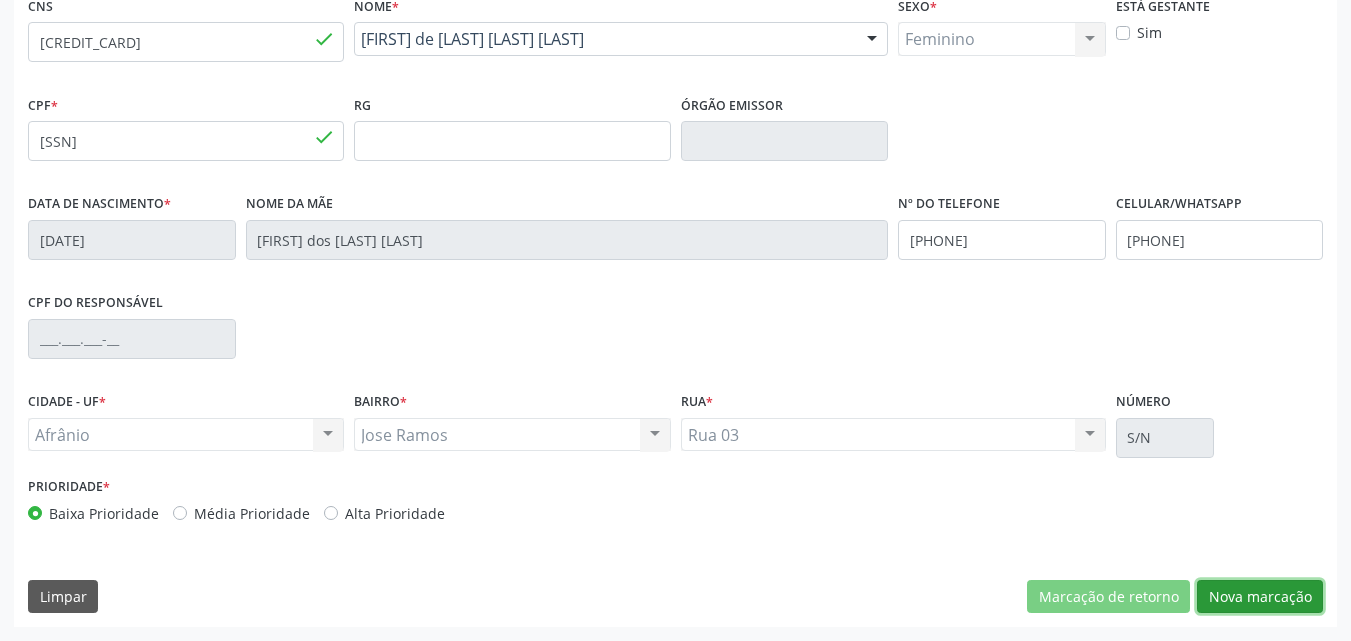 click on "Nova marcação" at bounding box center (1260, 597) 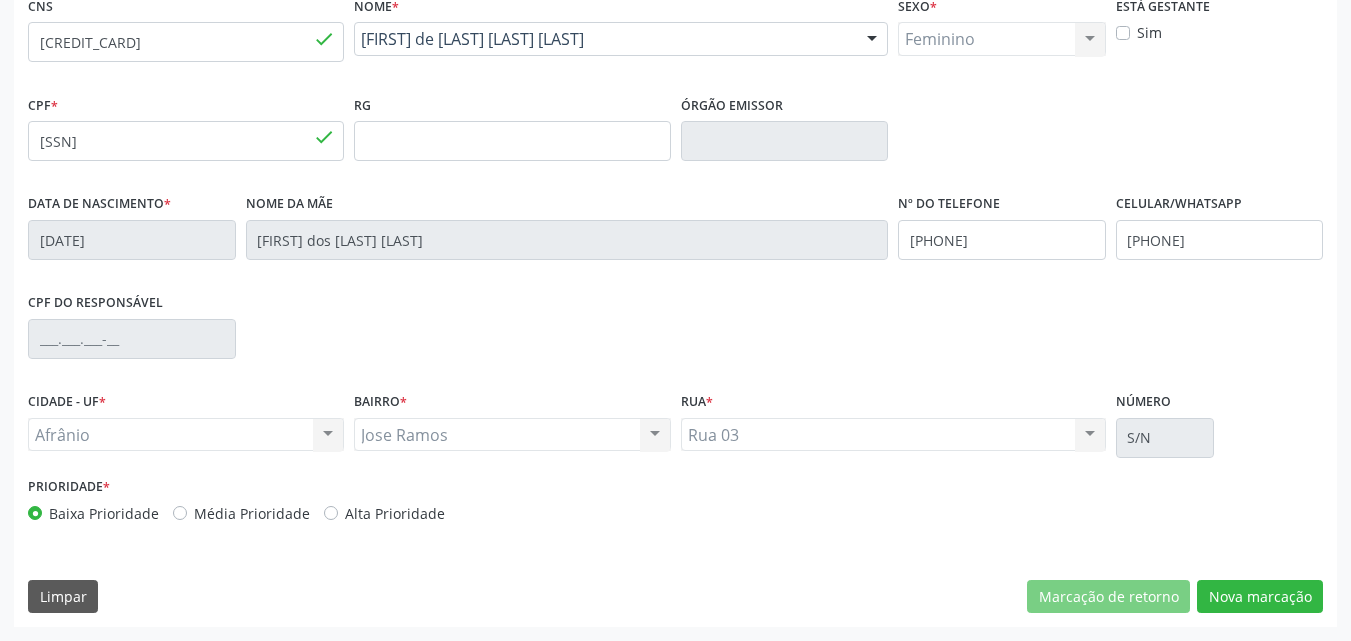 scroll, scrollTop: 265, scrollLeft: 0, axis: vertical 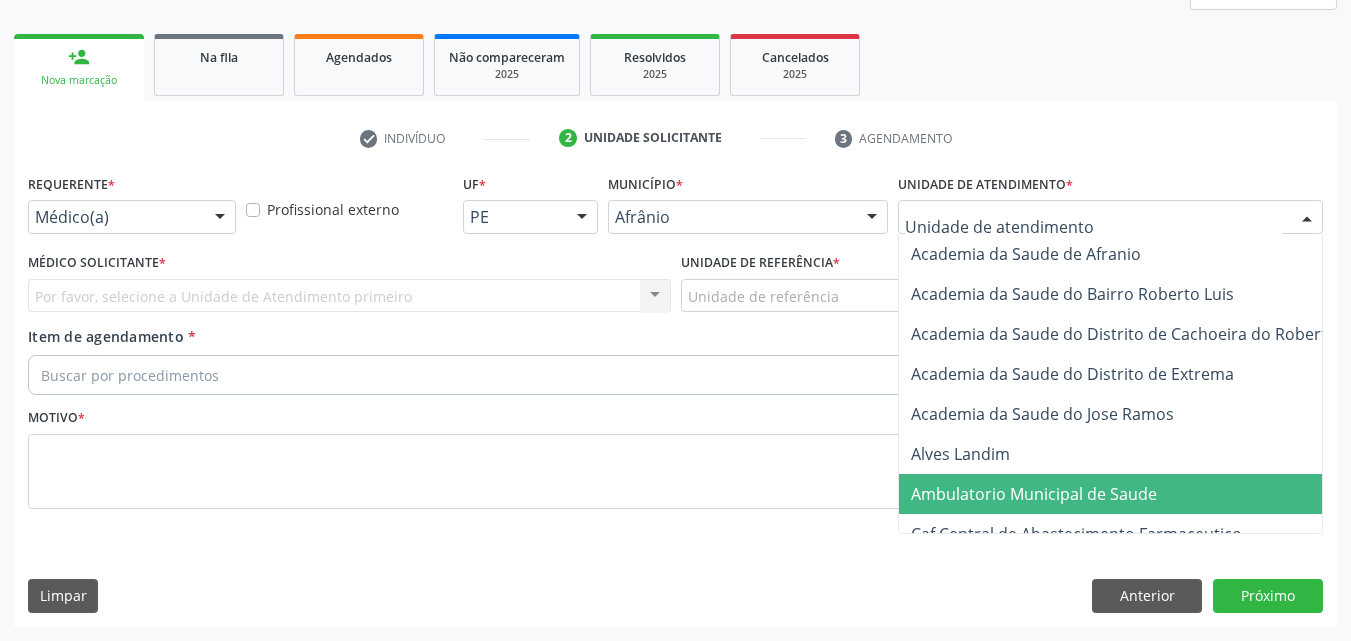 drag, startPoint x: 1057, startPoint y: 498, endPoint x: 1003, endPoint y: 462, distance: 64.899925 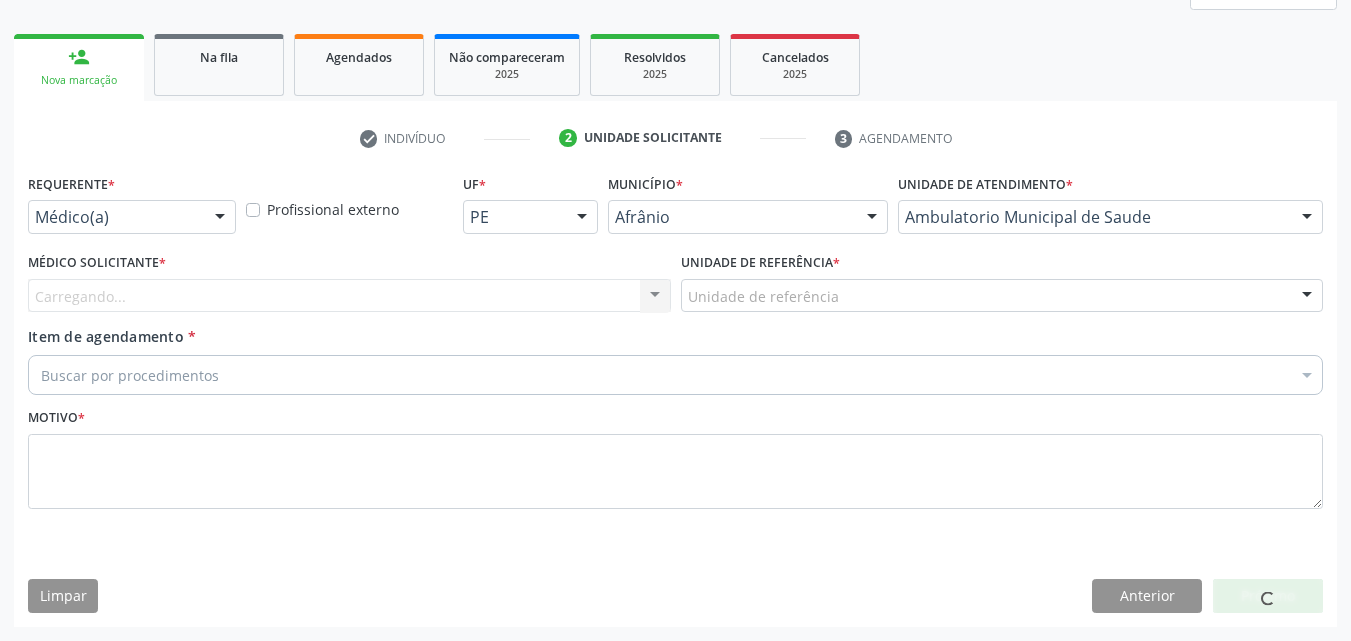 click on "Unidade de referência" at bounding box center (1002, 296) 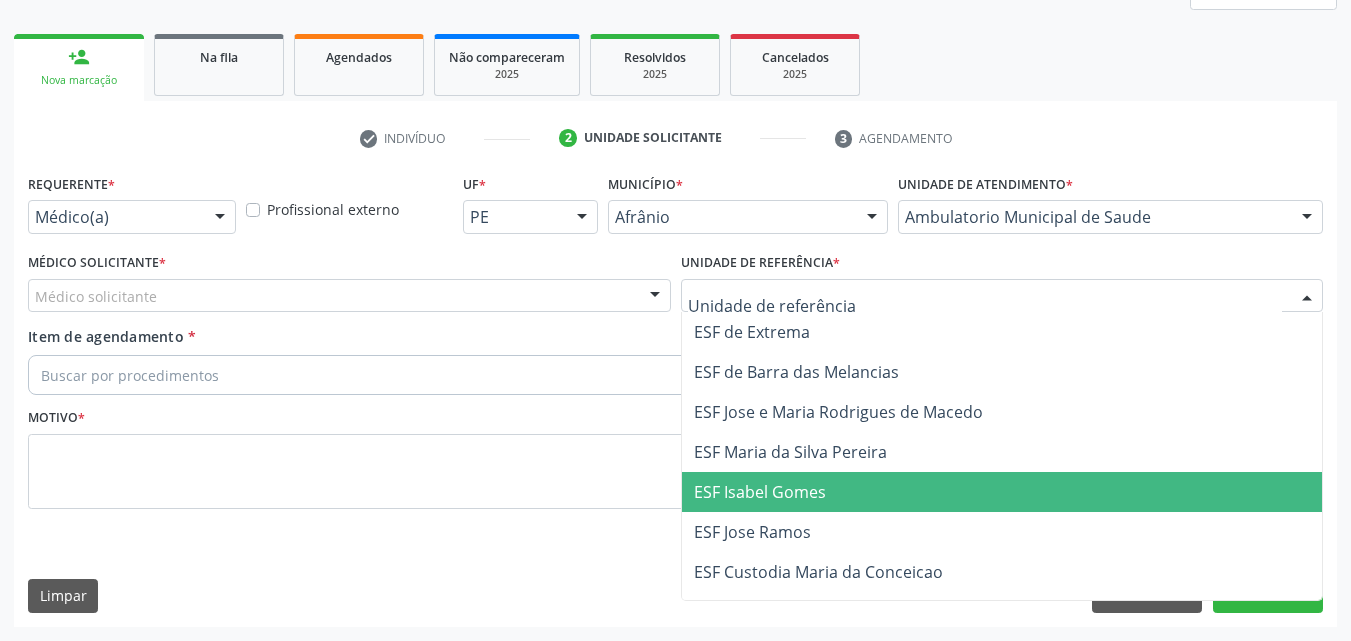 drag, startPoint x: 871, startPoint y: 494, endPoint x: 863, endPoint y: 486, distance: 11.313708 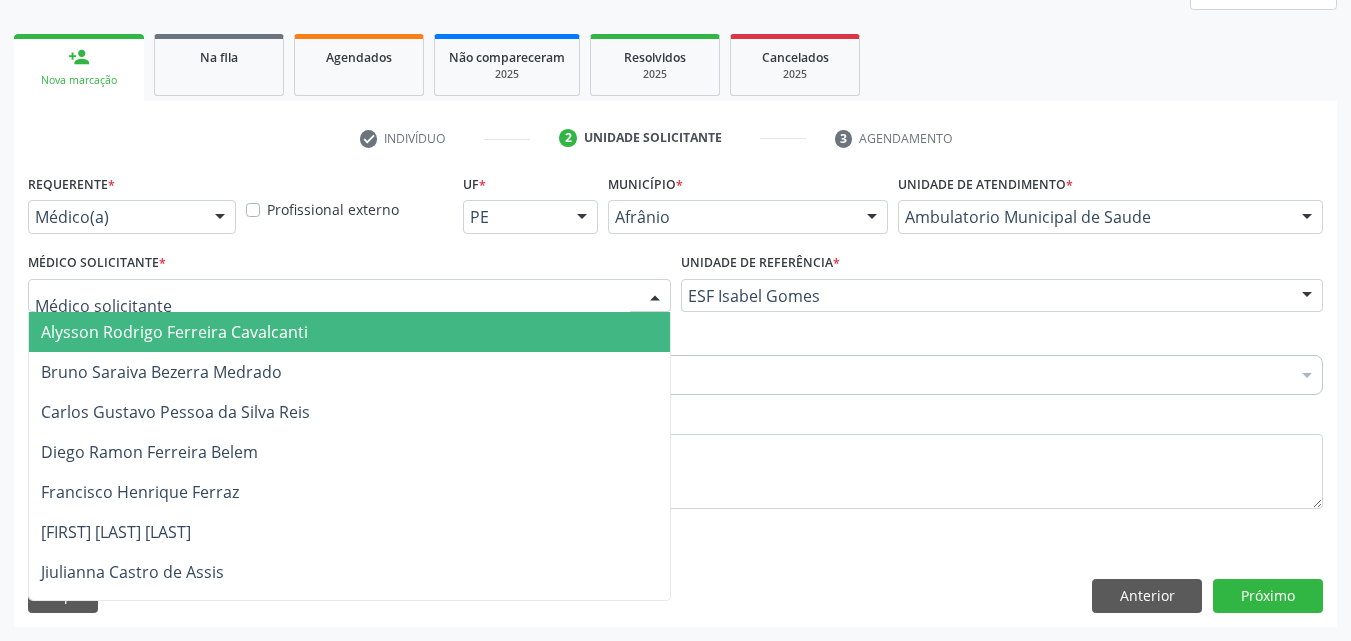 click at bounding box center (349, 296) 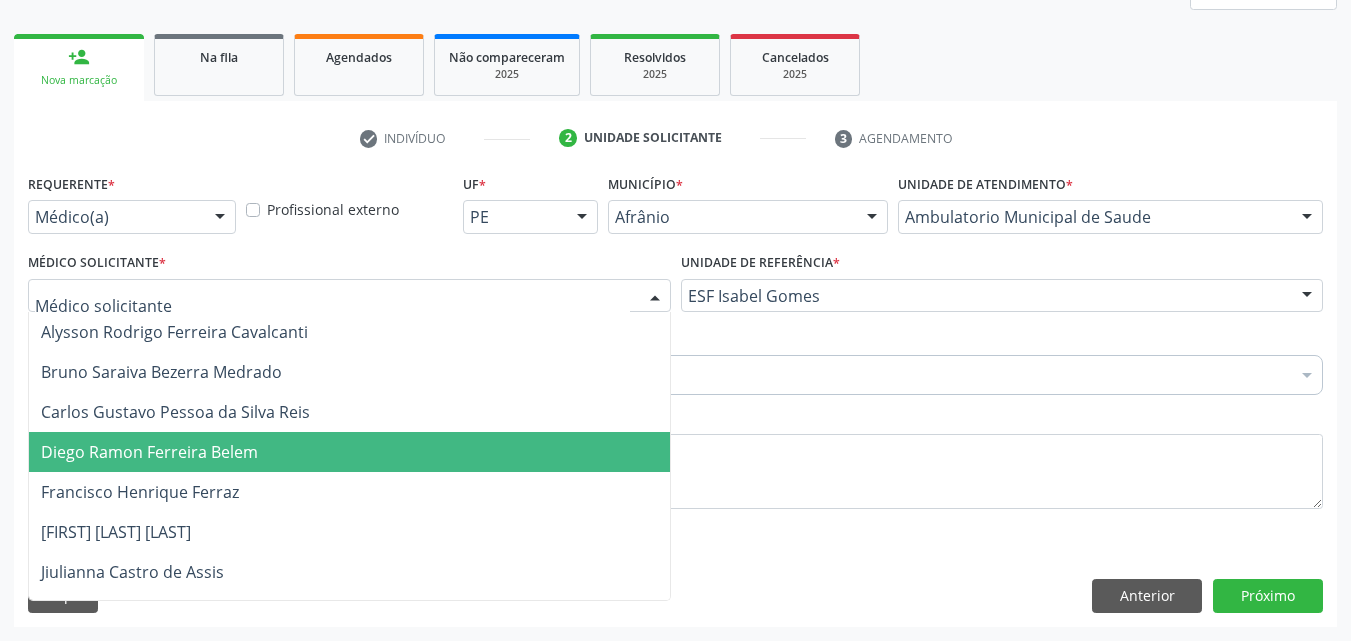 click on "Diego Ramon Ferreira Belem" at bounding box center (349, 452) 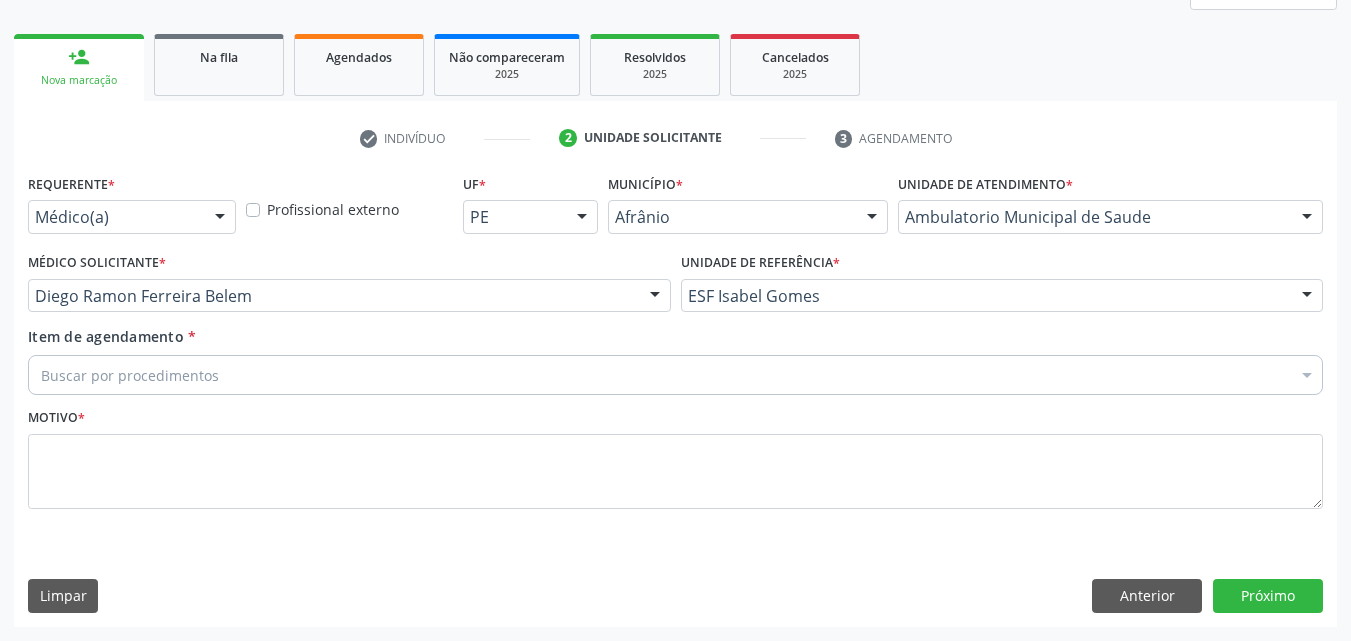 click on "Buscar por procedimentos" at bounding box center (675, 375) 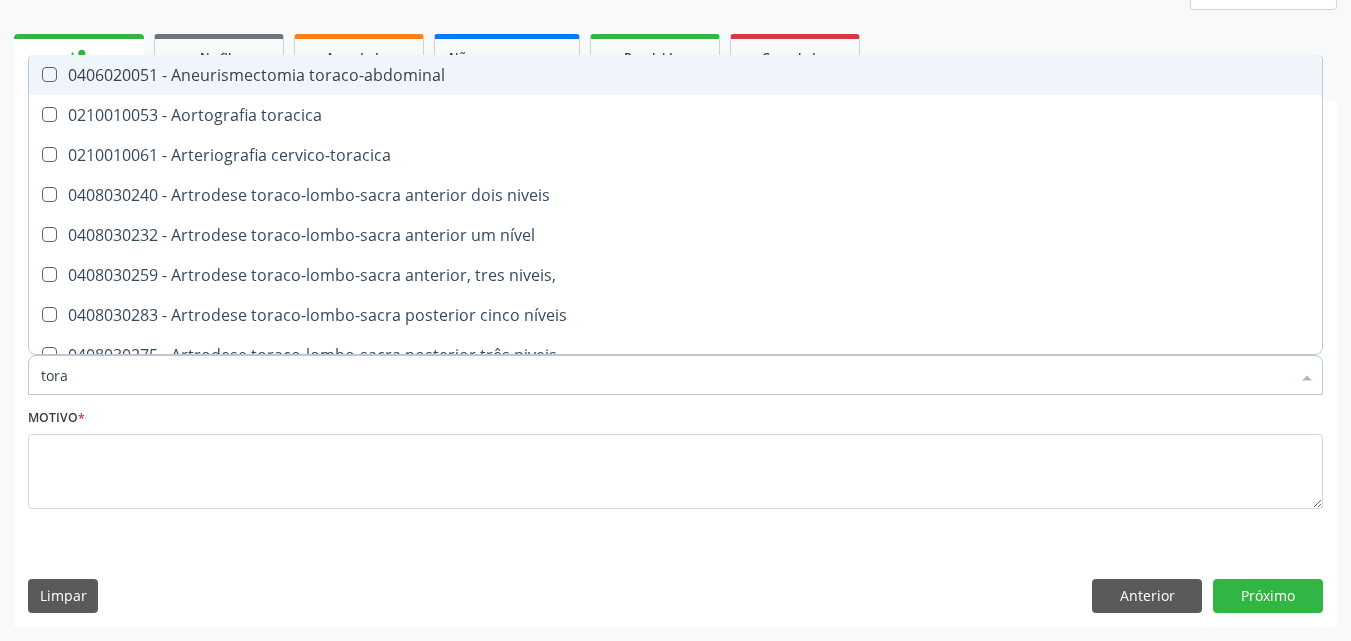type on "torax" 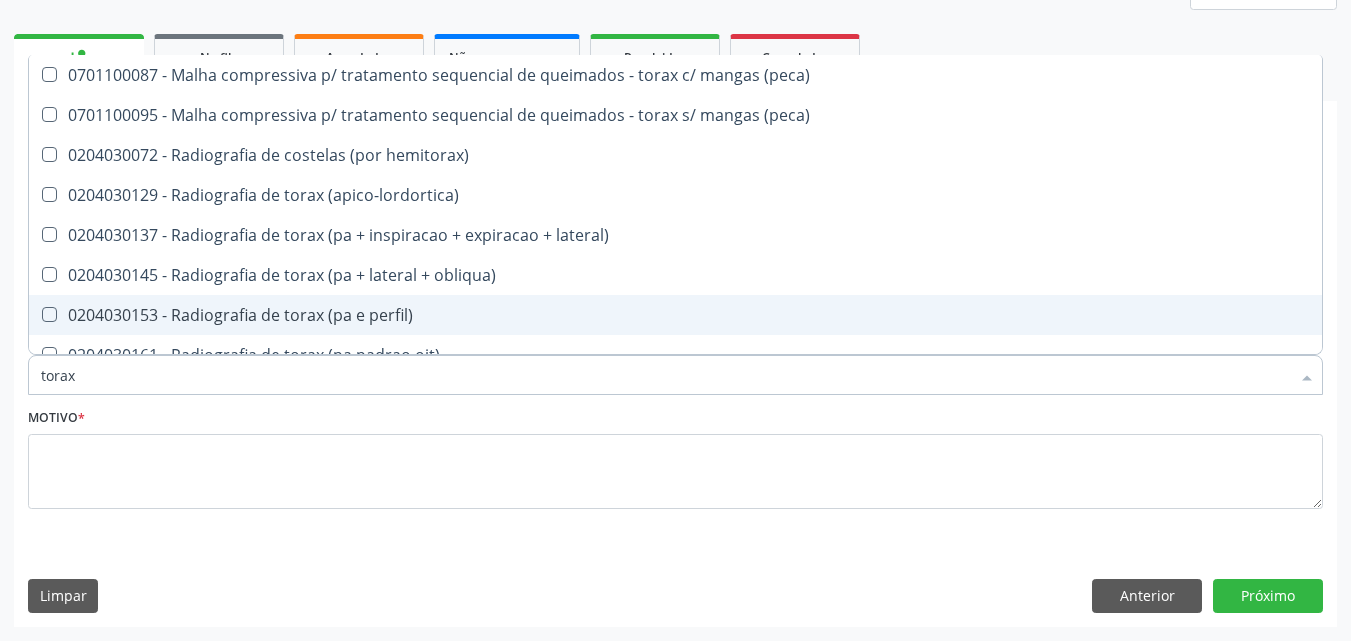 scroll, scrollTop: 100, scrollLeft: 0, axis: vertical 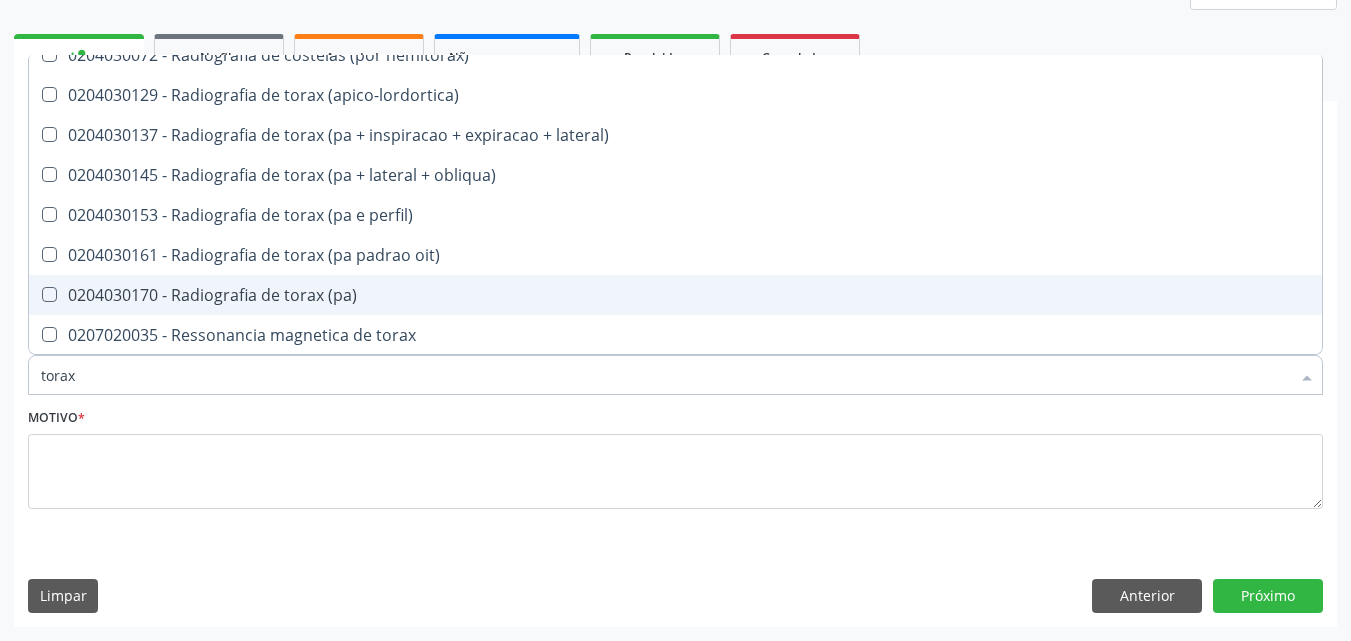 click on "0204030170 - Radiografia de torax (pa)" at bounding box center (675, 295) 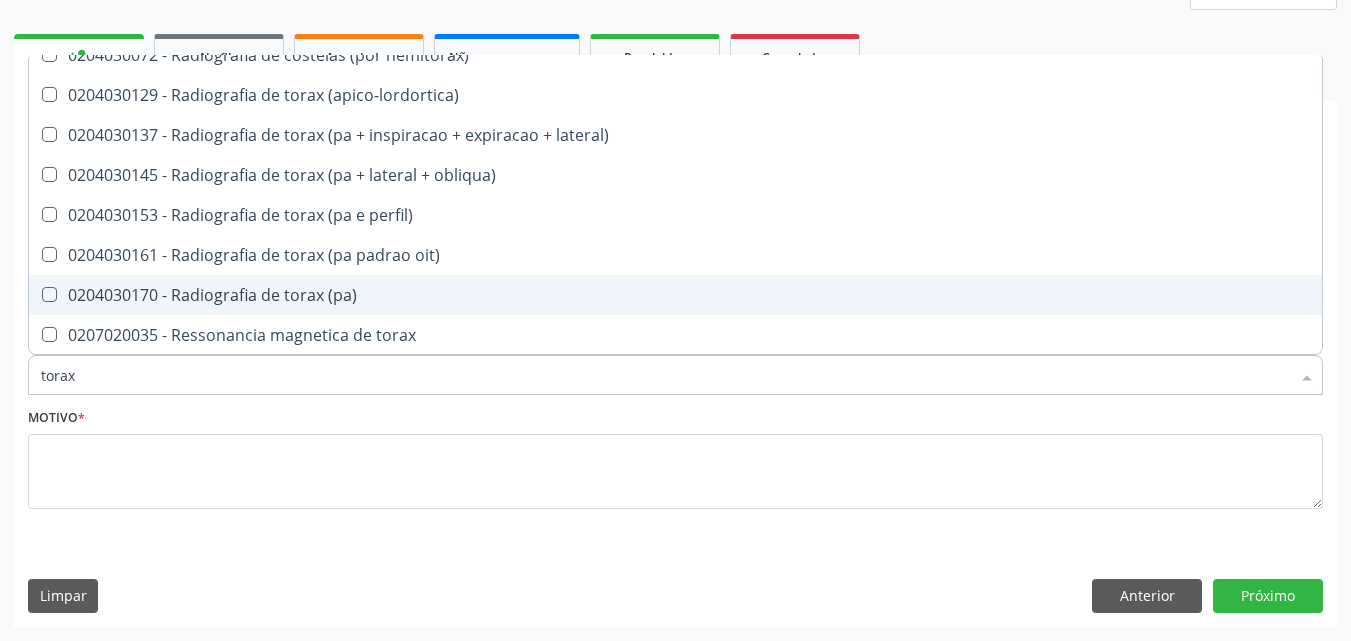 checkbox on "true" 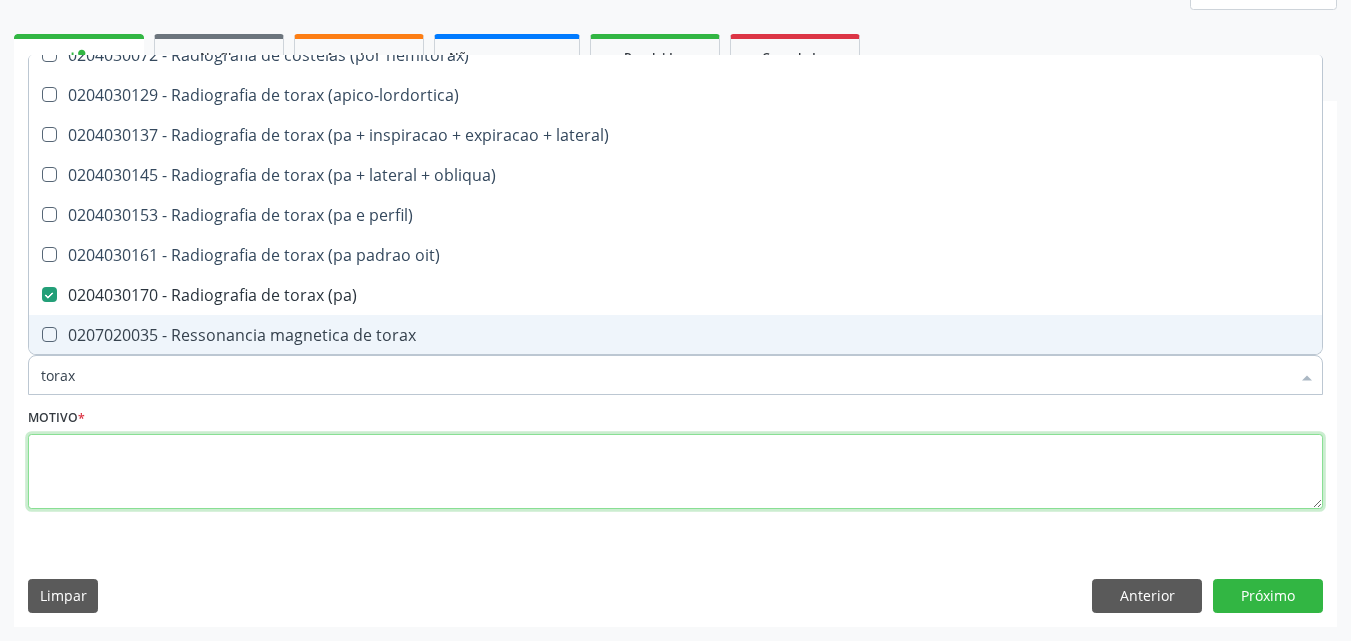 click at bounding box center (675, 472) 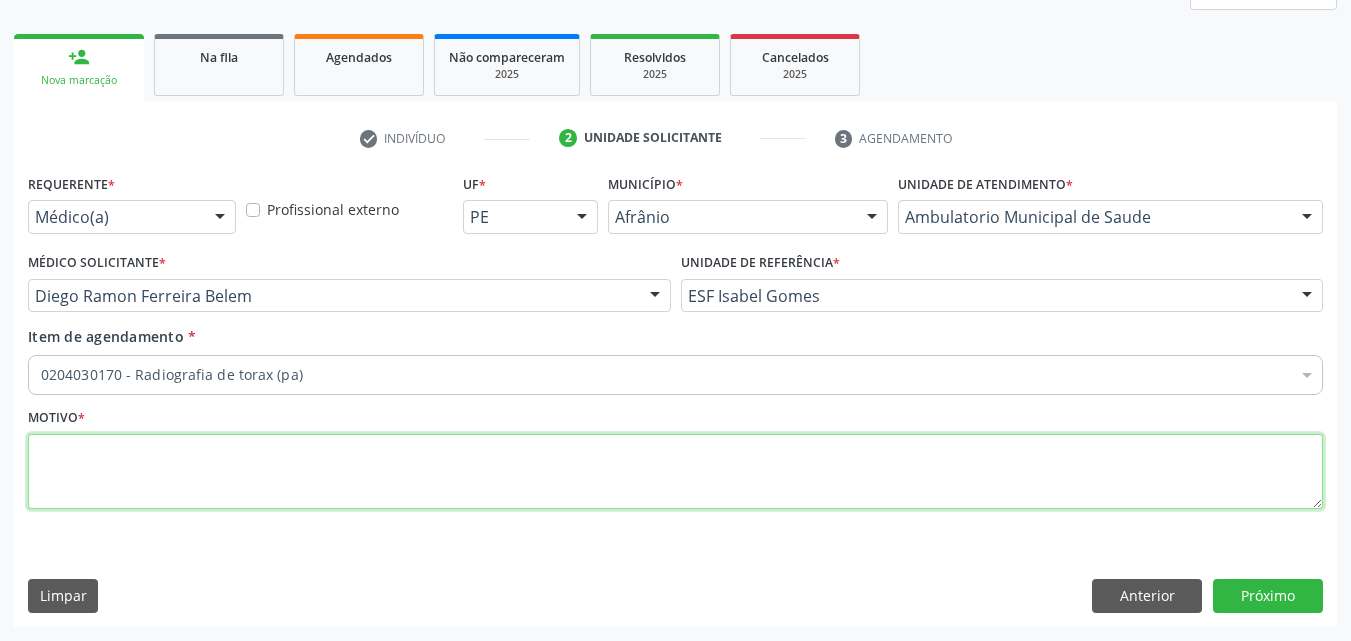 scroll, scrollTop: 0, scrollLeft: 0, axis: both 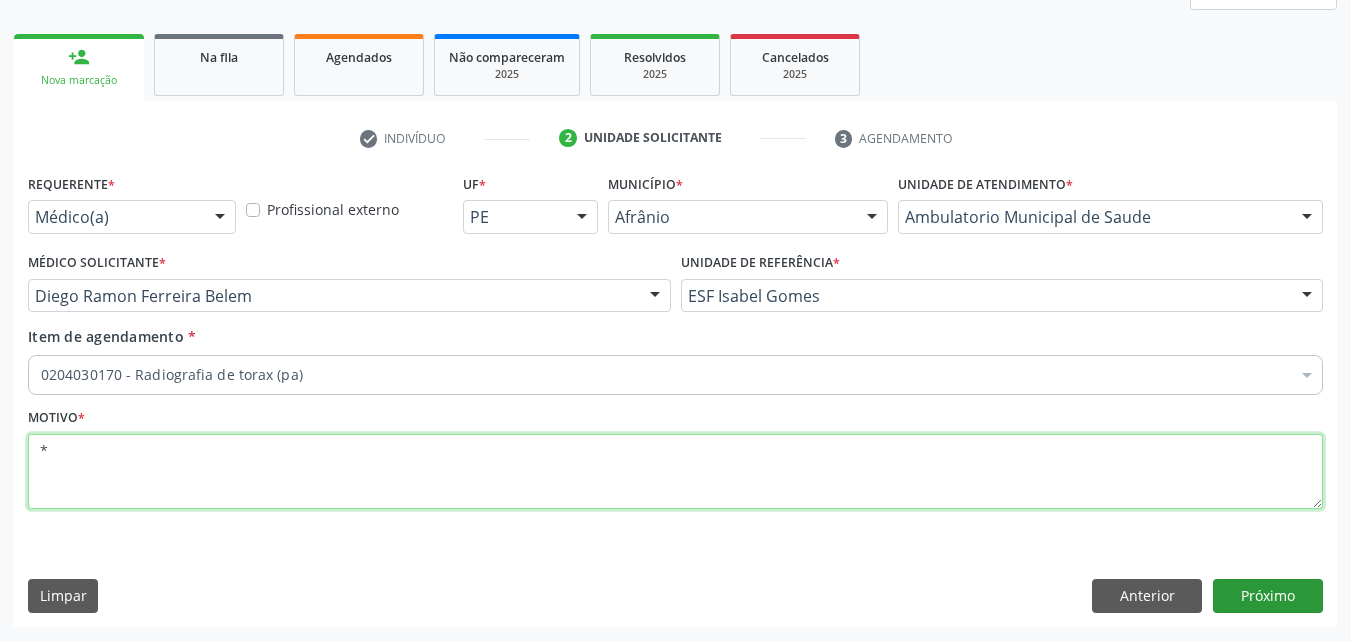 type on "*" 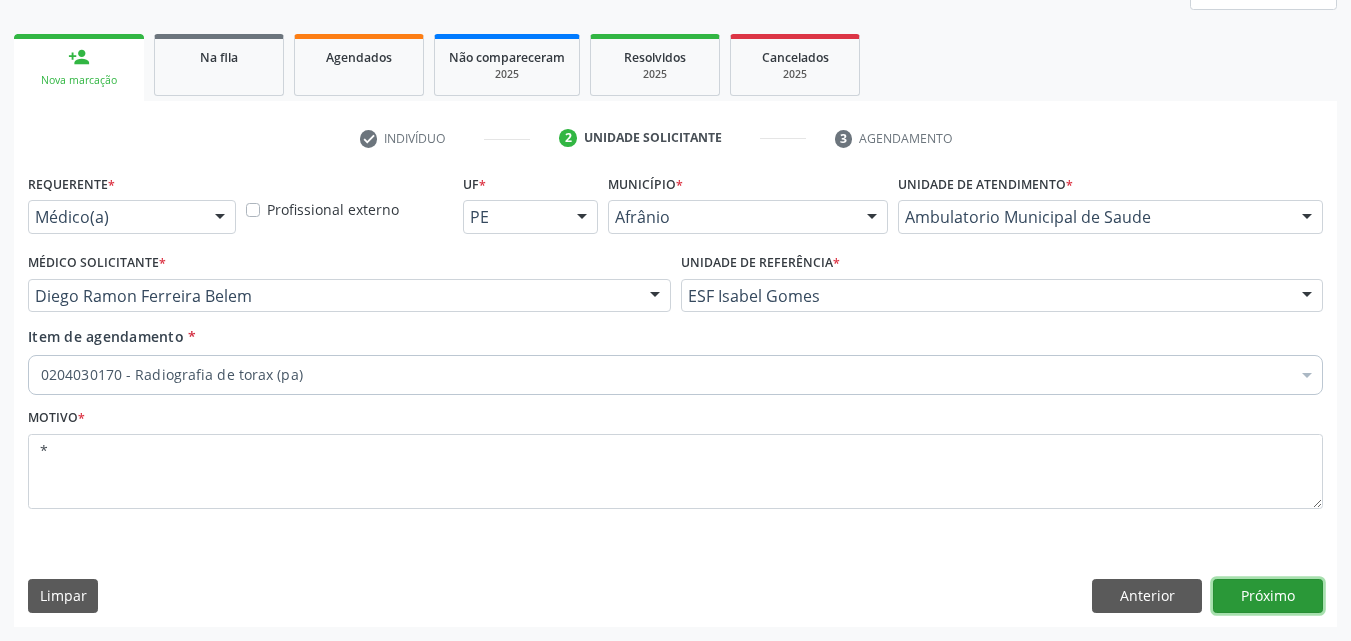 click on "Próximo" at bounding box center (1268, 596) 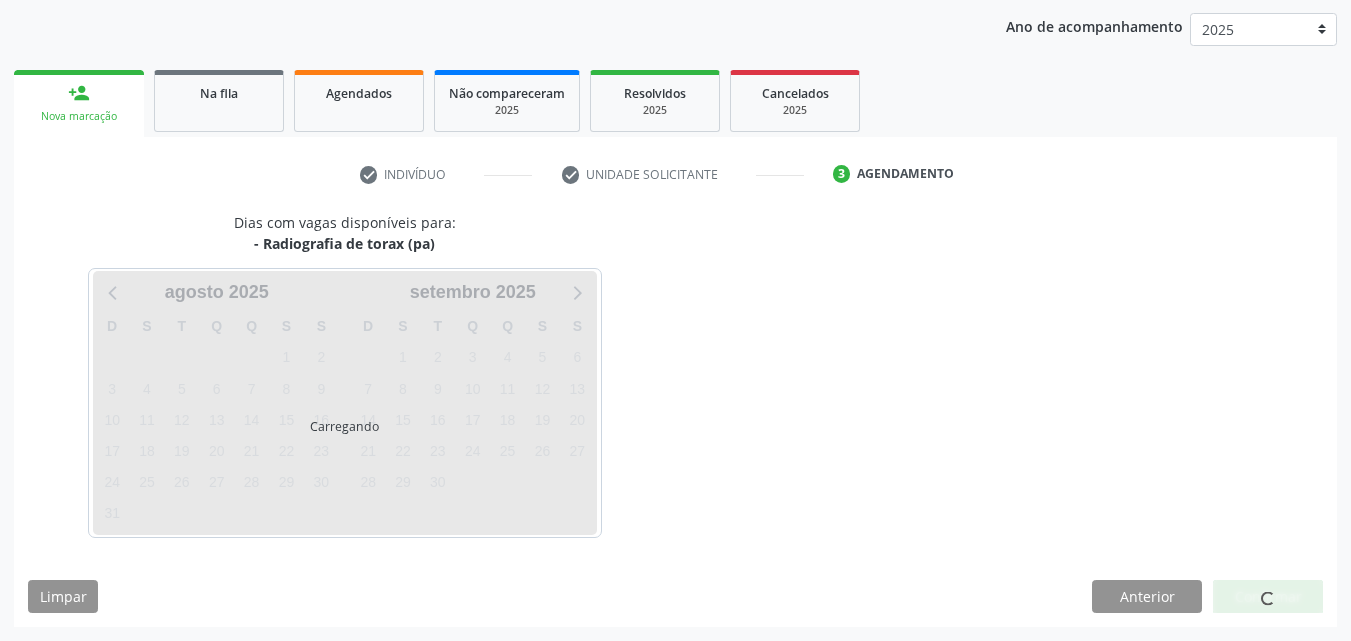 scroll, scrollTop: 229, scrollLeft: 0, axis: vertical 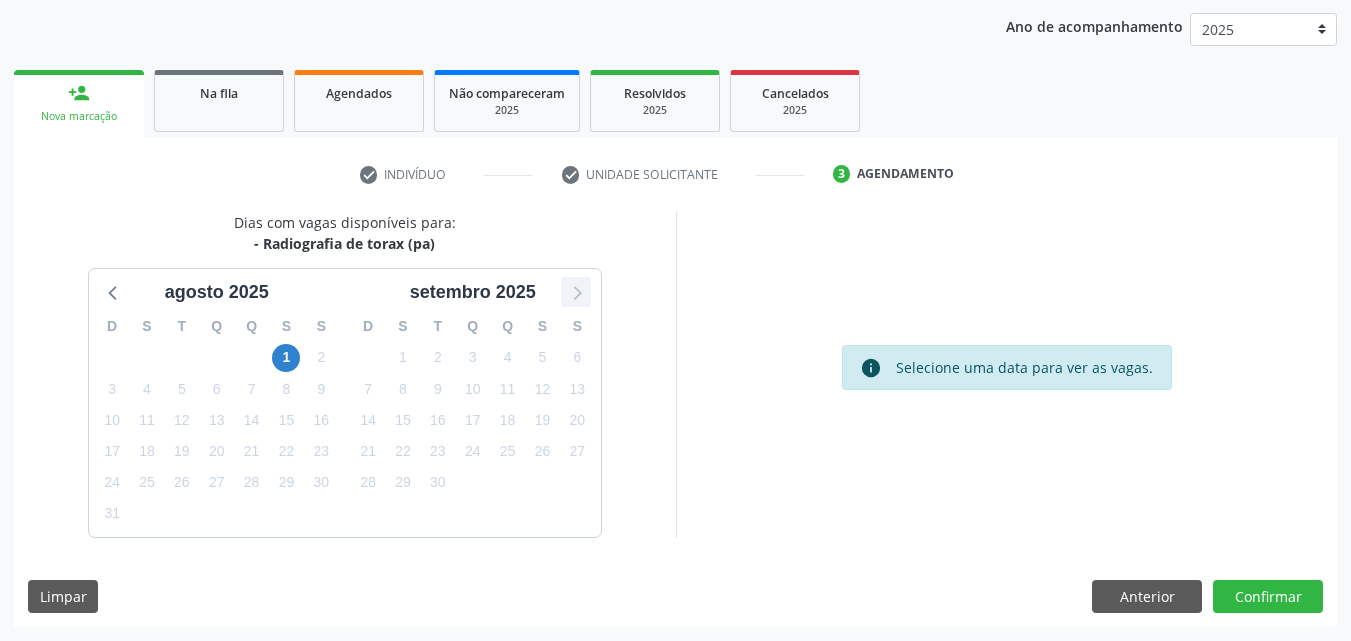 click 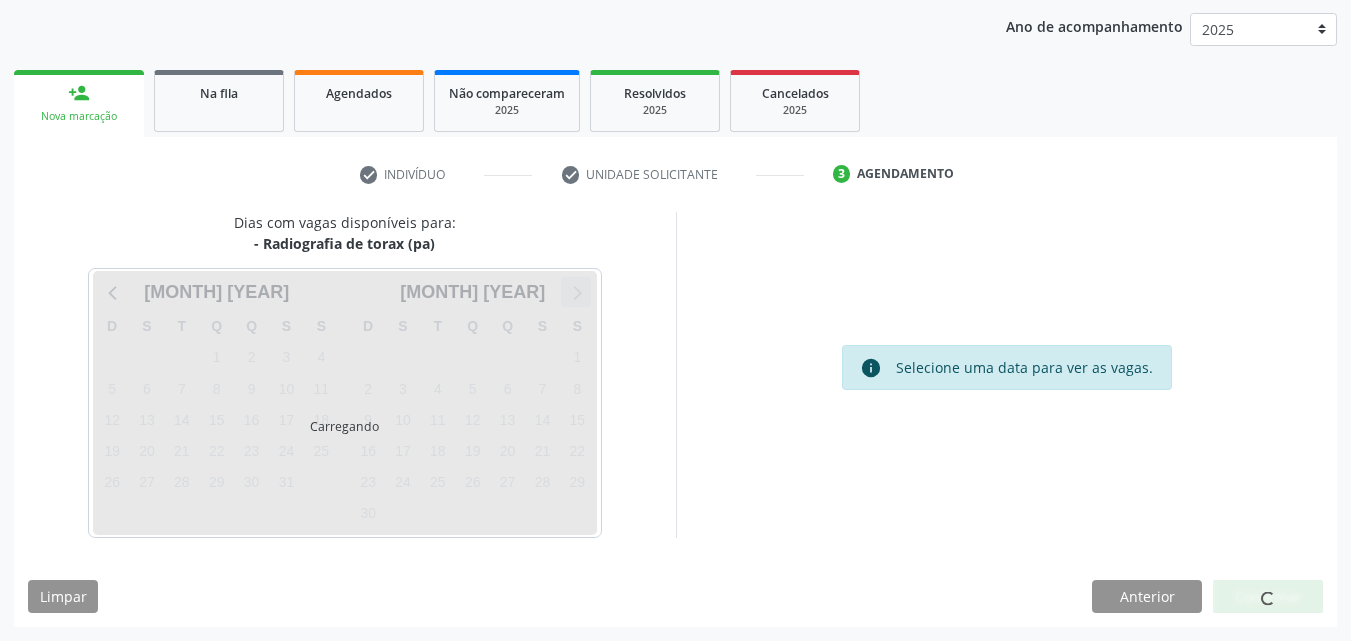 scroll, scrollTop: 265, scrollLeft: 0, axis: vertical 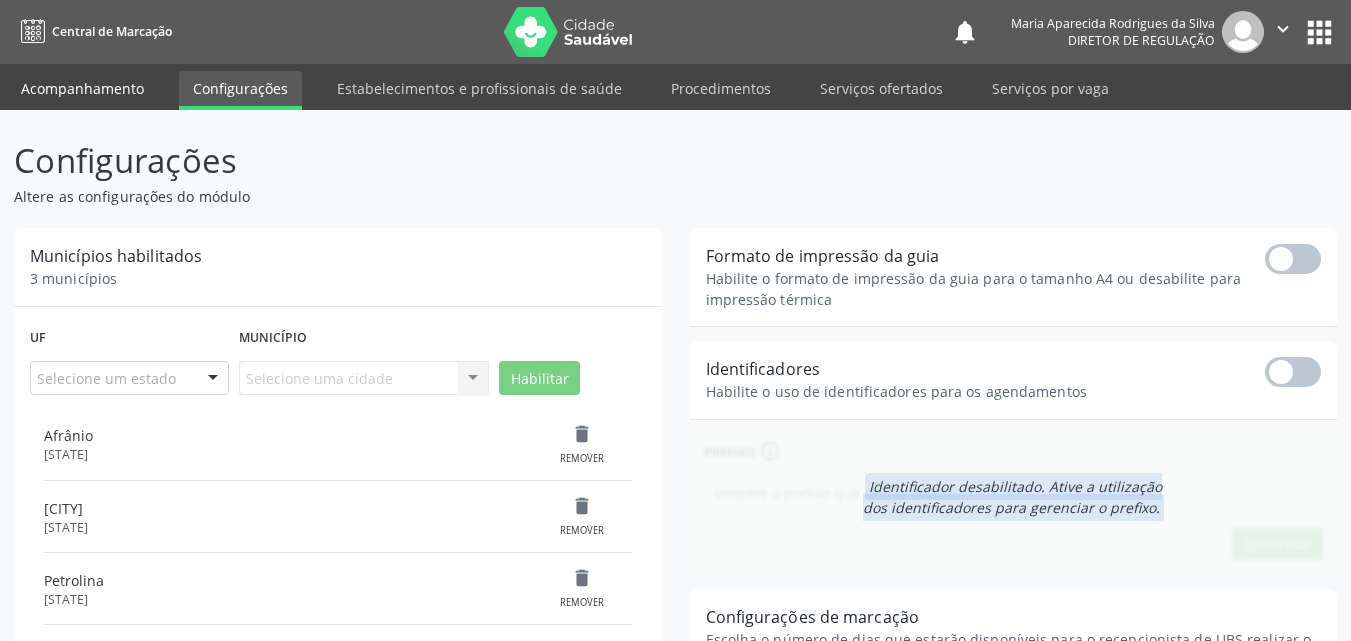 click on "Acompanhamento" at bounding box center [82, 88] 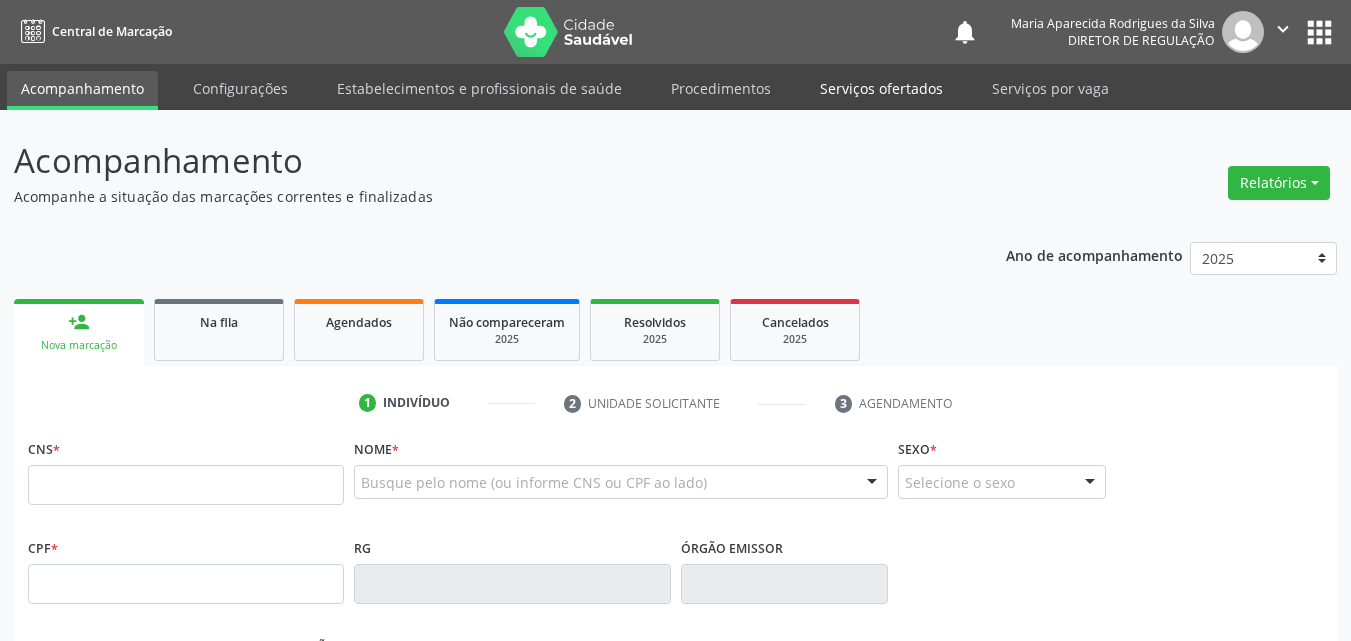 click on "Serviços ofertados" at bounding box center (881, 88) 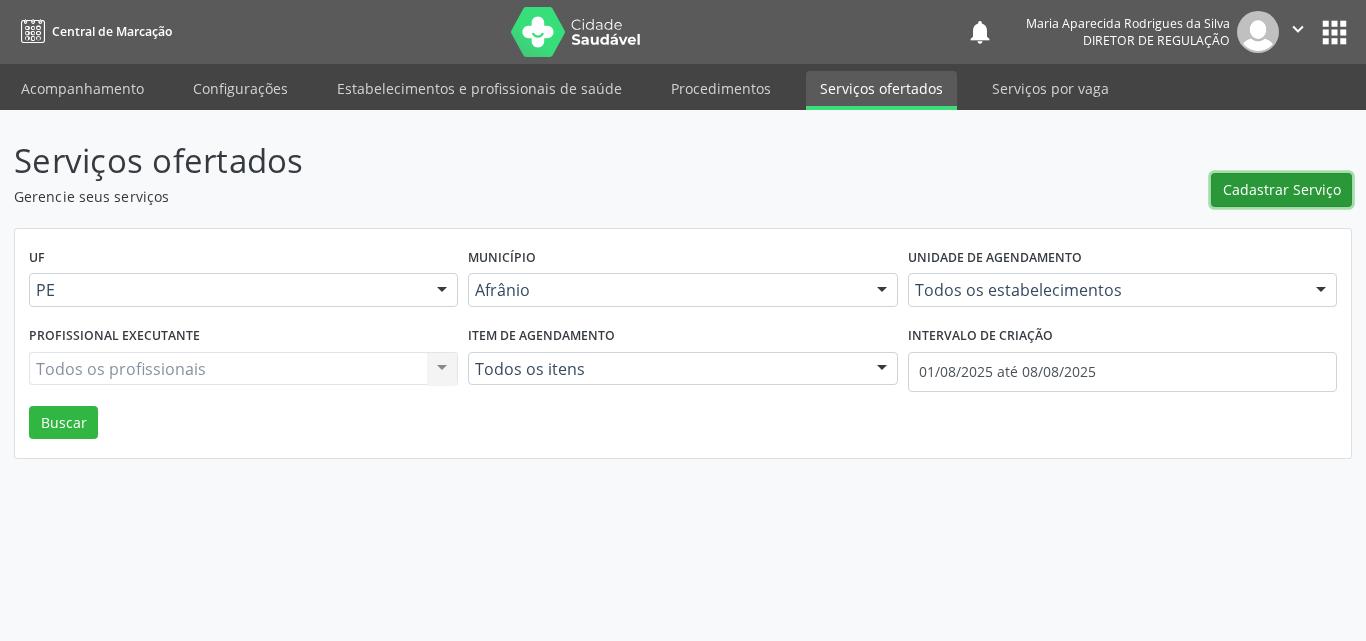 click on "Cadastrar Serviço" at bounding box center [1282, 189] 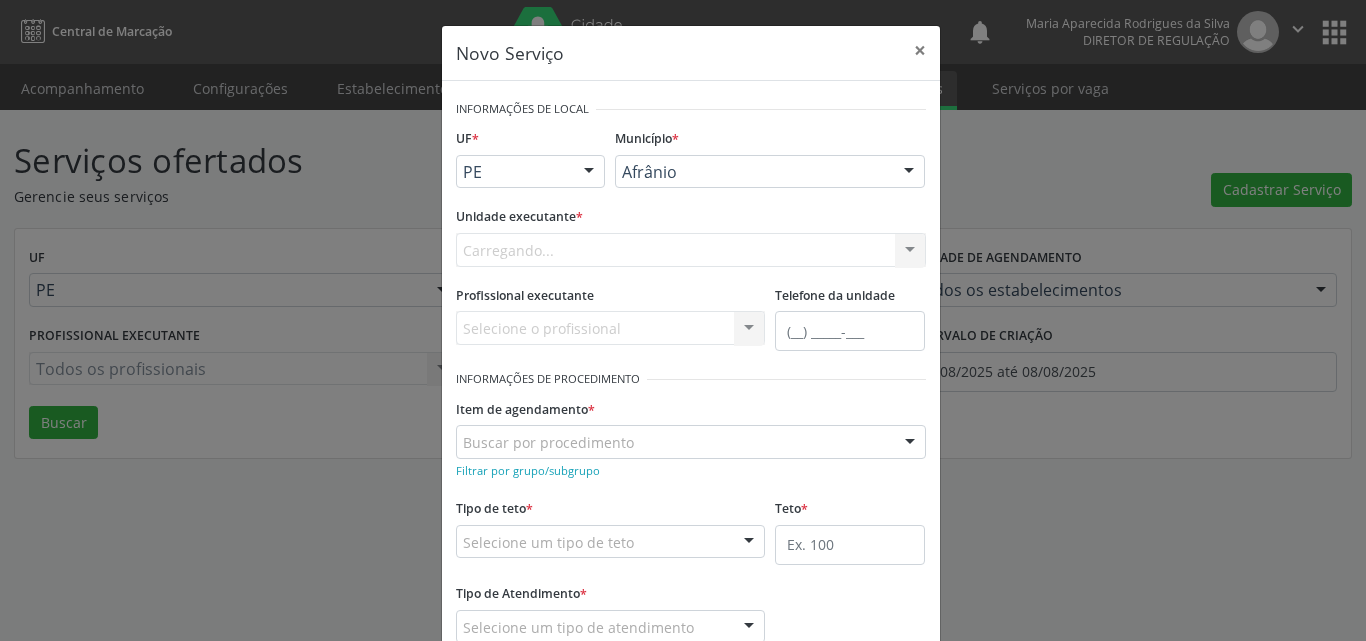 scroll, scrollTop: 0, scrollLeft: 0, axis: both 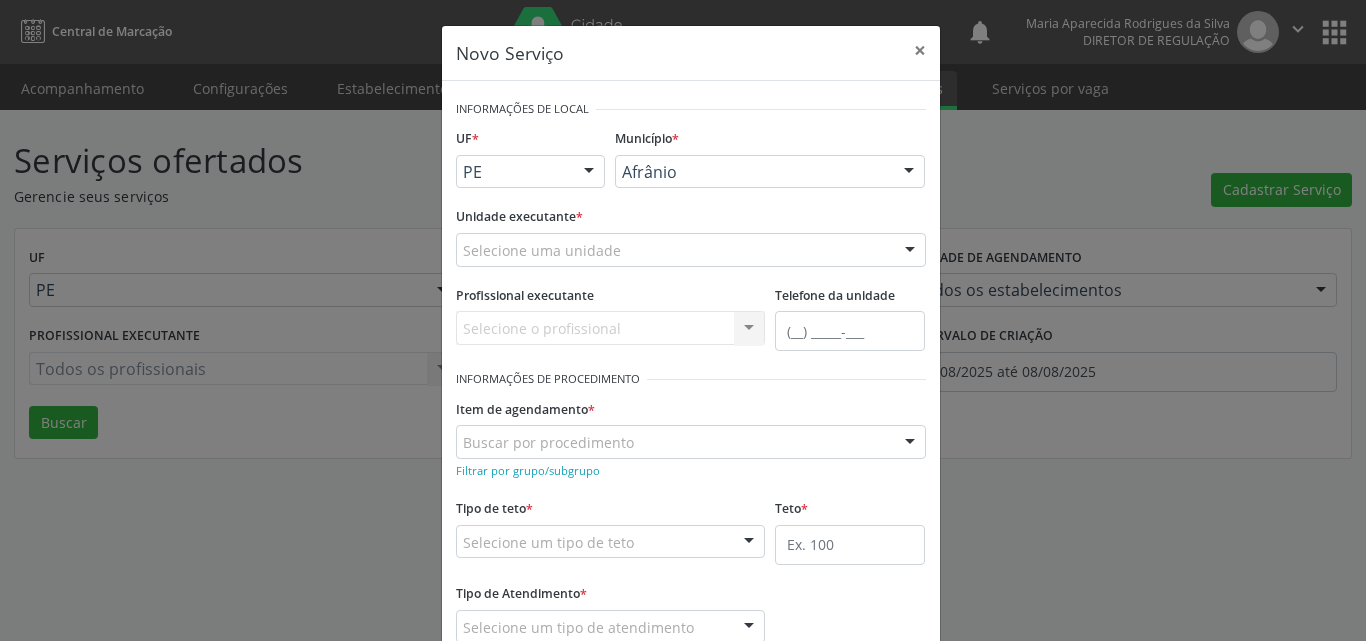 click on "Selecione uma unidade" at bounding box center (691, 250) 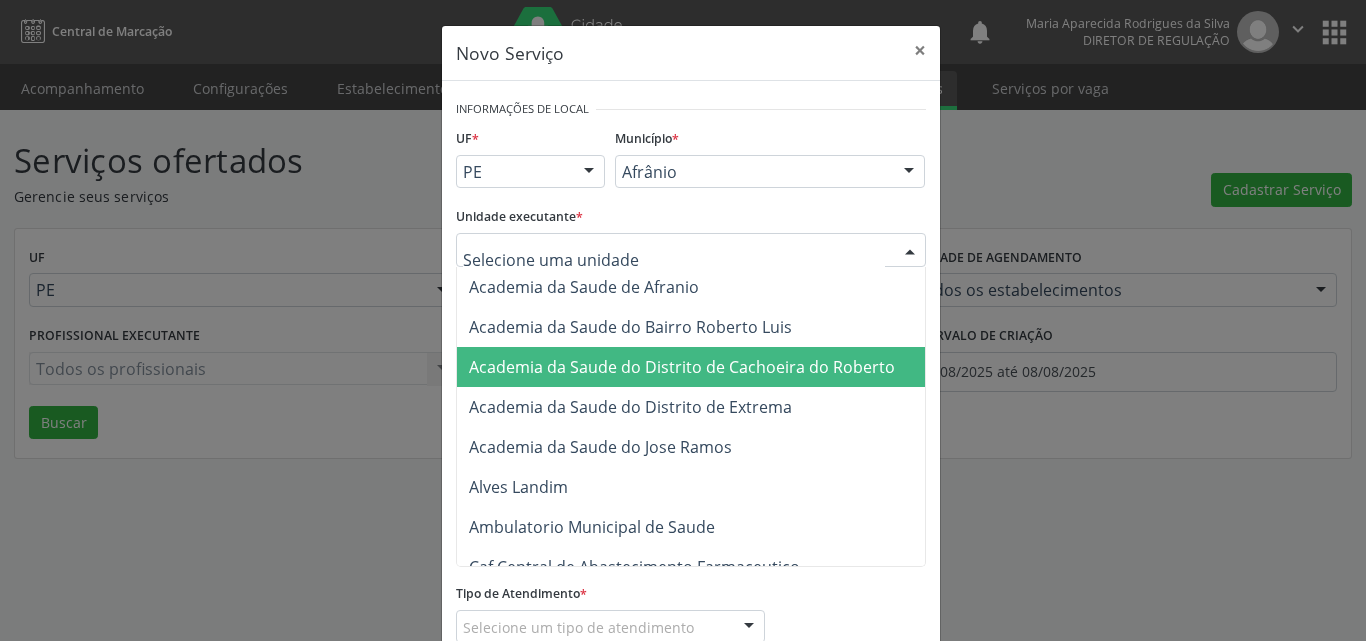 scroll, scrollTop: 100, scrollLeft: 0, axis: vertical 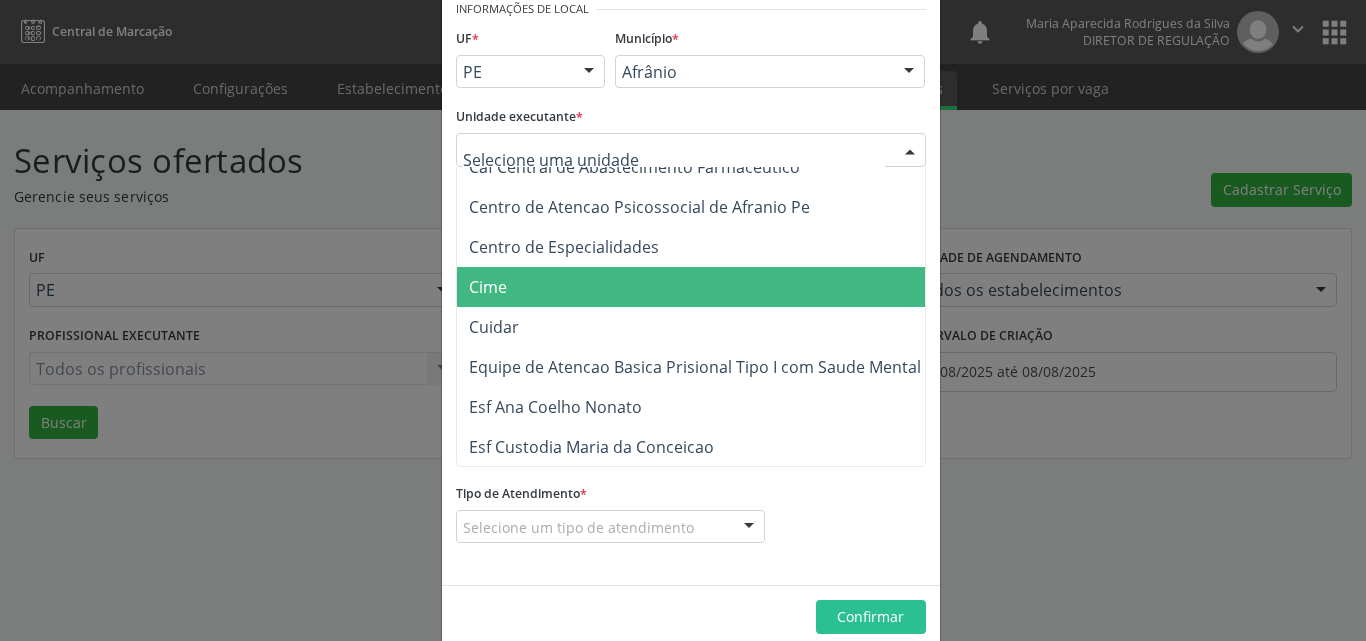 click on "Cime" at bounding box center [695, 287] 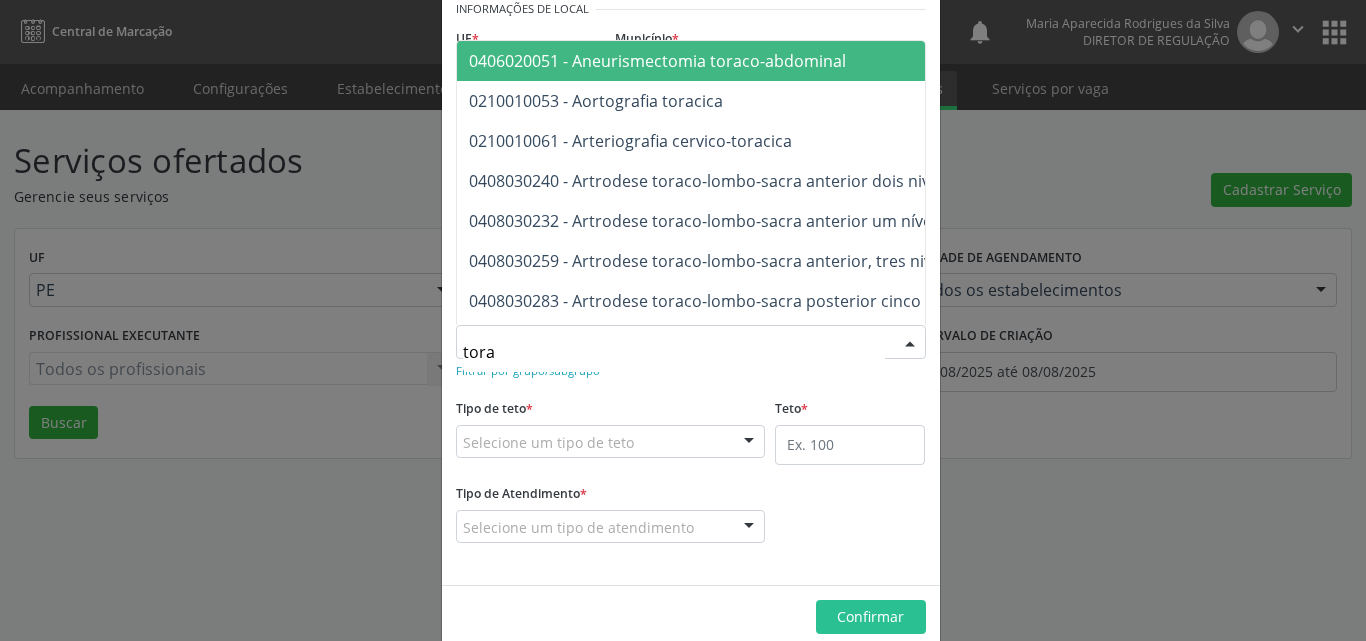 type on "torax" 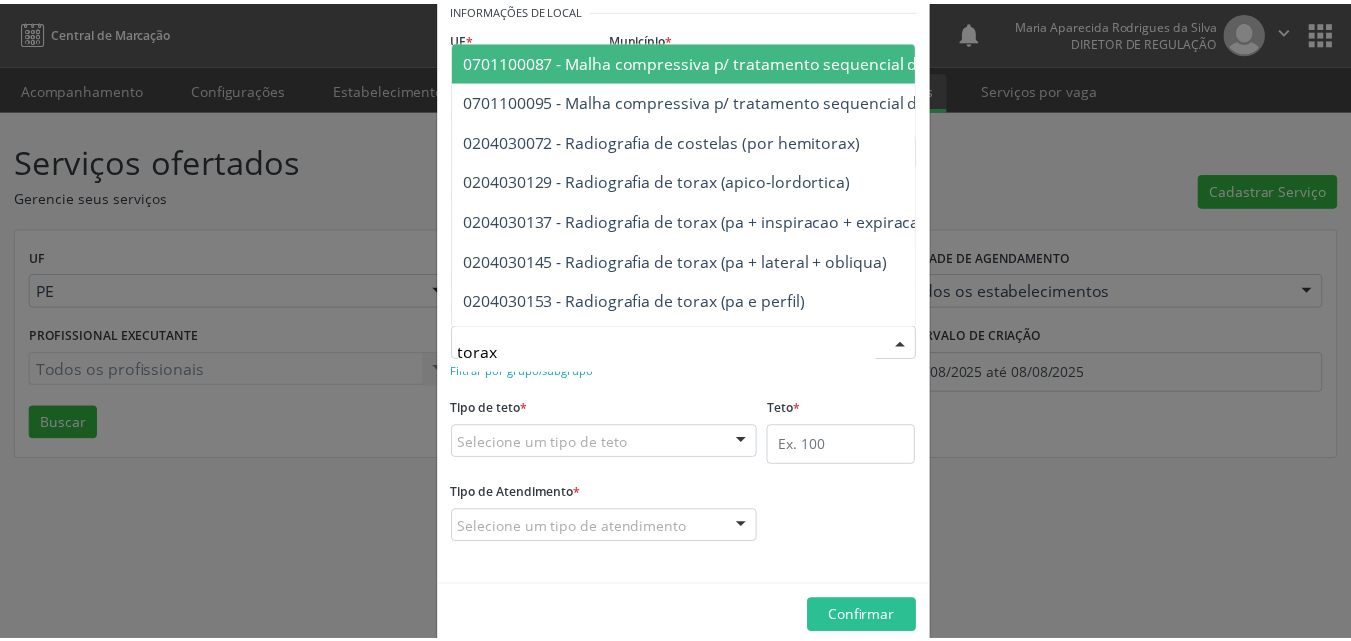 scroll, scrollTop: 100, scrollLeft: 0, axis: vertical 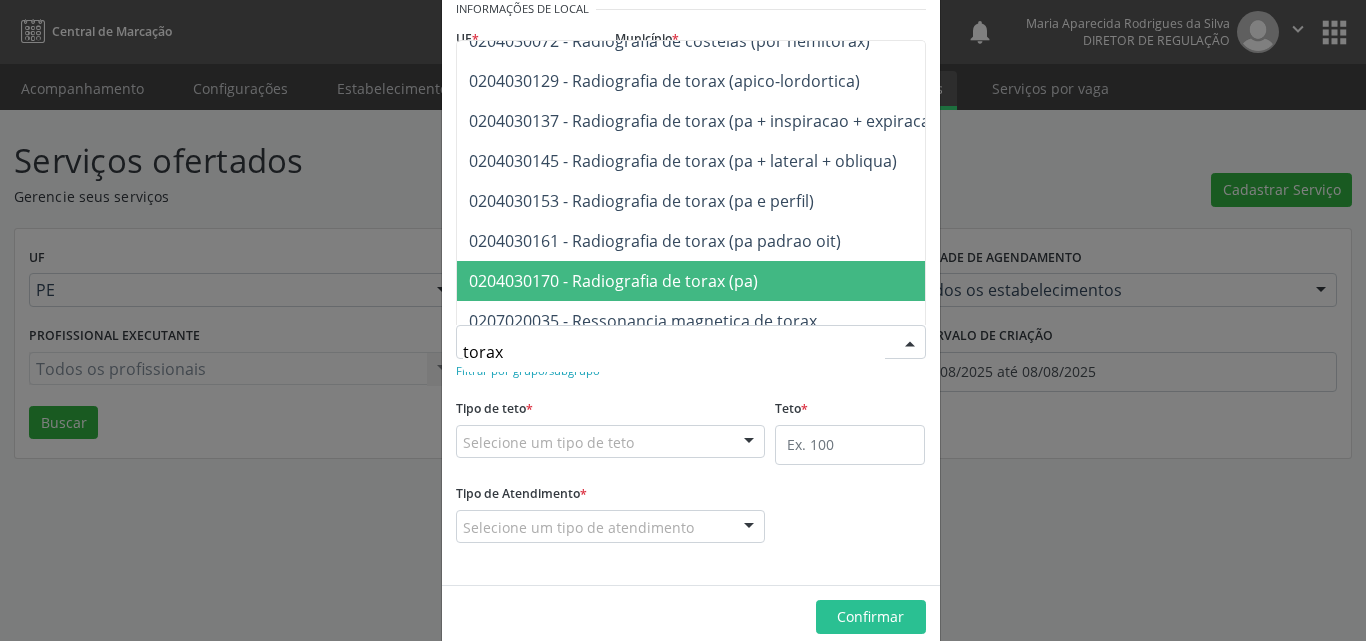 click on "0204030170 - Radiografia de torax (pa)" at bounding box center [613, 281] 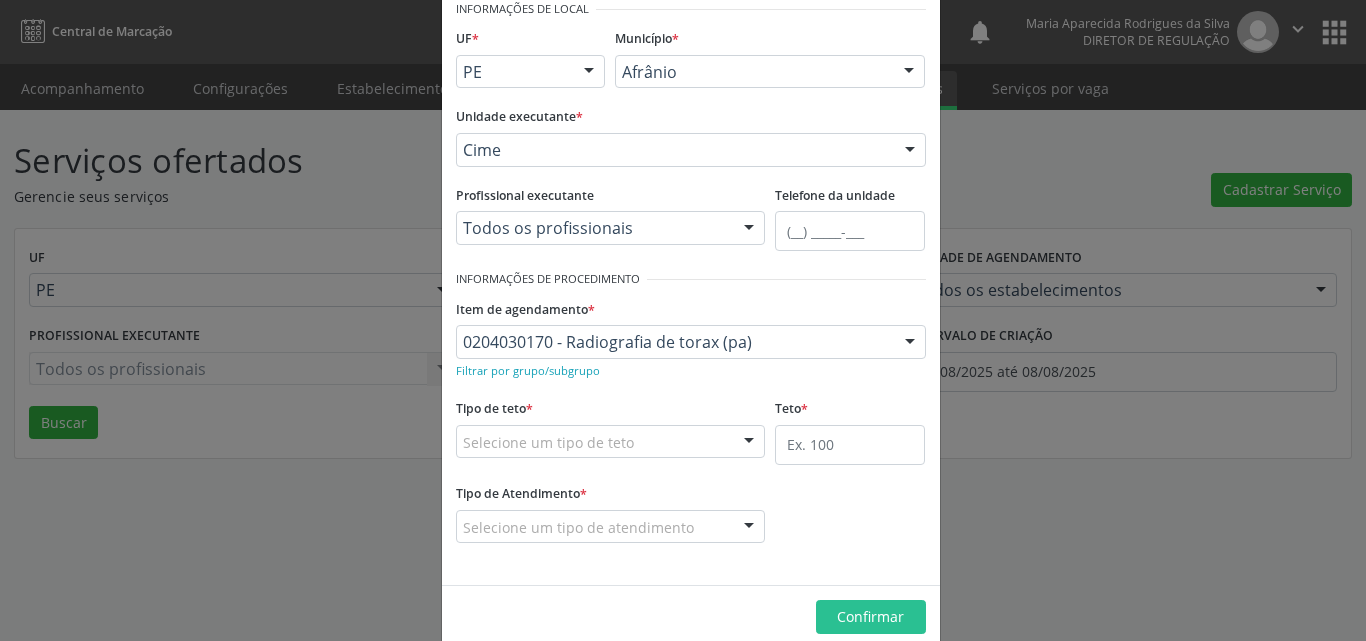 click on "Selecione um tipo de teto" at bounding box center [611, 442] 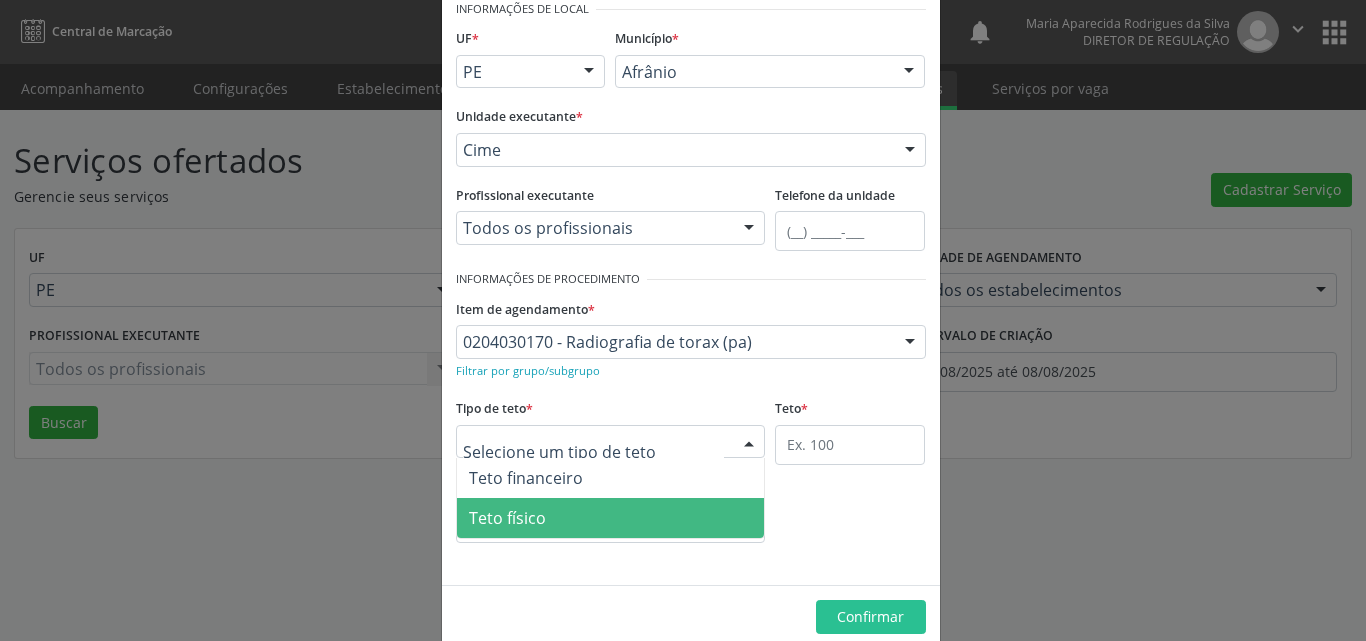 drag, startPoint x: 656, startPoint y: 518, endPoint x: 739, endPoint y: 503, distance: 84.34453 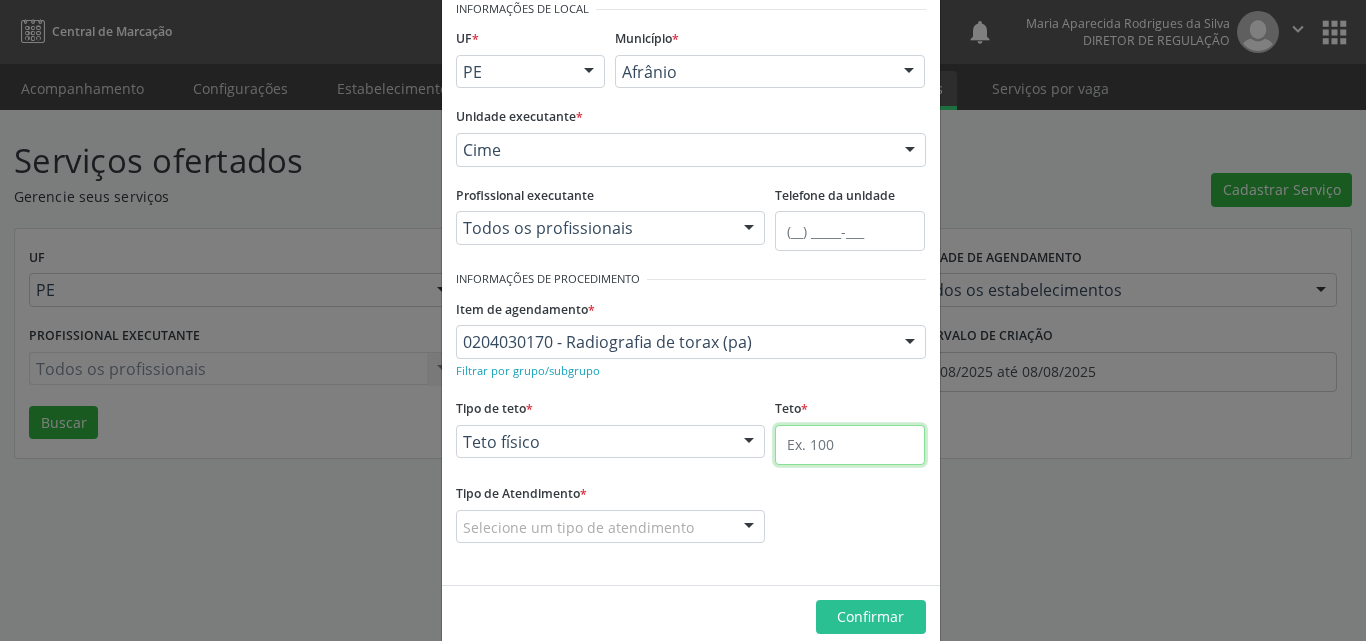 click at bounding box center (850, 445) 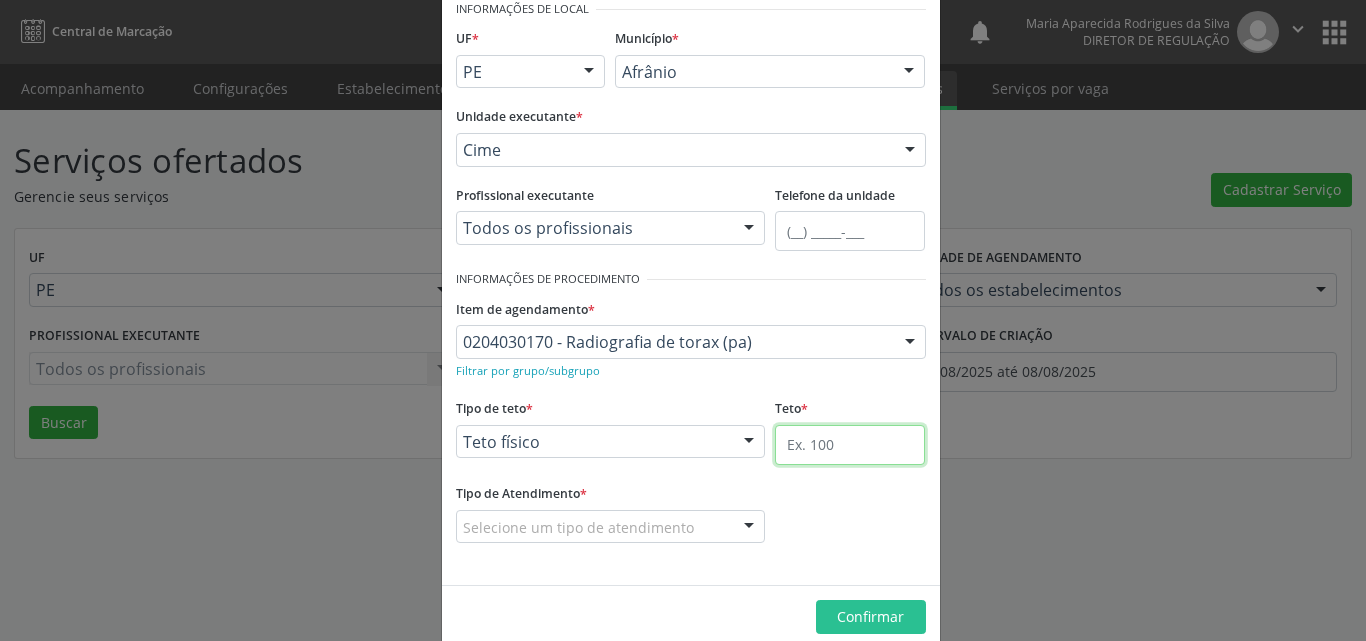 type on "24" 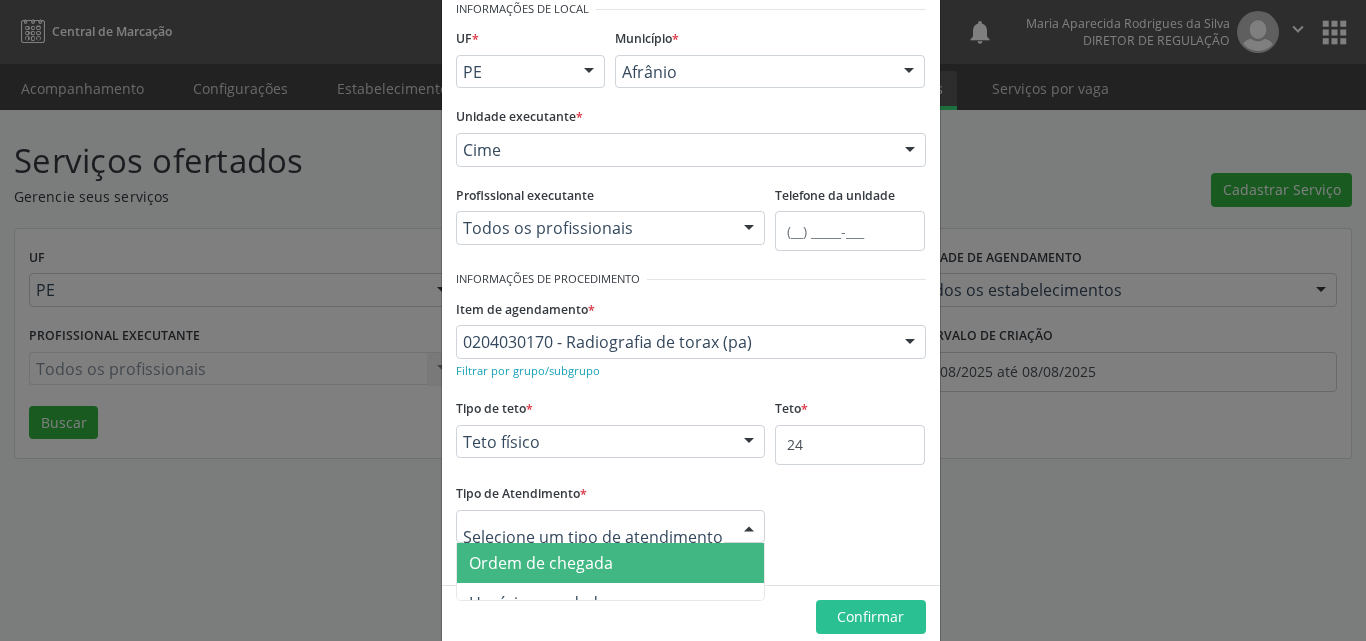 click on "Ordem de chegada" at bounding box center [611, 563] 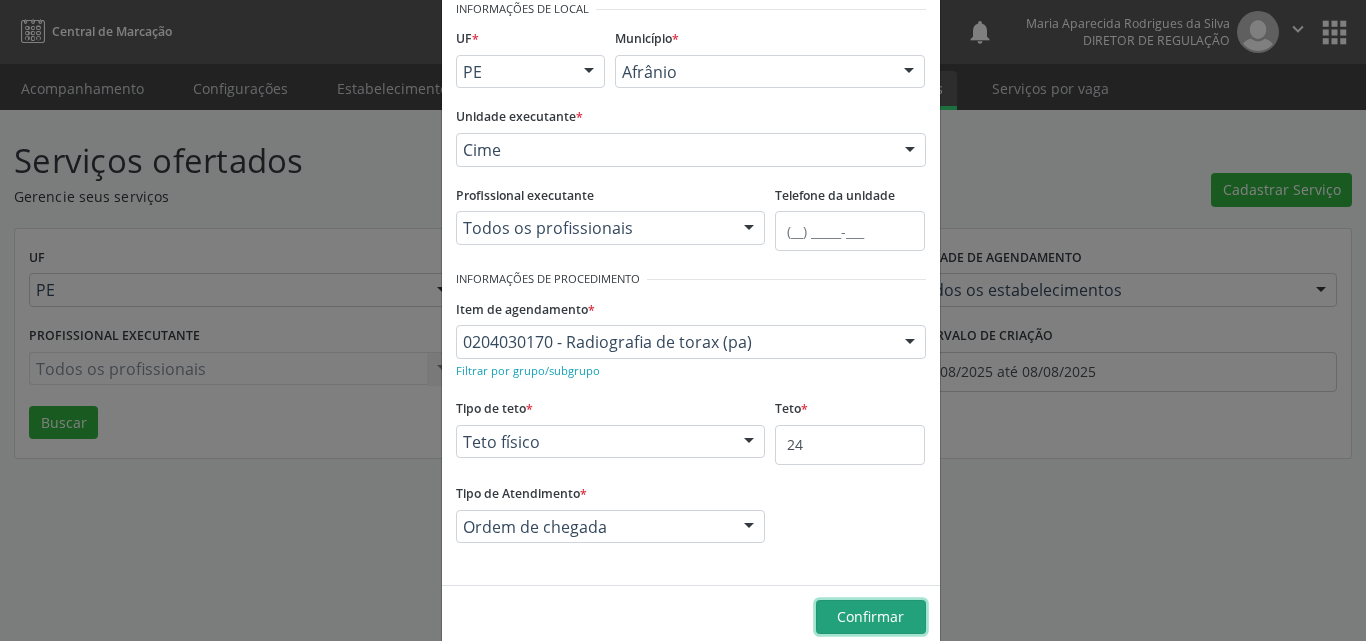 click on "Confirmar" at bounding box center [870, 616] 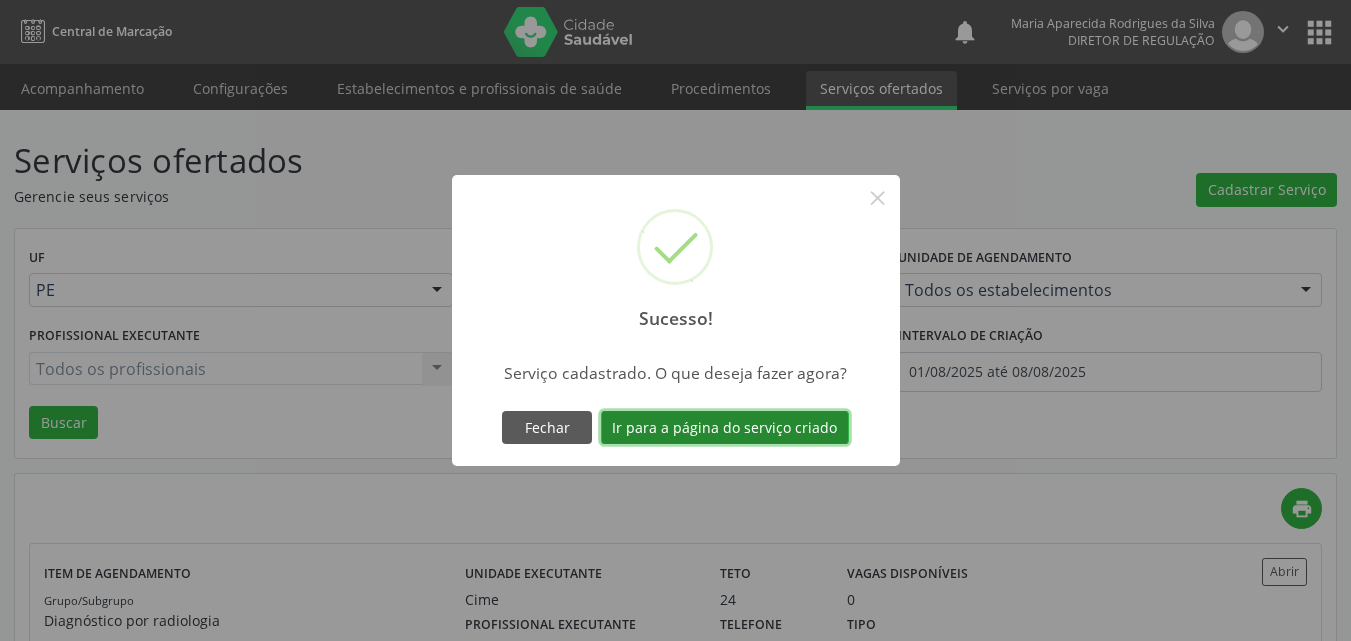 click on "Ir para a página do serviço criado" at bounding box center [725, 428] 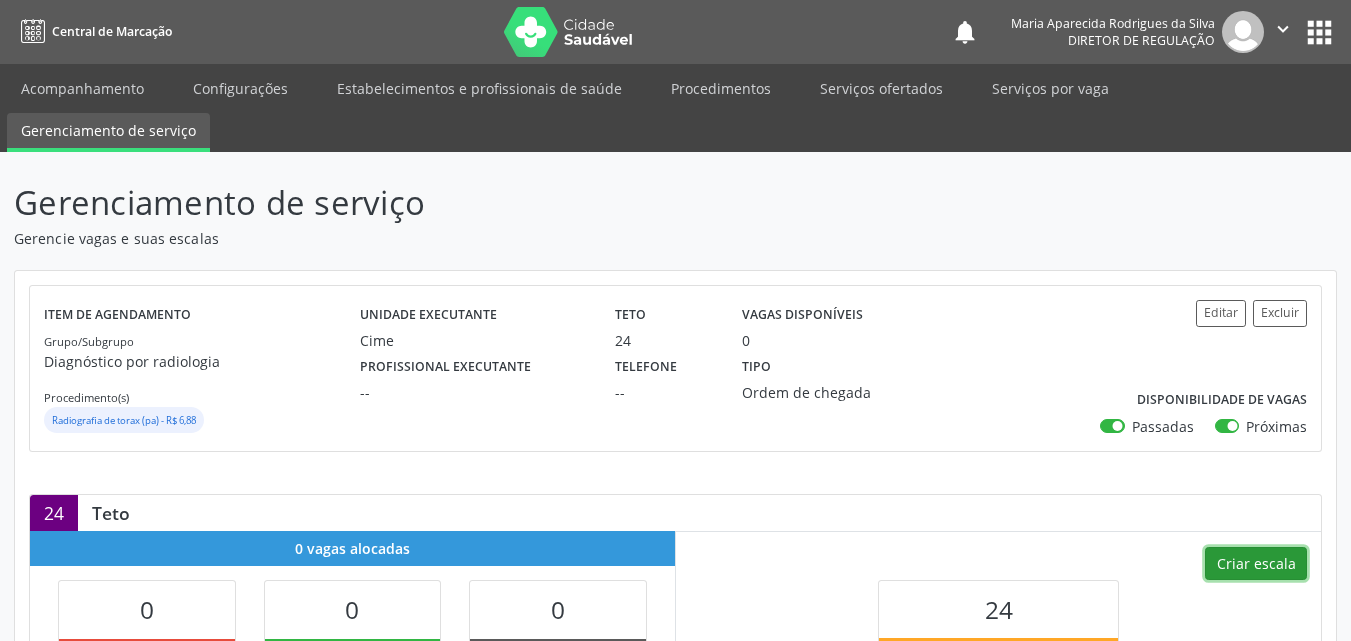 click on "Criar escala" at bounding box center [1256, 564] 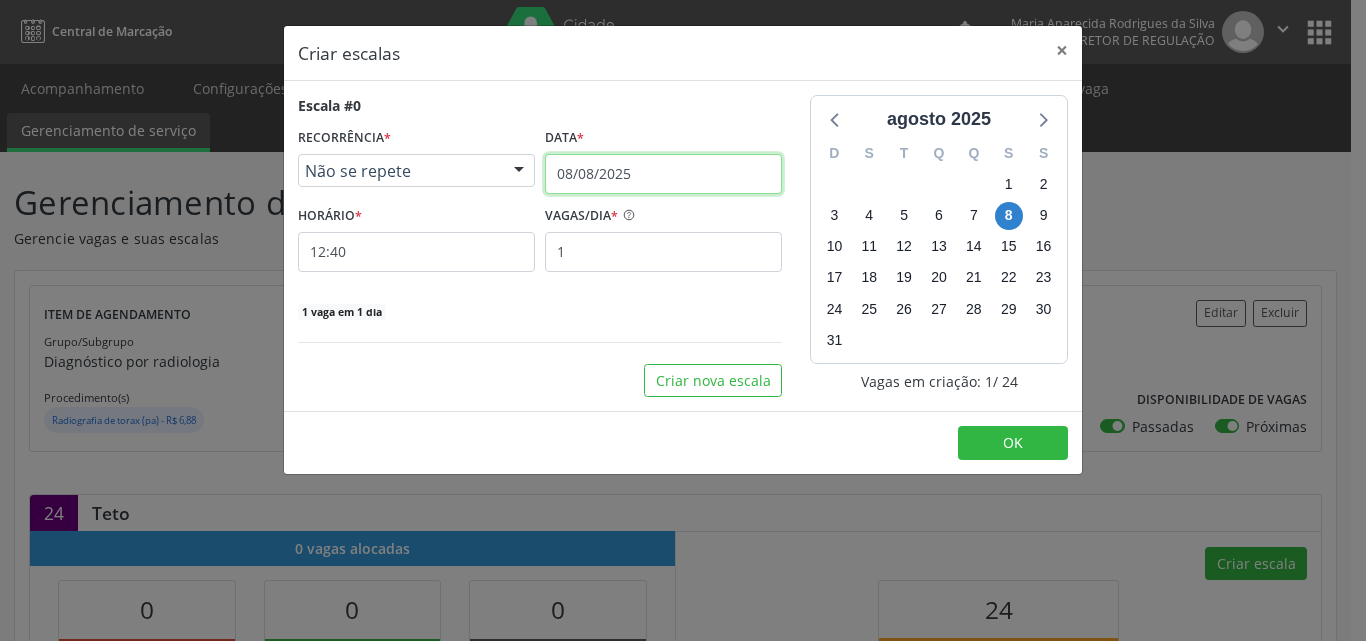click on "08/08/2025" at bounding box center (663, 174) 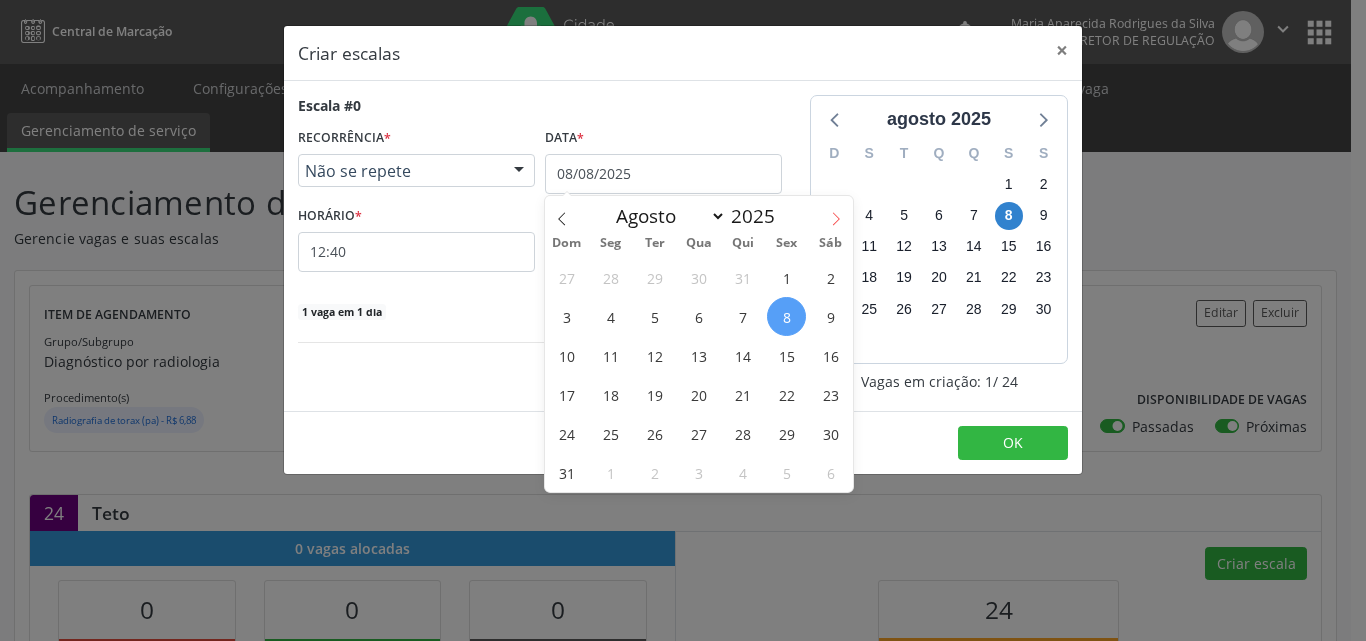 click 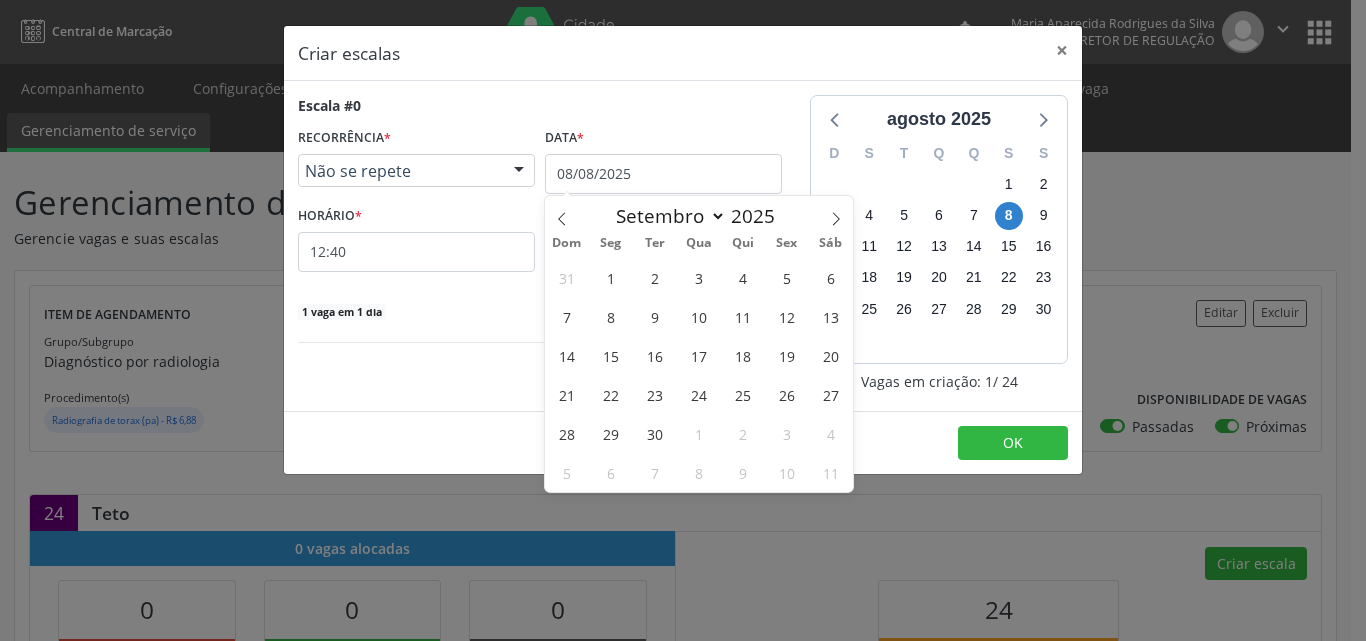 click on "Não se repete" at bounding box center (399, 171) 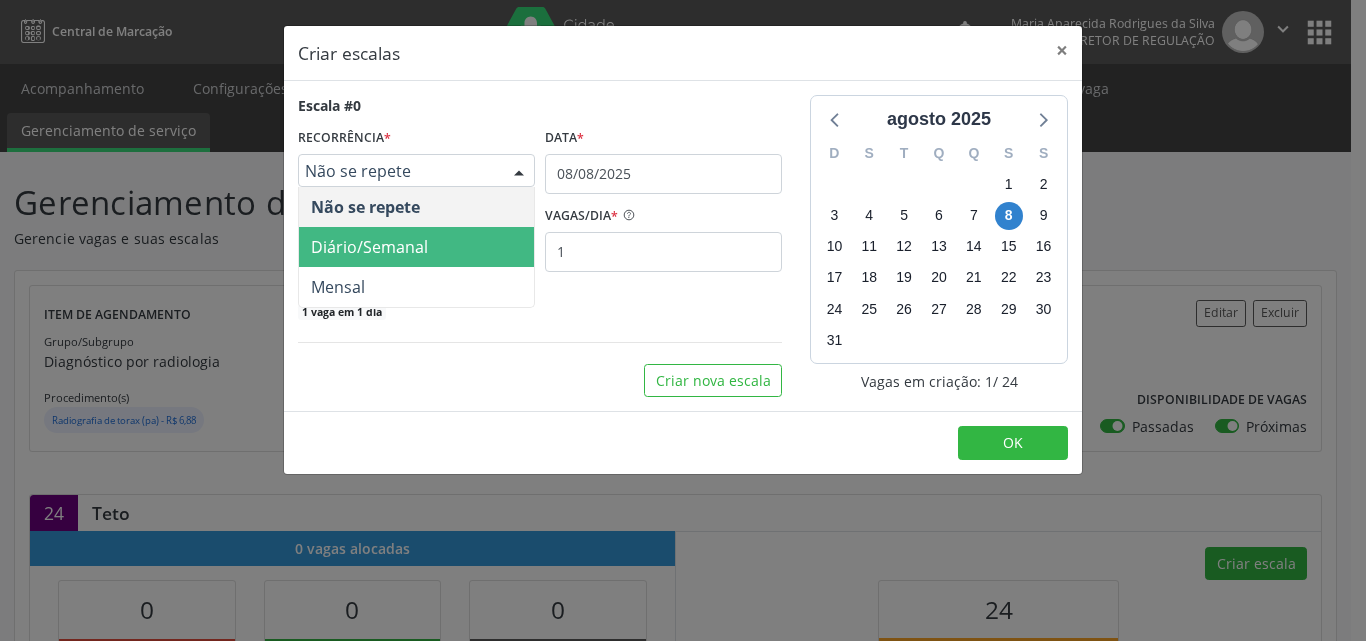 click on "Diário/Semanal" at bounding box center (416, 247) 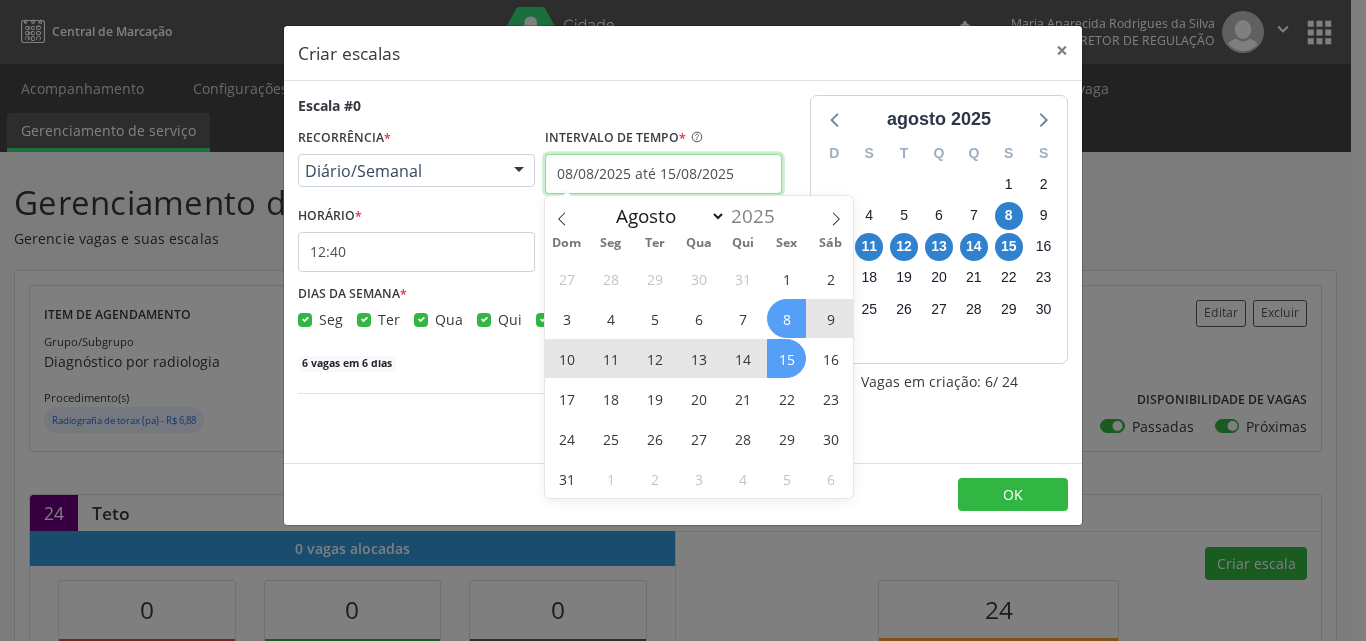click on "08/08/2025 até 15/08/2025" at bounding box center [663, 174] 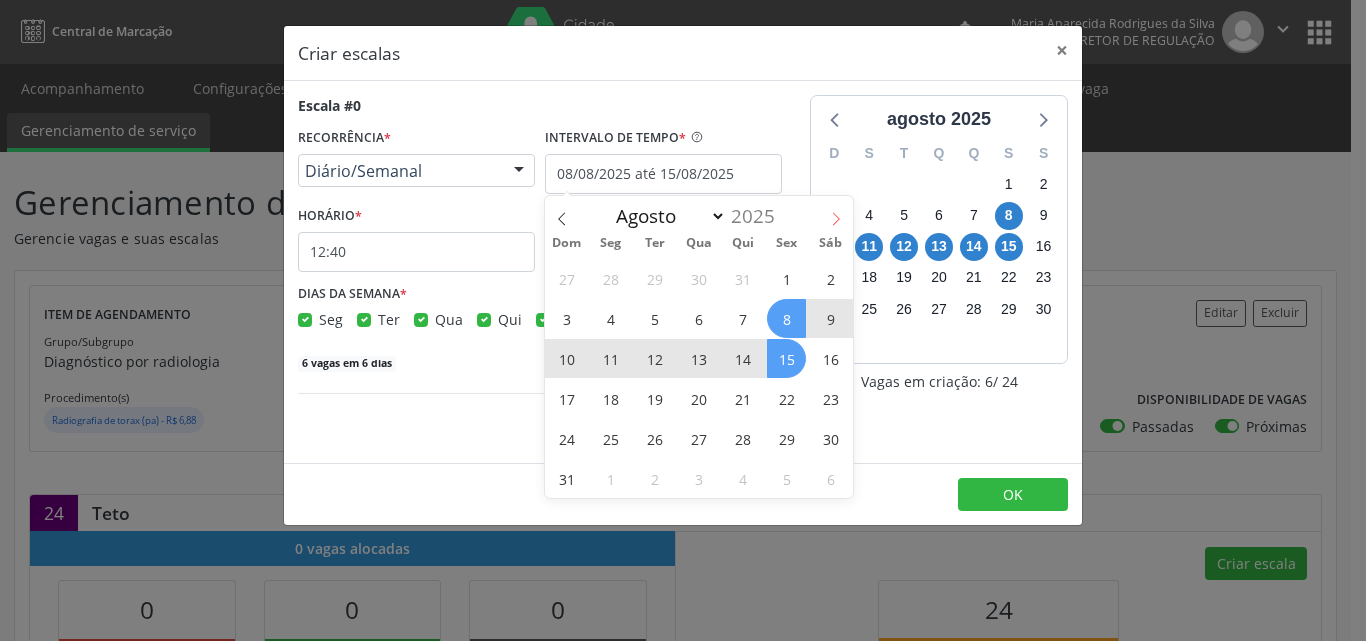 click 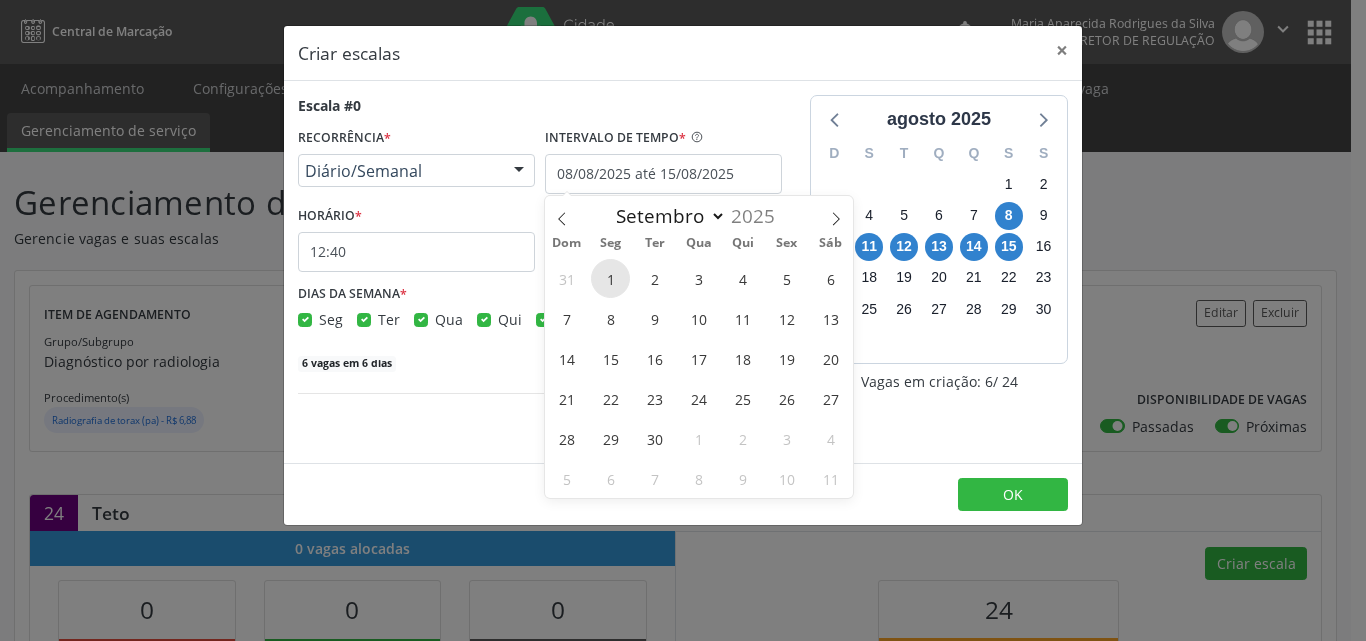 click on "1" at bounding box center (610, 278) 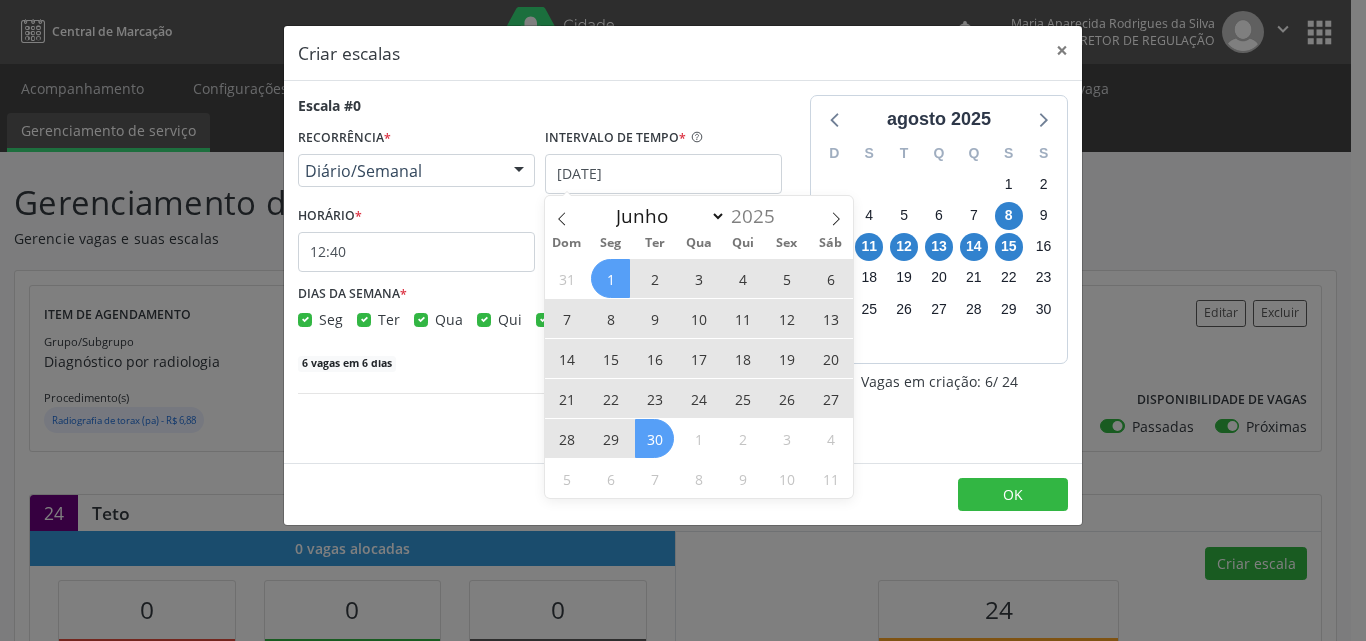 click on "30" at bounding box center (654, 438) 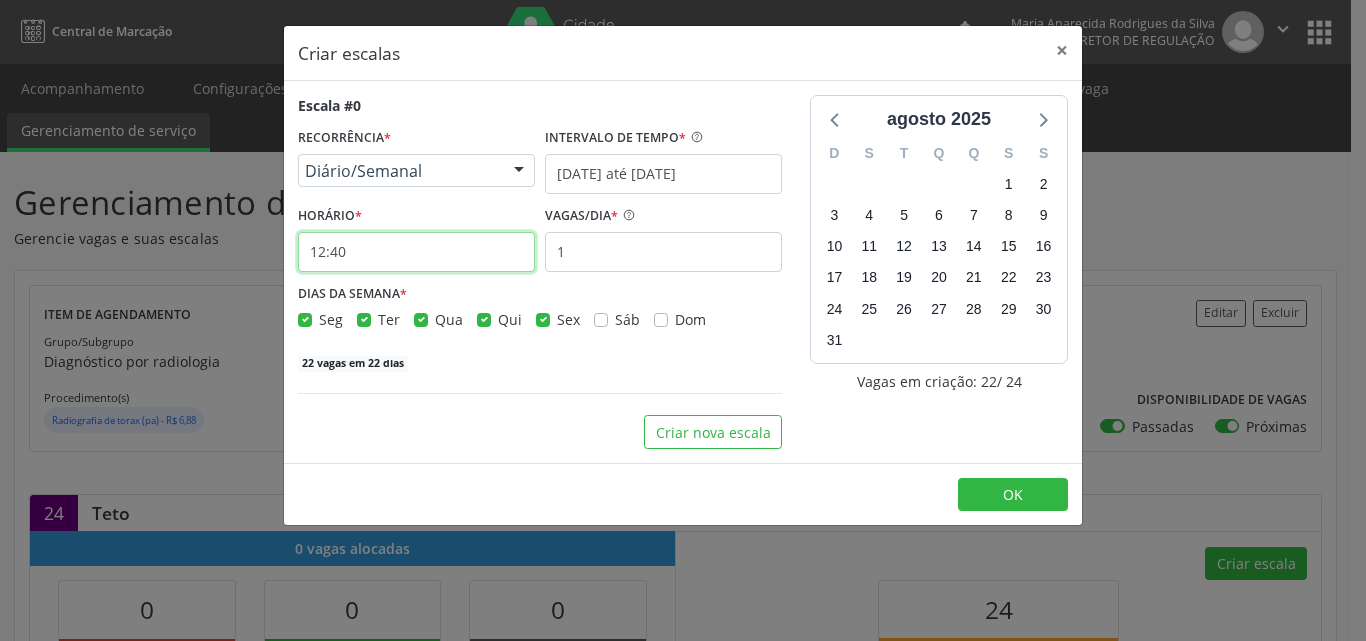 click on "12:40" at bounding box center (416, 252) 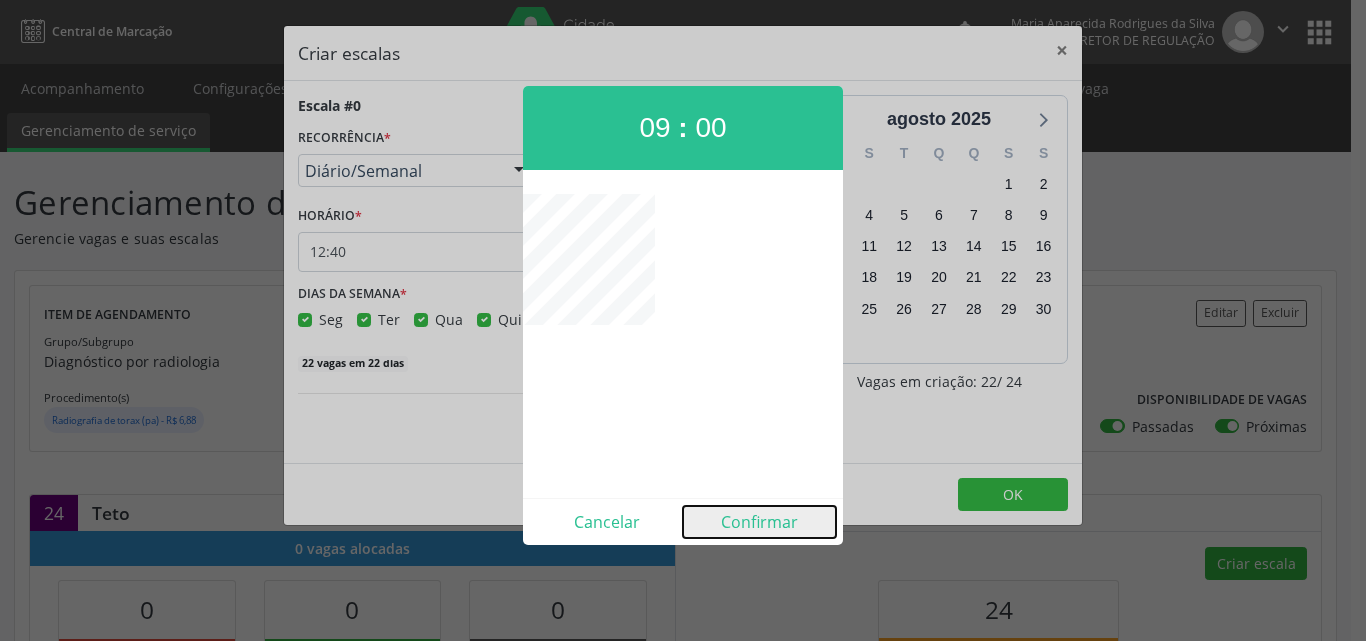 click on "Confirmar" at bounding box center [759, 522] 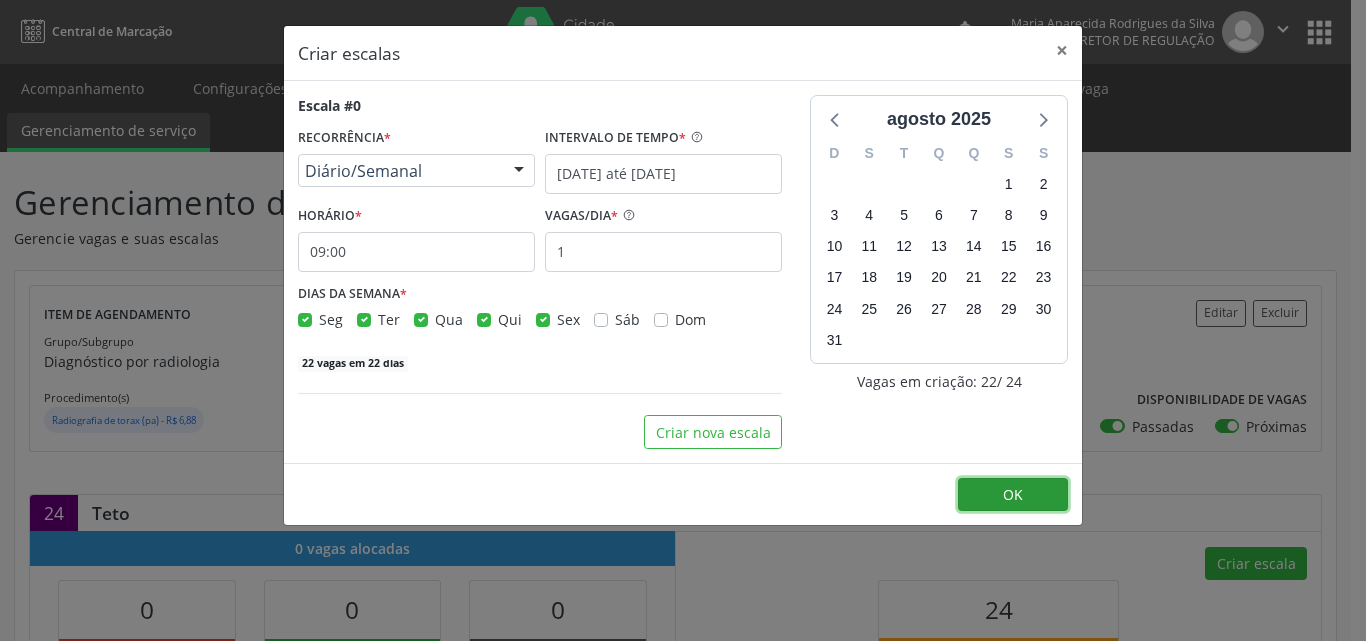 click on "OK" at bounding box center (1013, 494) 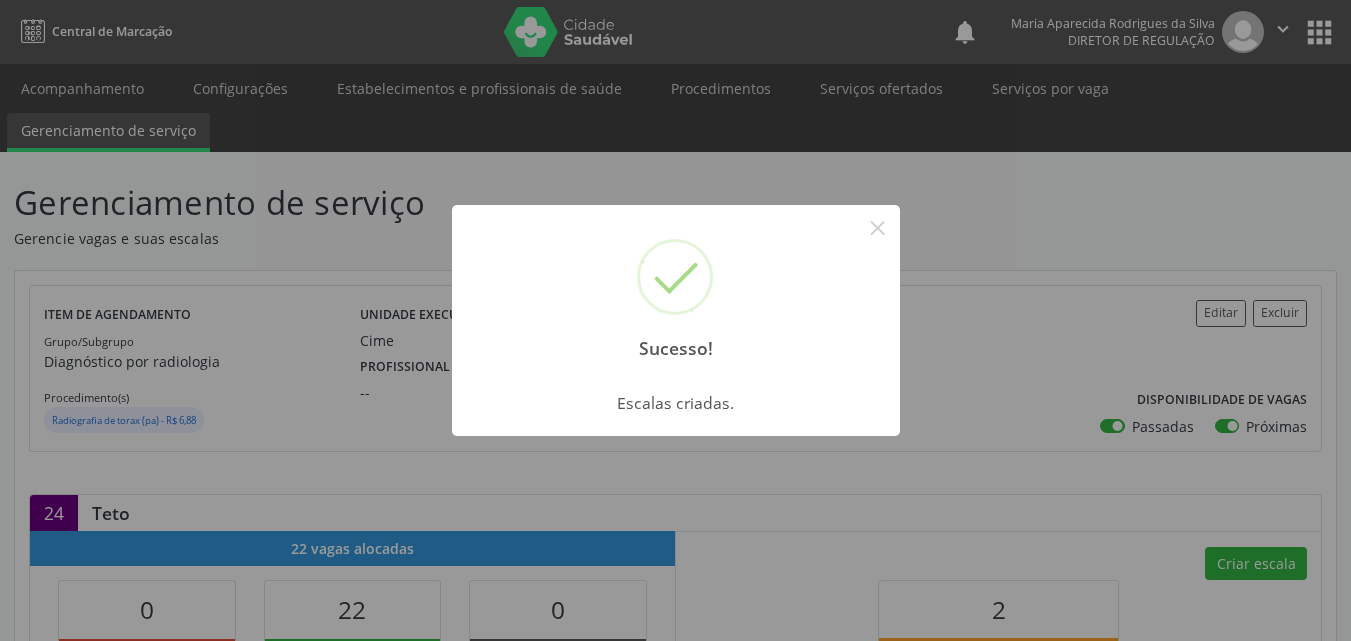 scroll, scrollTop: 0, scrollLeft: 0, axis: both 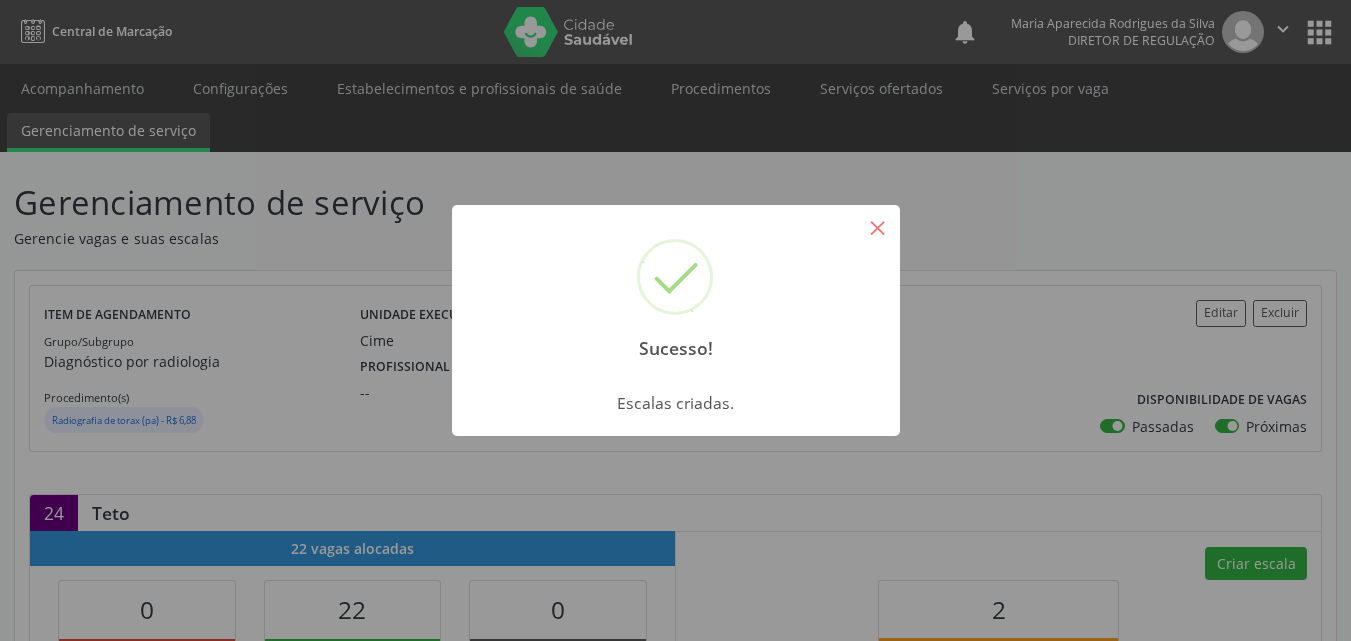 click on "×" at bounding box center (878, 227) 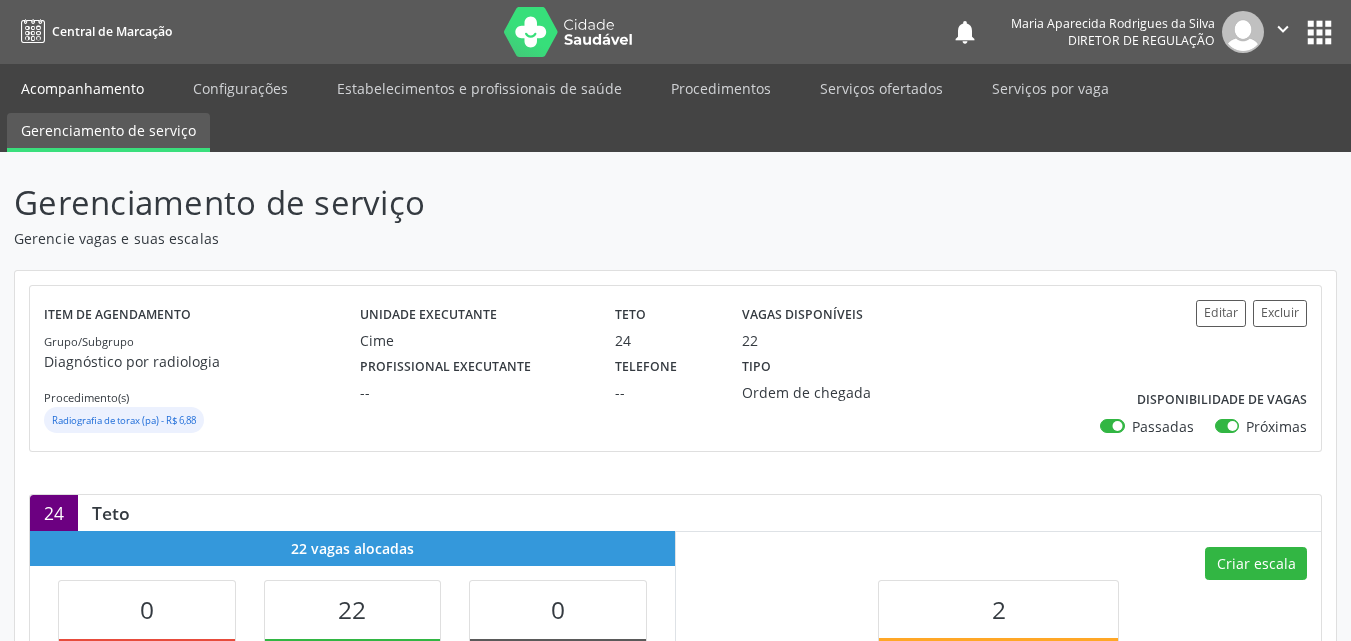 click on "Acompanhamento" at bounding box center (82, 88) 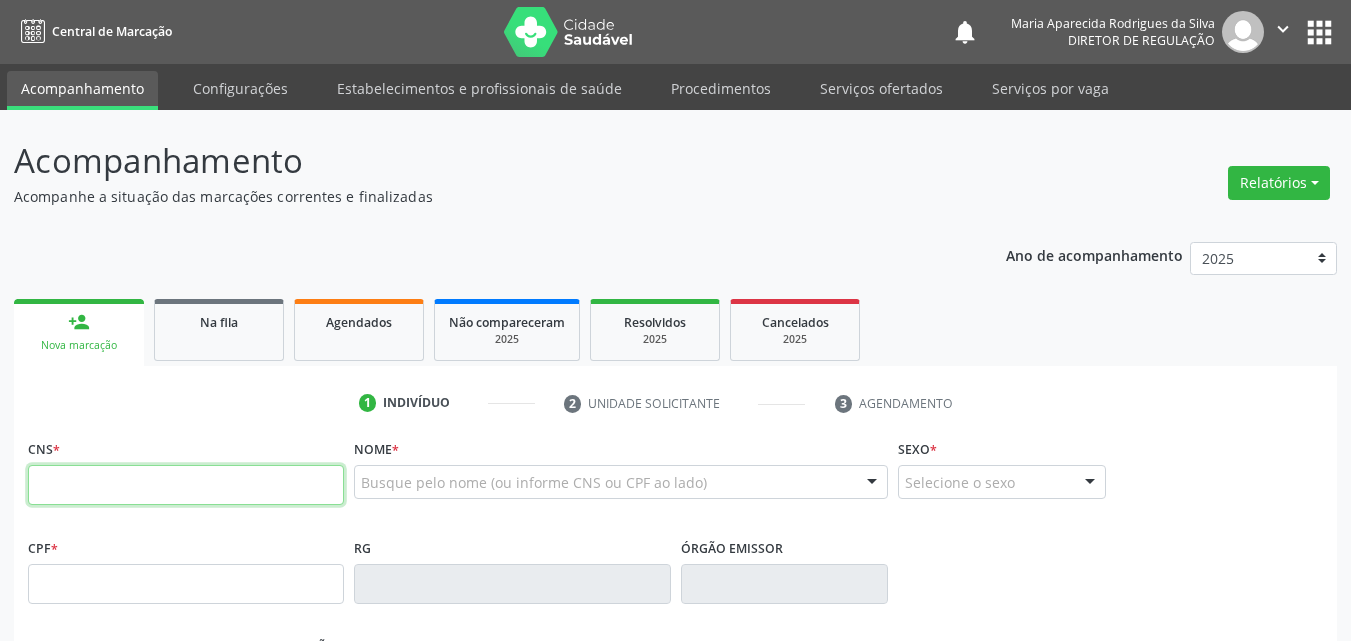 click at bounding box center (186, 485) 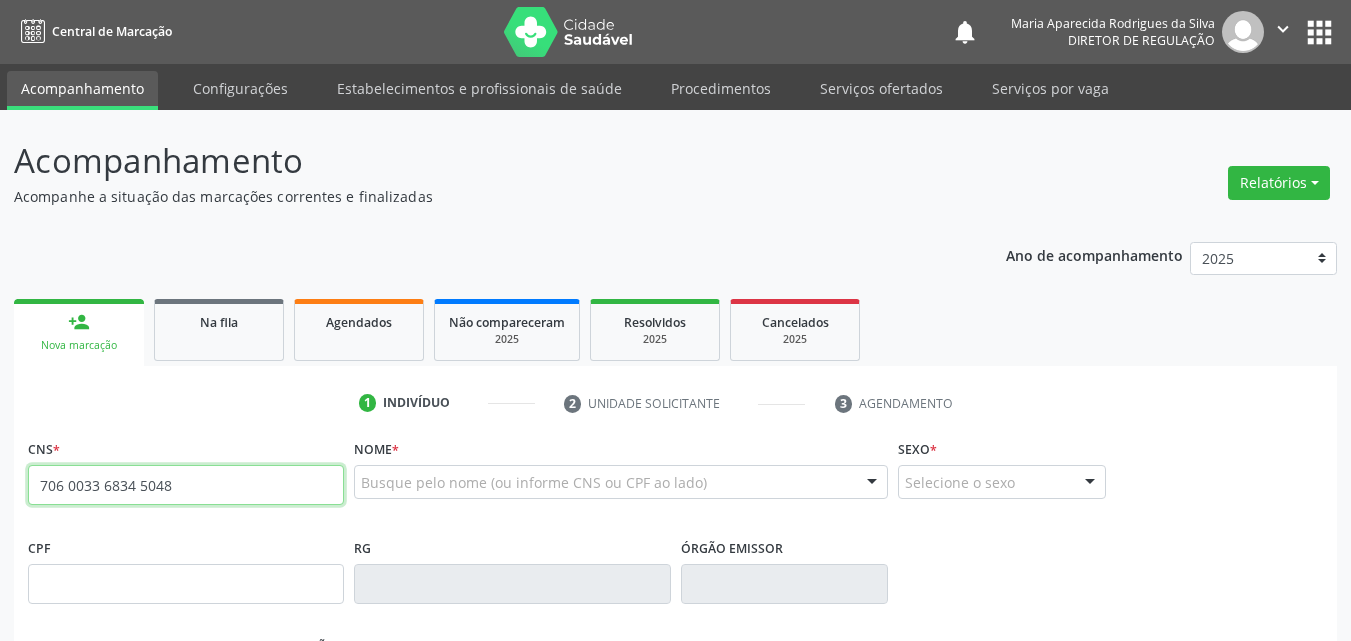 type on "[CREDIT_CARD]" 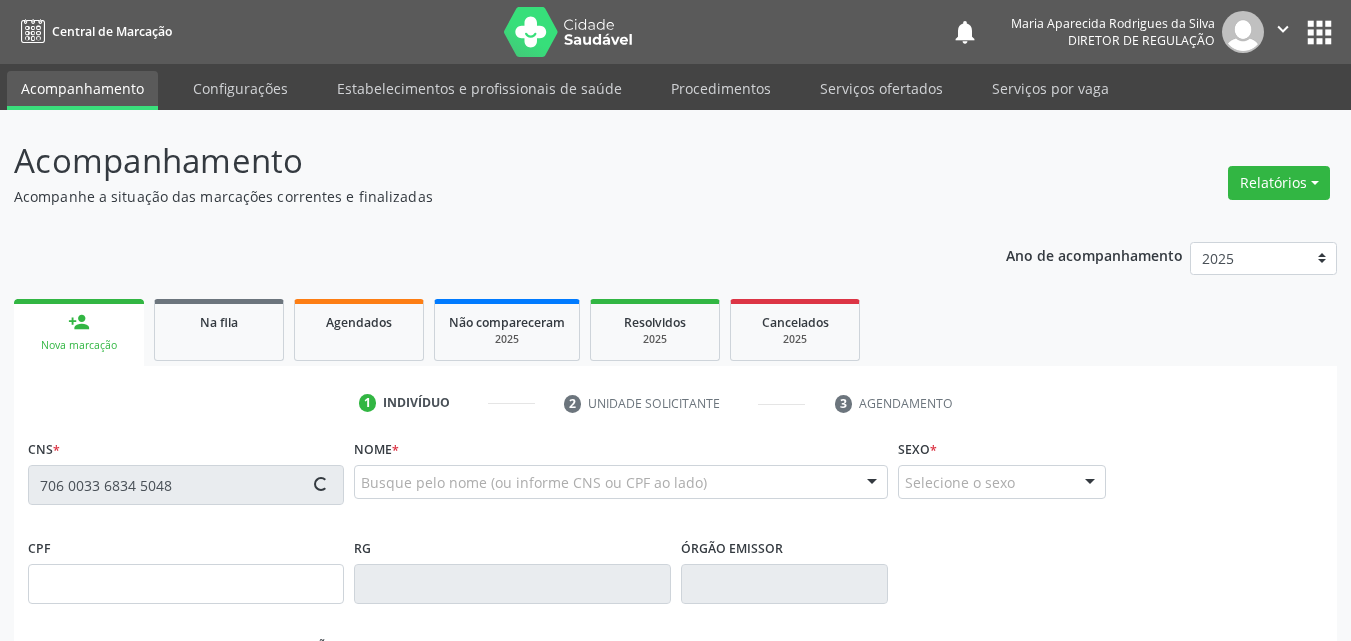 type on "[SSN]" 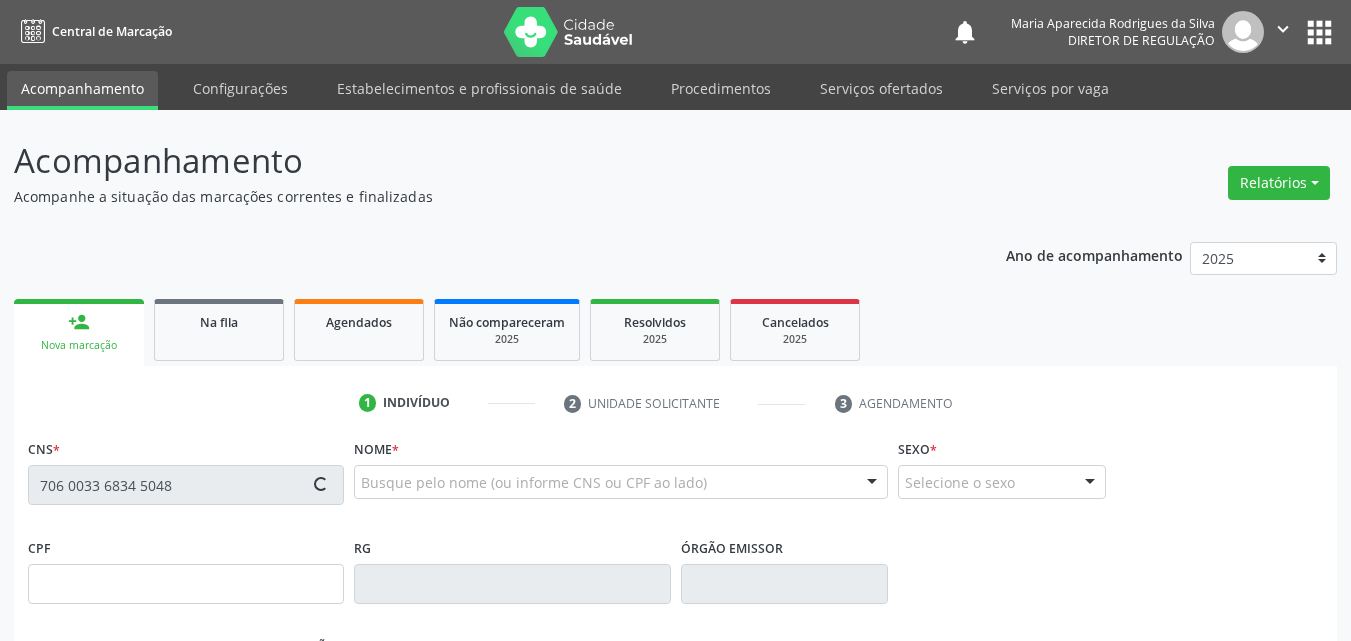 type on "[DATE]" 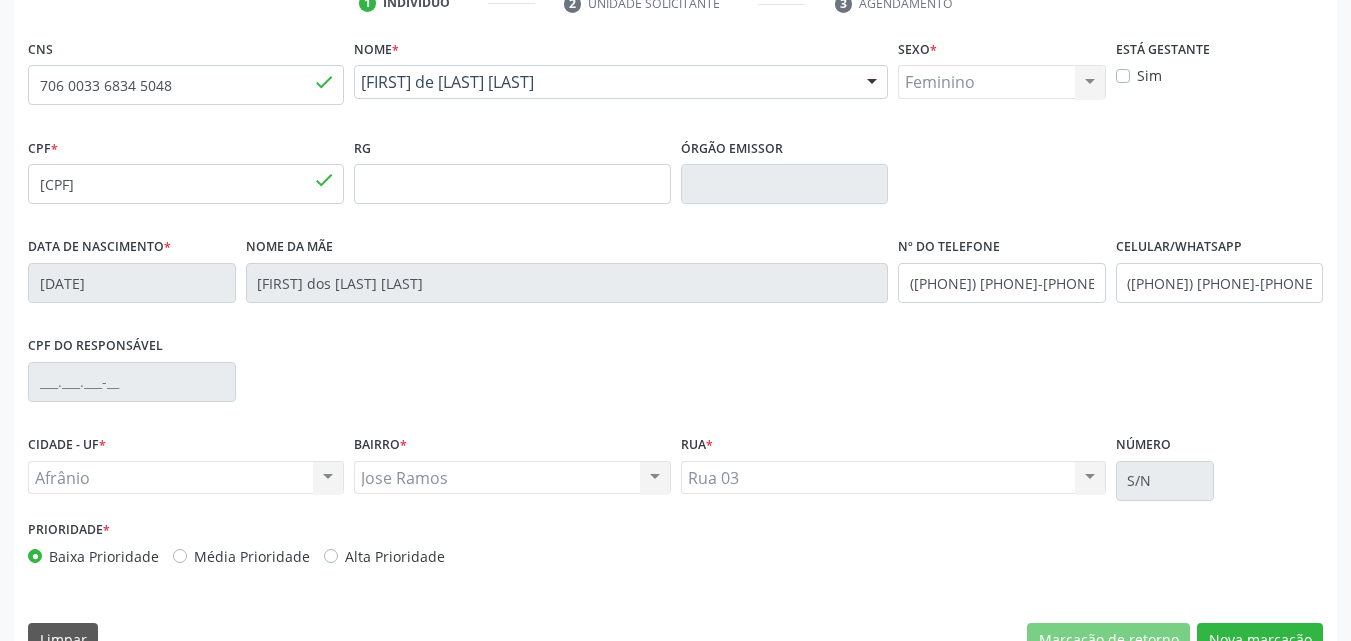 scroll, scrollTop: 443, scrollLeft: 0, axis: vertical 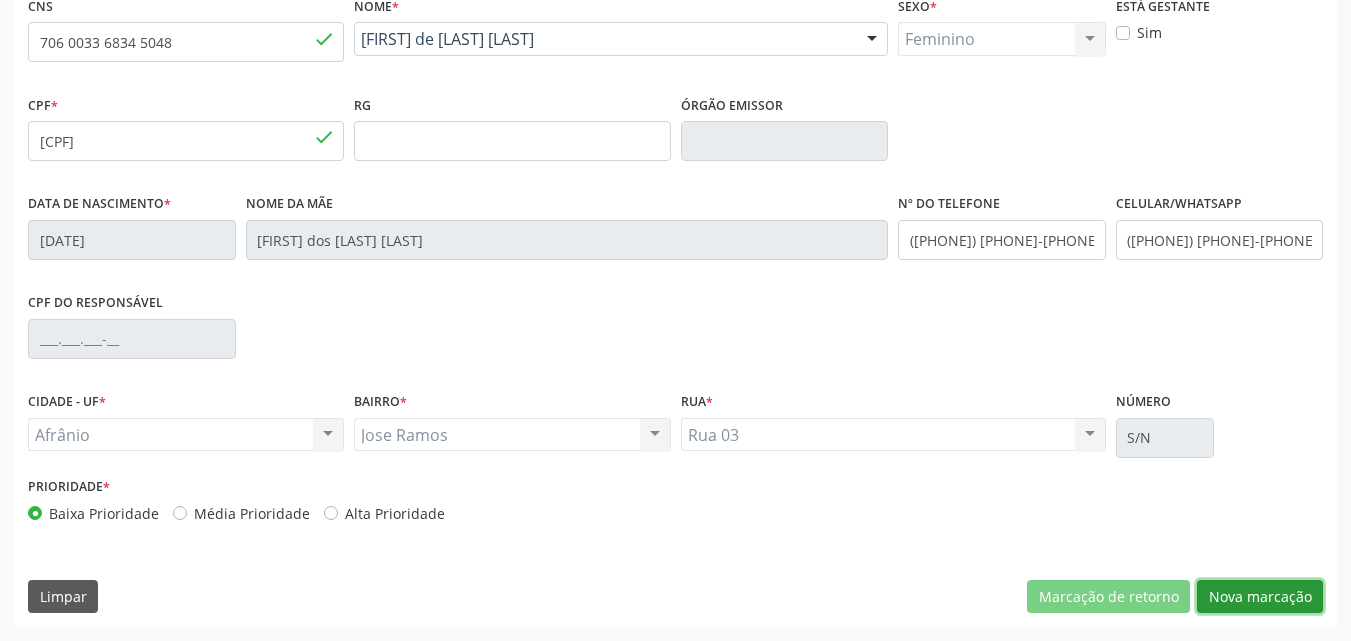 drag, startPoint x: 1248, startPoint y: 596, endPoint x: 1205, endPoint y: 534, distance: 75.45197 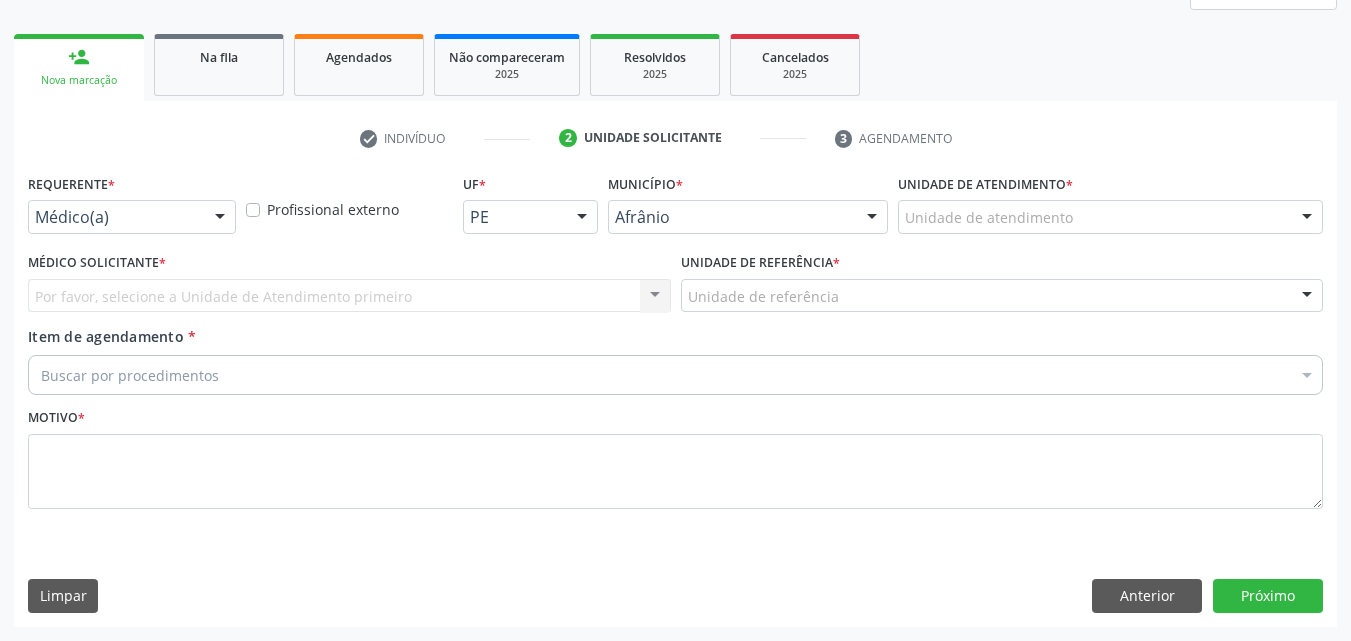scroll, scrollTop: 265, scrollLeft: 0, axis: vertical 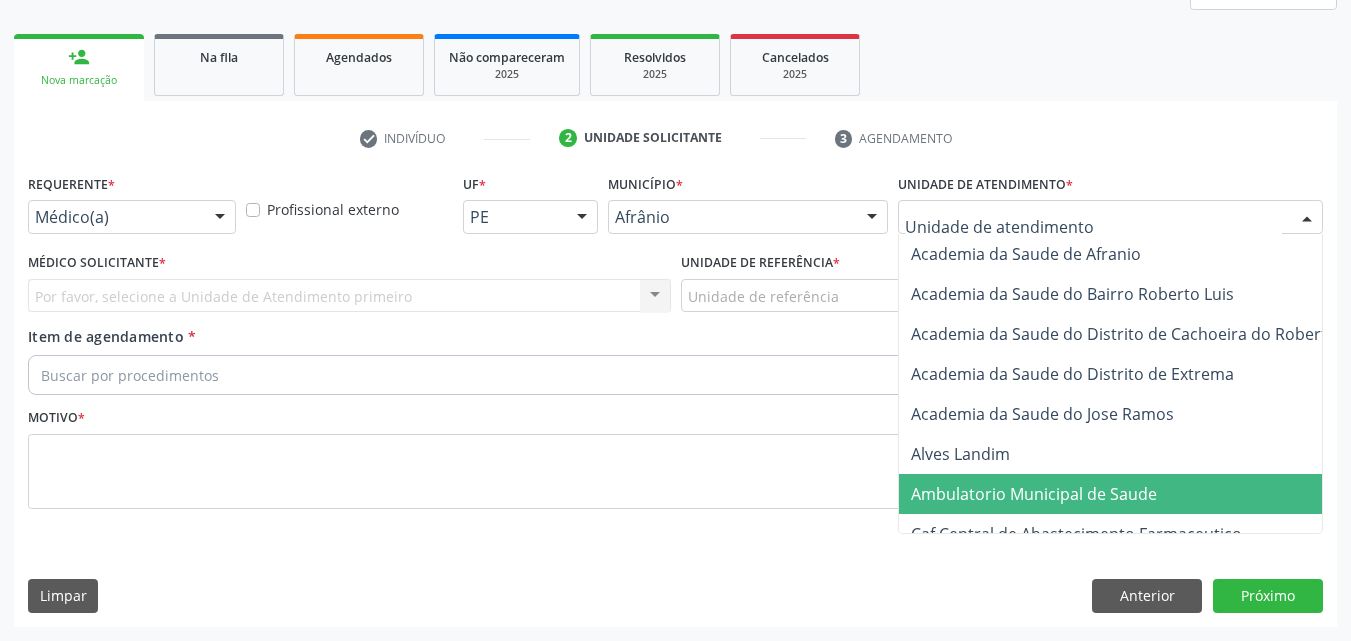 click on "Ambulatorio Municipal de Saude" at bounding box center (1034, 494) 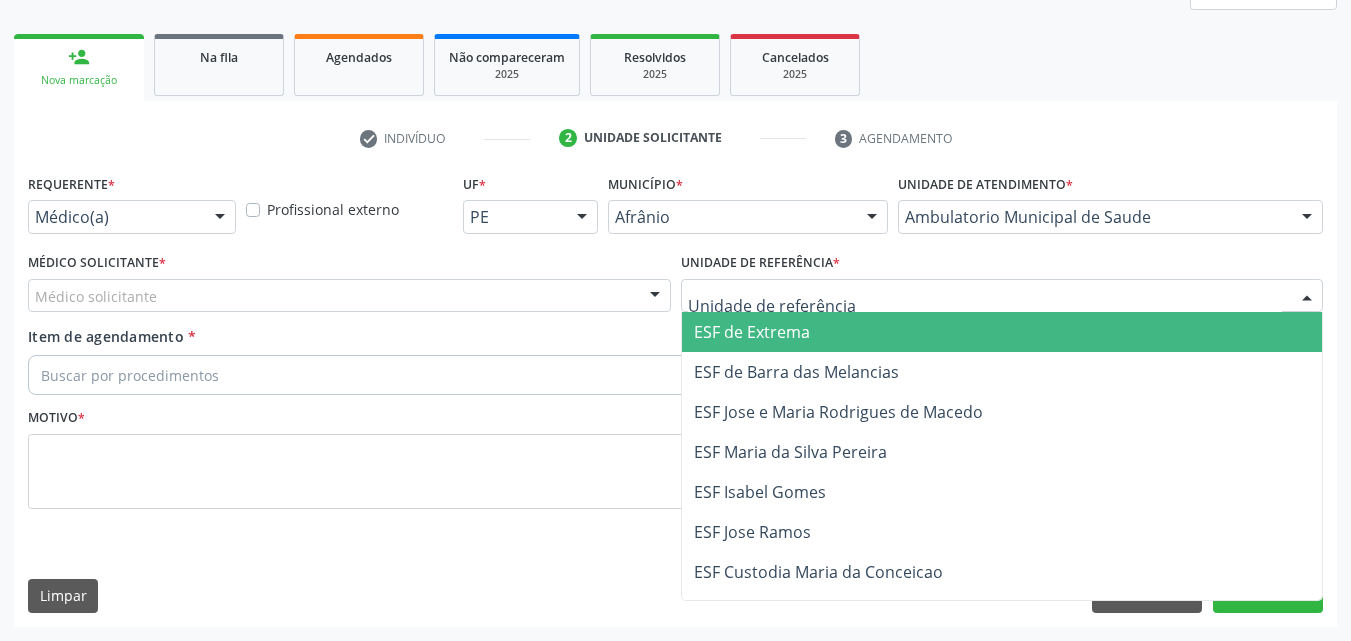 click at bounding box center [1002, 296] 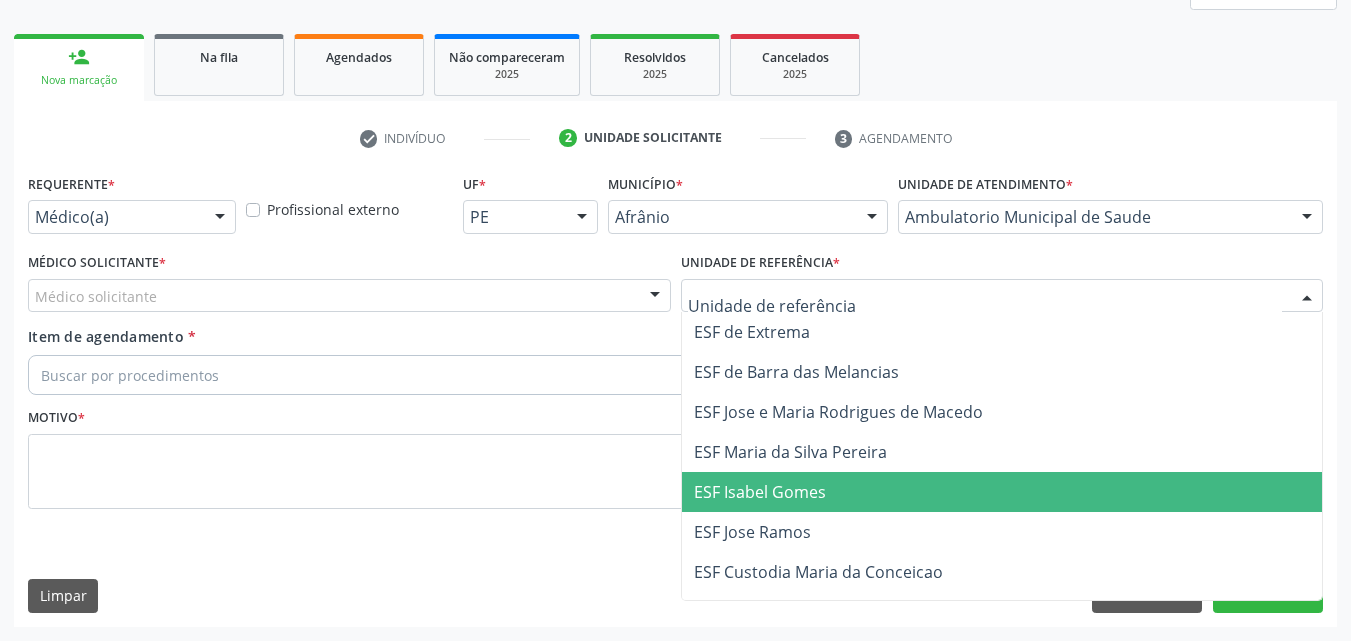 click on "ESF Isabel Gomes" at bounding box center [1002, 492] 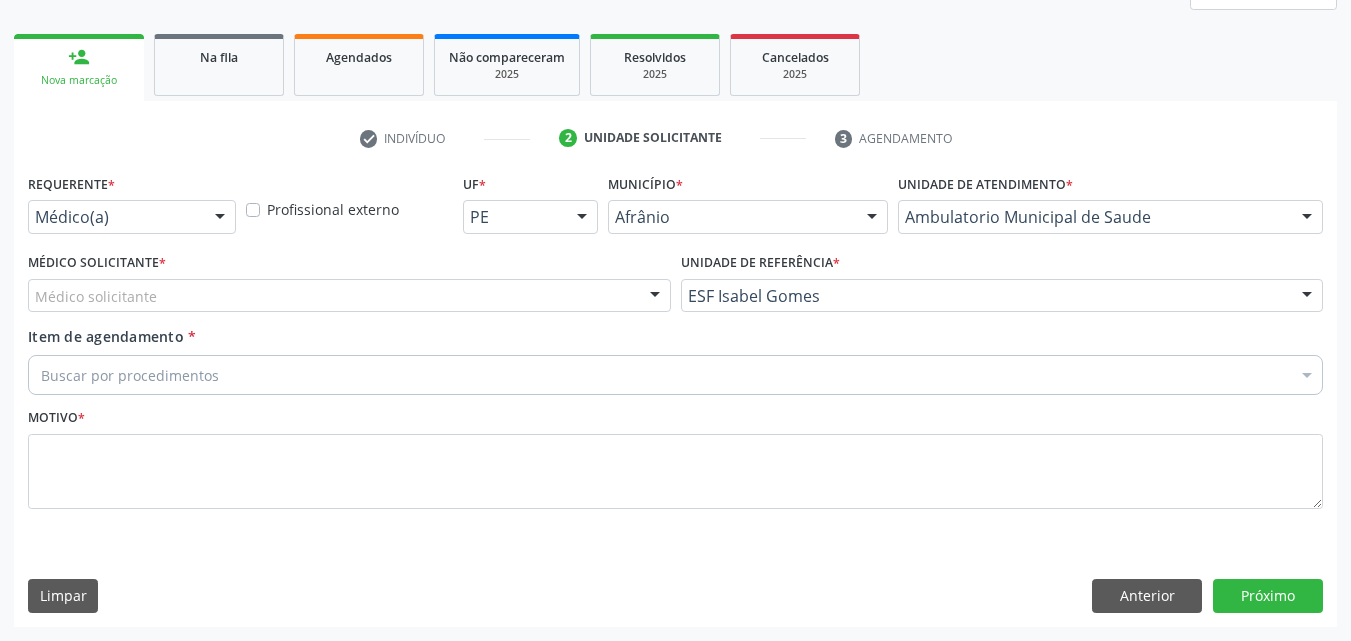 click on "Médico solicitante" at bounding box center [349, 296] 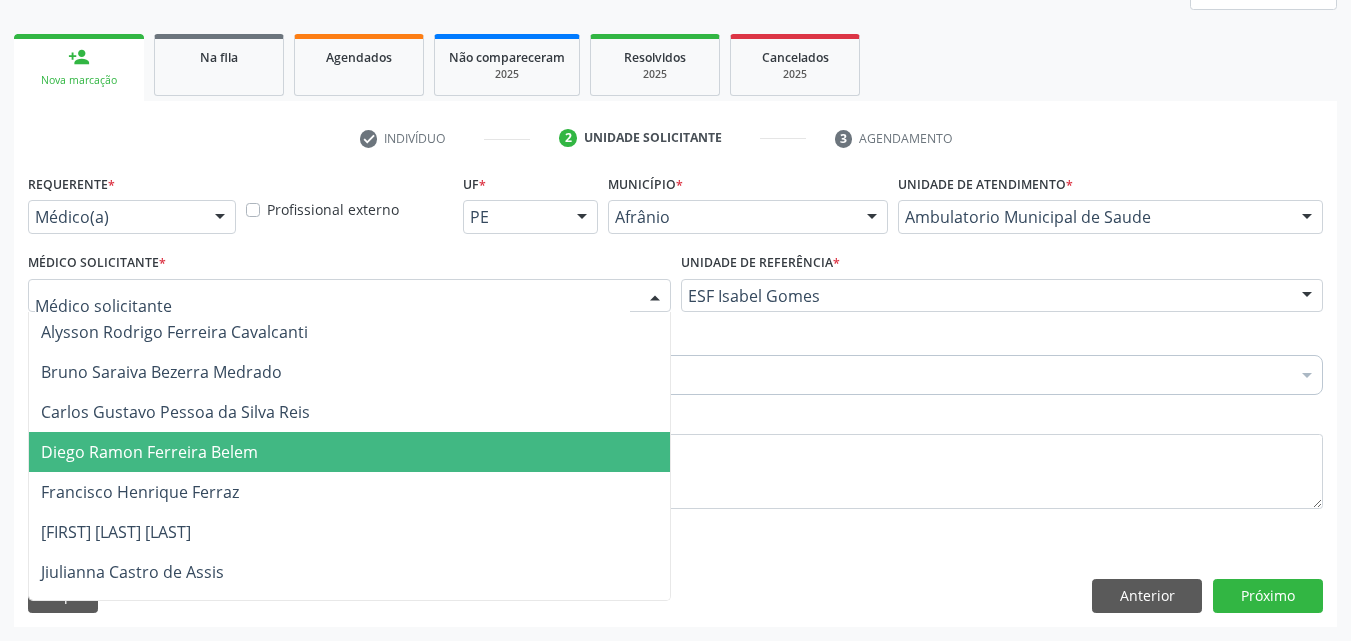 click on "Diego Ramon Ferreira Belem" at bounding box center [349, 452] 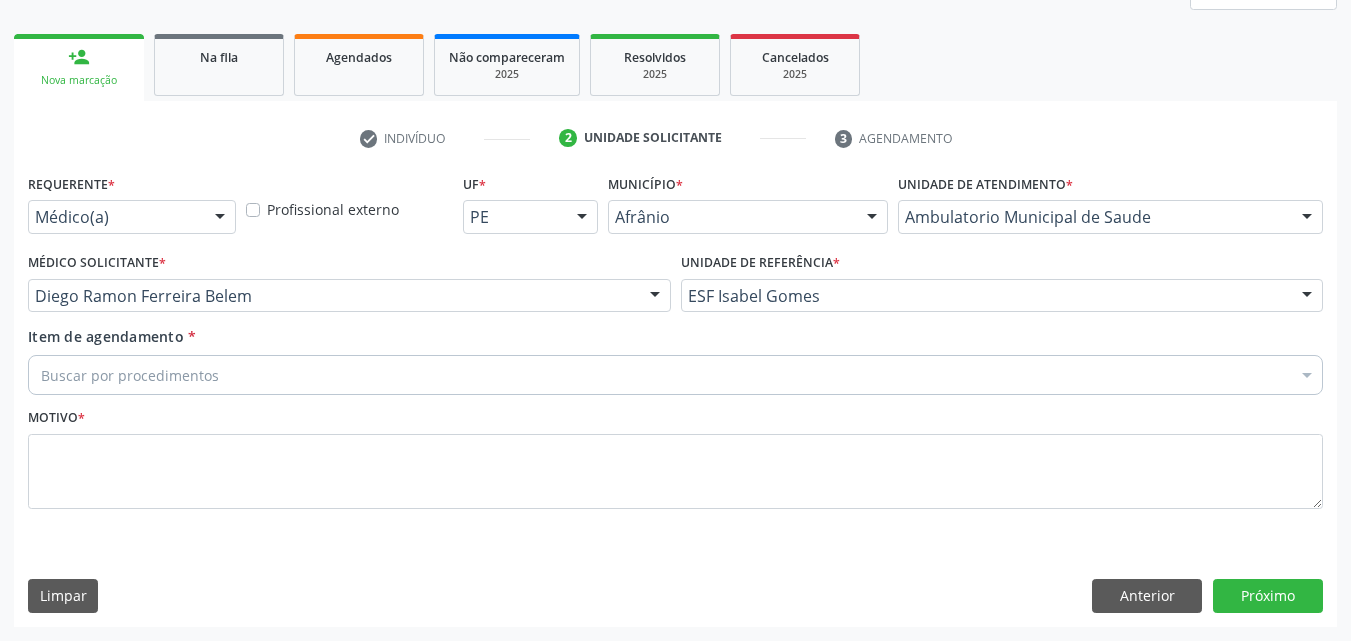 click on "Buscar por procedimentos" at bounding box center (675, 375) 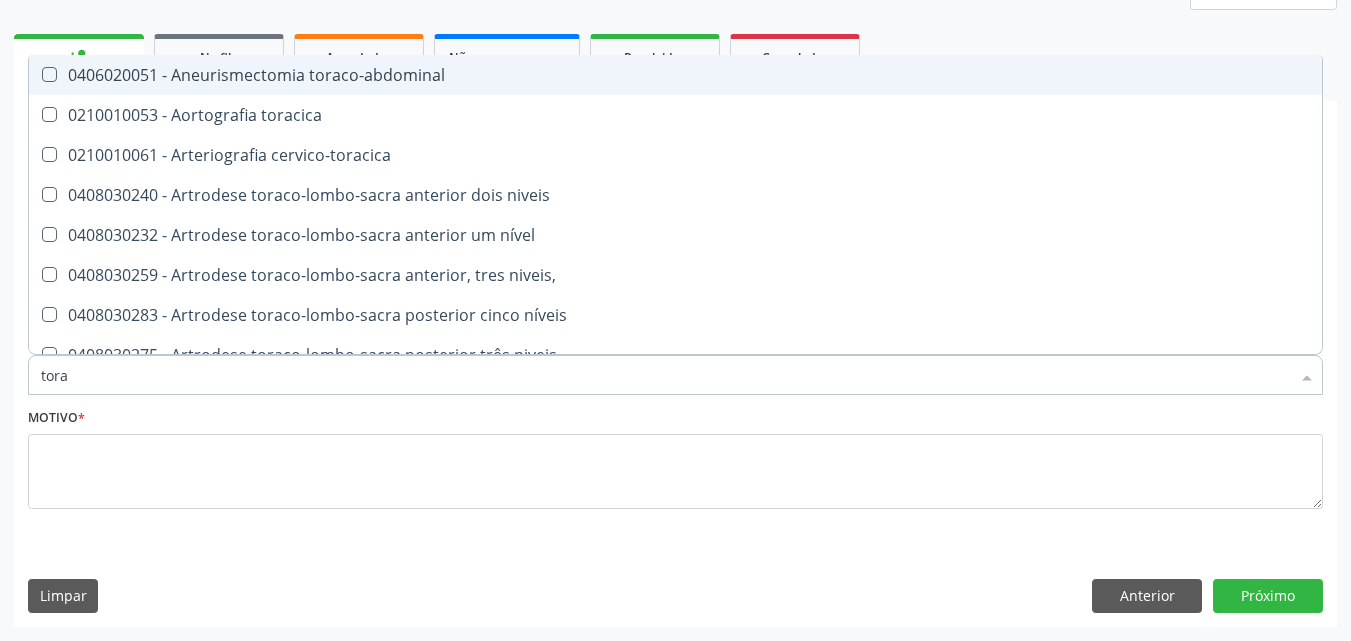 type on "torax" 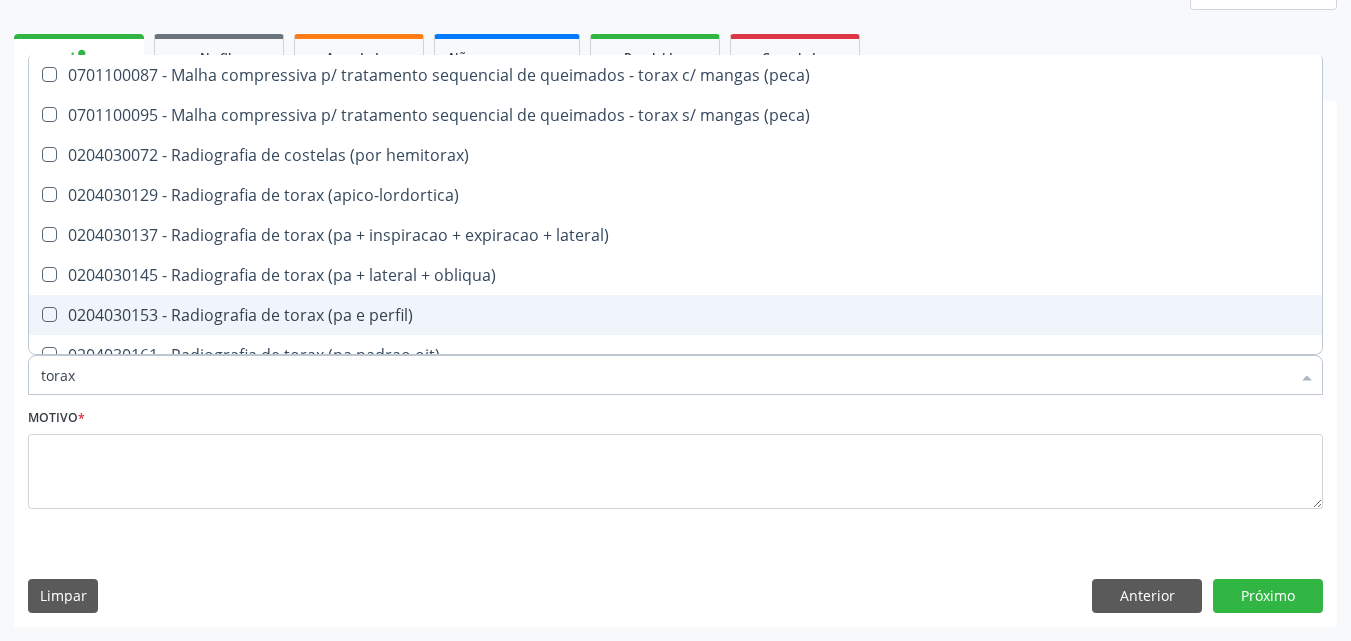 scroll, scrollTop: 100, scrollLeft: 0, axis: vertical 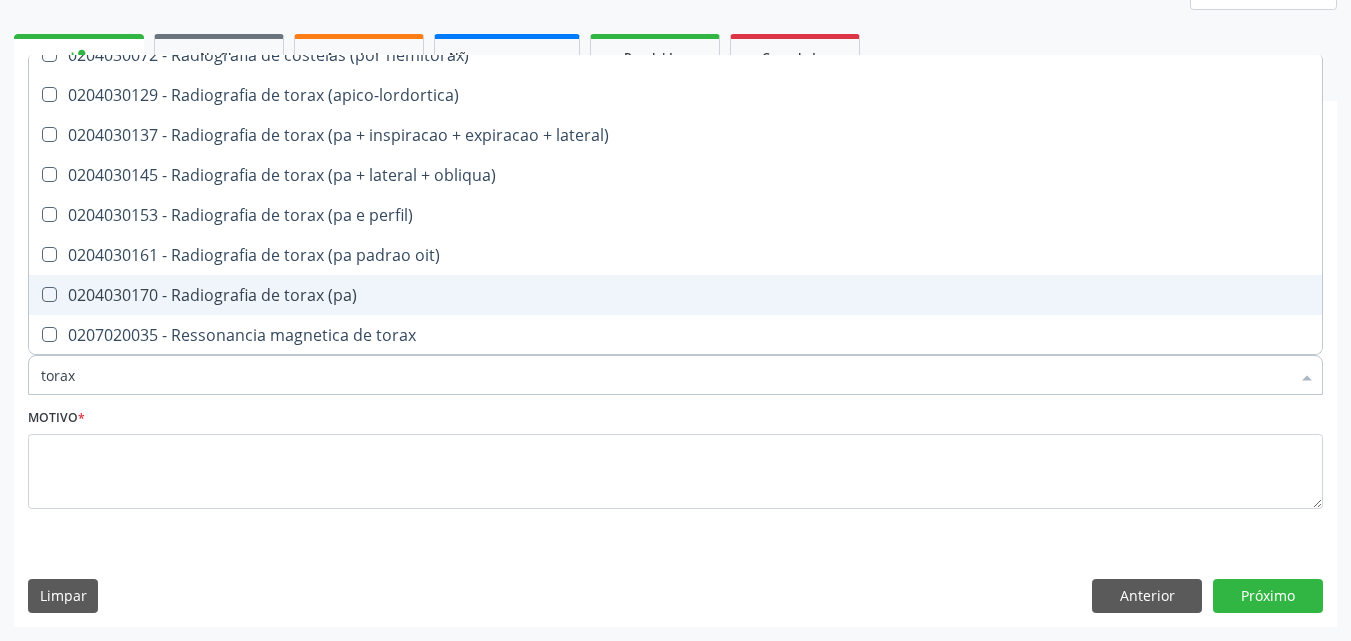 click on "0204030170 - Radiografia de torax (pa)" at bounding box center (675, 295) 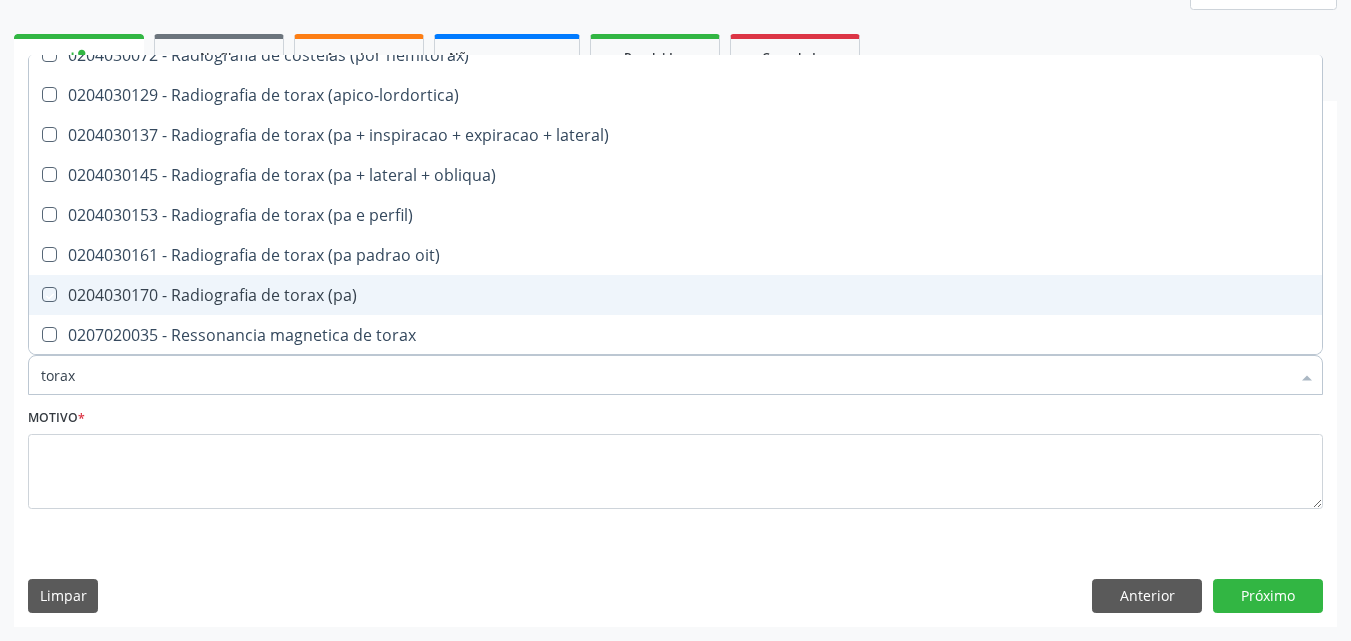 checkbox on "true" 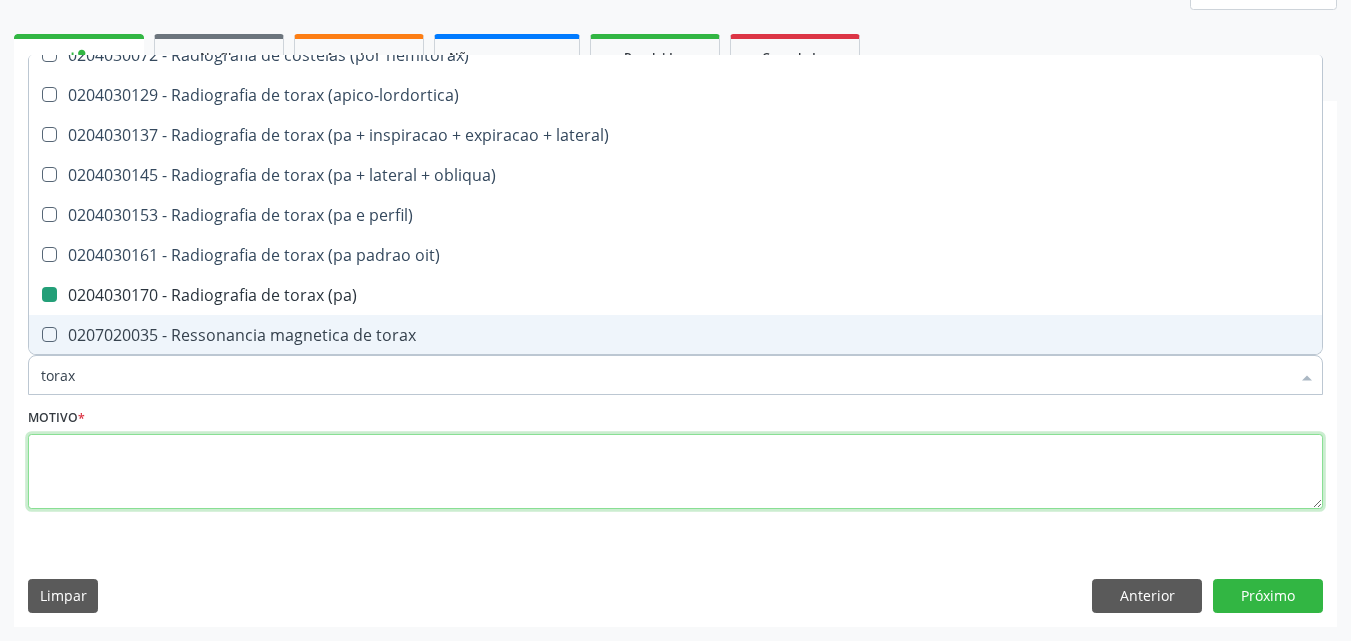 click at bounding box center [675, 472] 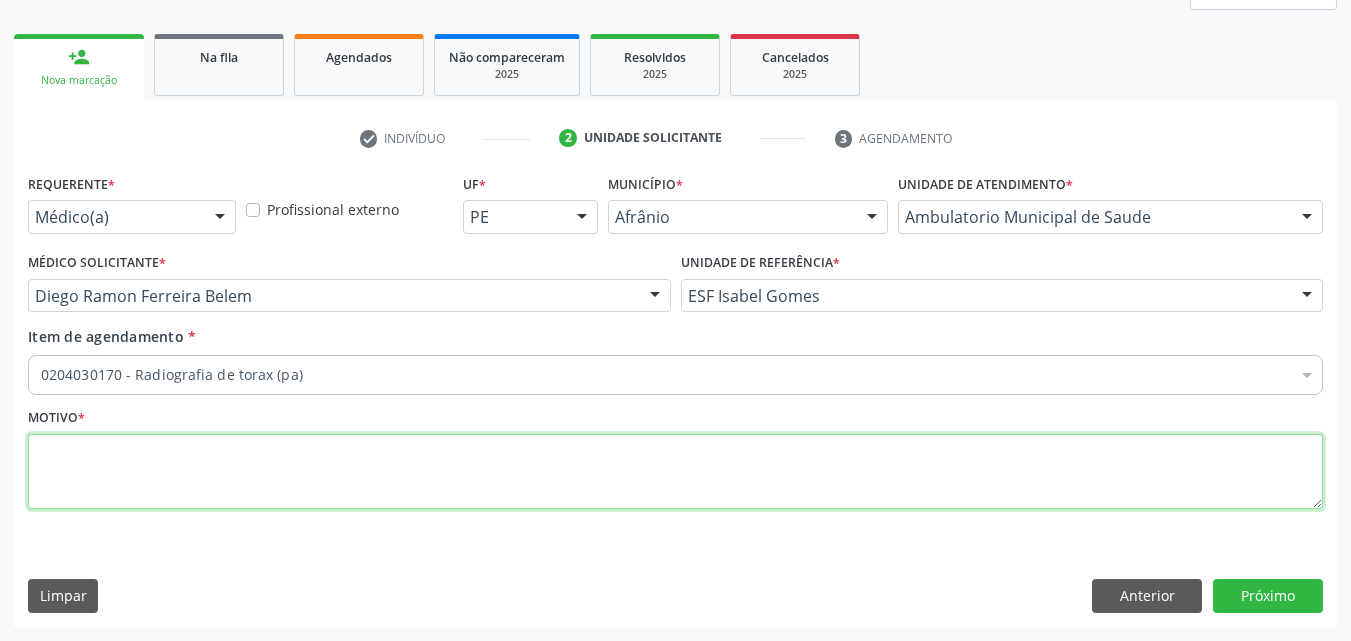 scroll, scrollTop: 0, scrollLeft: 0, axis: both 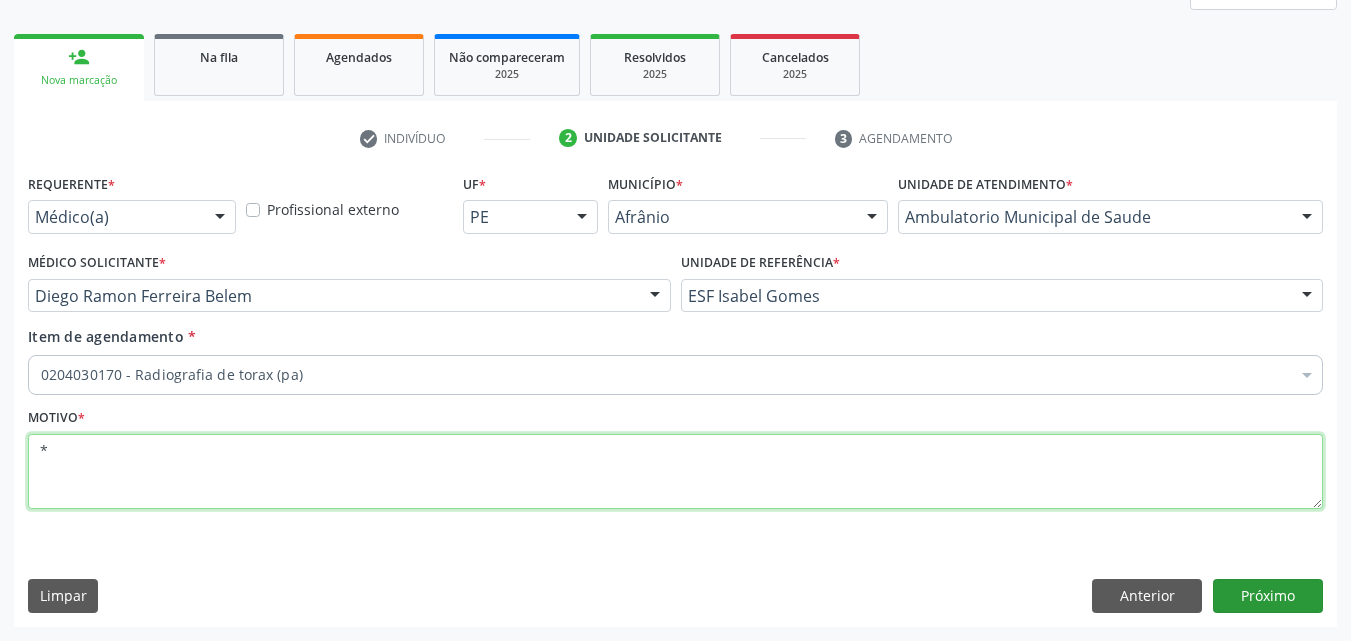 type on "*" 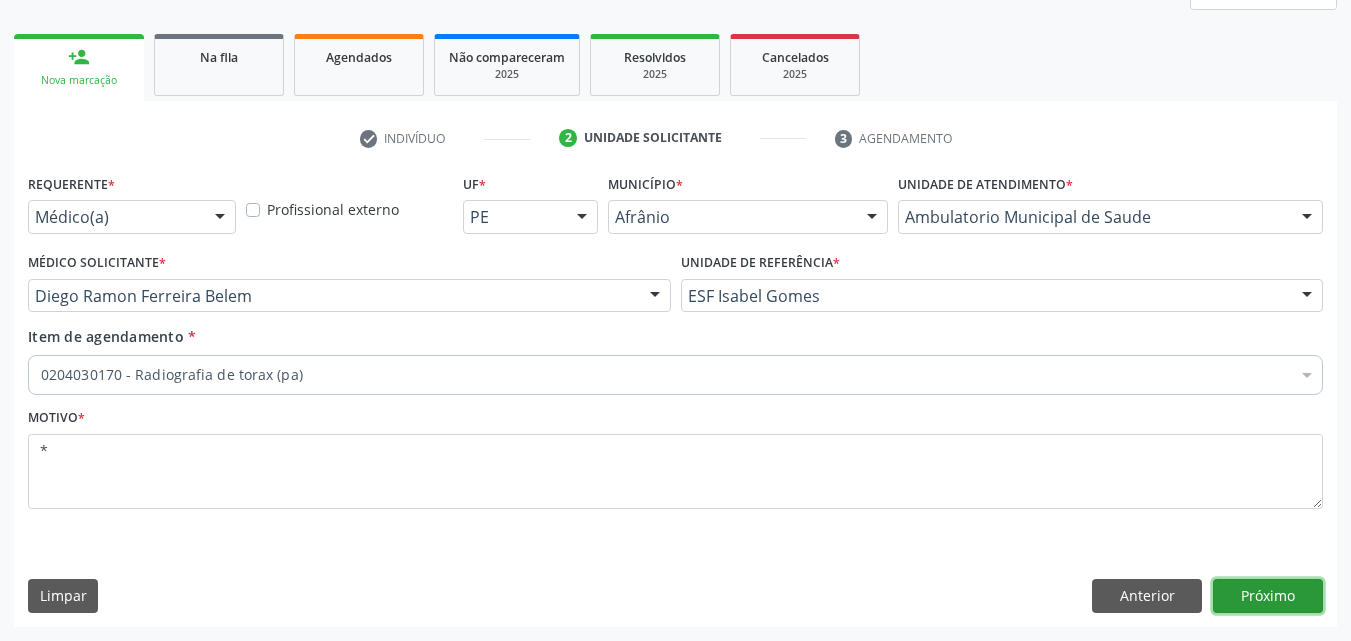 click on "Próximo" at bounding box center (1268, 596) 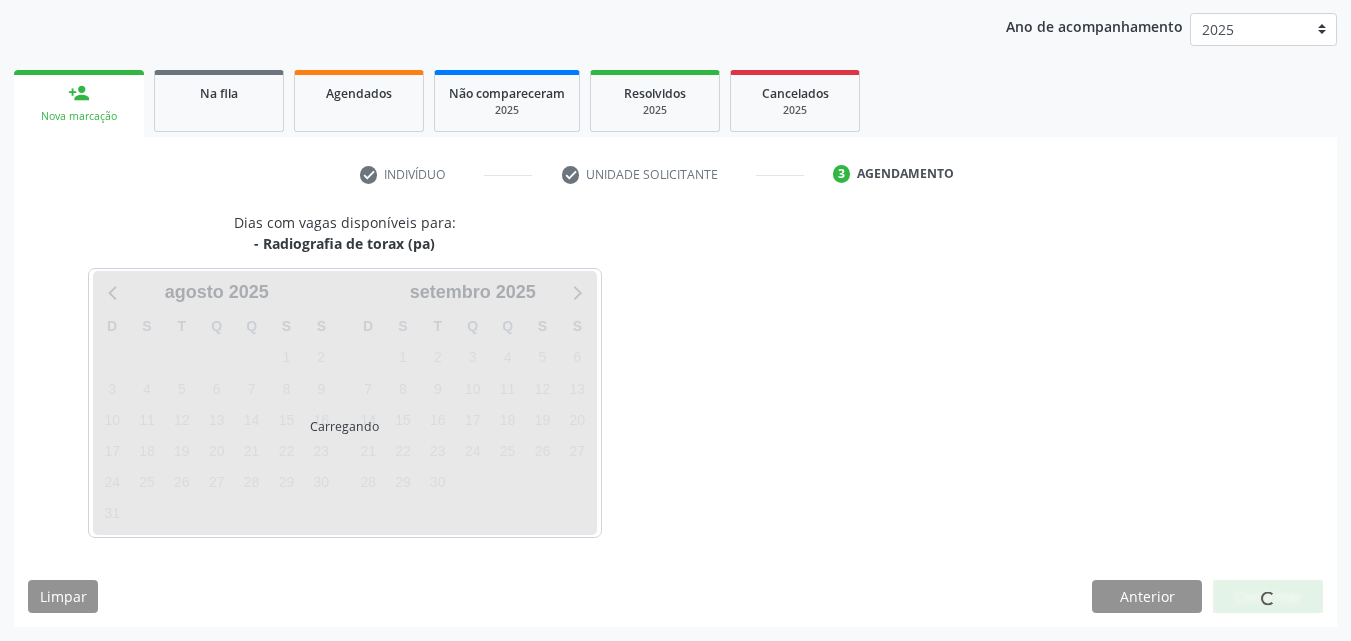 scroll, scrollTop: 229, scrollLeft: 0, axis: vertical 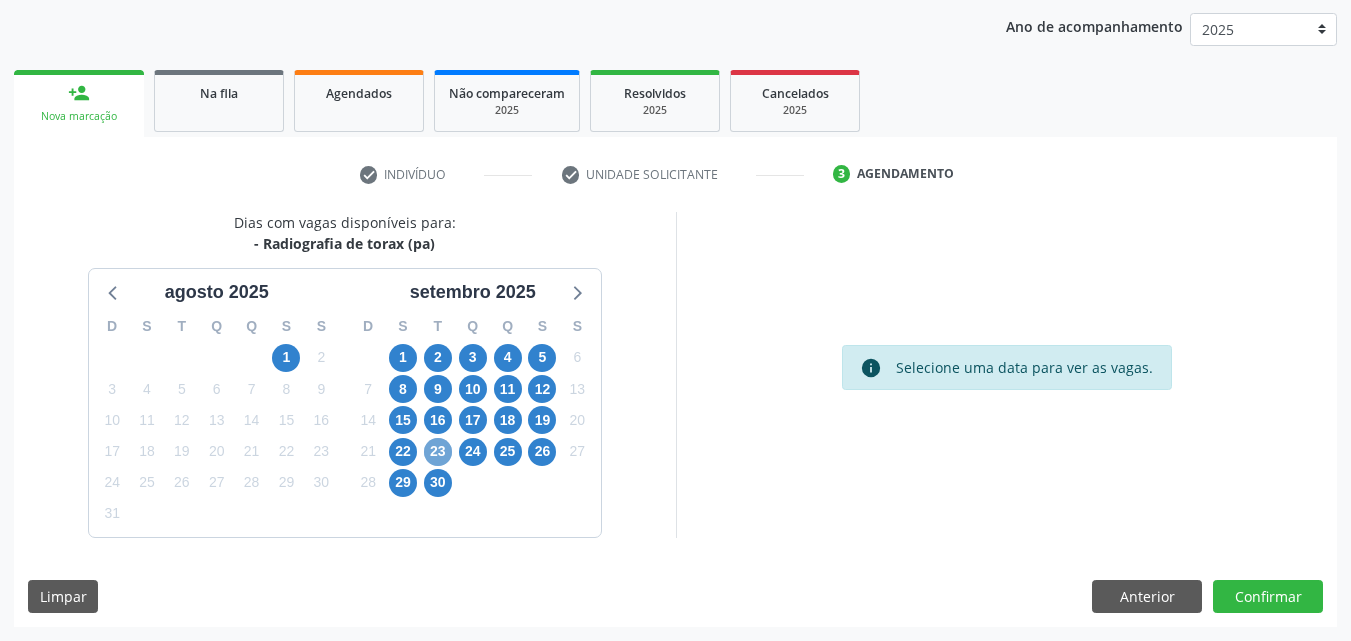 click on "23" at bounding box center (438, 452) 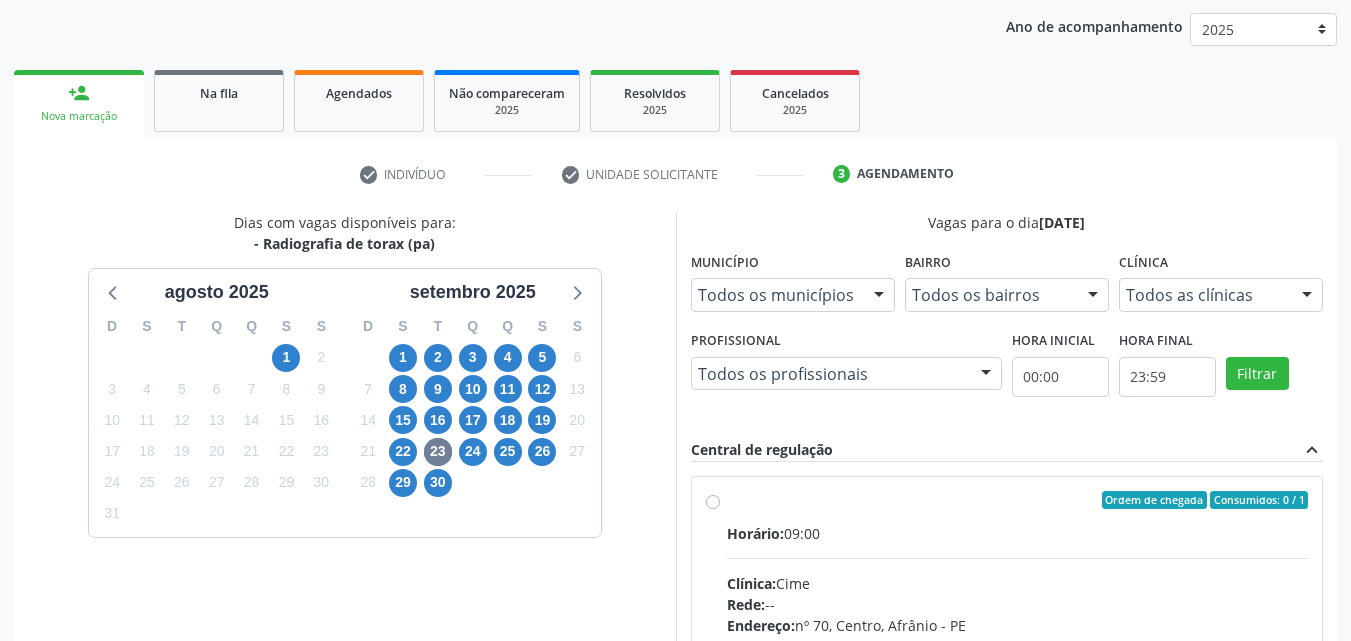 click on "Ordem de chegada
Consumidos: 0 / 1" at bounding box center [1018, 500] 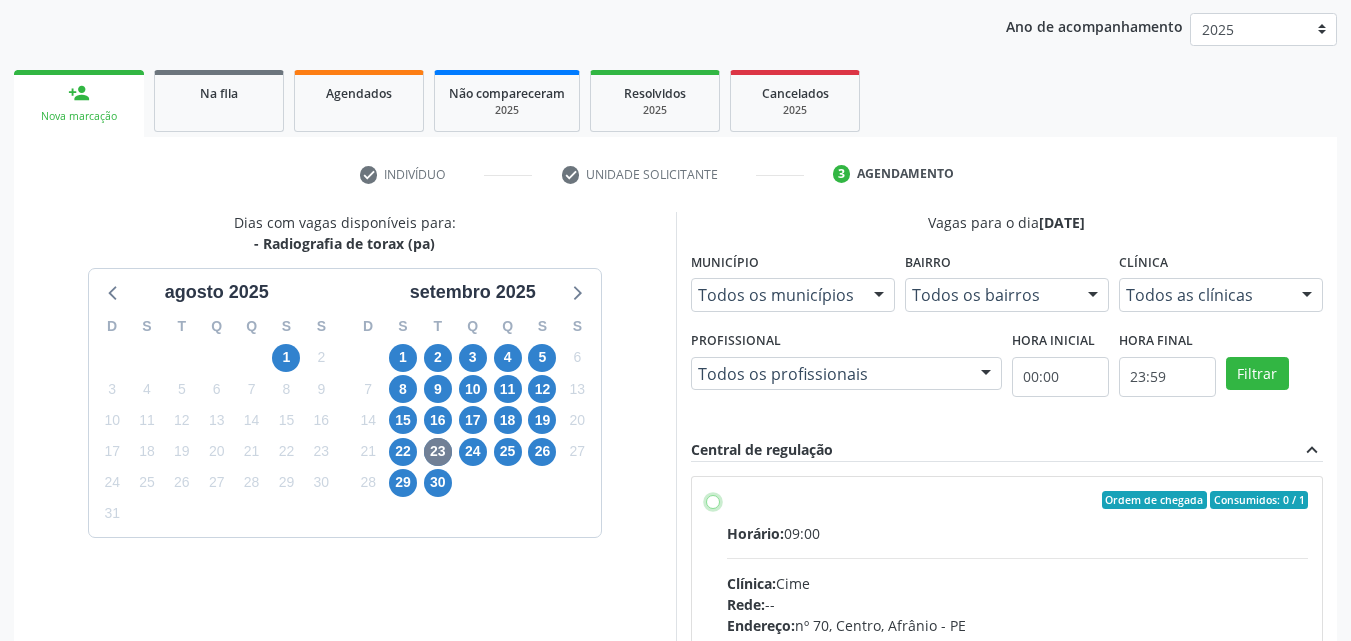 click on "Ordem de chegada
Consumidos: 0 / 1
Horário:   09:00
Clínica:  Cime
Rede:
--
Endereço:   nº 70, Centro, Afrânio - PE
Telefone:   (87) 88416145
Profissional:
--
Informações adicionais sobre o atendimento
Idade de atendimento:
Sem restrição
Gênero(s) atendido(s):
Sem restrição
Informações adicionais:
--" at bounding box center [713, 500] 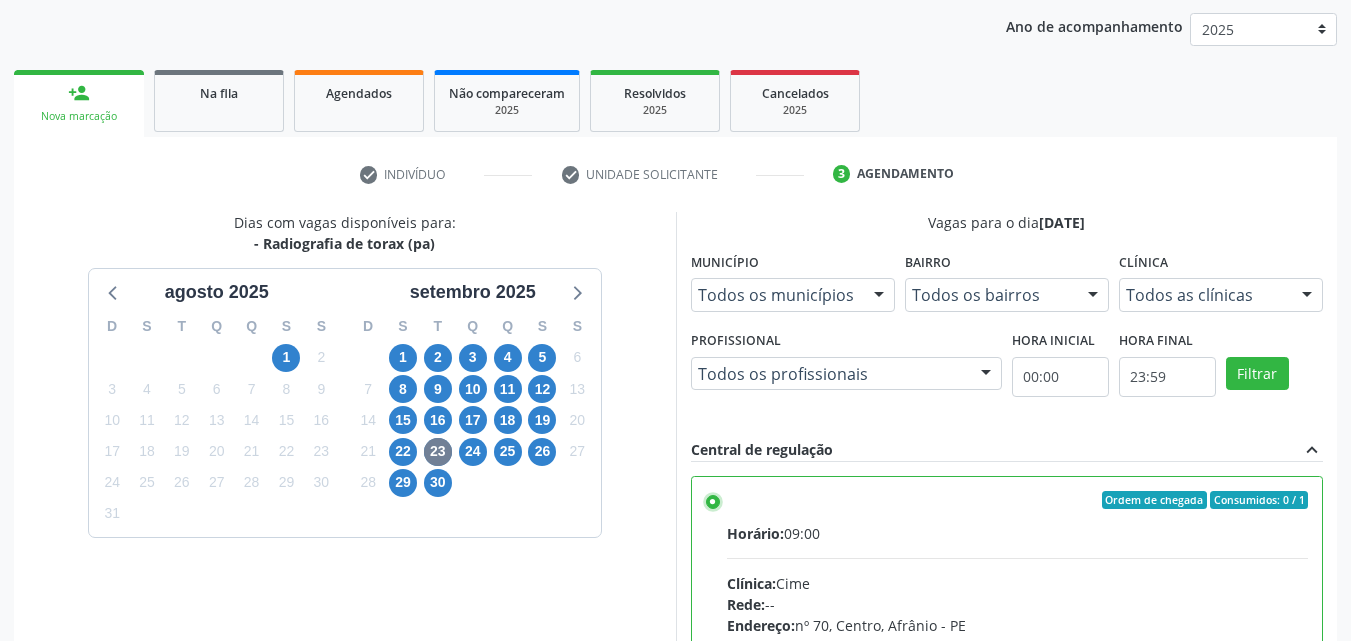 scroll, scrollTop: 99, scrollLeft: 0, axis: vertical 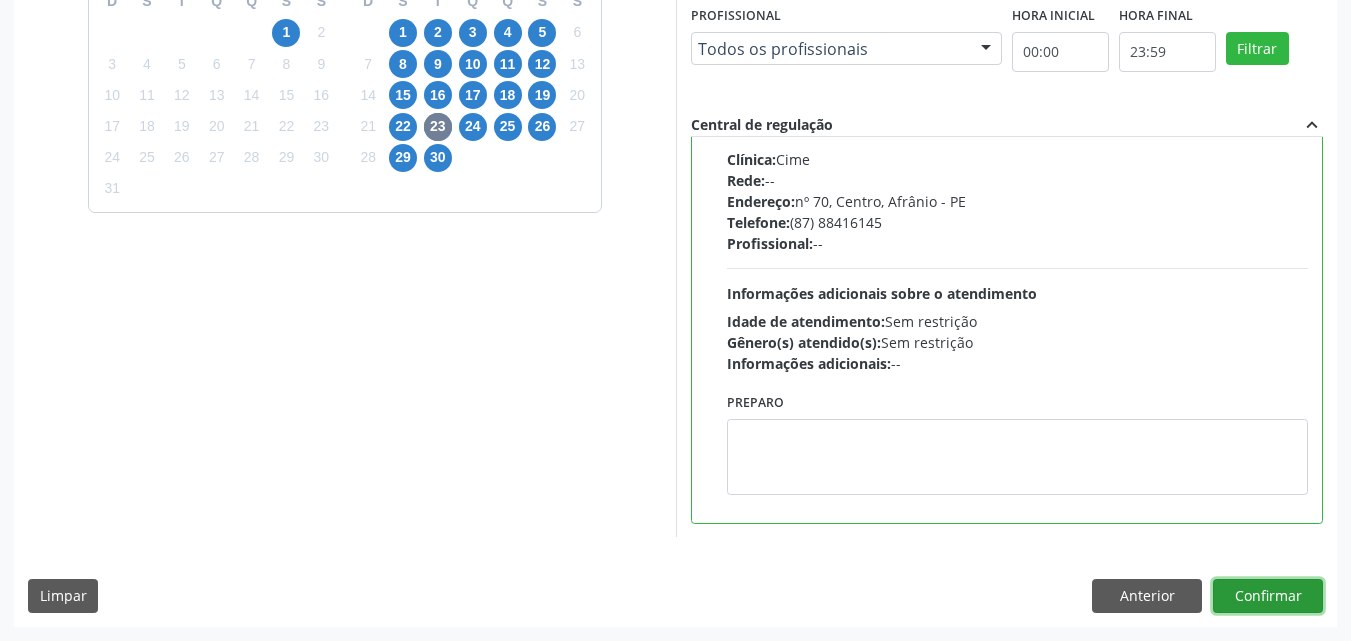 click on "Confirmar" at bounding box center [1268, 596] 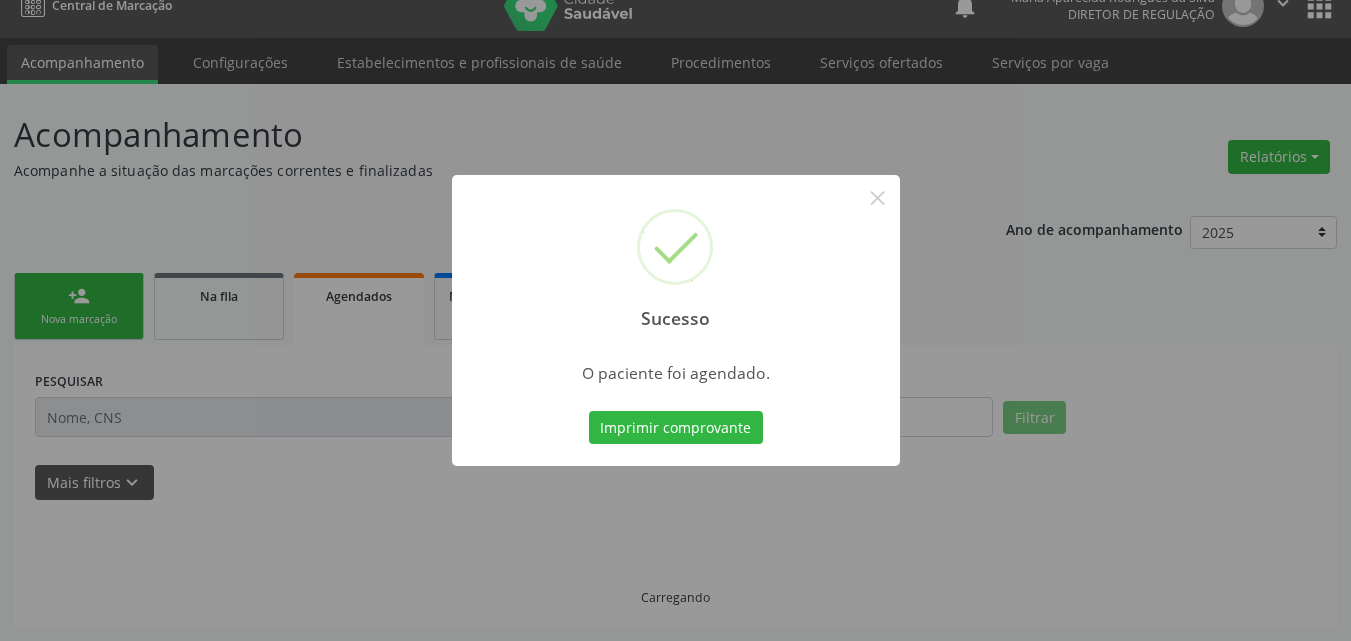scroll, scrollTop: 26, scrollLeft: 0, axis: vertical 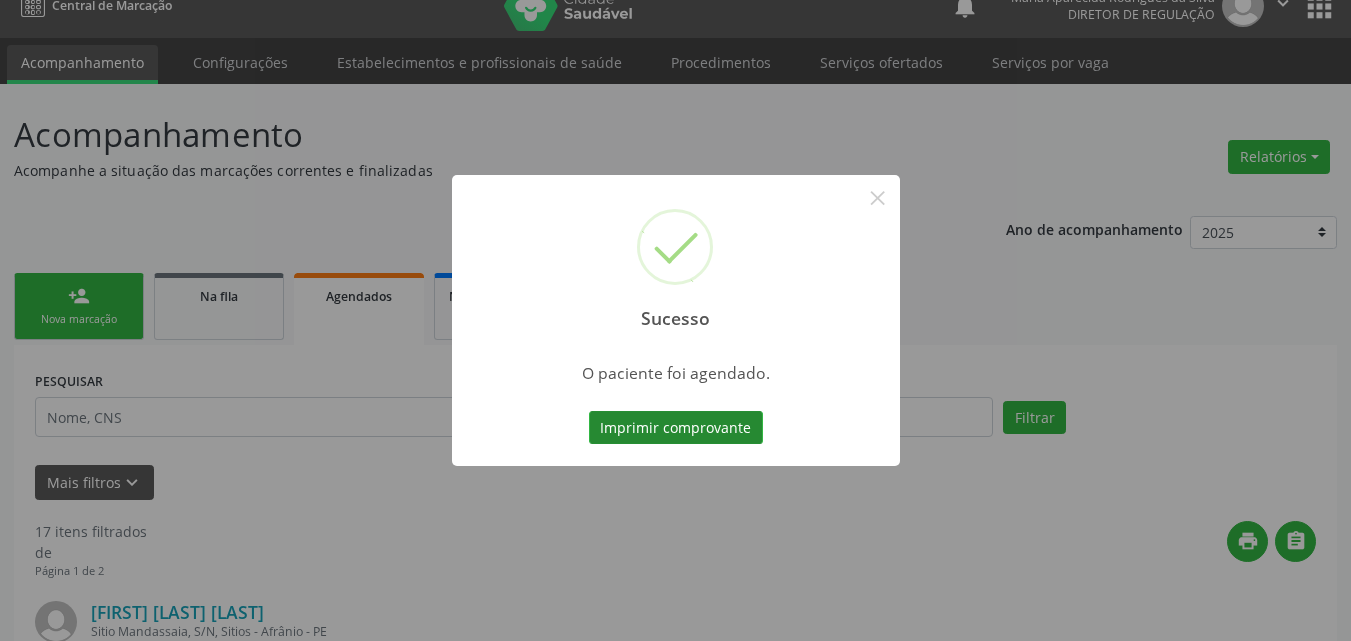 click on "Imprimir comprovante" at bounding box center [676, 428] 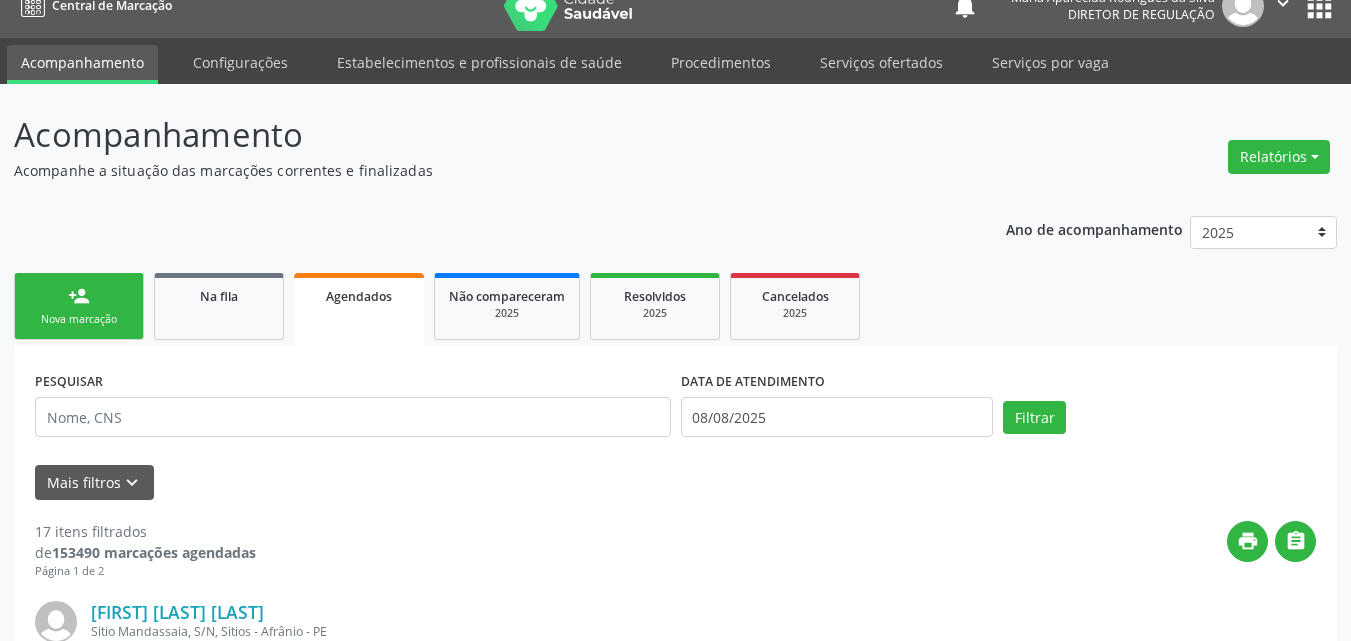 click on "person_add
Nova marcação" at bounding box center (79, 306) 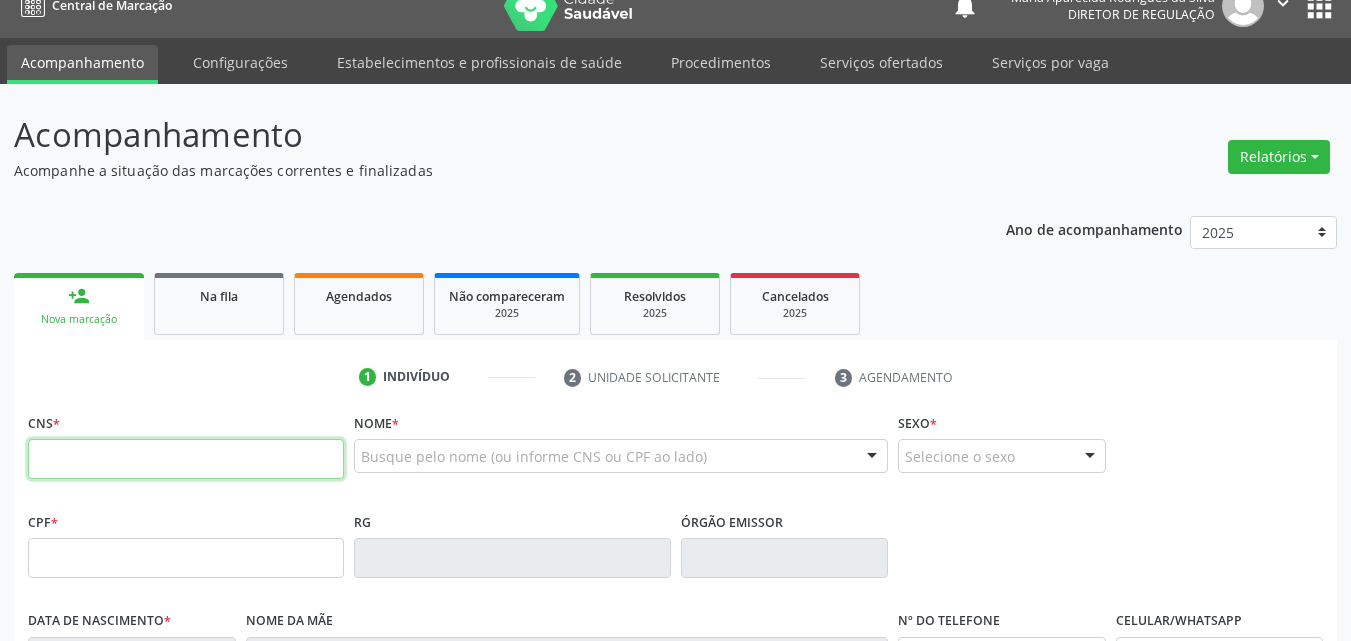 click at bounding box center (186, 459) 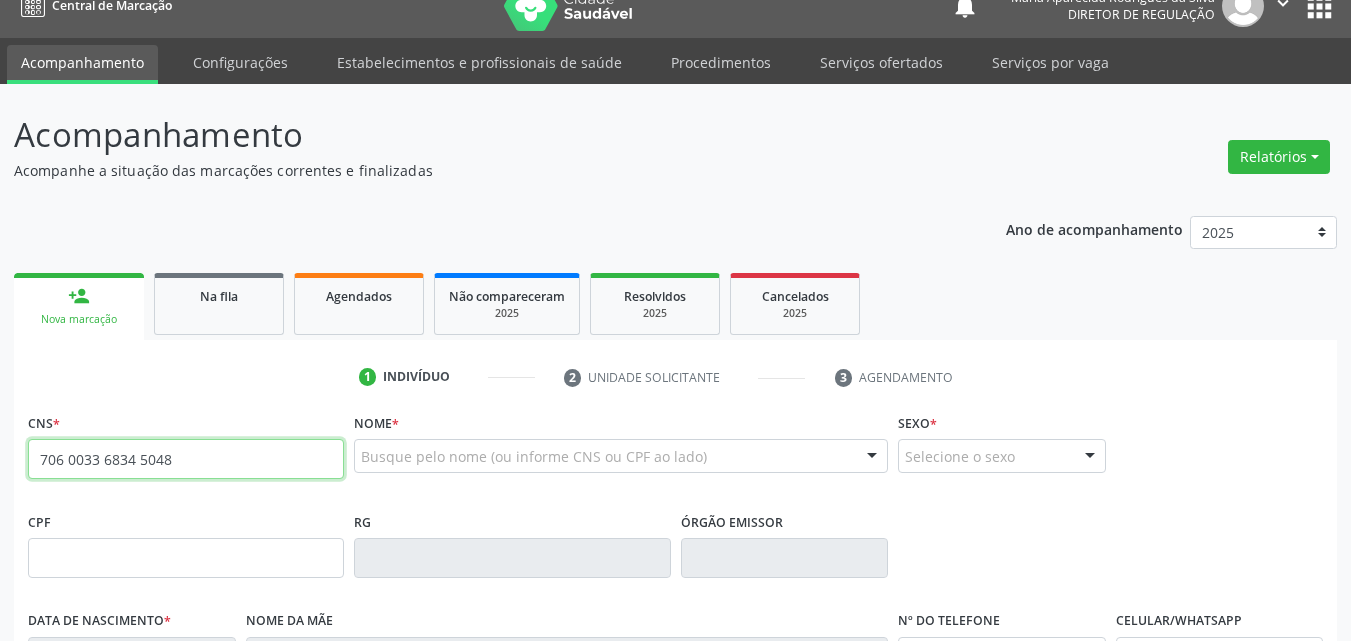 type on "[CREDIT_CARD]" 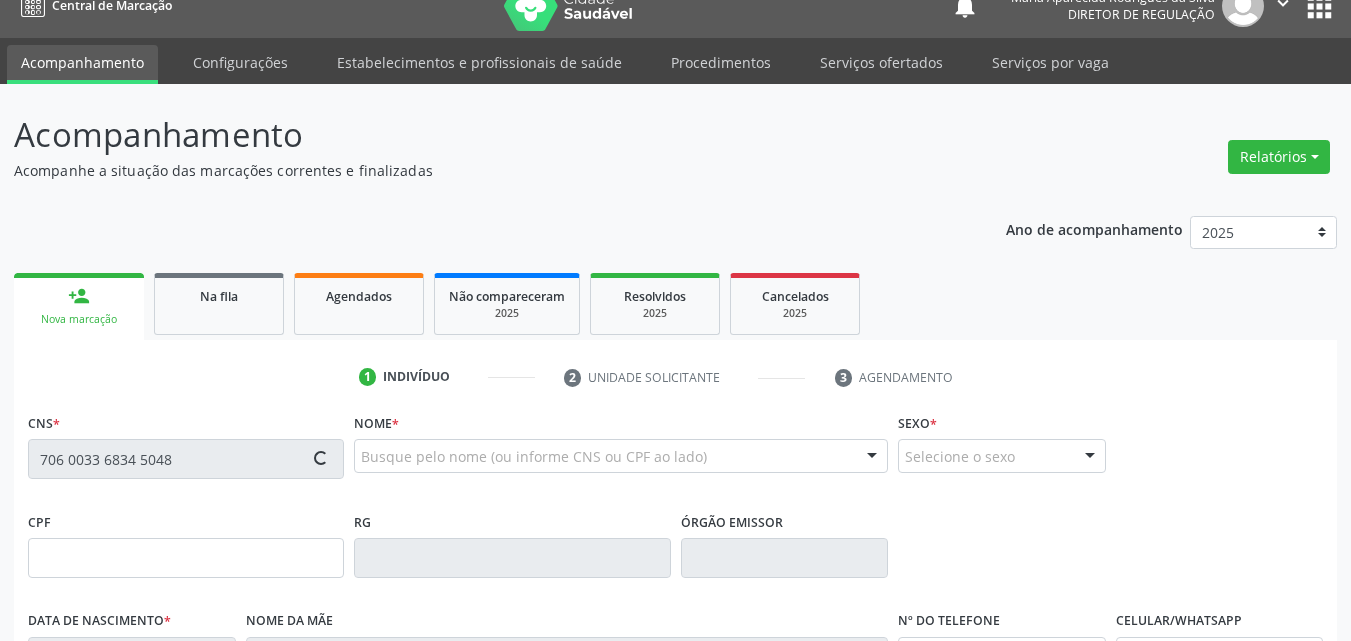 type on "[SSN]" 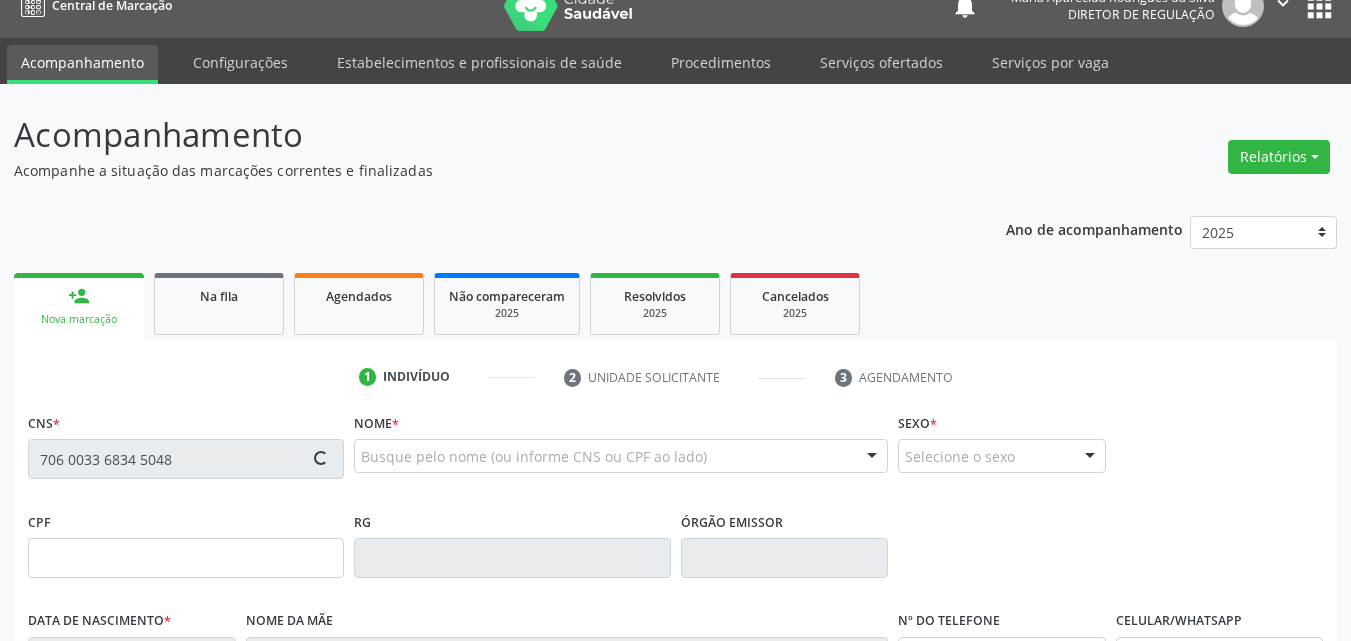 type on "[DATE]" 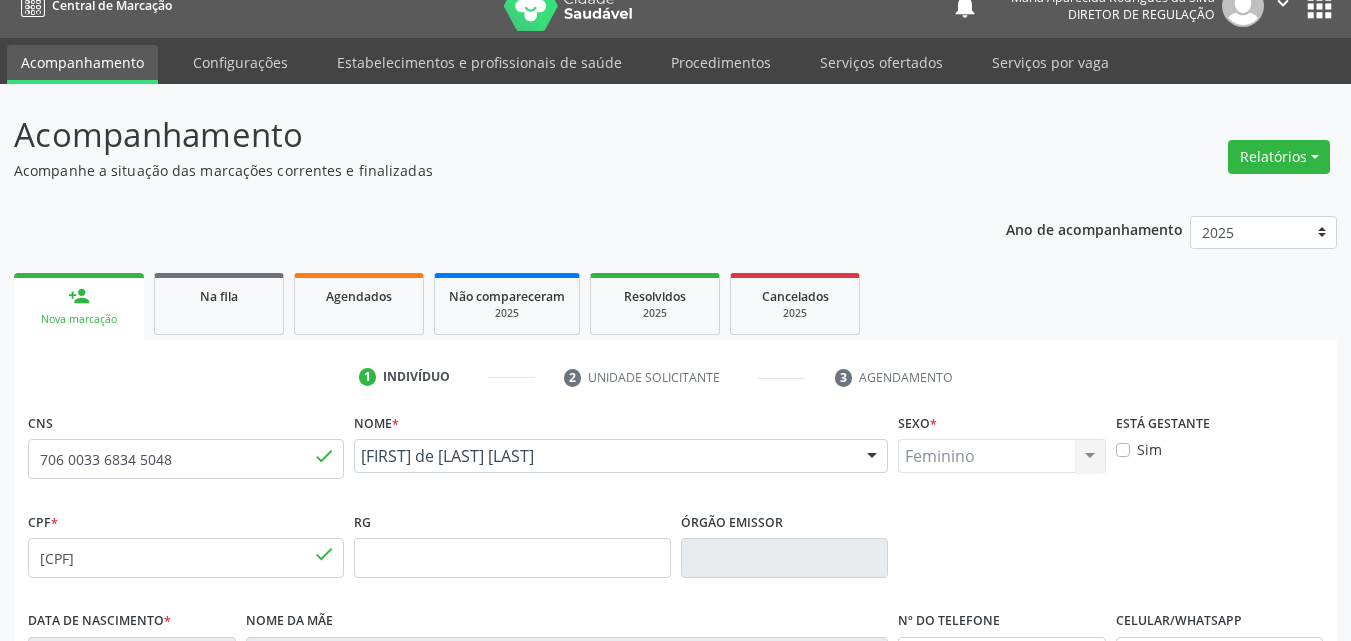 click on "Serviços ofertados" at bounding box center [881, 62] 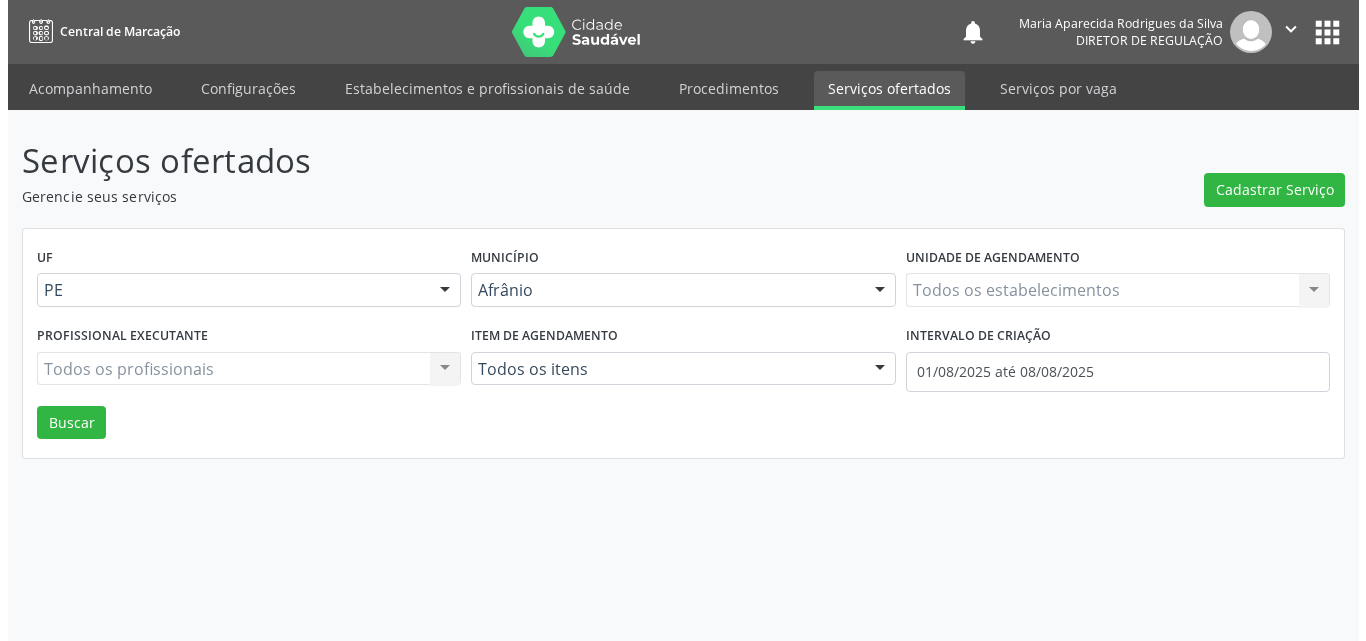 scroll, scrollTop: 0, scrollLeft: 0, axis: both 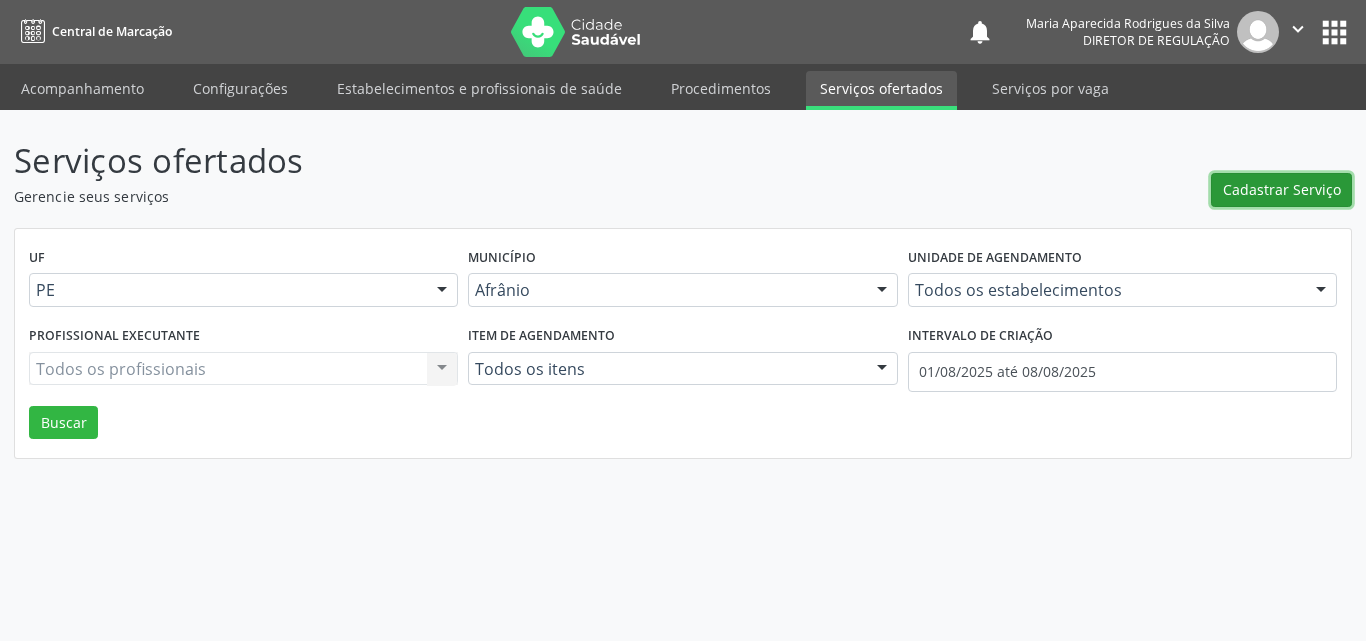 click on "Cadastrar Serviço" at bounding box center [1282, 189] 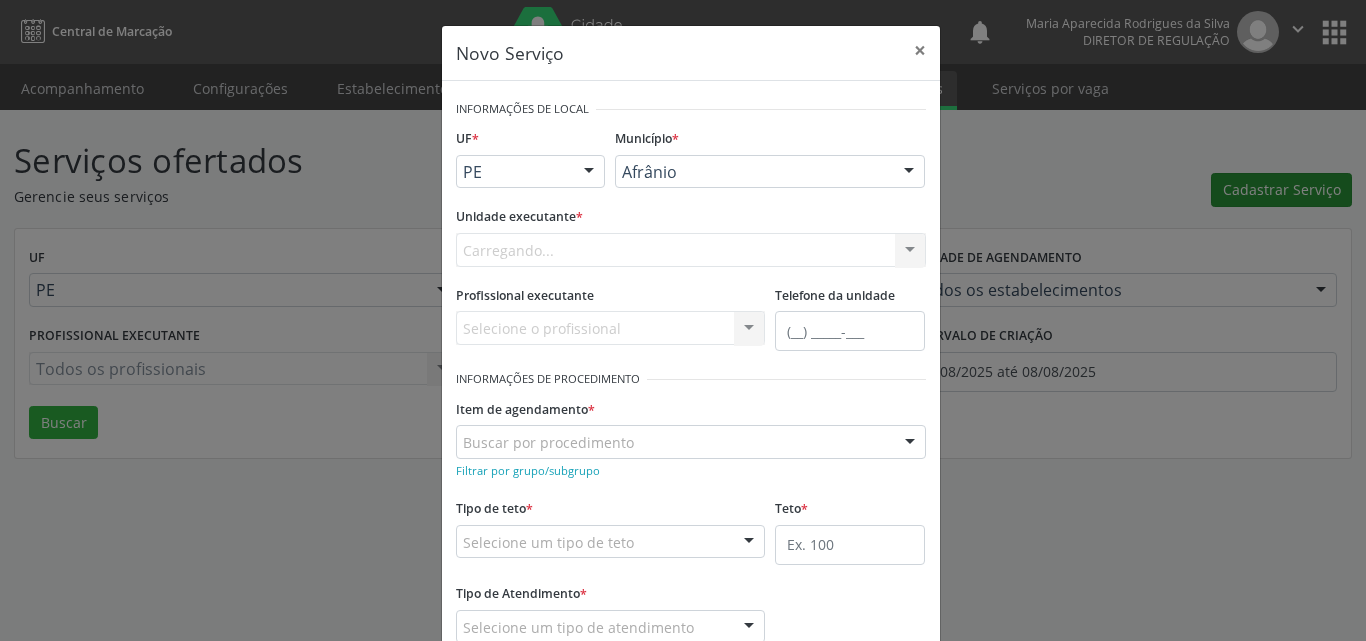 scroll, scrollTop: 0, scrollLeft: 0, axis: both 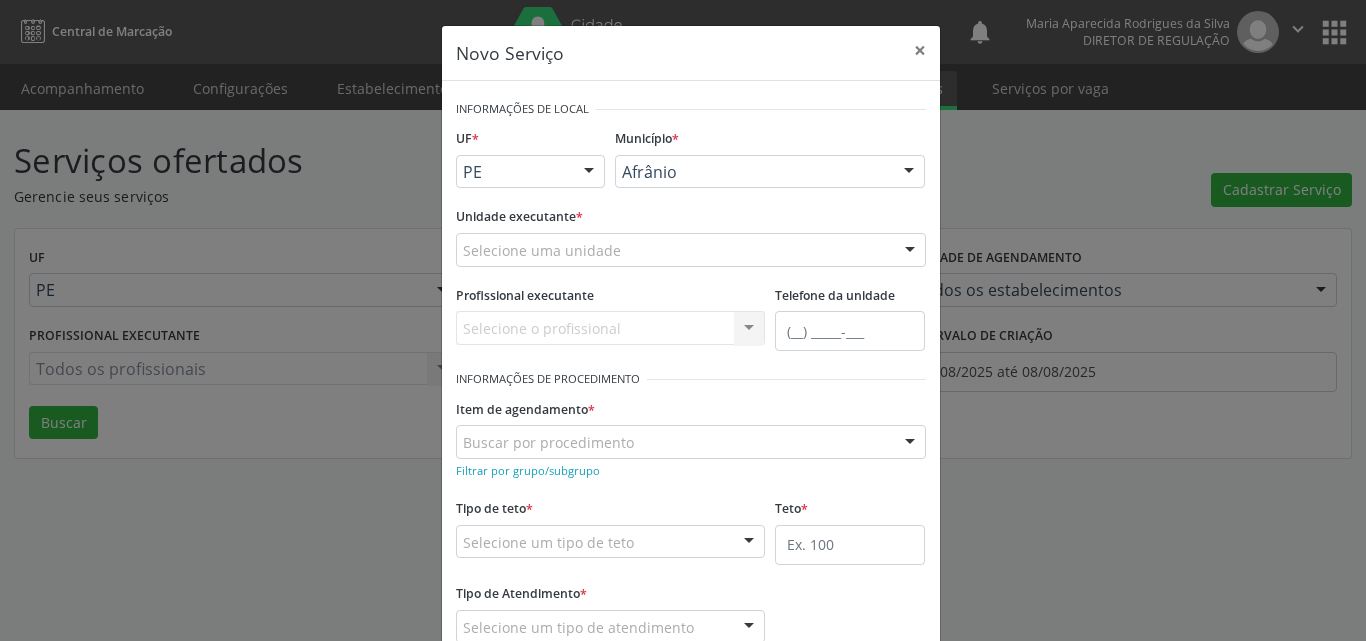 click on "Selecione uma unidade" at bounding box center [691, 250] 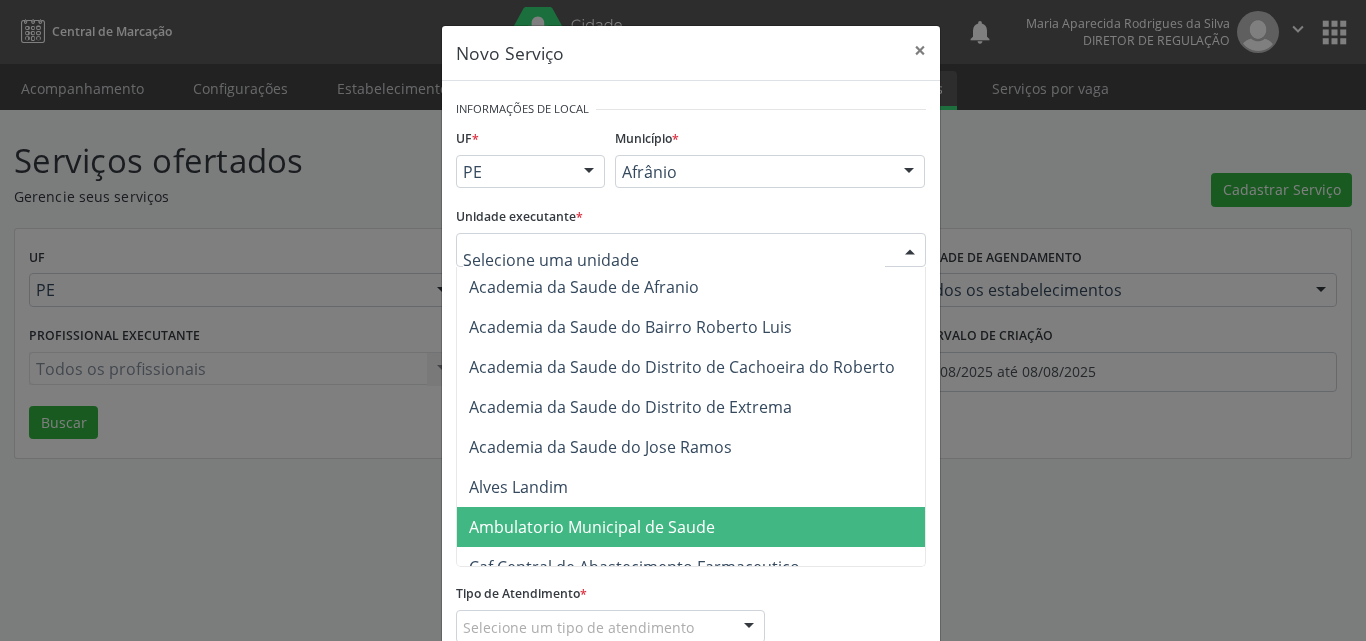 click on "Ambulatorio Municipal de Saude" at bounding box center (592, 527) 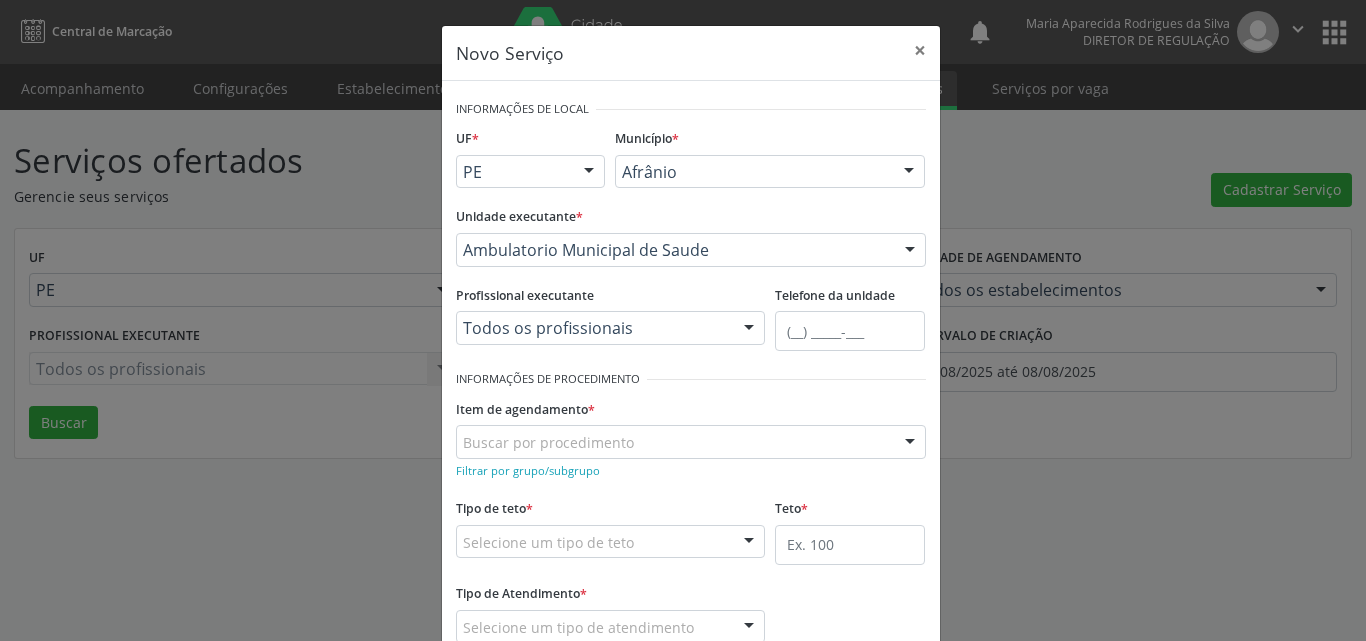 click on "Buscar por procedimento" at bounding box center [691, 442] 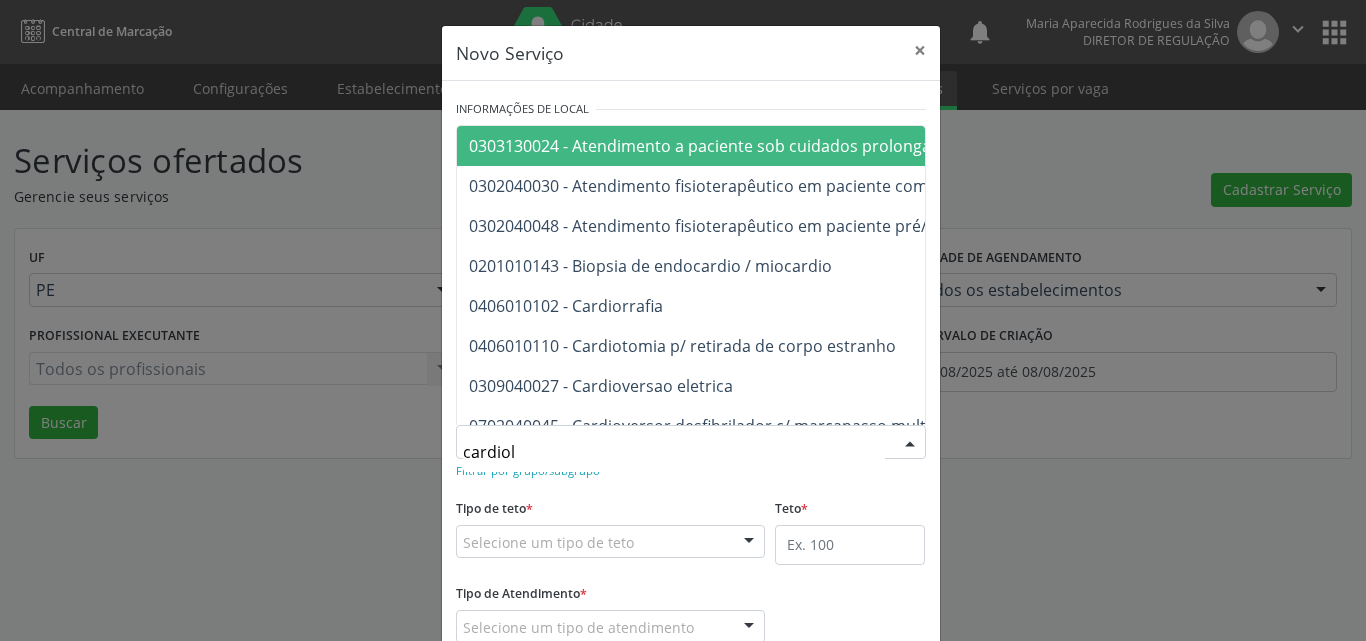 type on "cardiolo" 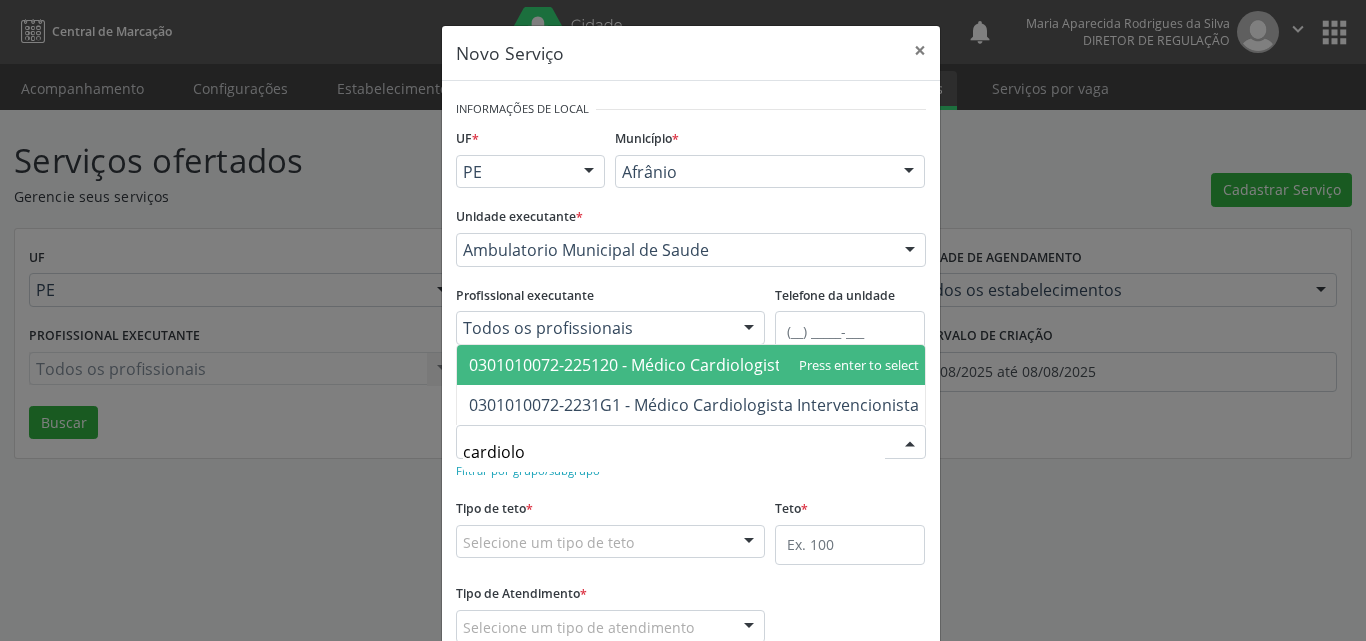 click on "0301010072-225120 - Médico Cardiologista" at bounding box center [629, 365] 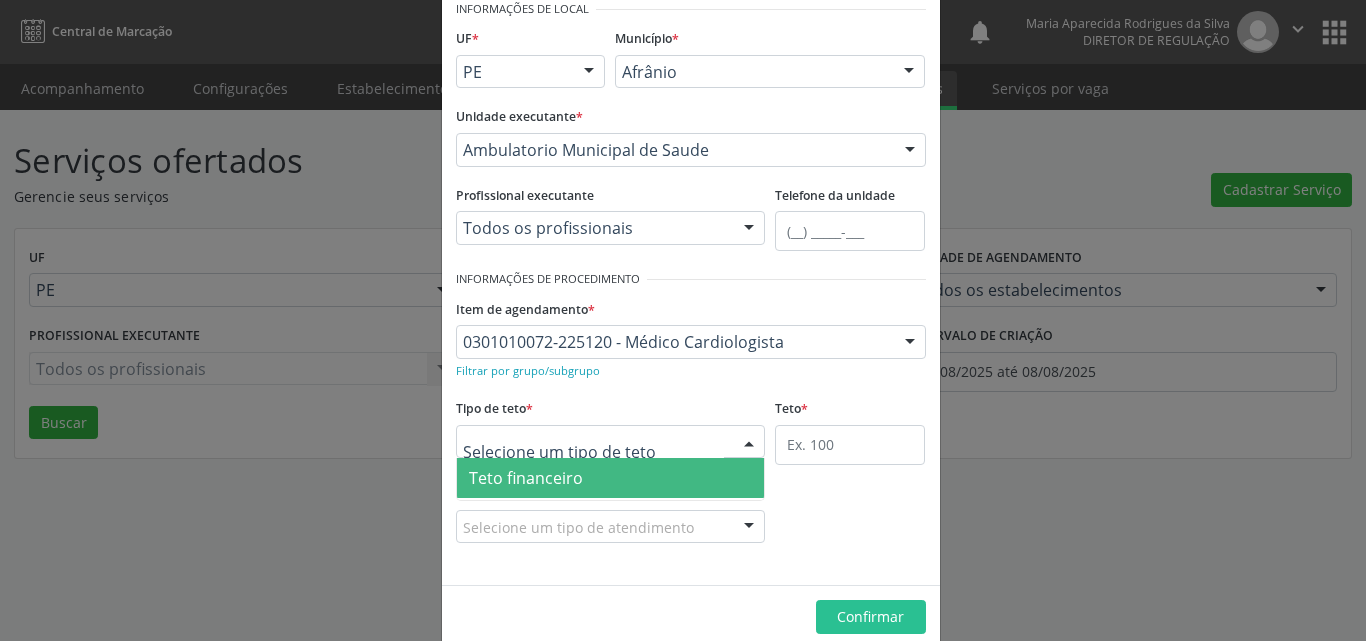 scroll, scrollTop: 132, scrollLeft: 0, axis: vertical 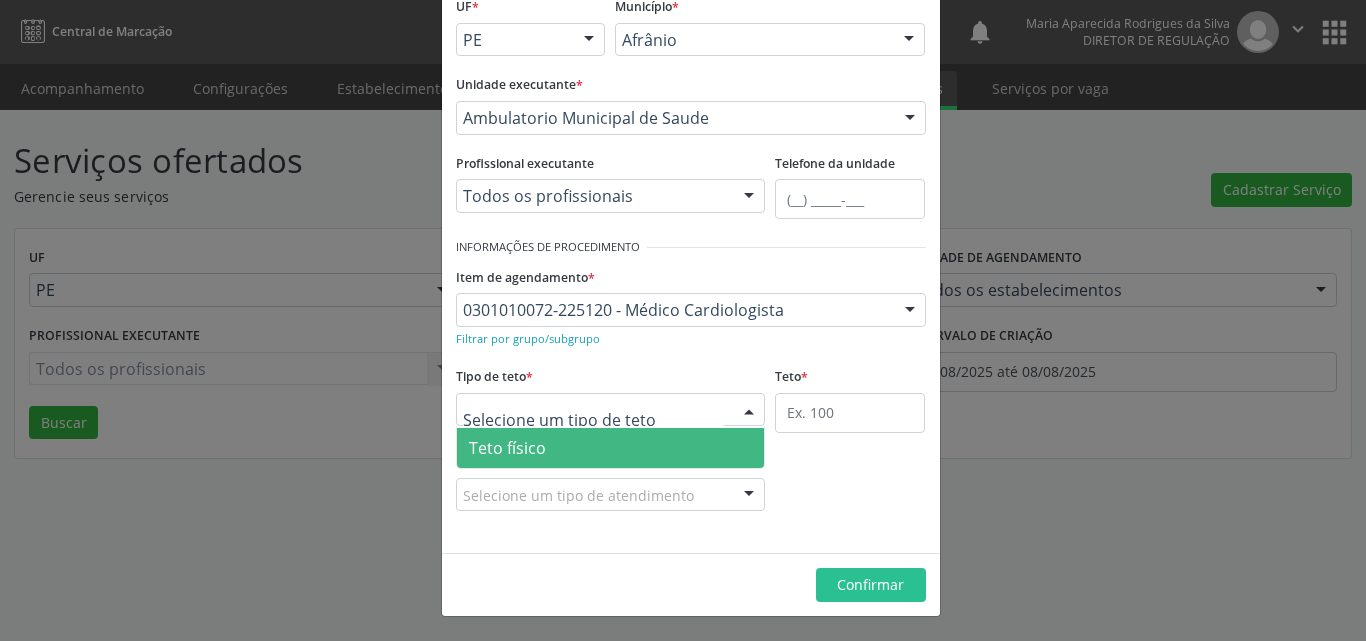 click on "Teto físico" at bounding box center (611, 448) 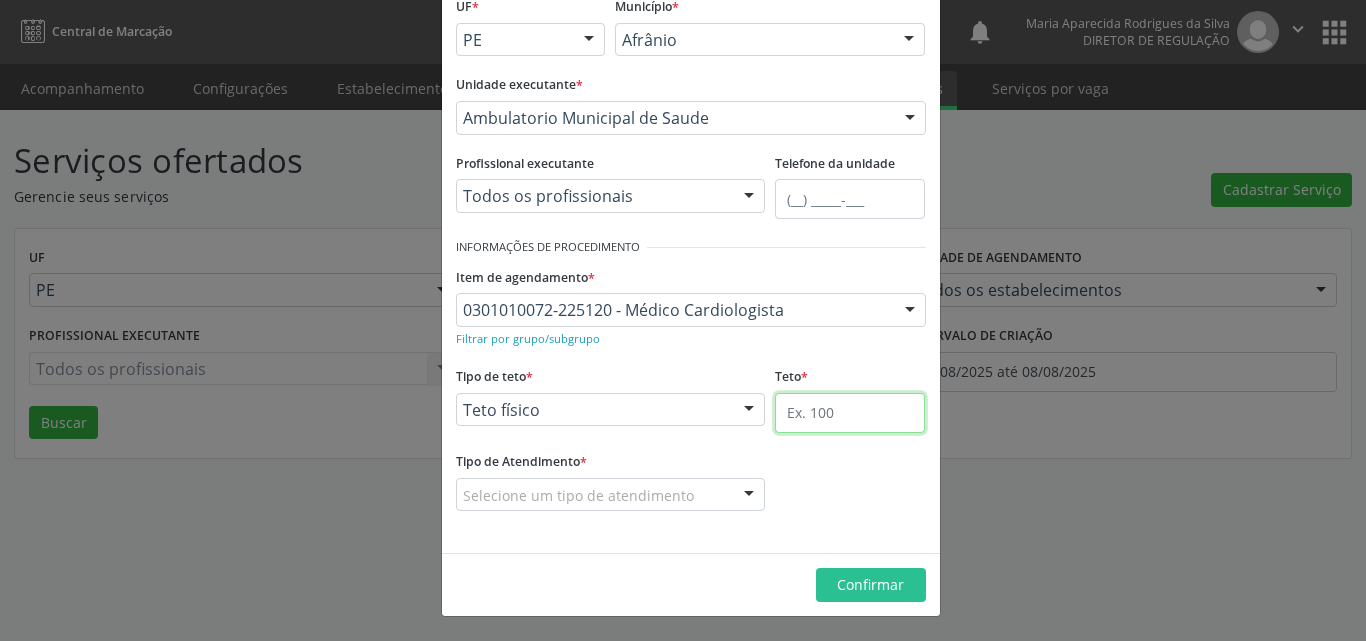 click at bounding box center [850, 413] 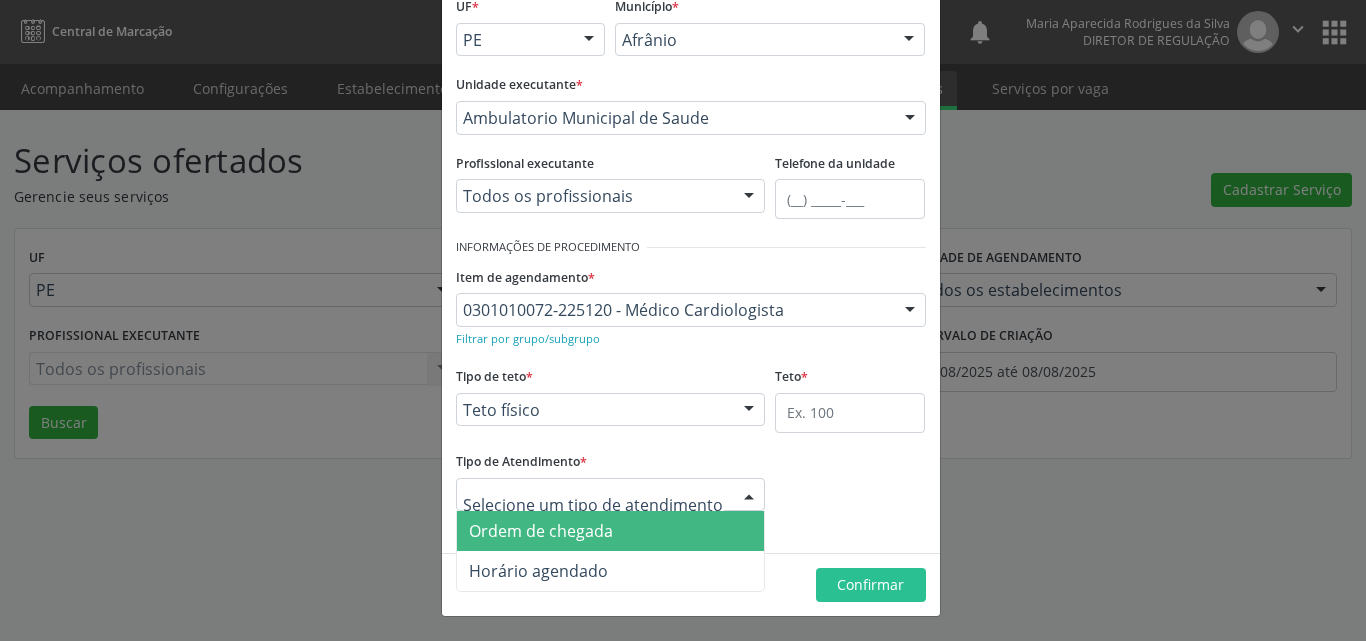 click on "Ordem de chegada" at bounding box center [541, 531] 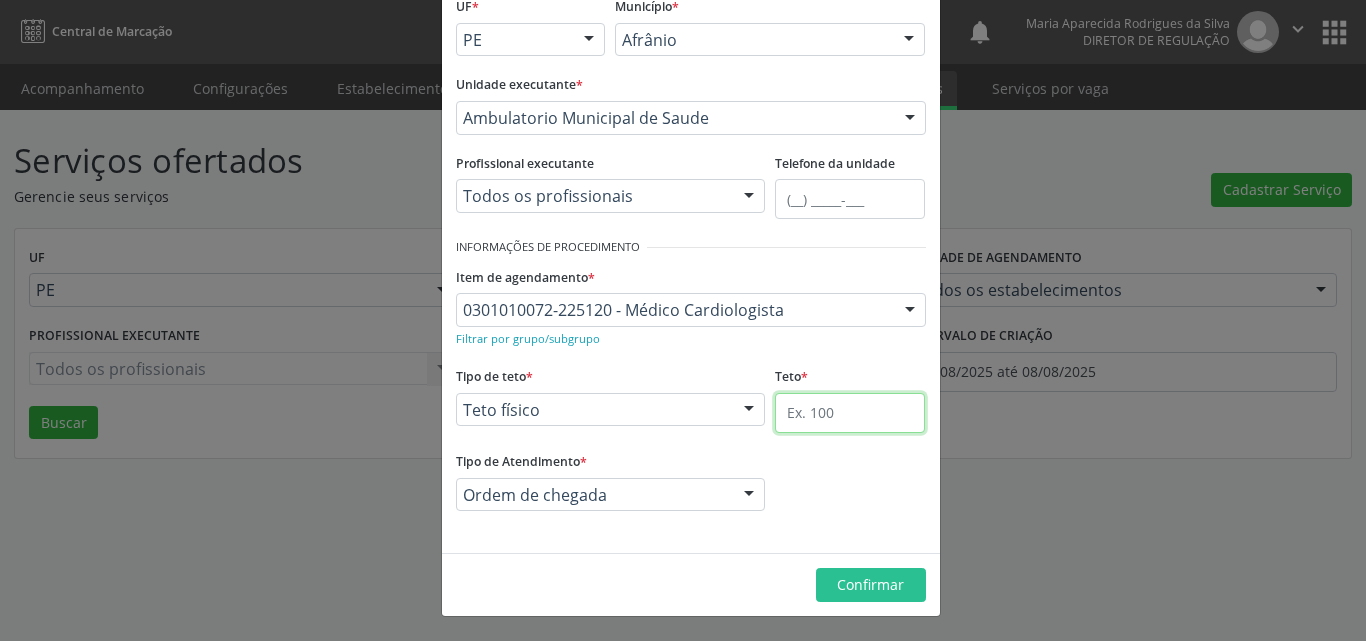 click at bounding box center (850, 413) 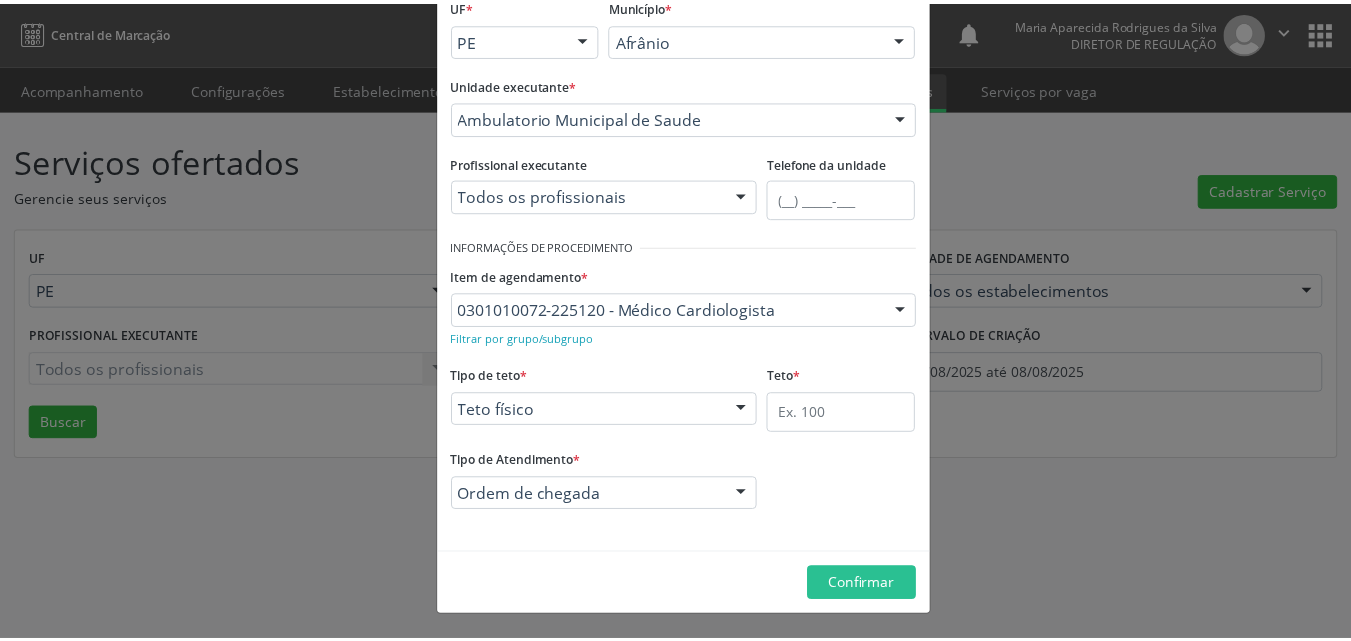 scroll, scrollTop: 0, scrollLeft: 0, axis: both 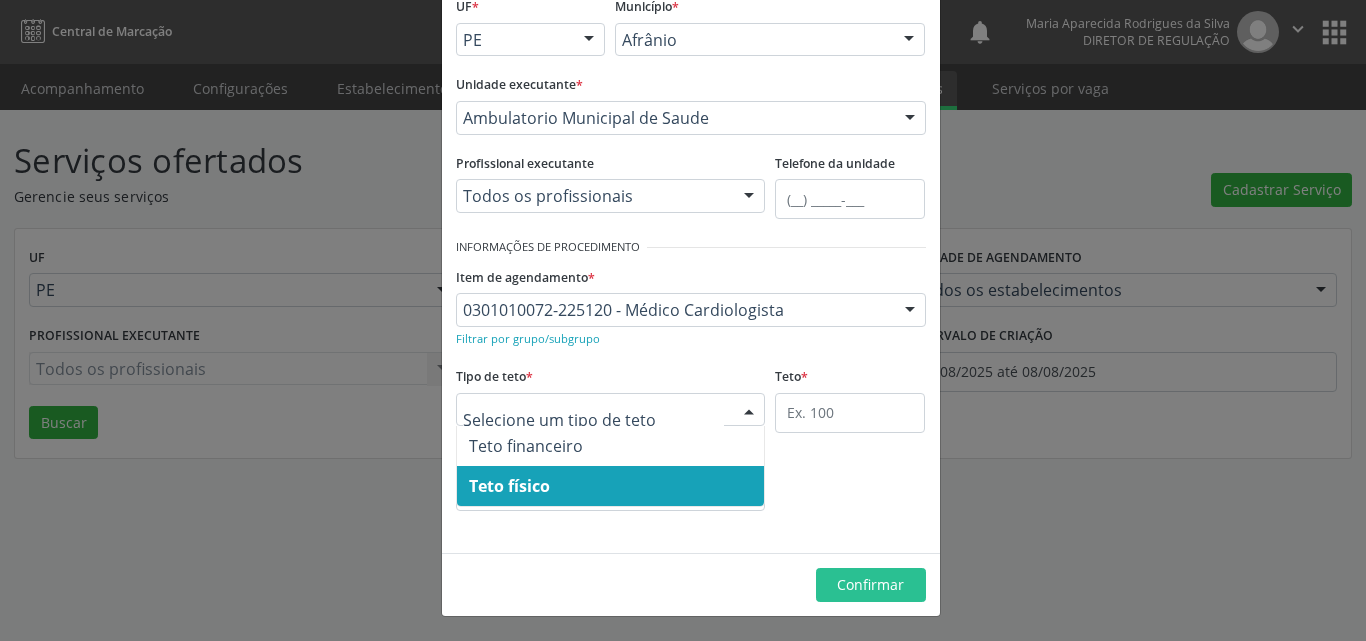 click on "Teto físico" at bounding box center [611, 486] 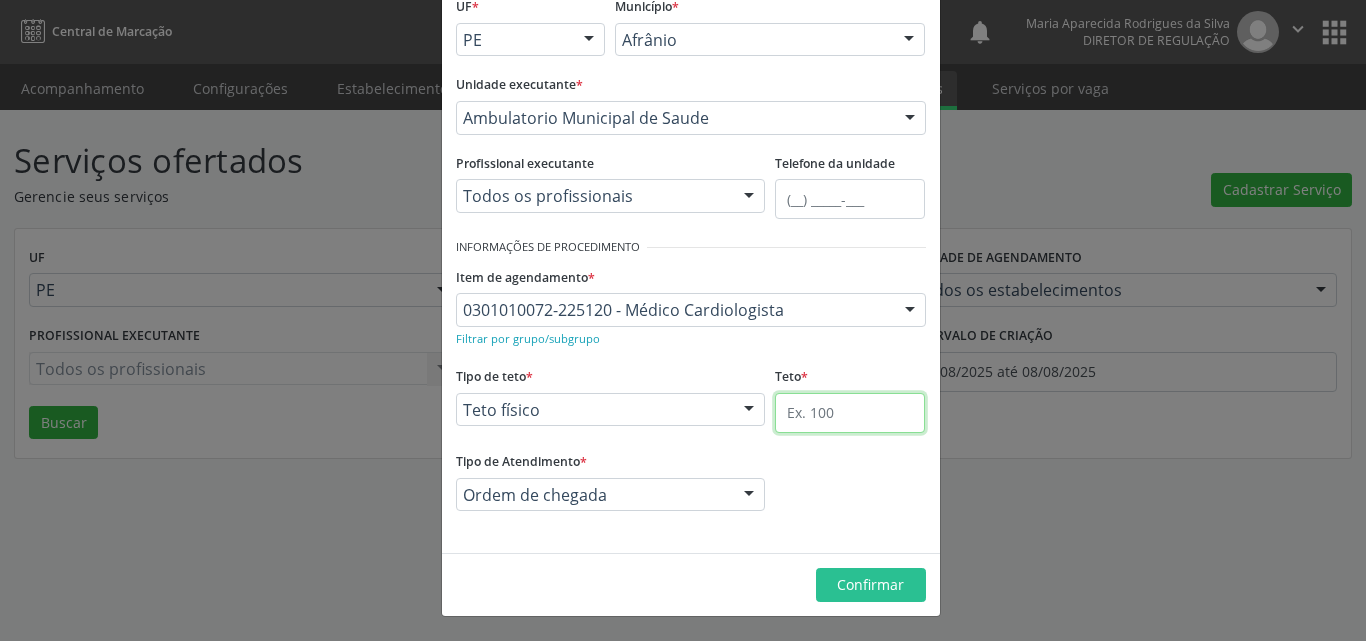 click at bounding box center (850, 413) 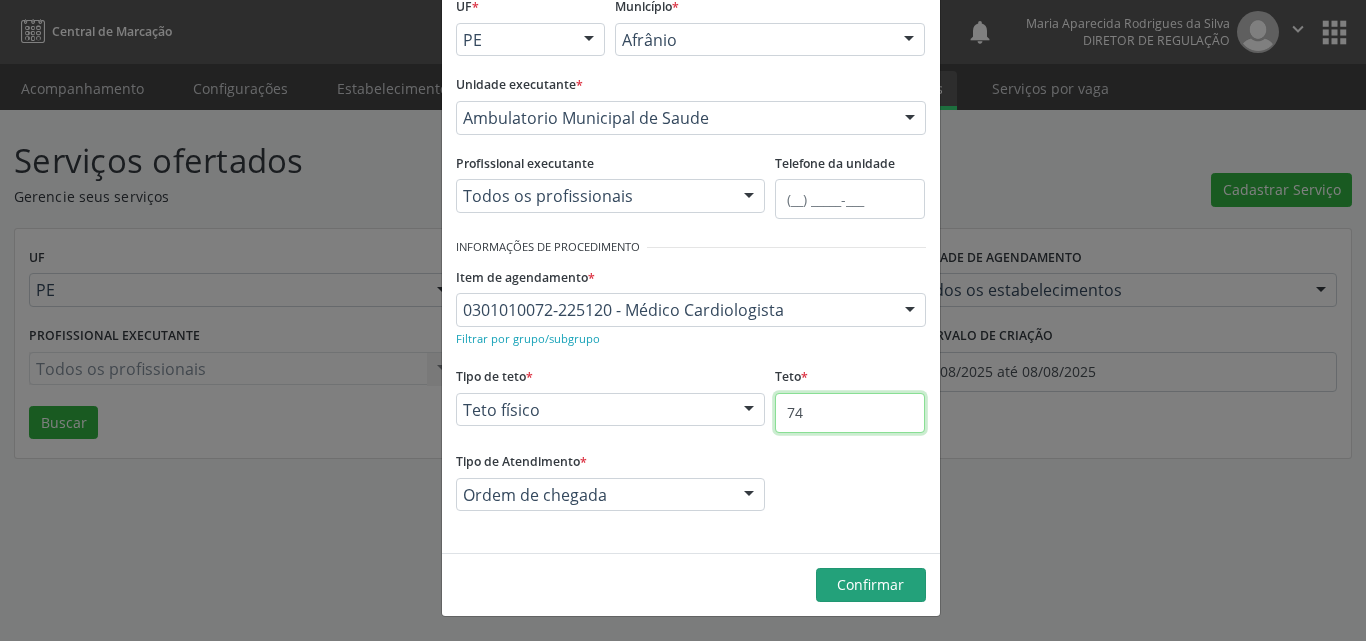 type on "74" 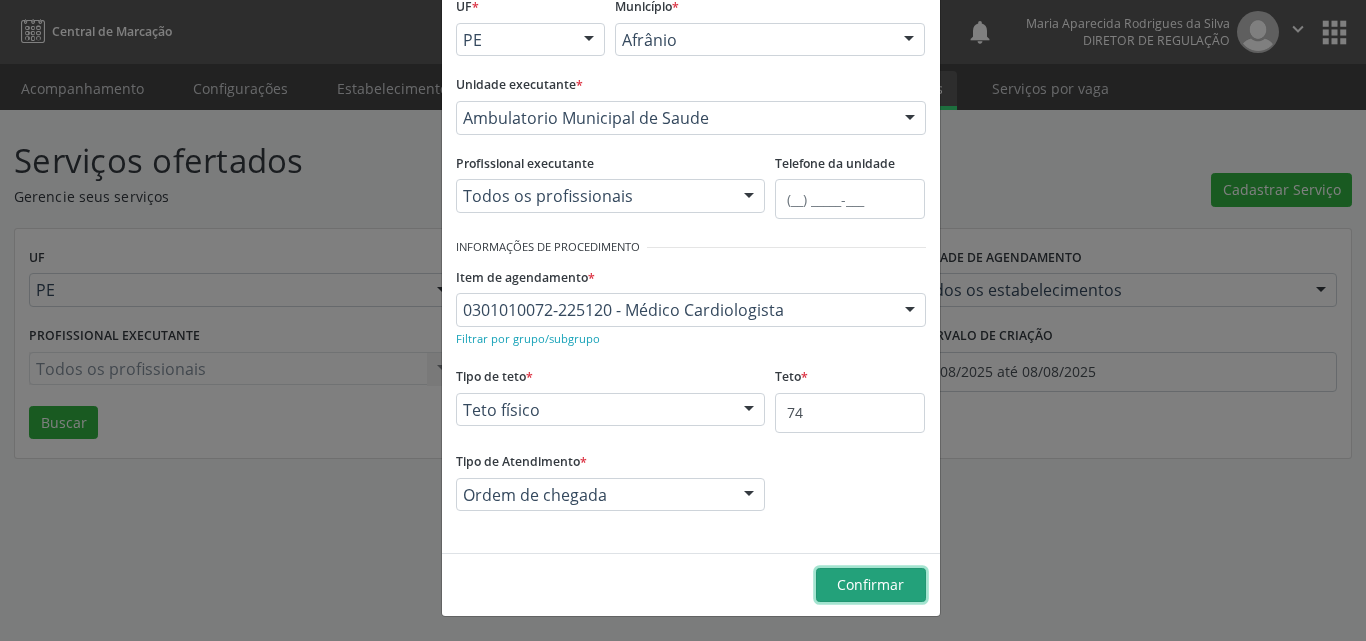 click on "Confirmar" at bounding box center (870, 584) 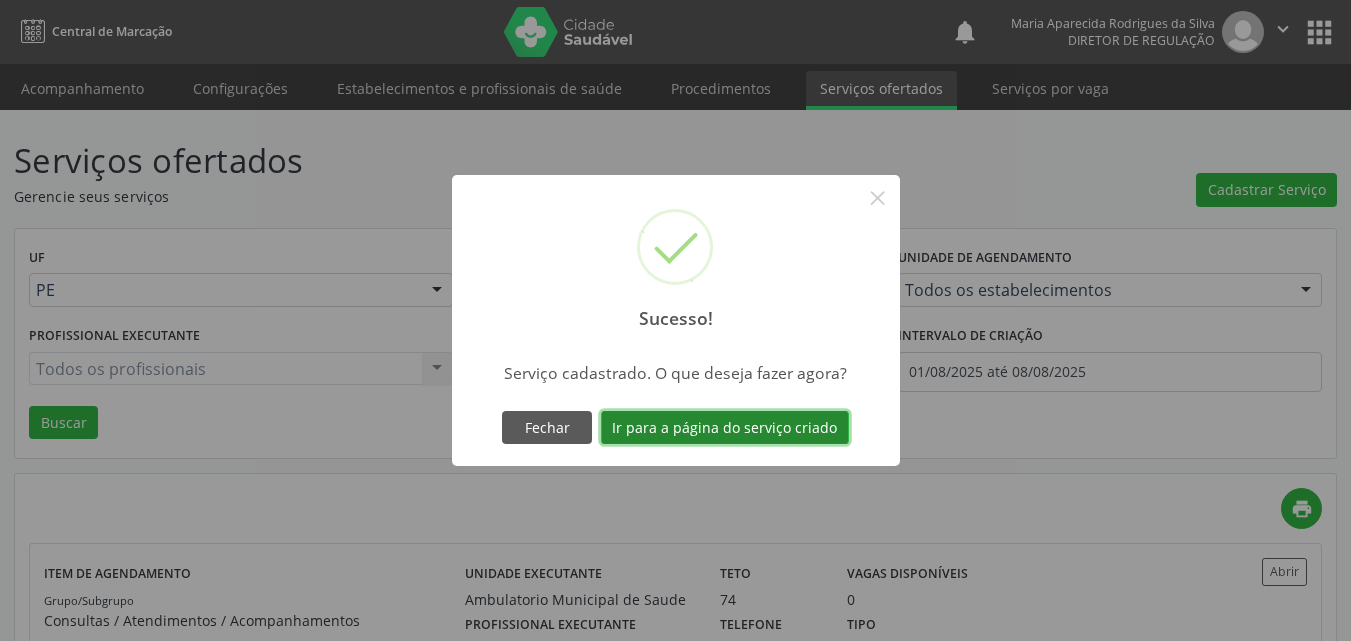click on "Ir para a página do serviço criado" at bounding box center (725, 428) 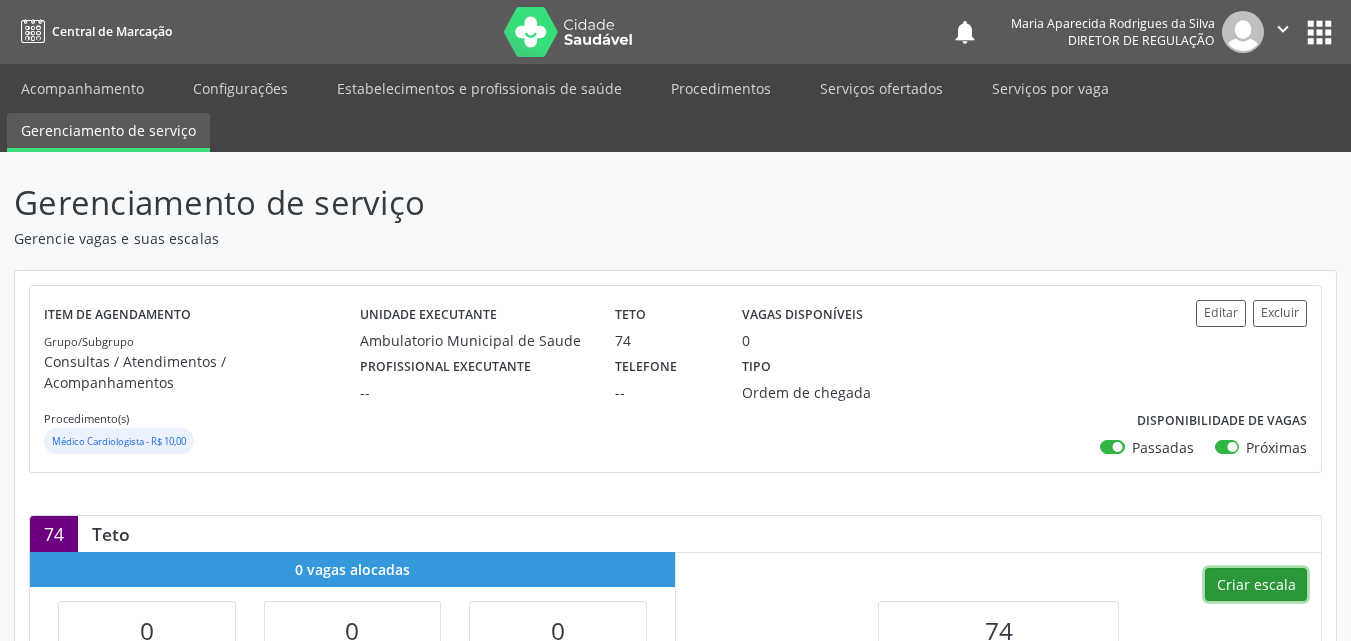 click on "Criar escala" at bounding box center (1256, 585) 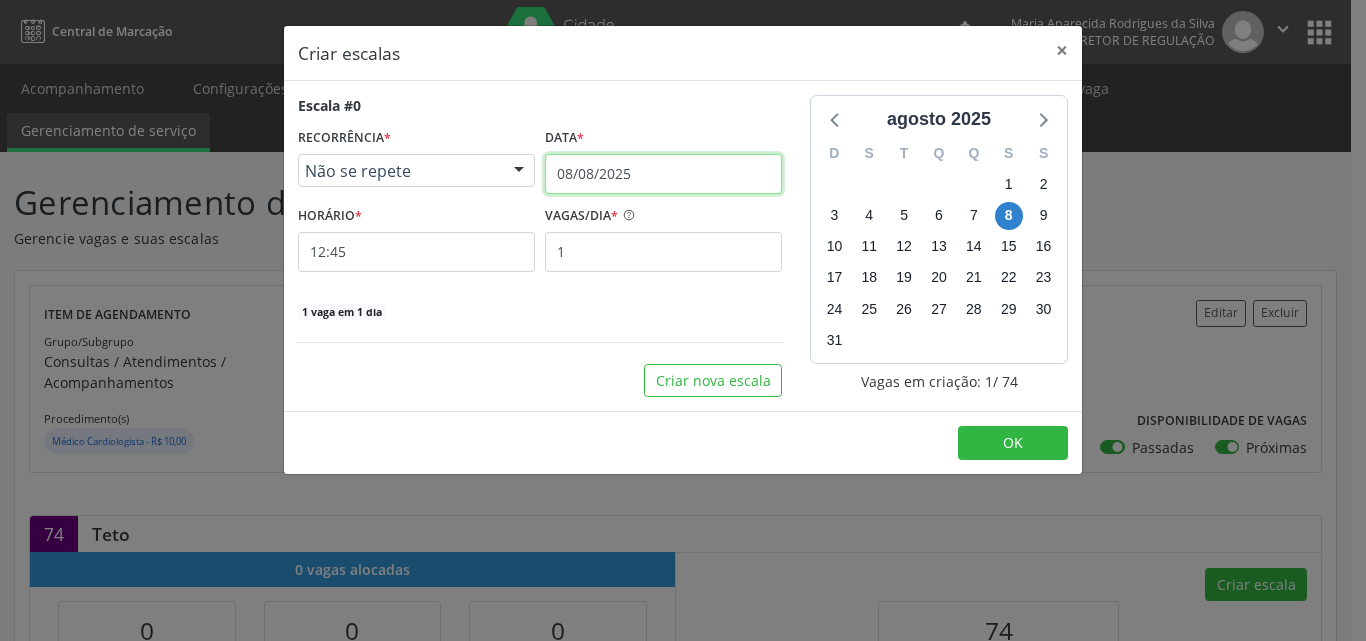 click on "08/08/2025" at bounding box center [663, 174] 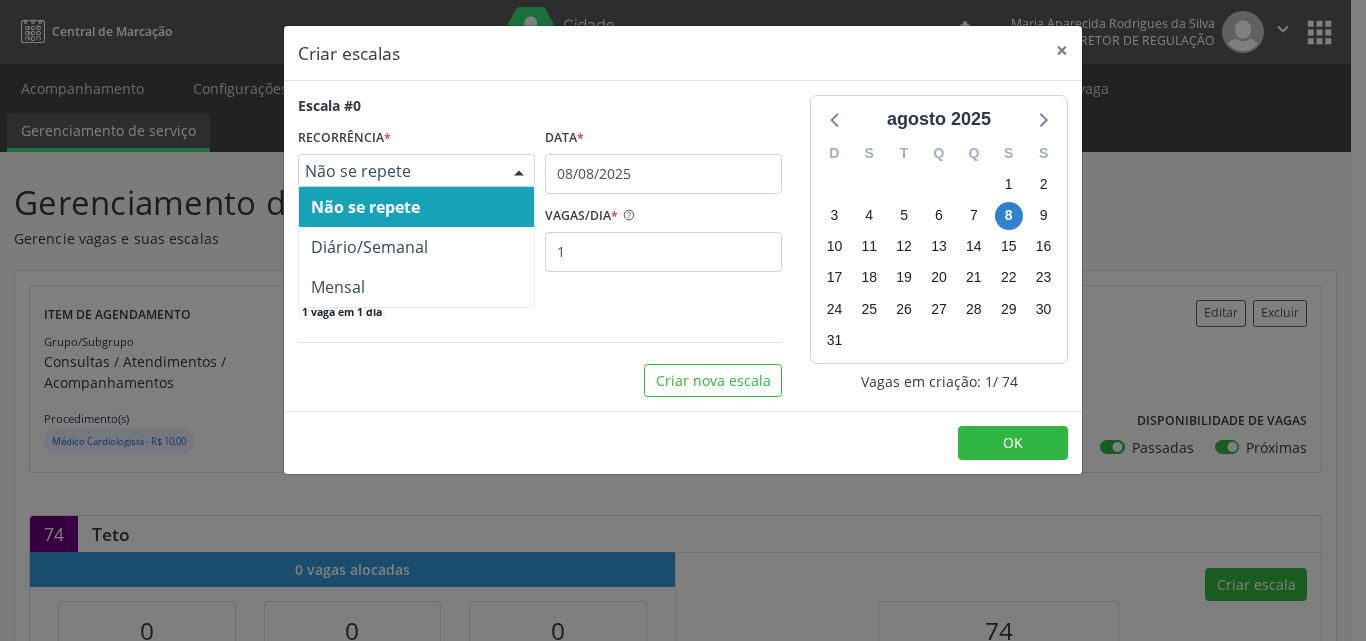click on "Não se repete" at bounding box center (399, 171) 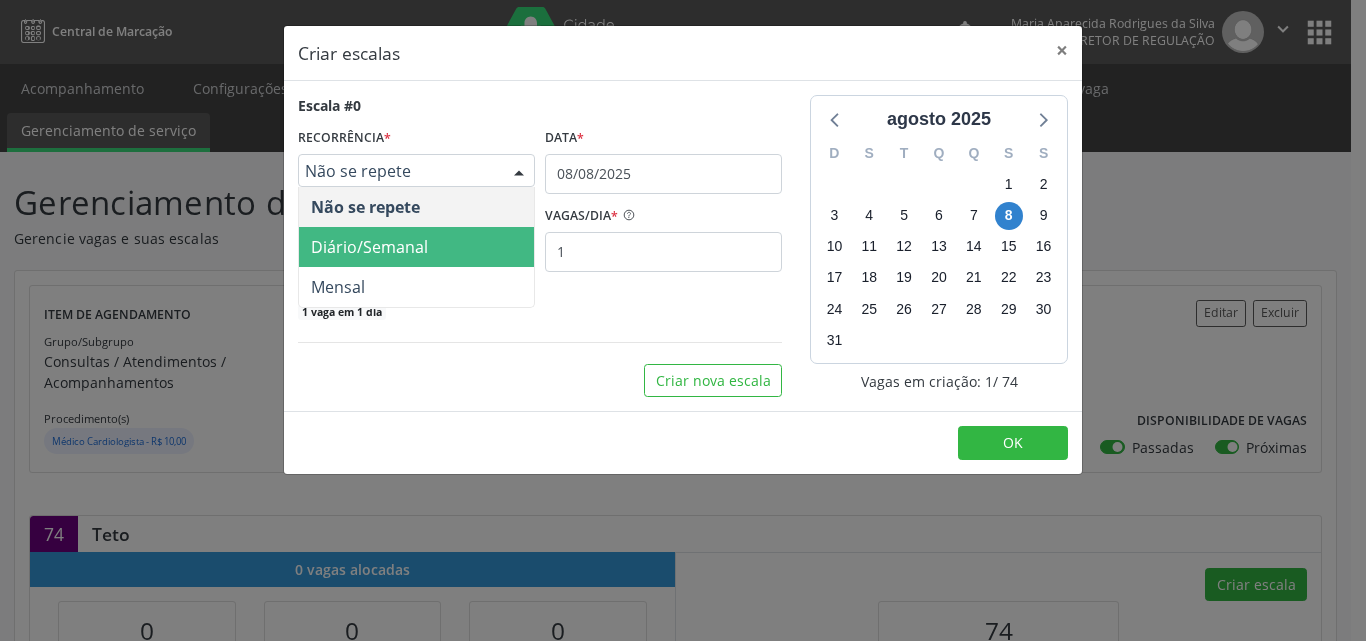 click on "Diário/Semanal" at bounding box center (369, 247) 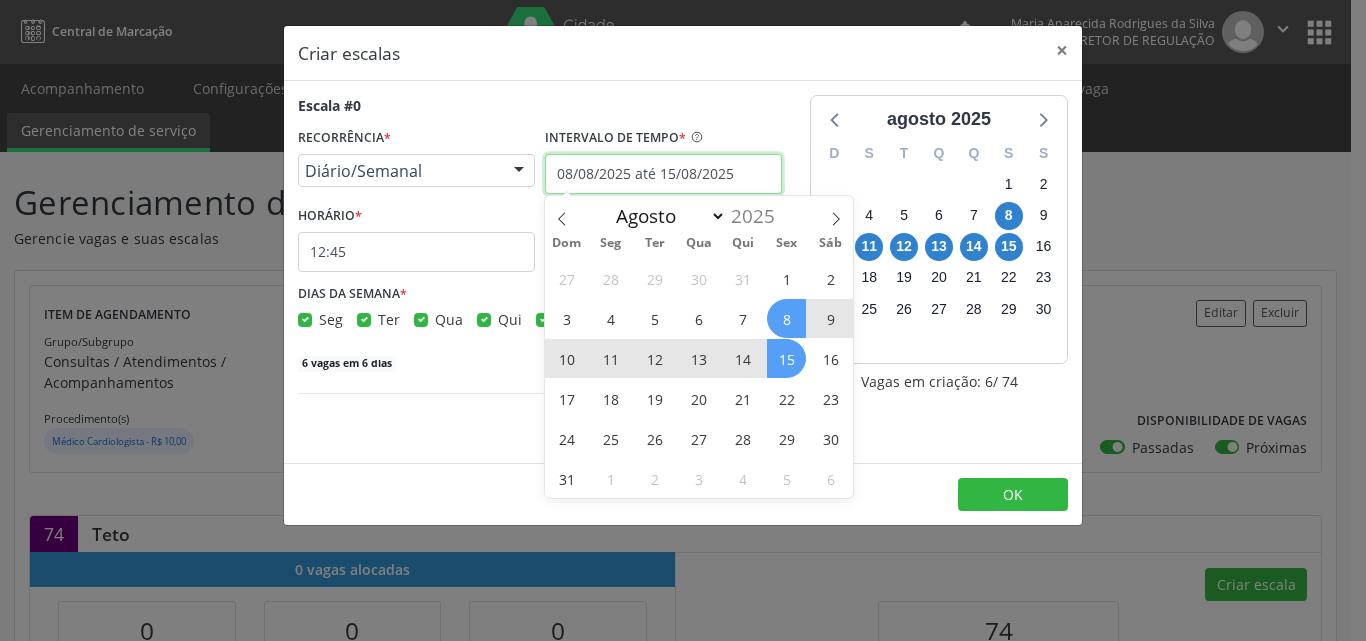 click on "08/08/2025 até 15/08/2025" at bounding box center [663, 174] 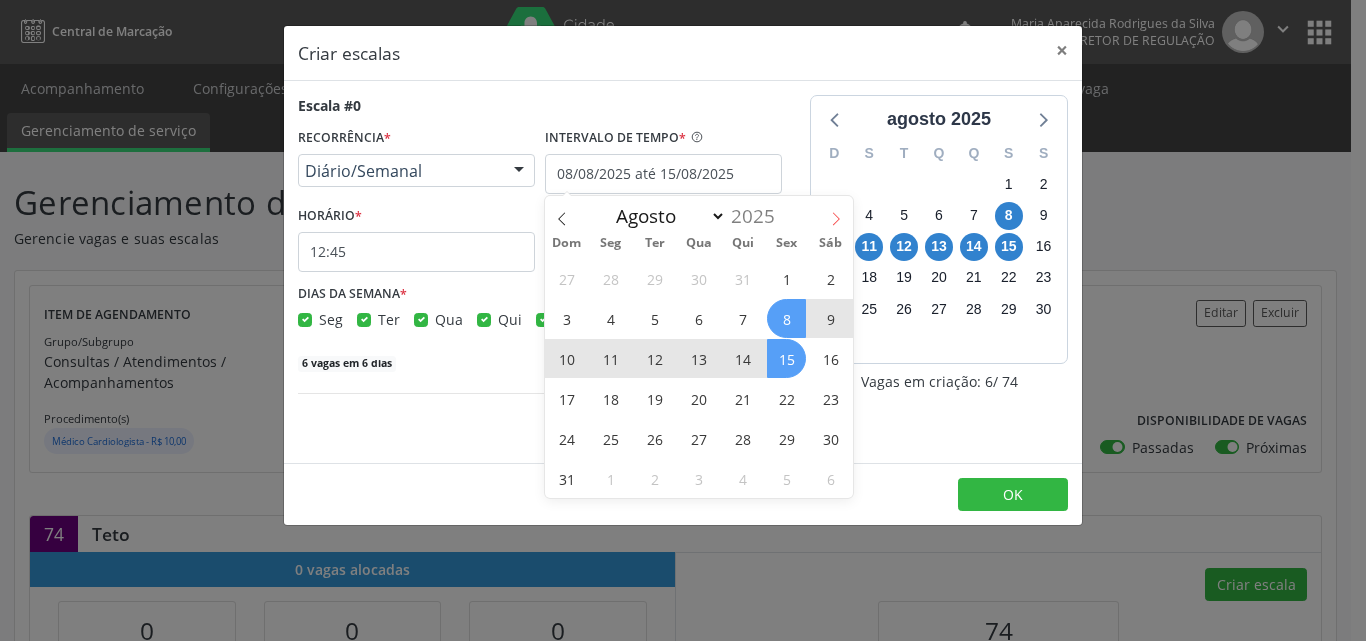 click 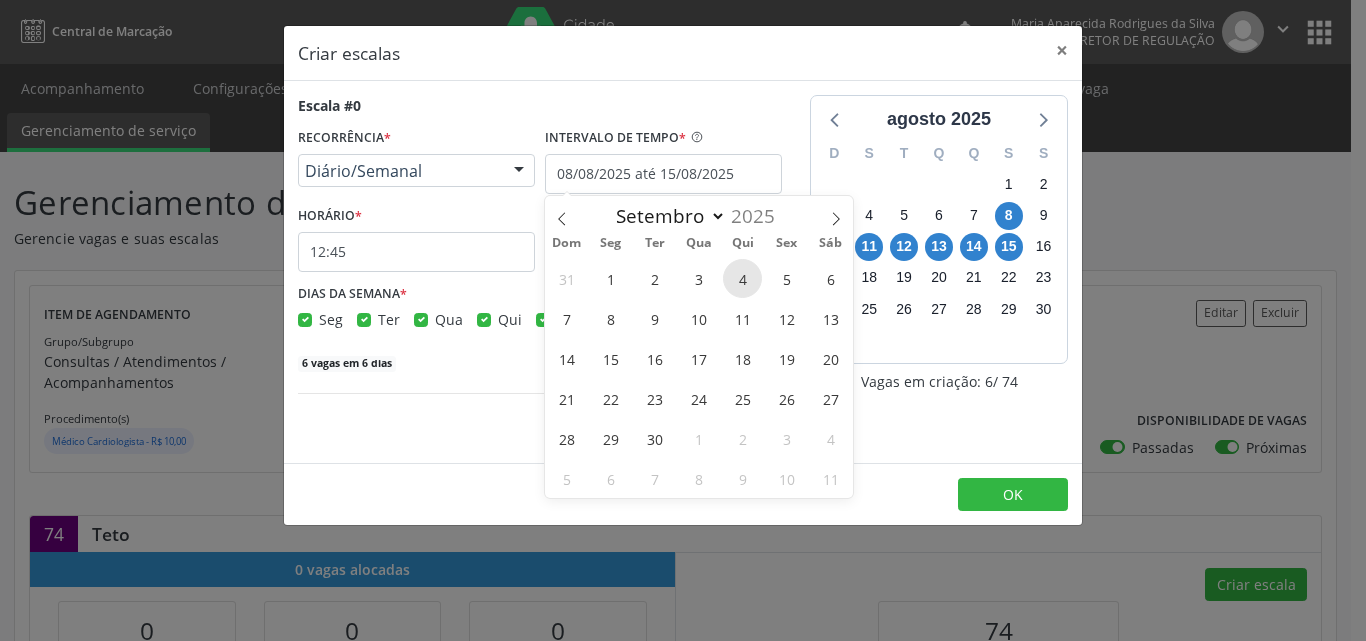 click on "4" at bounding box center [742, 278] 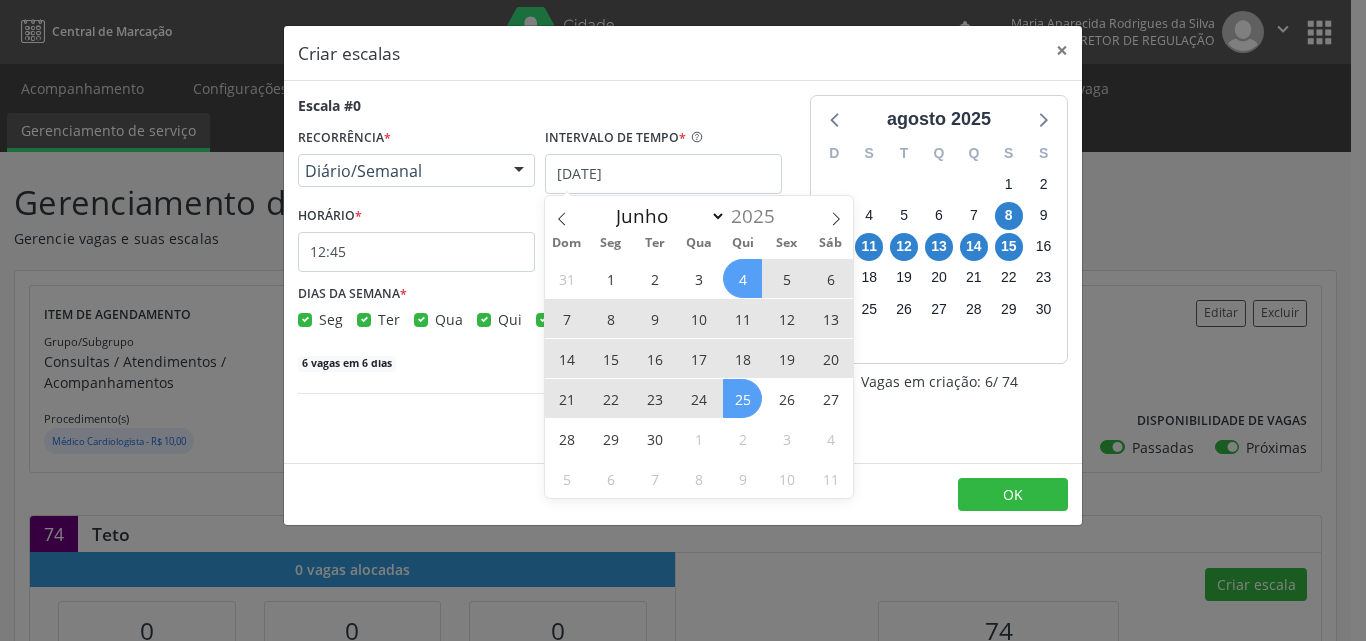 click on "25" at bounding box center (742, 398) 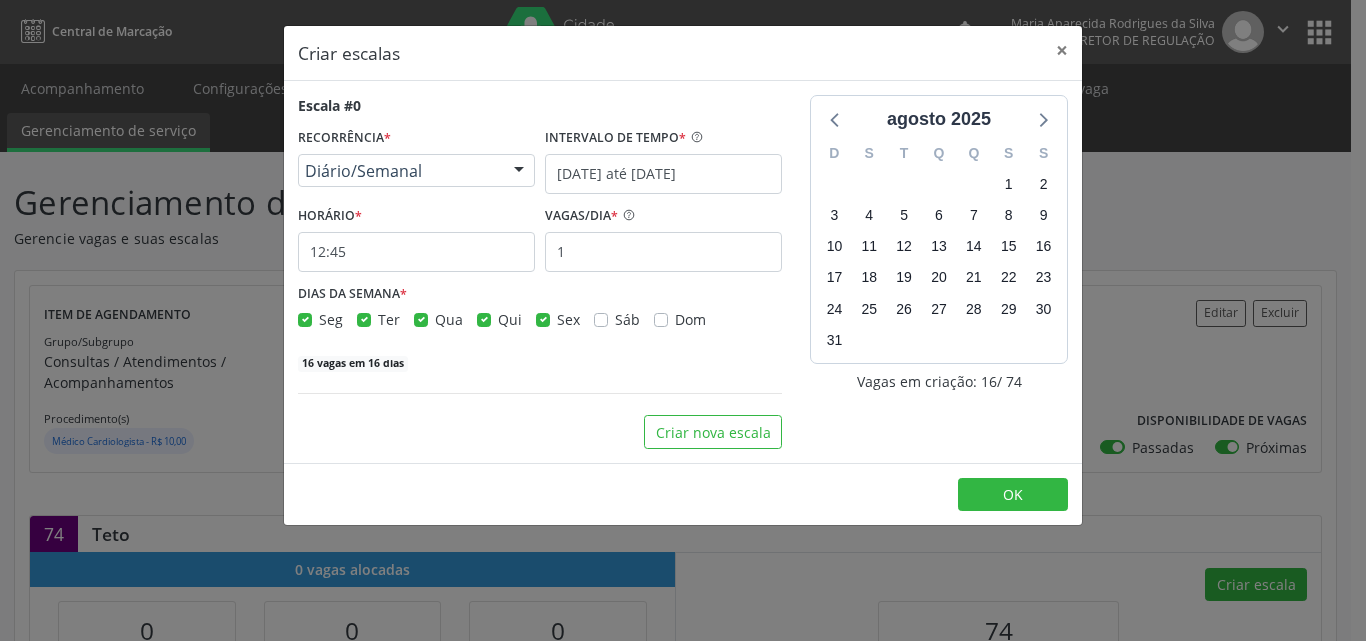 click on "Seg" at bounding box center (331, 319) 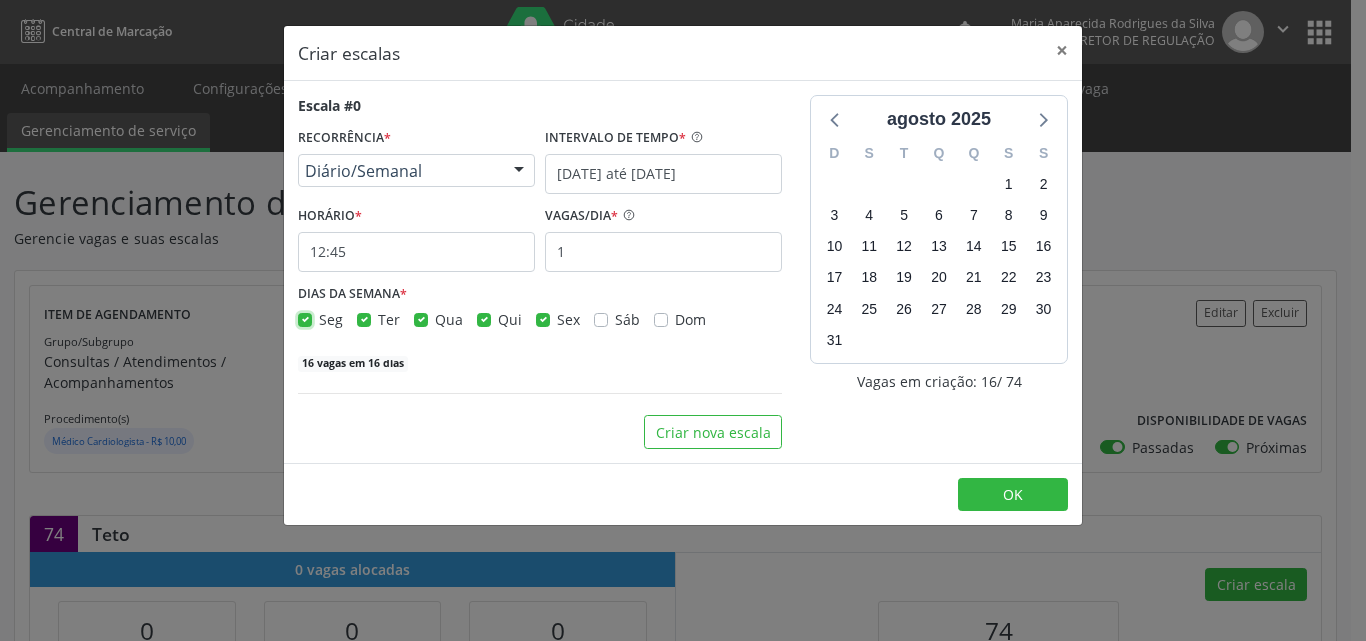 checkbox on "false" 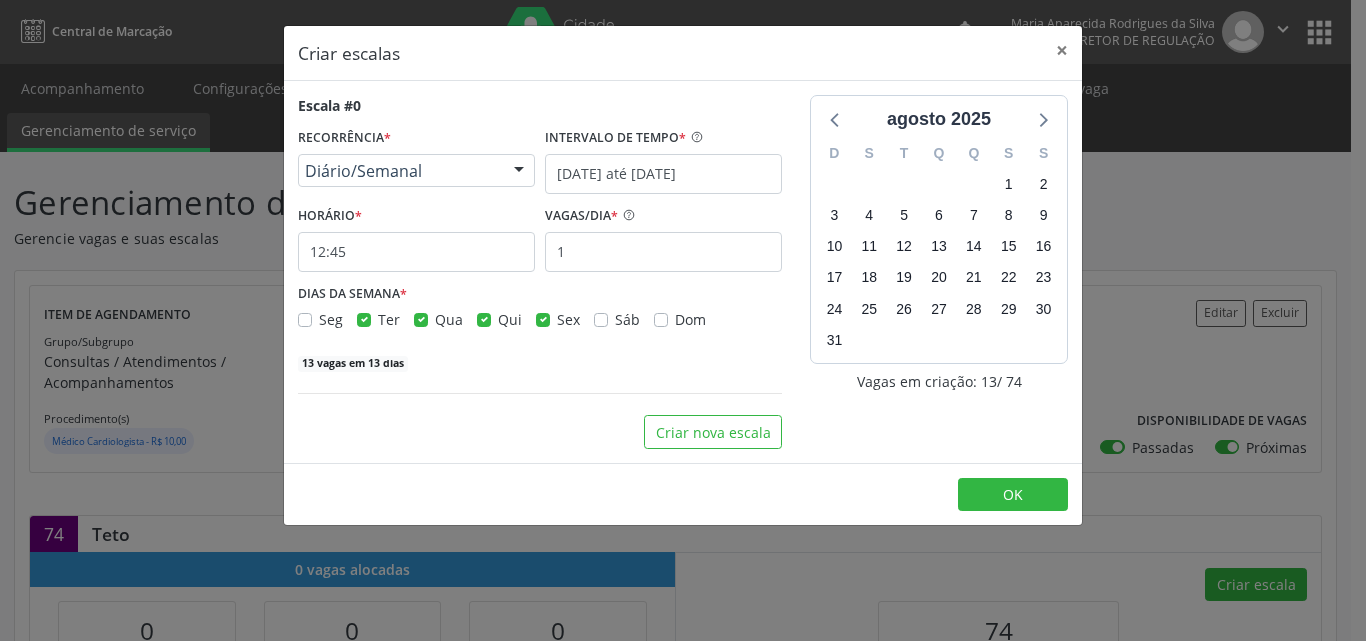 click on "Ter" at bounding box center (389, 319) 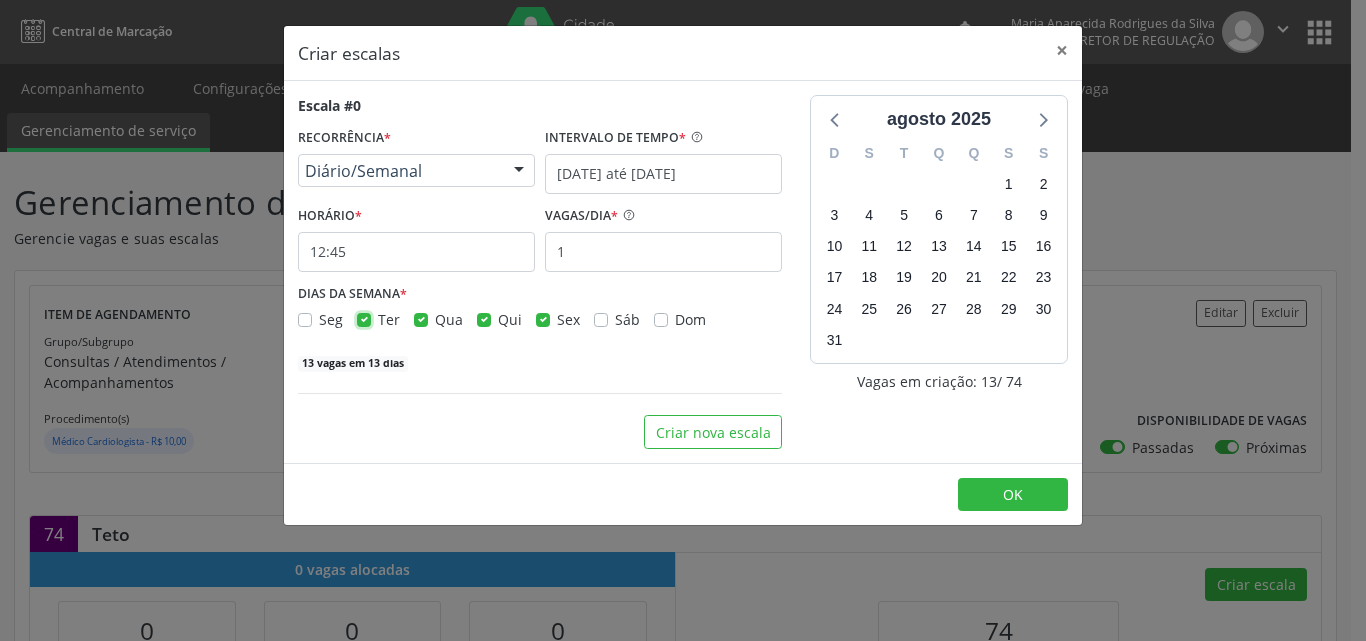 click on "Ter" at bounding box center (364, 318) 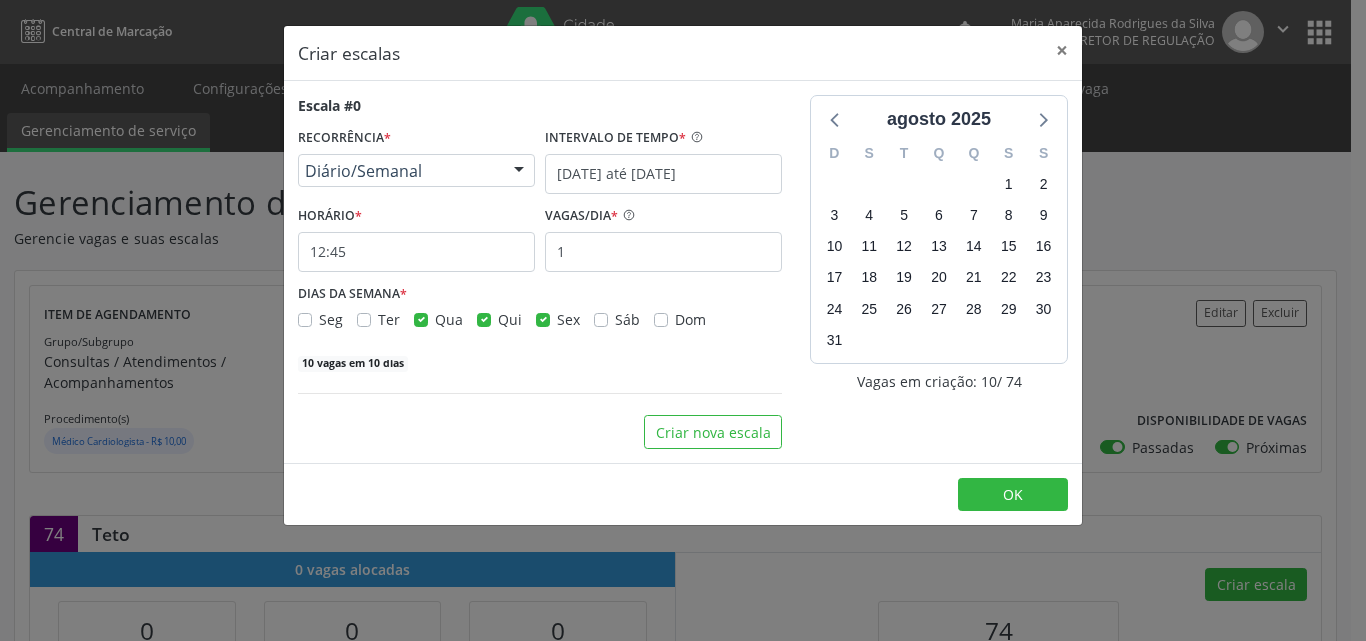 drag, startPoint x: 416, startPoint y: 317, endPoint x: 427, endPoint y: 321, distance: 11.7046995 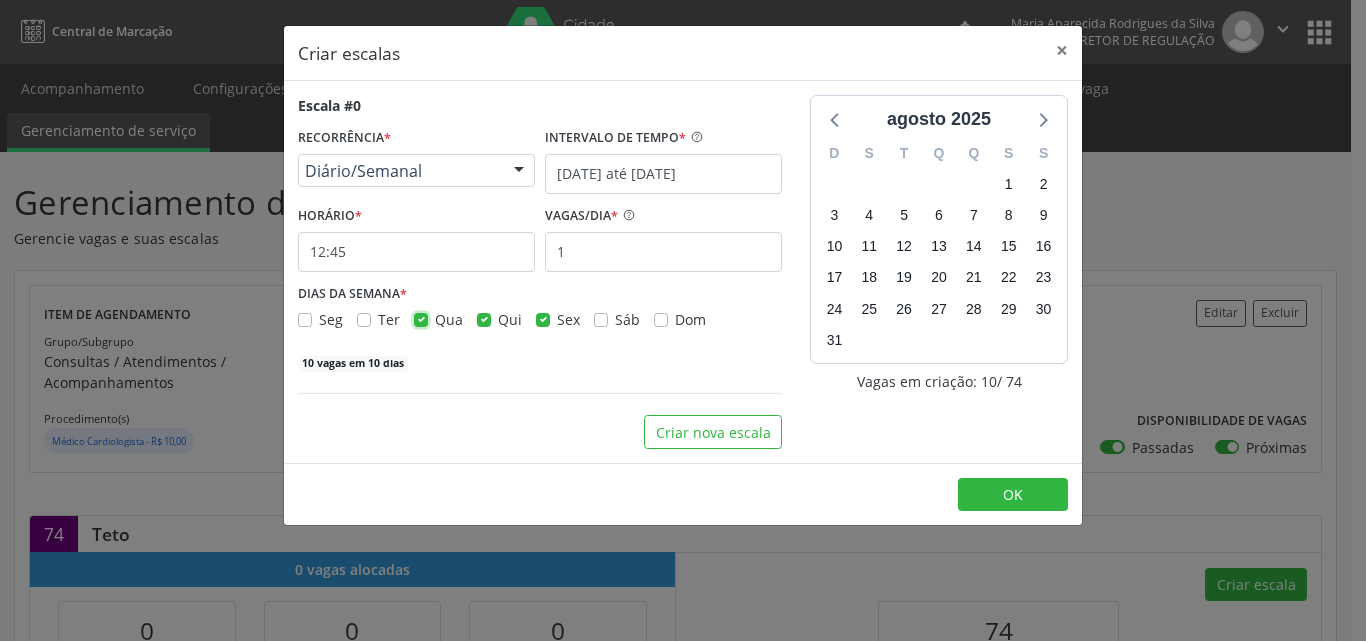 checkbox on "false" 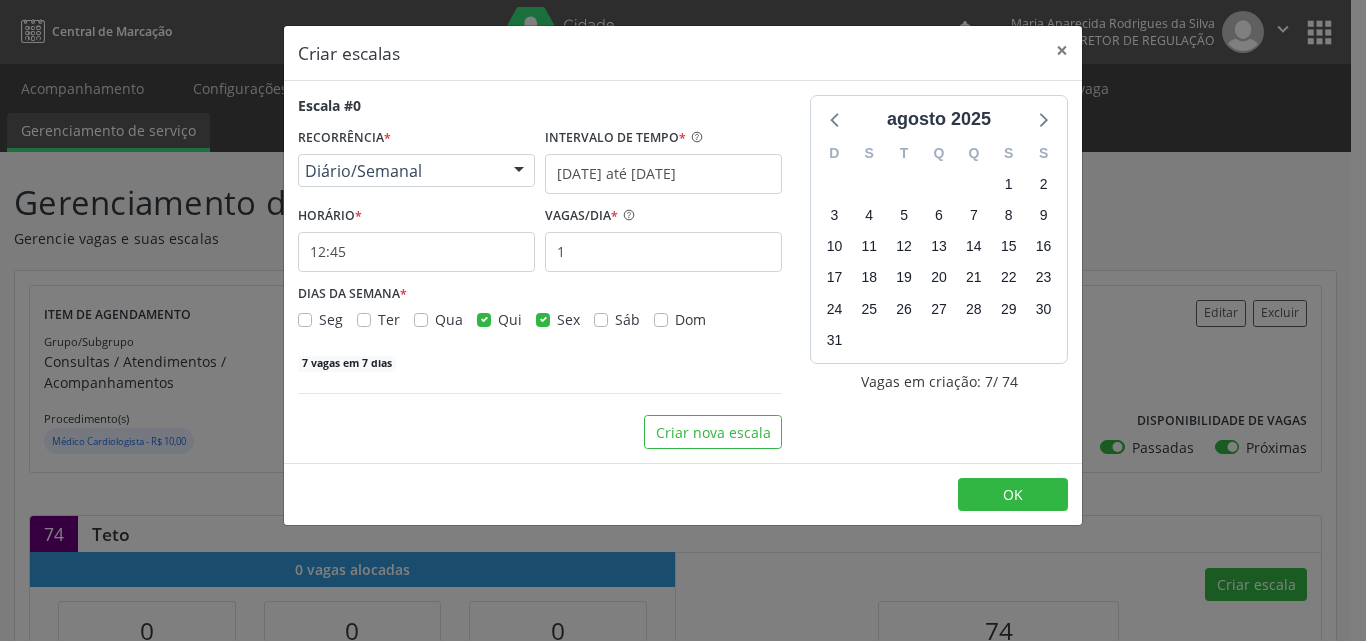 click on "Sex" at bounding box center [568, 319] 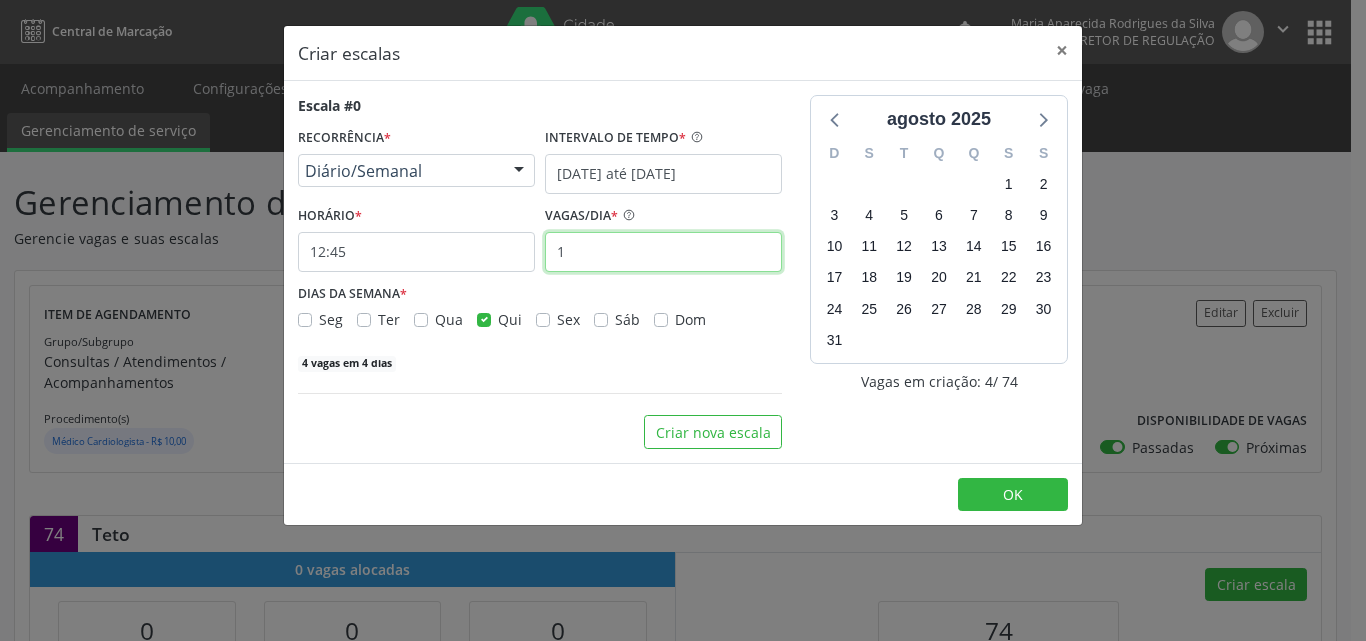 drag, startPoint x: 586, startPoint y: 252, endPoint x: 592, endPoint y: 243, distance: 10.816654 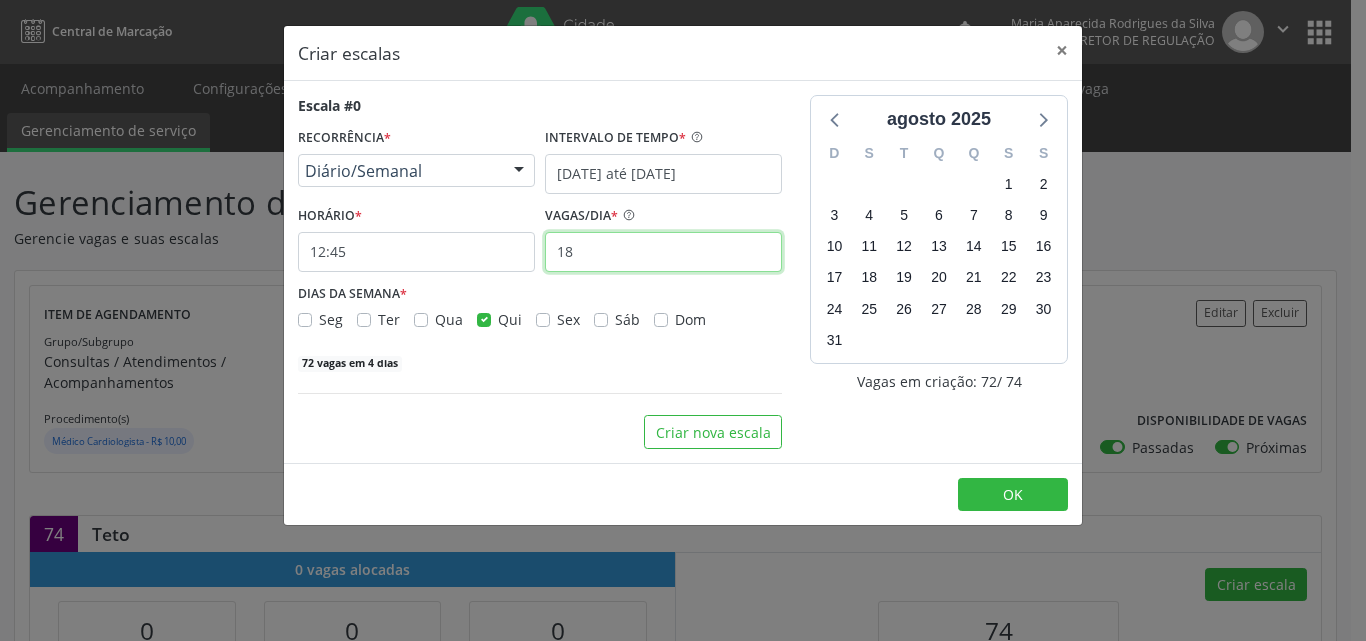 type on "18" 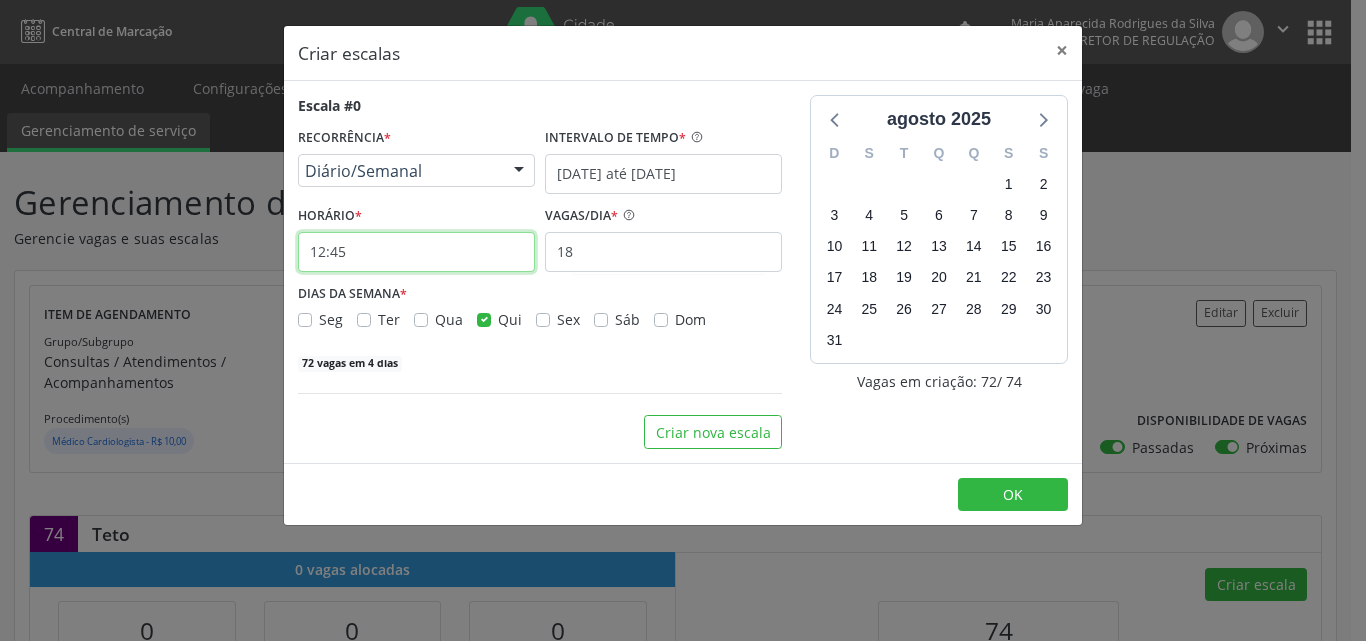 click on "12:45" at bounding box center (416, 252) 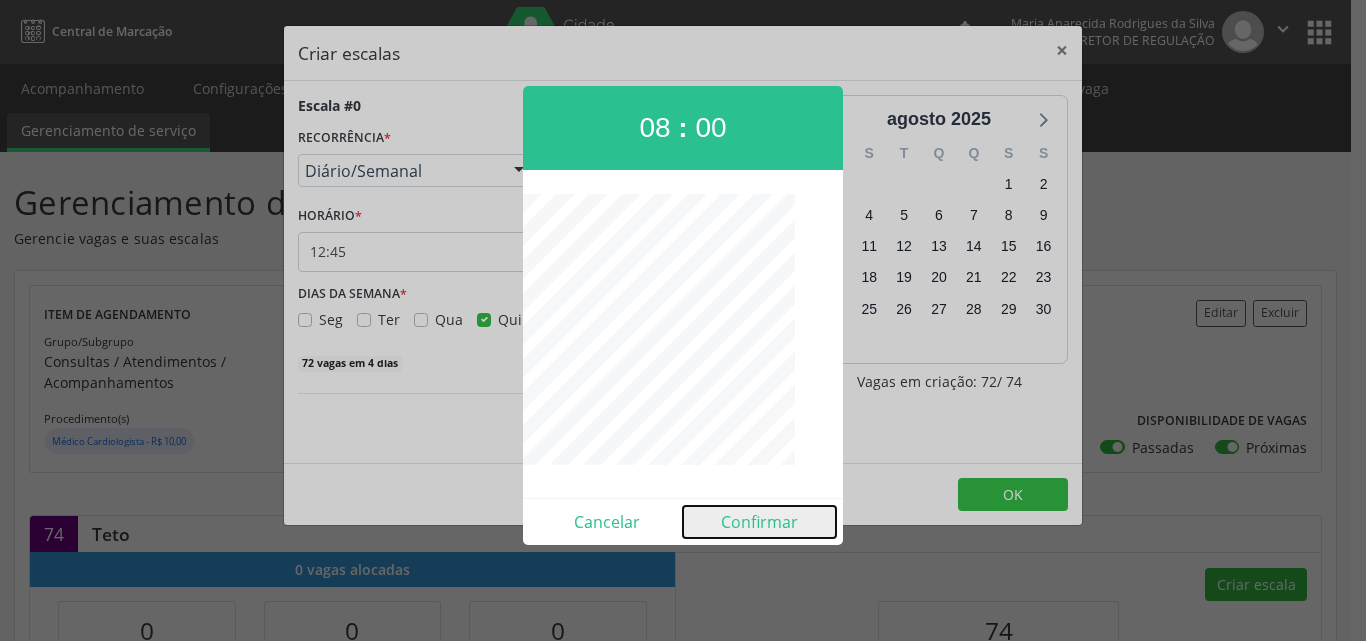 click on "Confirmar" at bounding box center [759, 522] 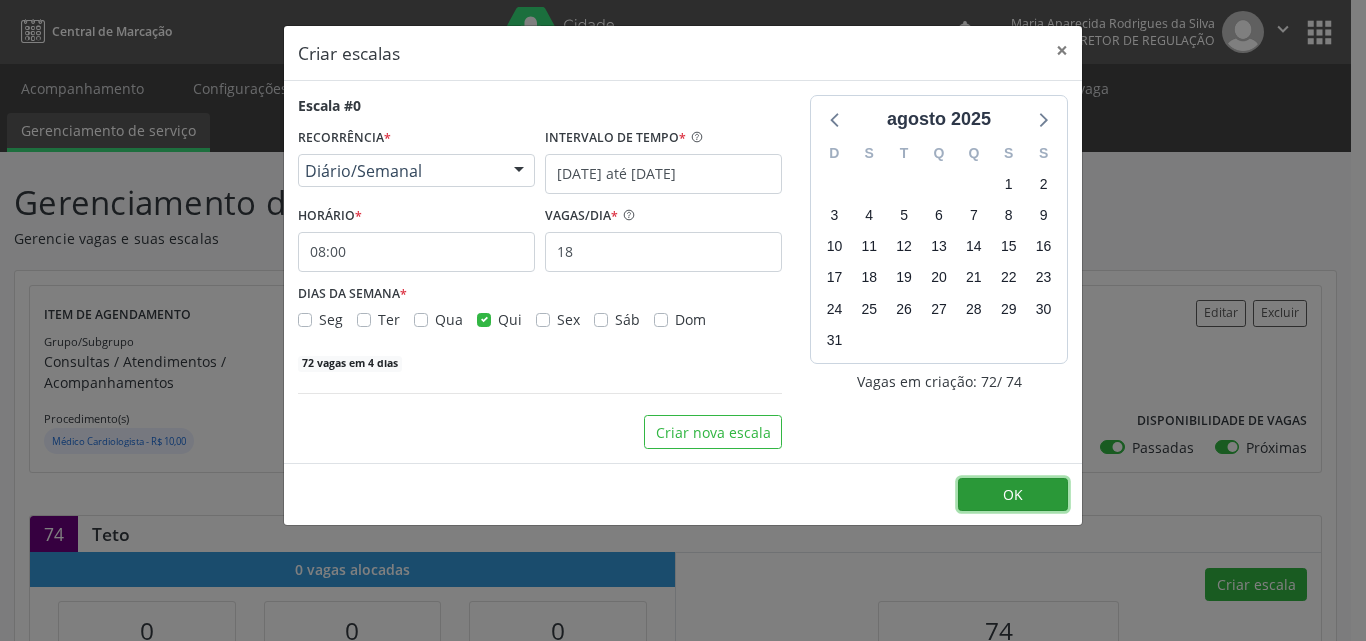 click on "OK" at bounding box center [1013, 494] 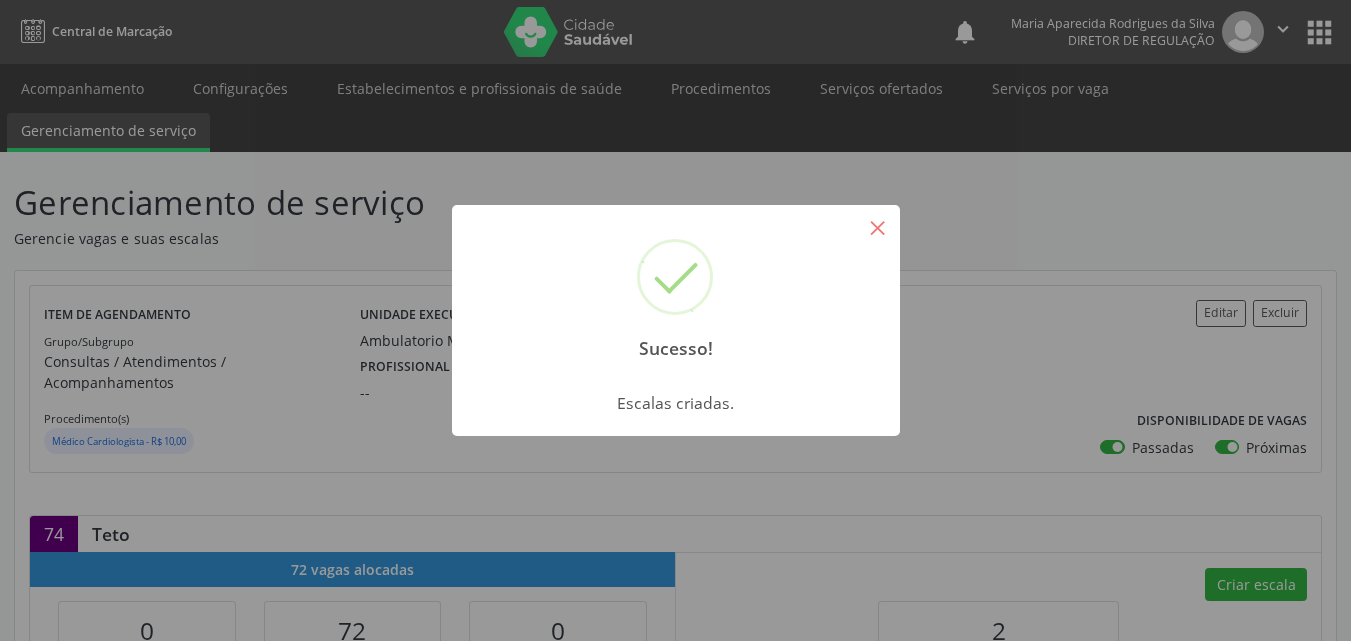 click on "×" at bounding box center (878, 227) 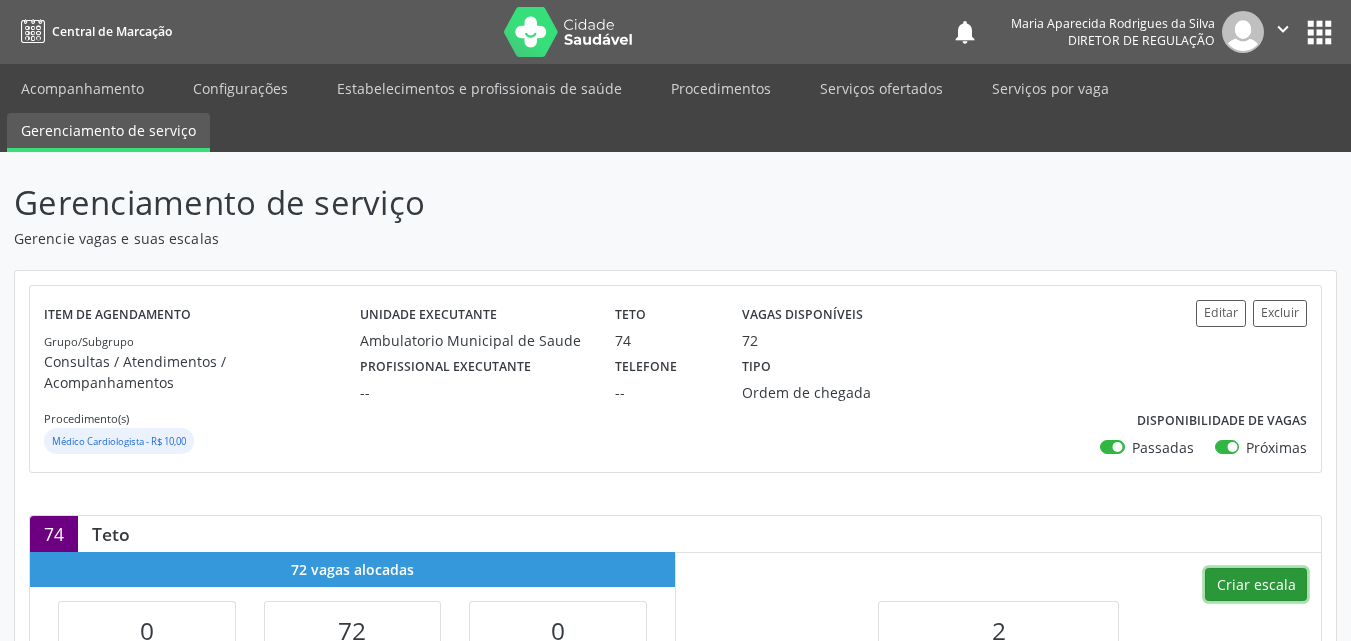 click on "Criar escala" at bounding box center (1256, 585) 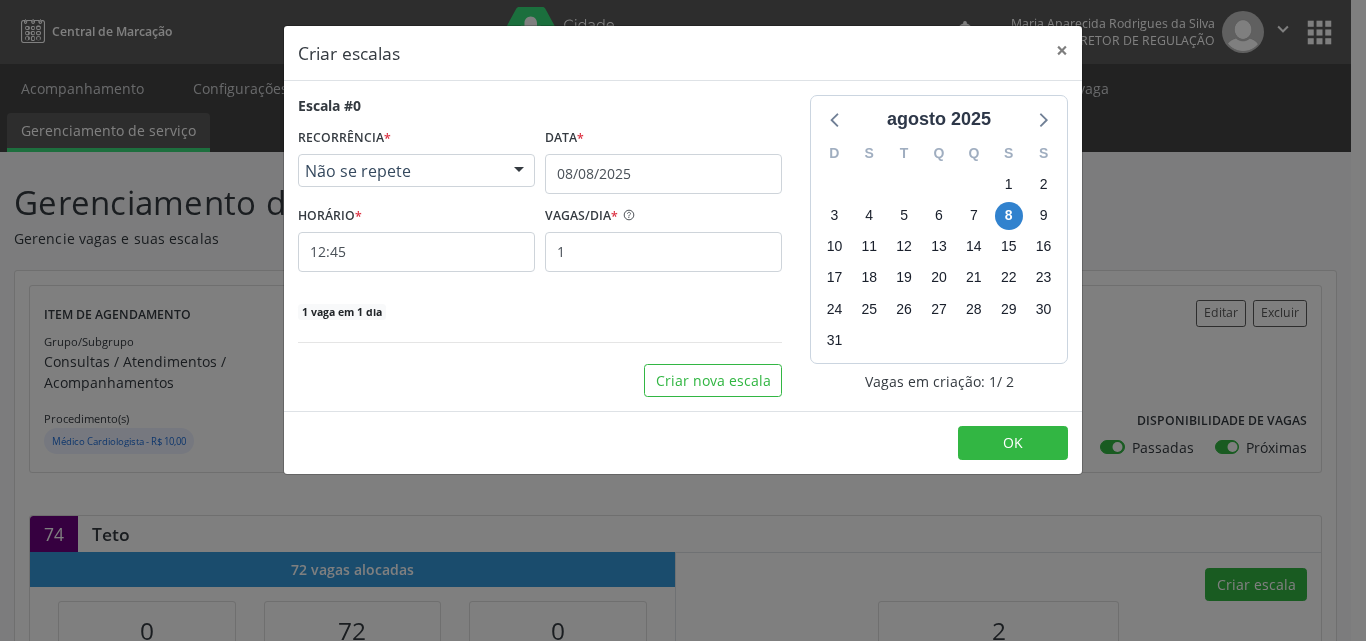 click on "Criar escalas ×
Escala #0
RECORRÊNCIA
*
Não se repete         Não se repete   Diário/Semanal   Mensal
Nenhum resultado encontrado para: "   "
Não há nenhuma opção para ser exibida.
Data
*
08/08/2025
HORÁRIO
*
12:45
VAGAS/DIA
*
1
1 vaga em 1 dia
Criar nova escala
agosto 2025 D S T Q Q S S 27 28 29 30 31 1 2 3 4 5 6 7 8 9 10 11 12 13 14 15 16 17 18 19 20 21 22 23 24 25 26 27 28 29 30 31 1 2 3 4 5 6
Vagas em criação: 1
/ 2 OK" at bounding box center [683, 320] 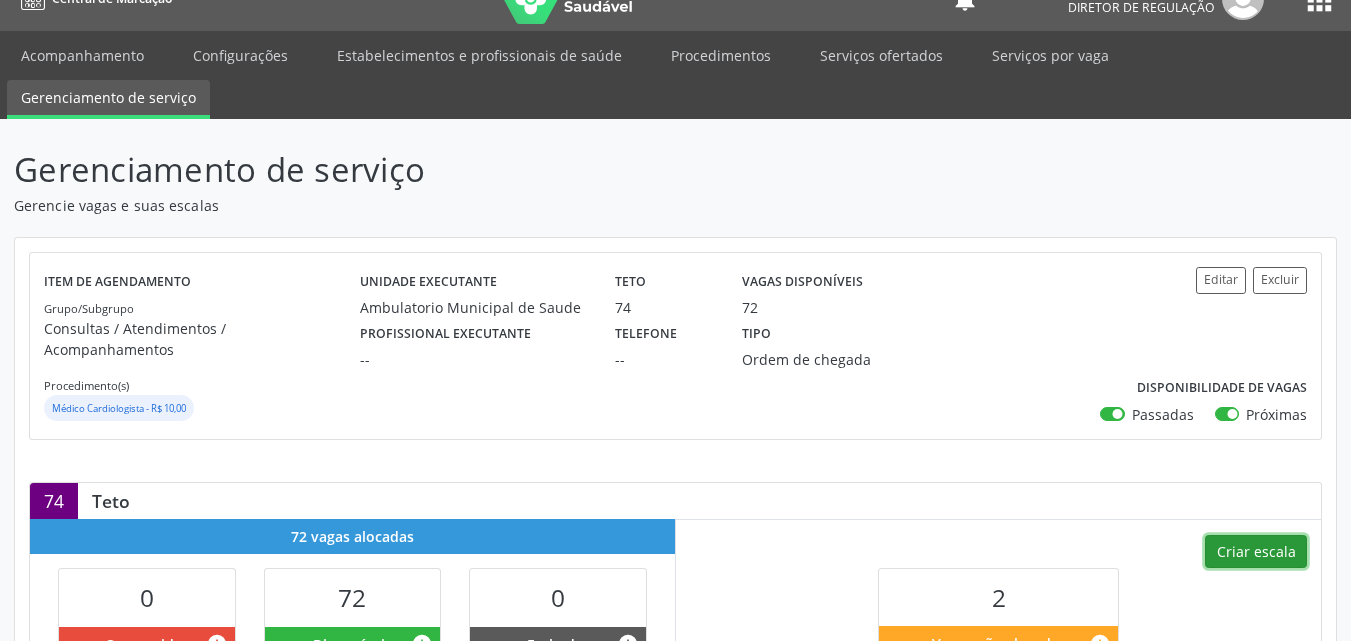 scroll, scrollTop: 0, scrollLeft: 0, axis: both 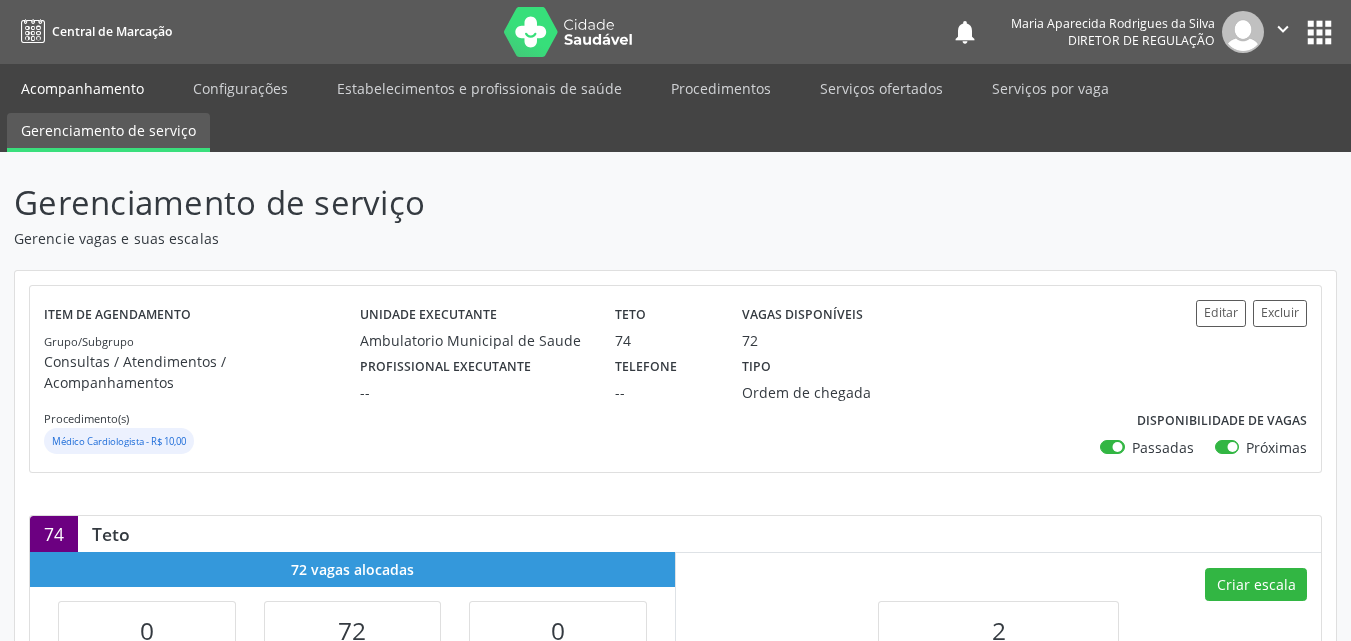click on "Acompanhamento" at bounding box center (82, 88) 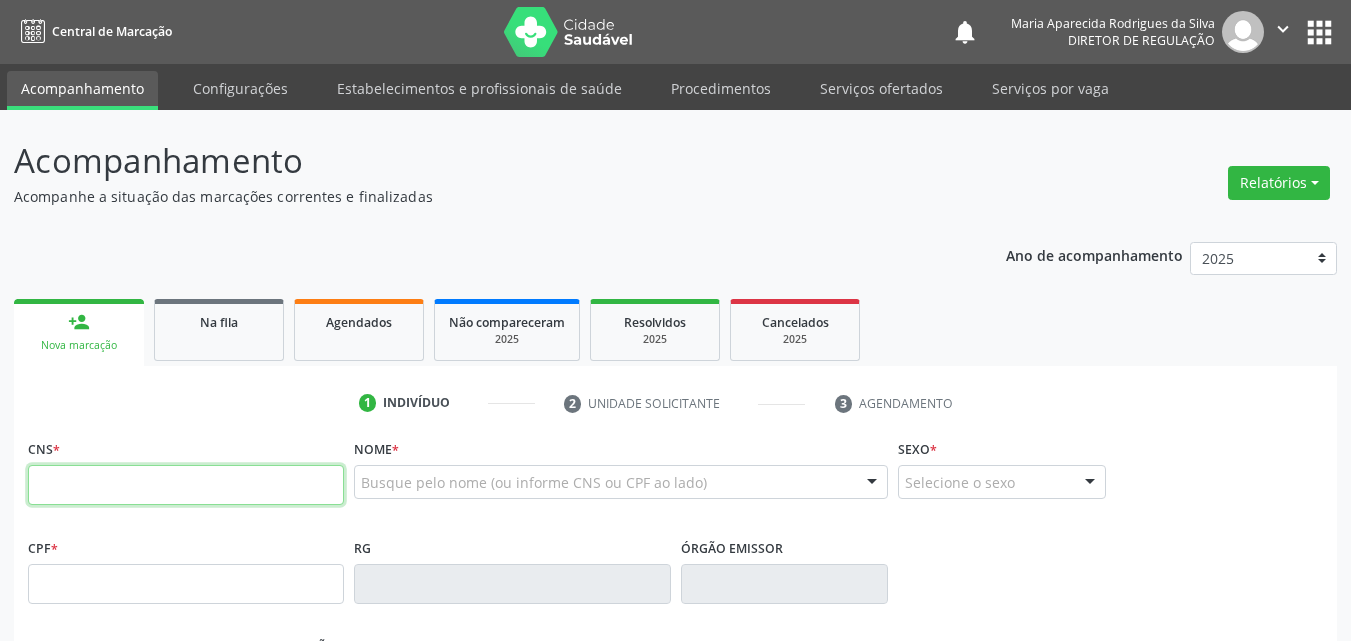 click at bounding box center [186, 485] 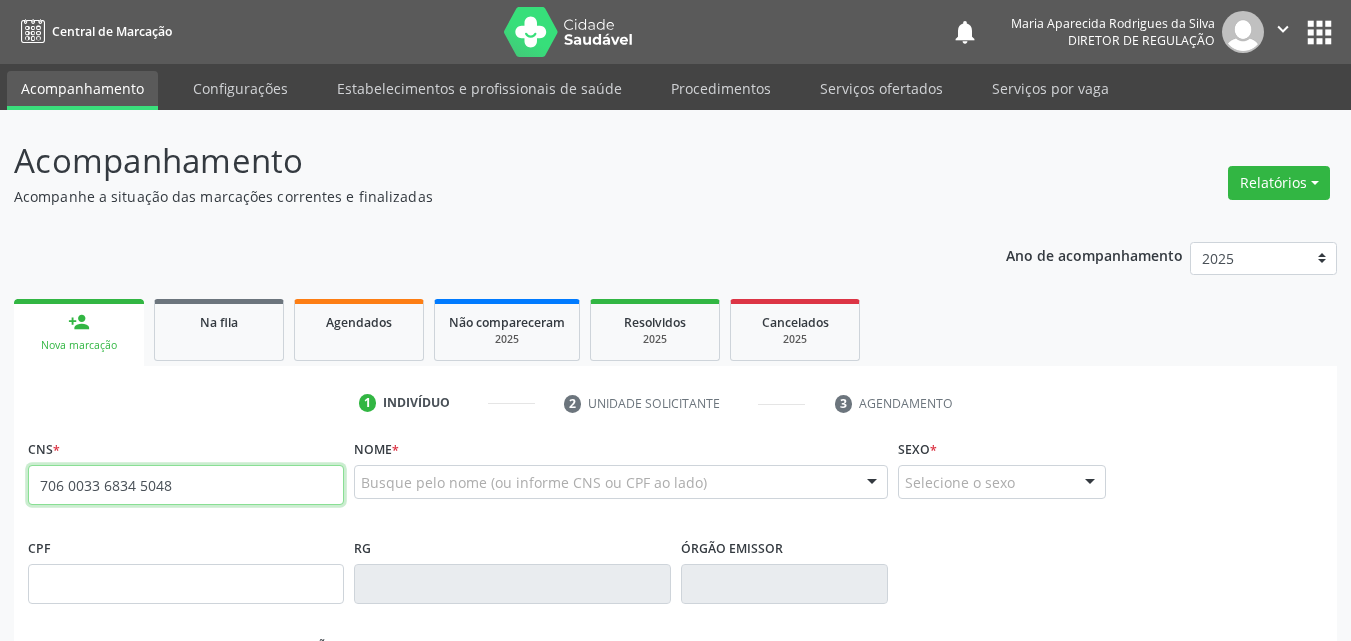 type on "[CREDIT_CARD]" 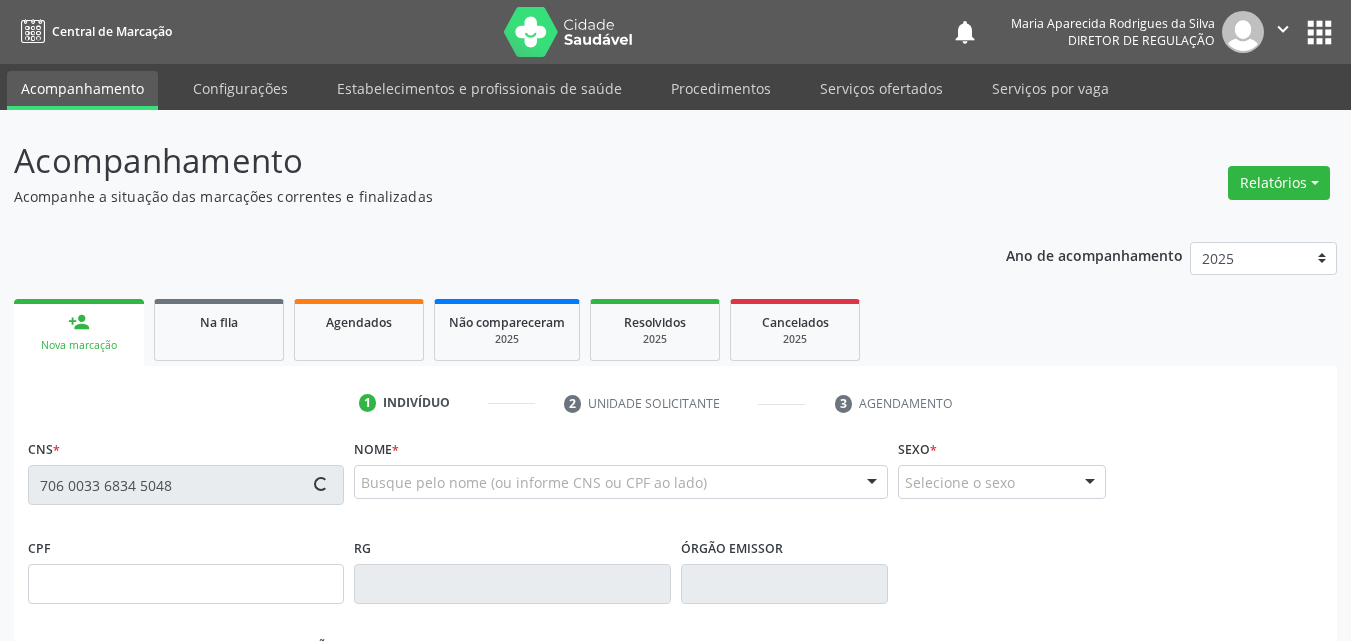 type on "[SSN]" 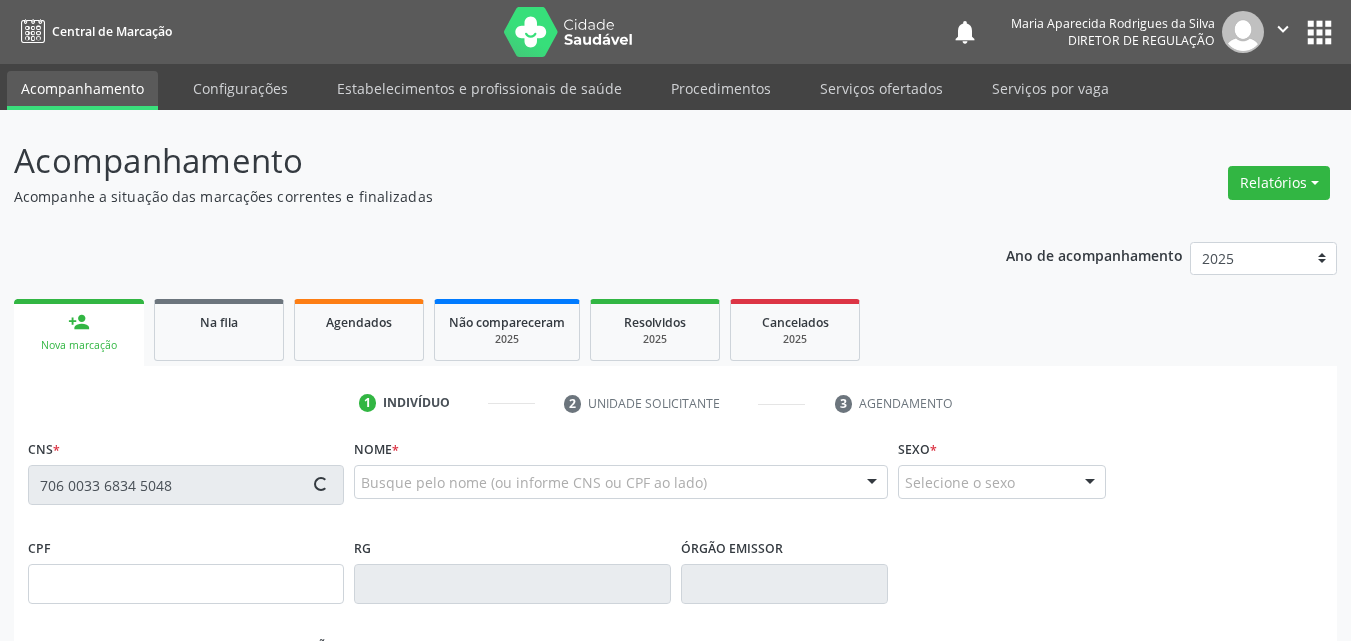 type on "[DATE]" 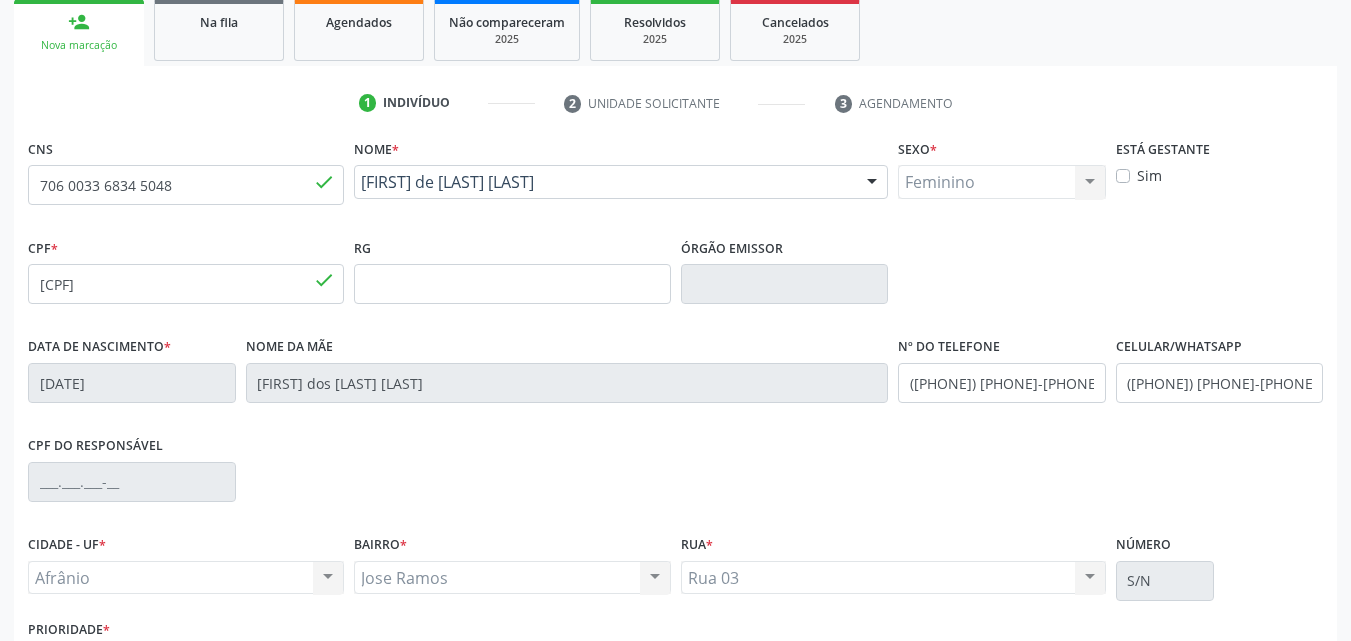 scroll, scrollTop: 443, scrollLeft: 0, axis: vertical 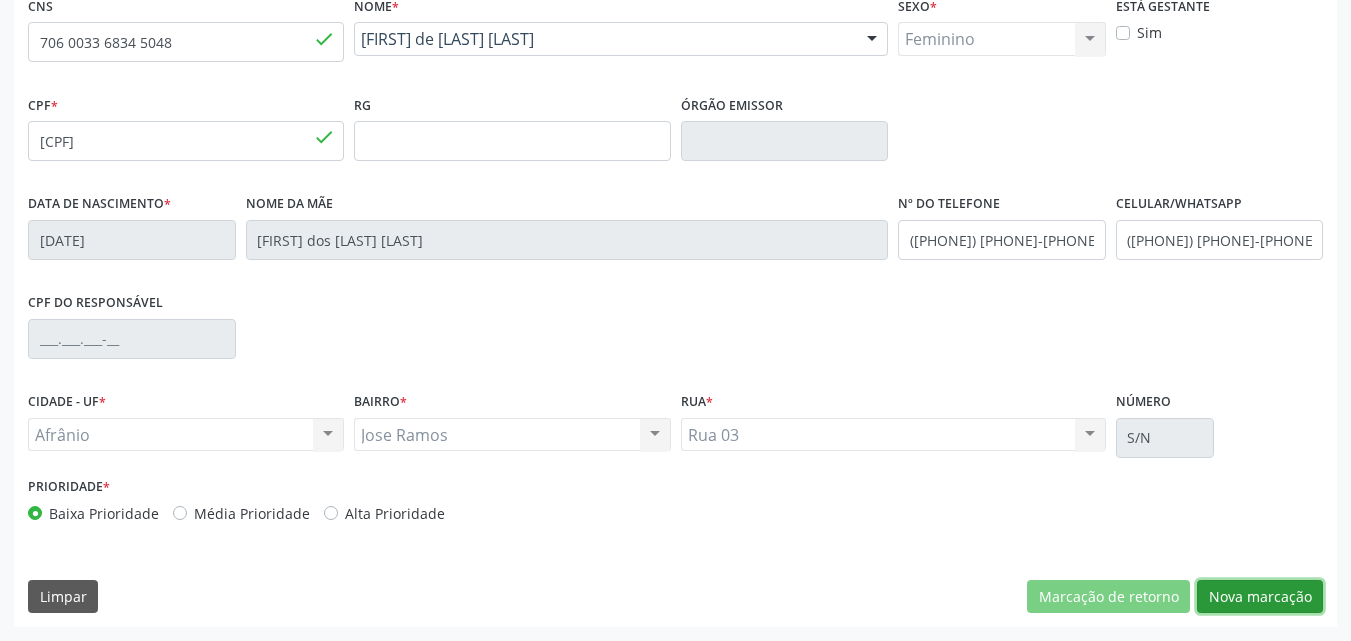 click on "Nova marcação" at bounding box center (1260, 597) 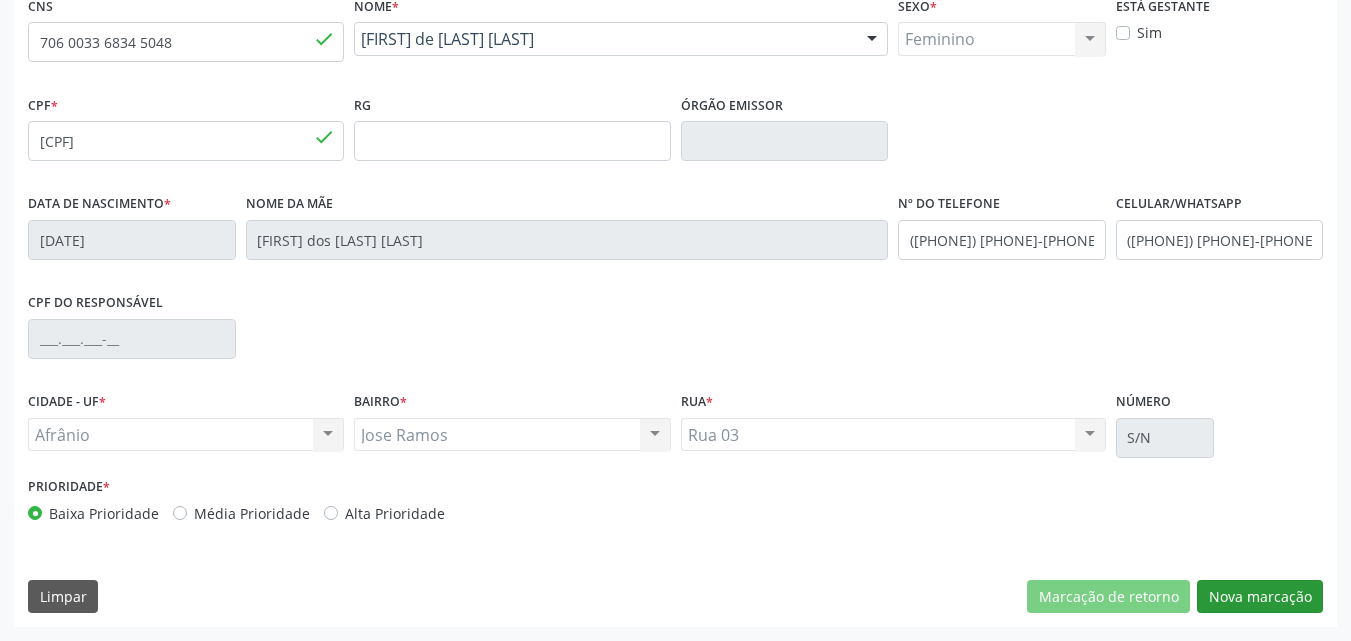 scroll, scrollTop: 265, scrollLeft: 0, axis: vertical 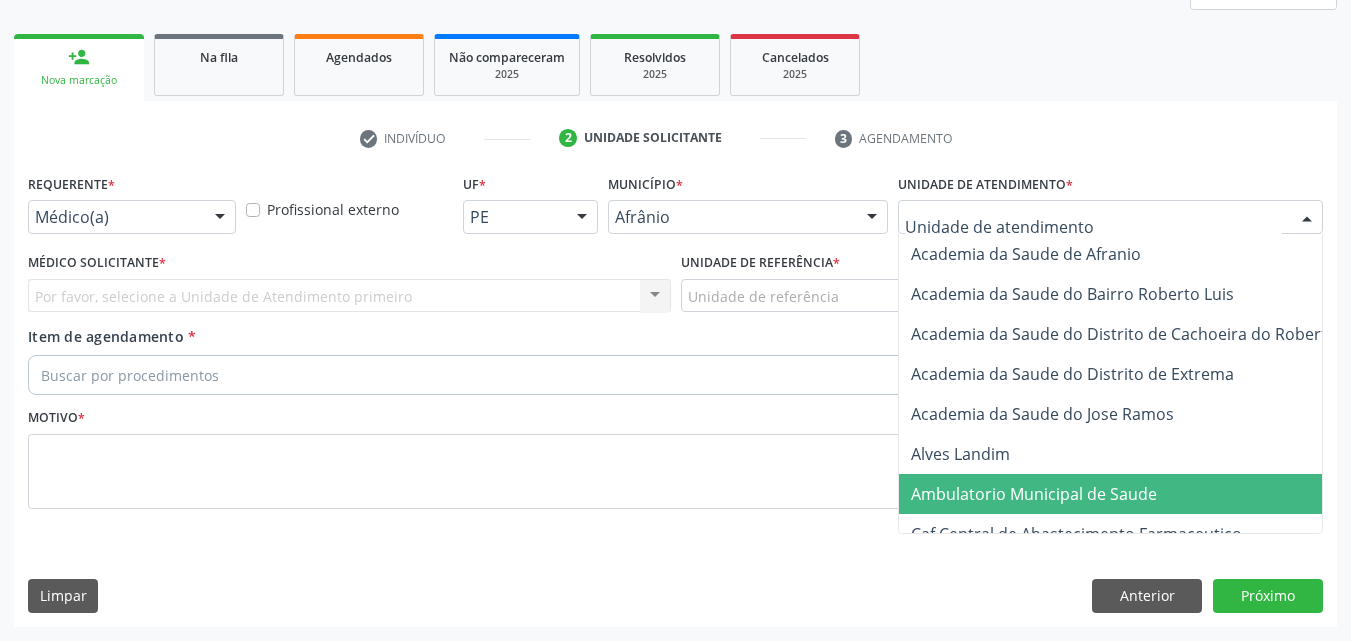 click on "Ambulatorio Municipal de Saude" at bounding box center [1034, 494] 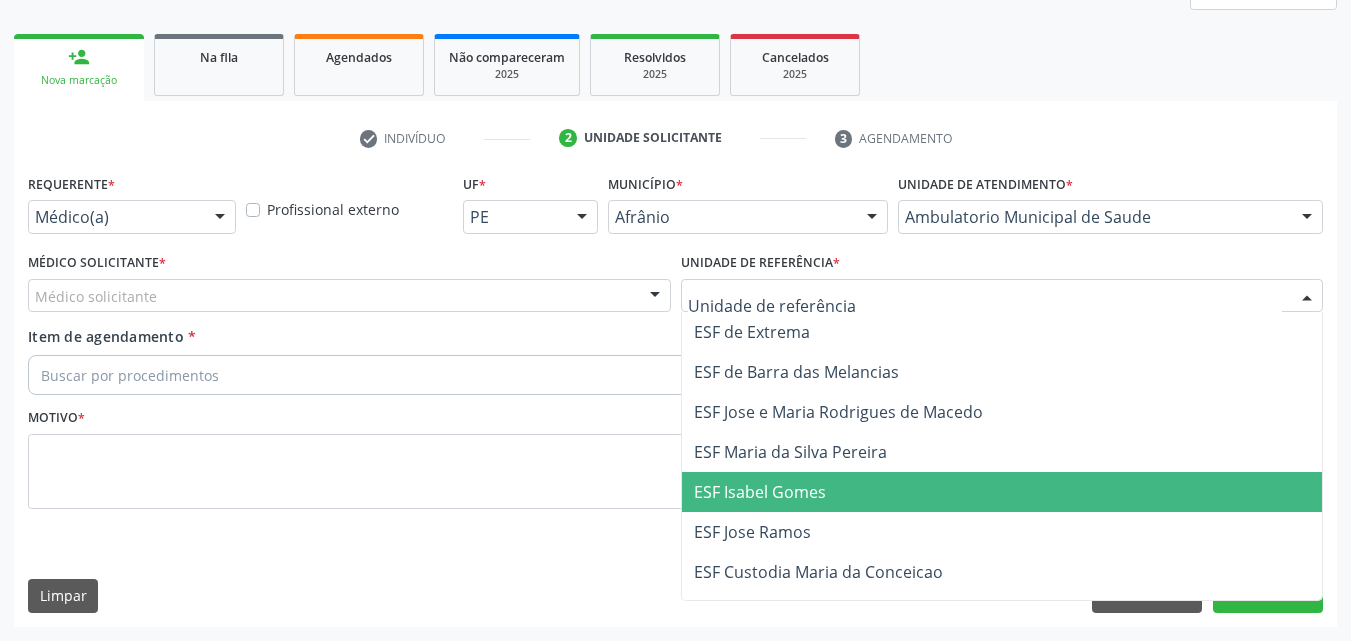 click on "ESF Isabel Gomes" at bounding box center (1002, 492) 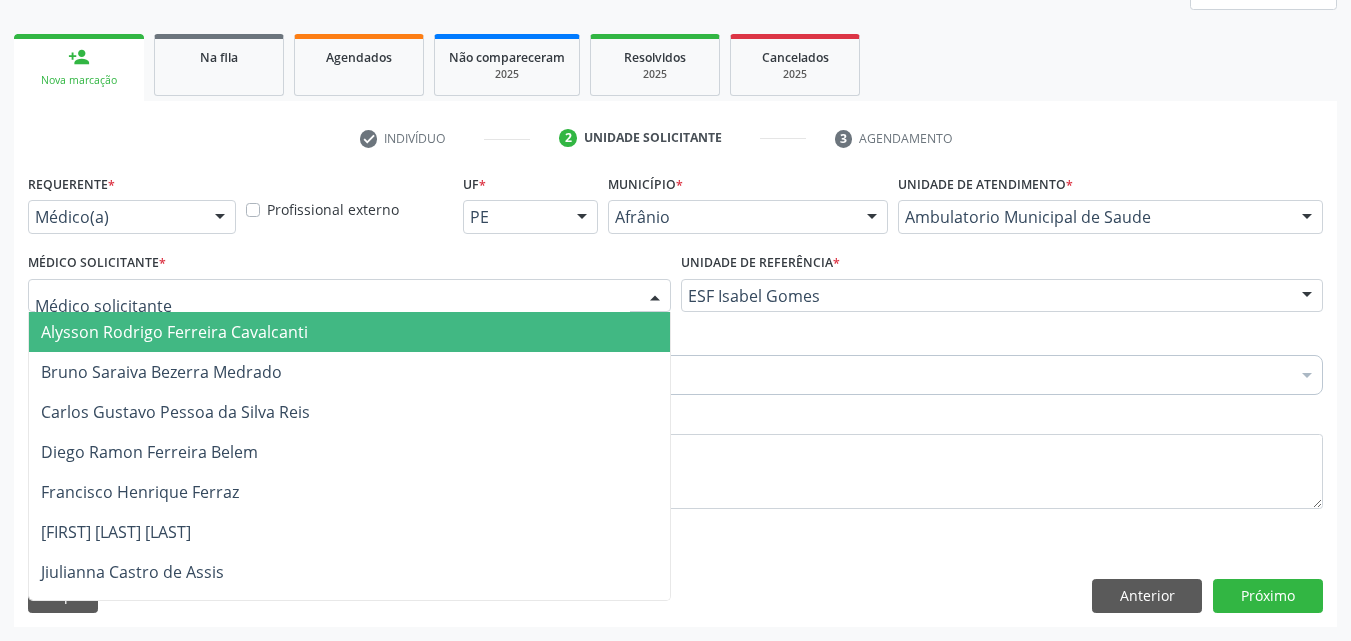 click at bounding box center [349, 296] 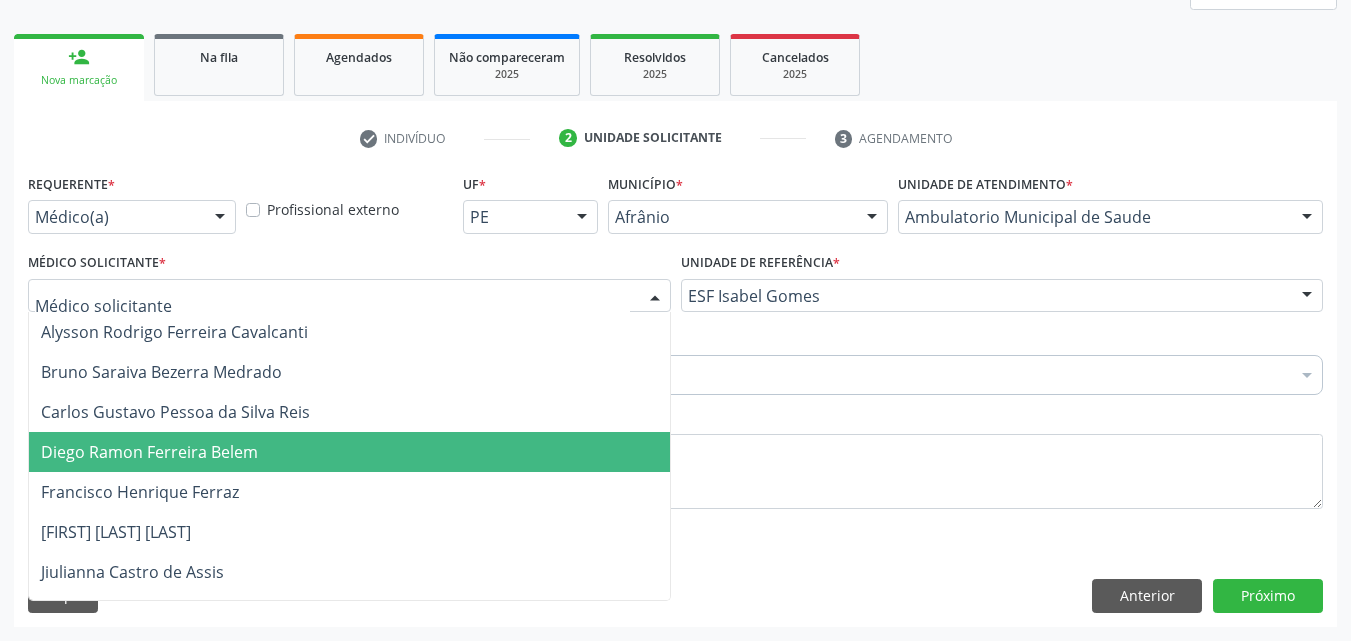 click on "Diego Ramon Ferreira Belem" at bounding box center [349, 452] 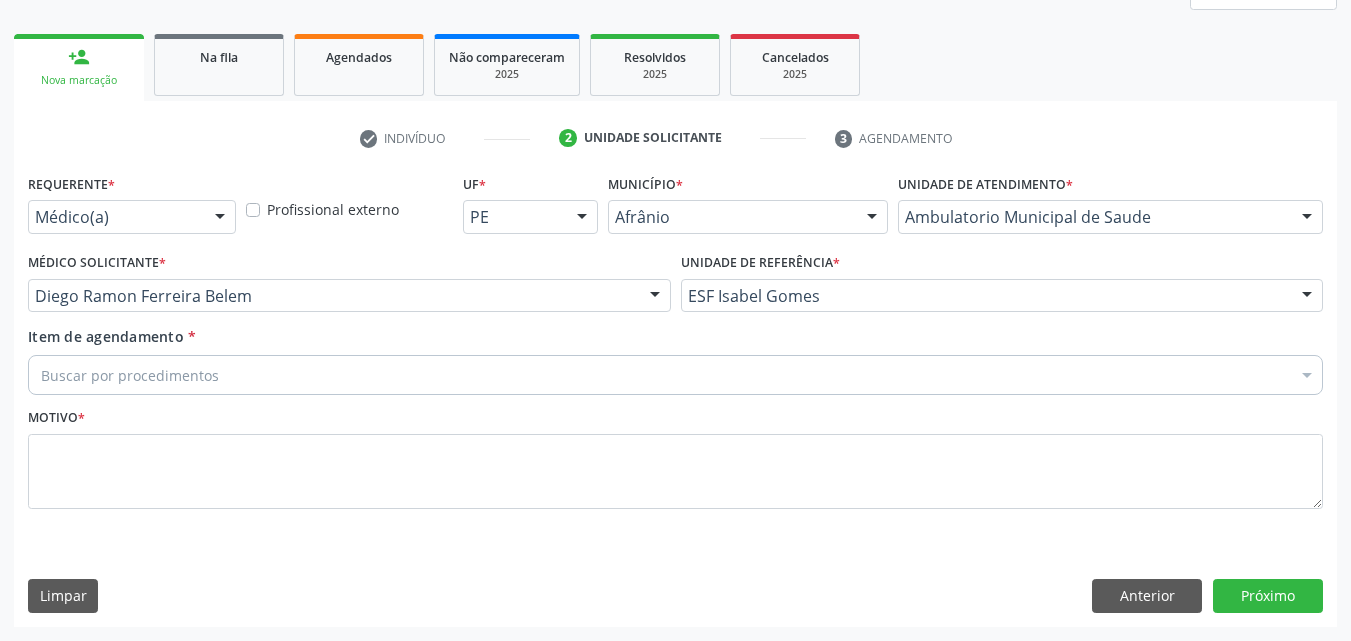 click on "Buscar por procedimentos" at bounding box center (675, 375) 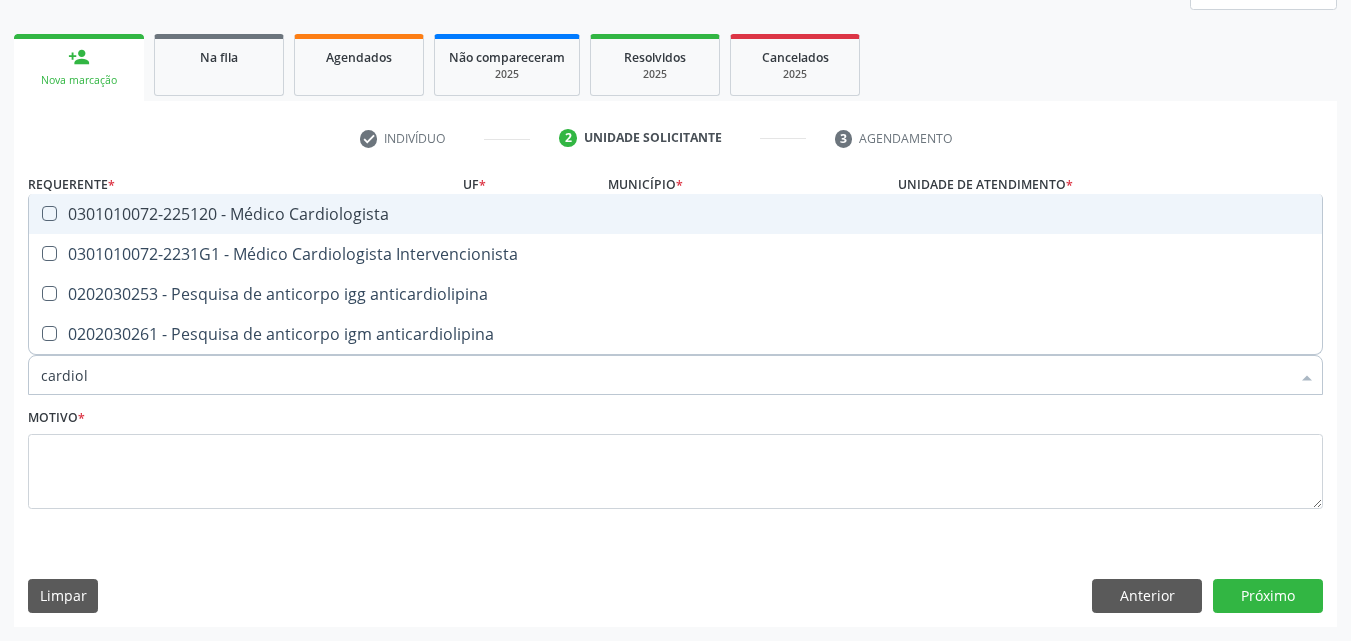 type on "cardiolo" 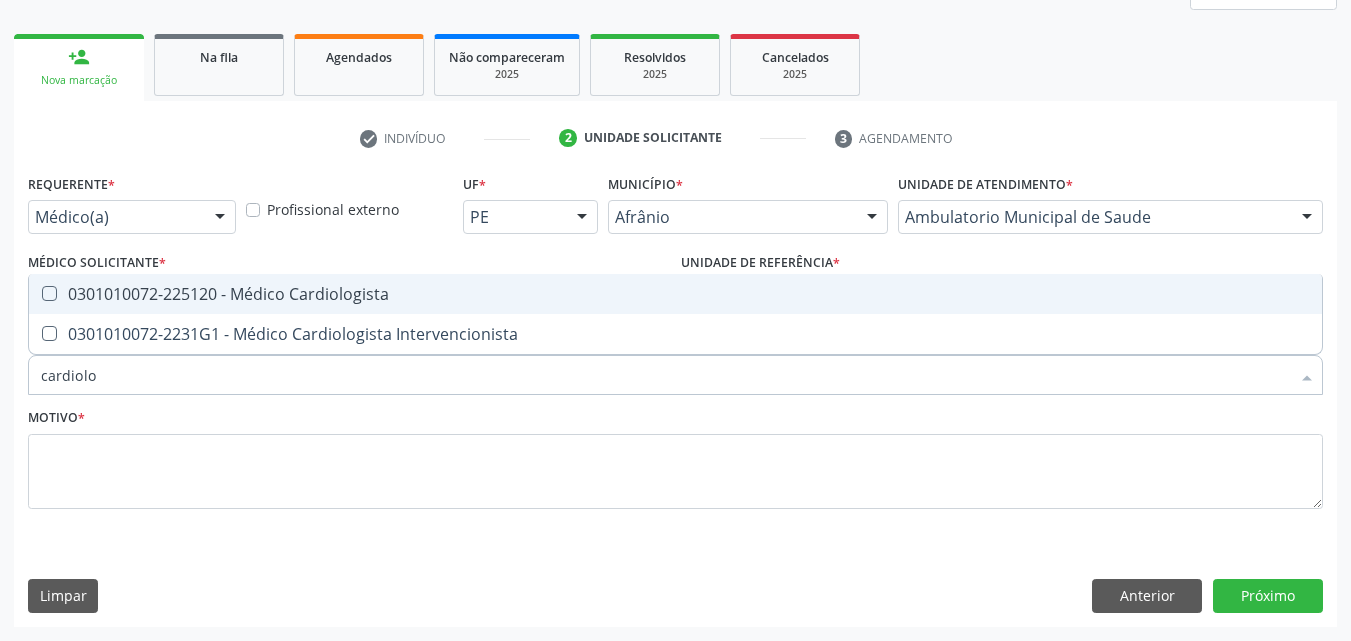 click on "0301010072-225120 - Médico Cardiologista" at bounding box center (675, 294) 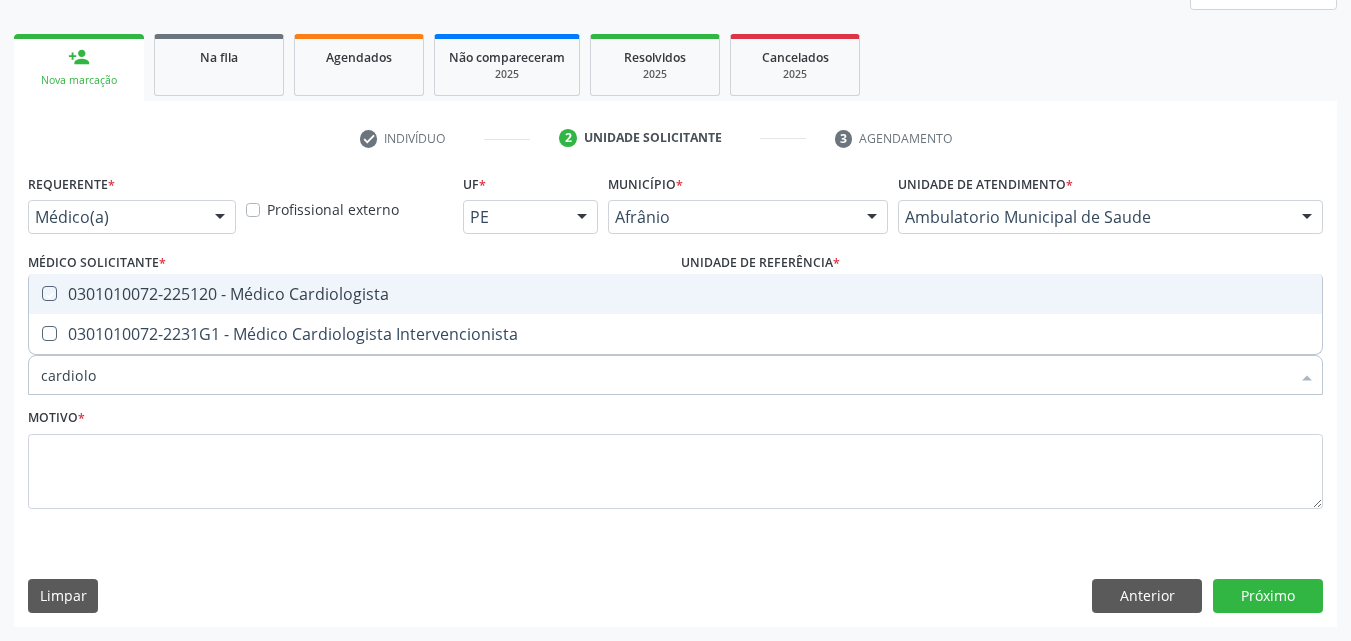 checkbox on "true" 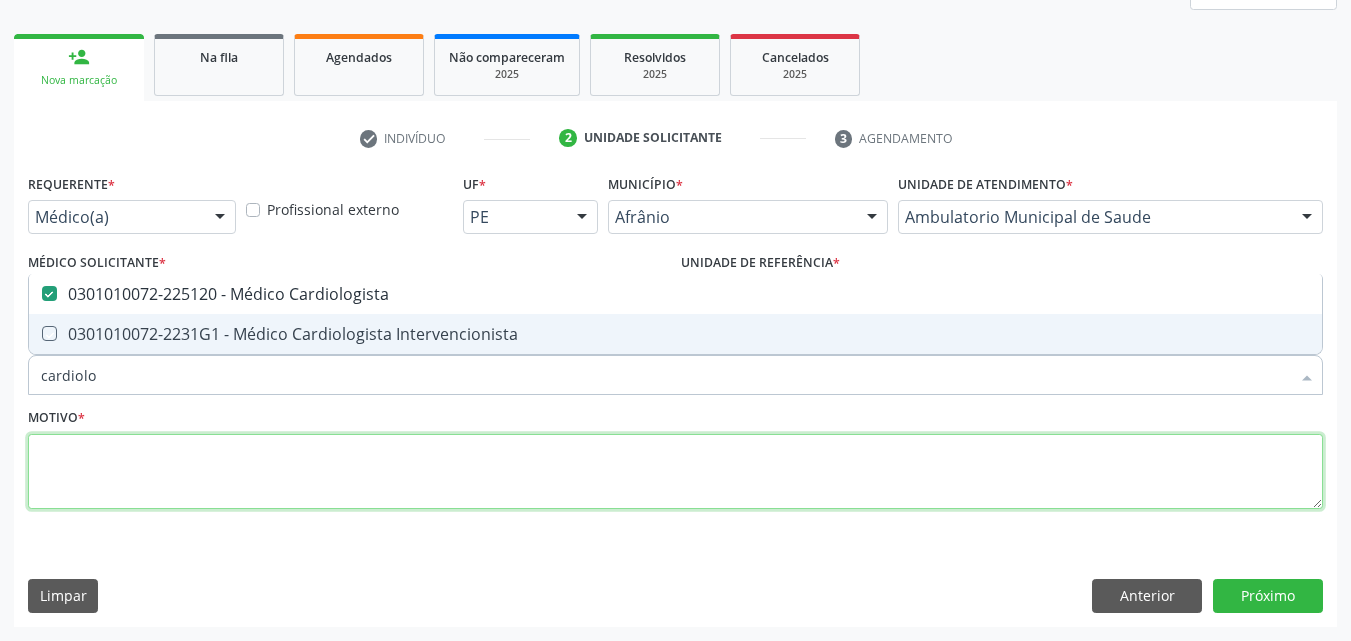 click at bounding box center (675, 472) 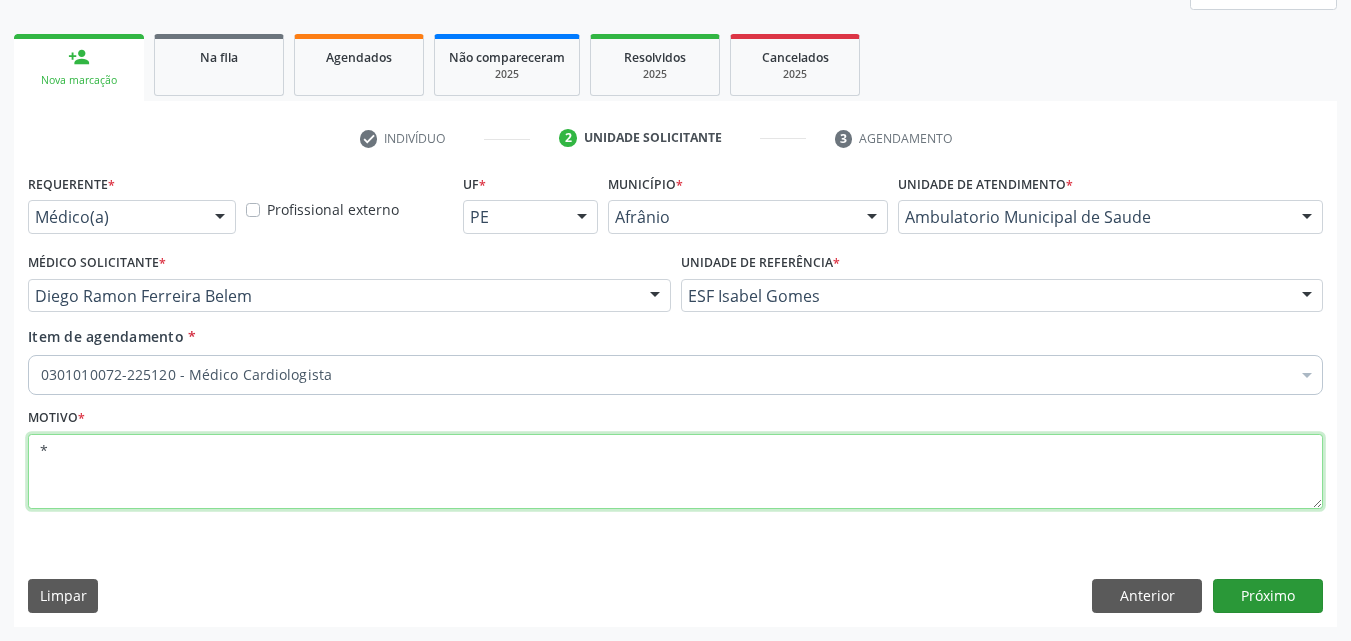 type on "*" 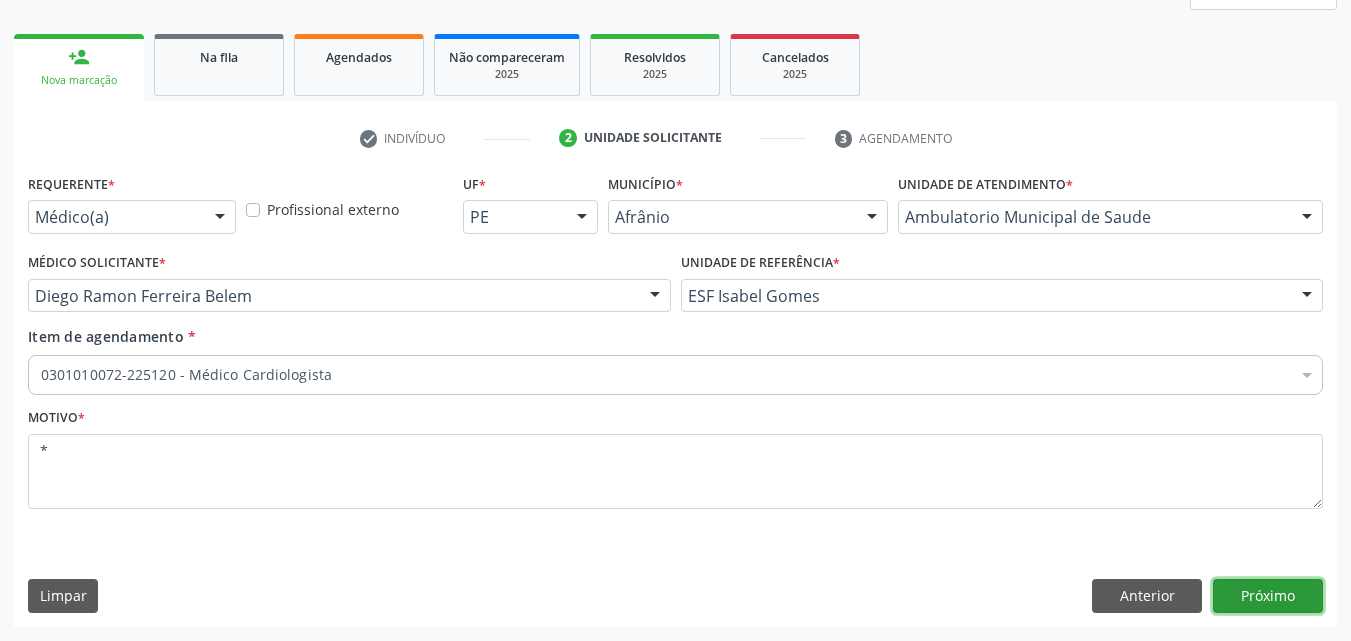 click on "Próximo" at bounding box center (1268, 596) 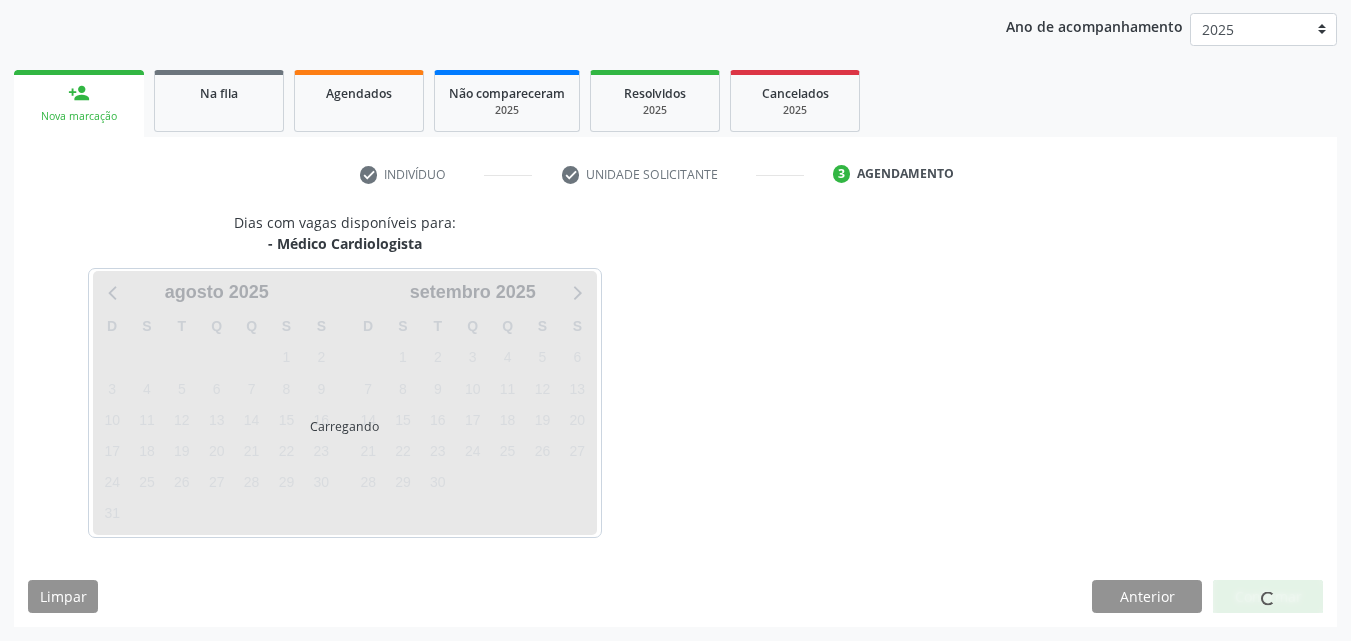 scroll, scrollTop: 229, scrollLeft: 0, axis: vertical 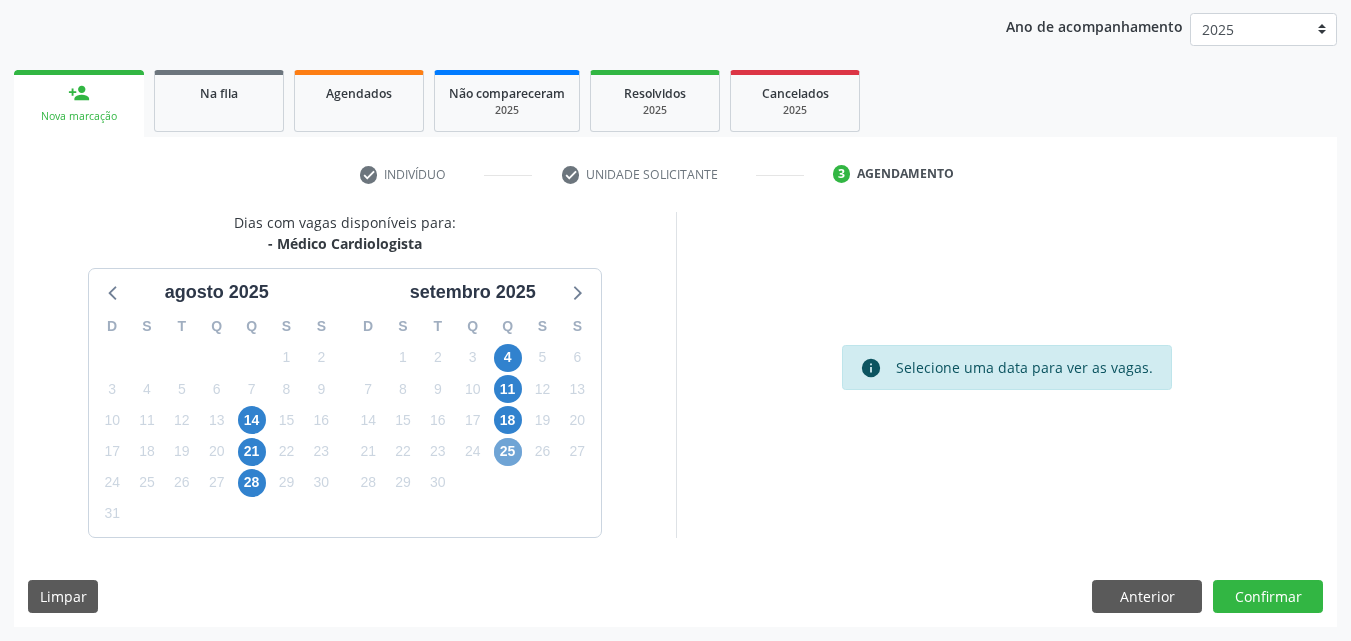 click on "25" at bounding box center [508, 452] 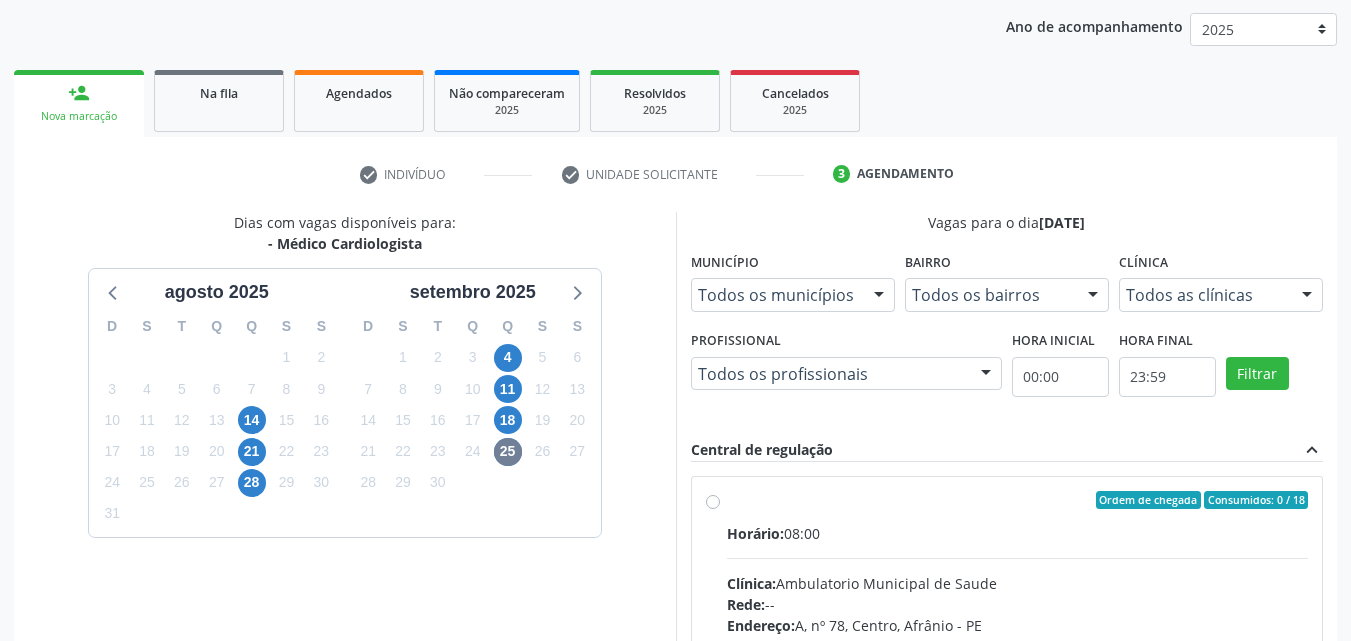 click on "Ordem de chegada
Consumidos: 0 / 18
Horário:   08:00
Clínica:  Ambulatorio Municipal de Saude
Rede:
--
Endereço:   A, nº 78, Centro, Afrânio - PE
Telefone:   --
Profissional:
--
Informações adicionais sobre o atendimento
Idade de atendimento:
Sem restrição
Gênero(s) atendido(s):
Sem restrição
Informações adicionais:
--" at bounding box center (1007, 644) 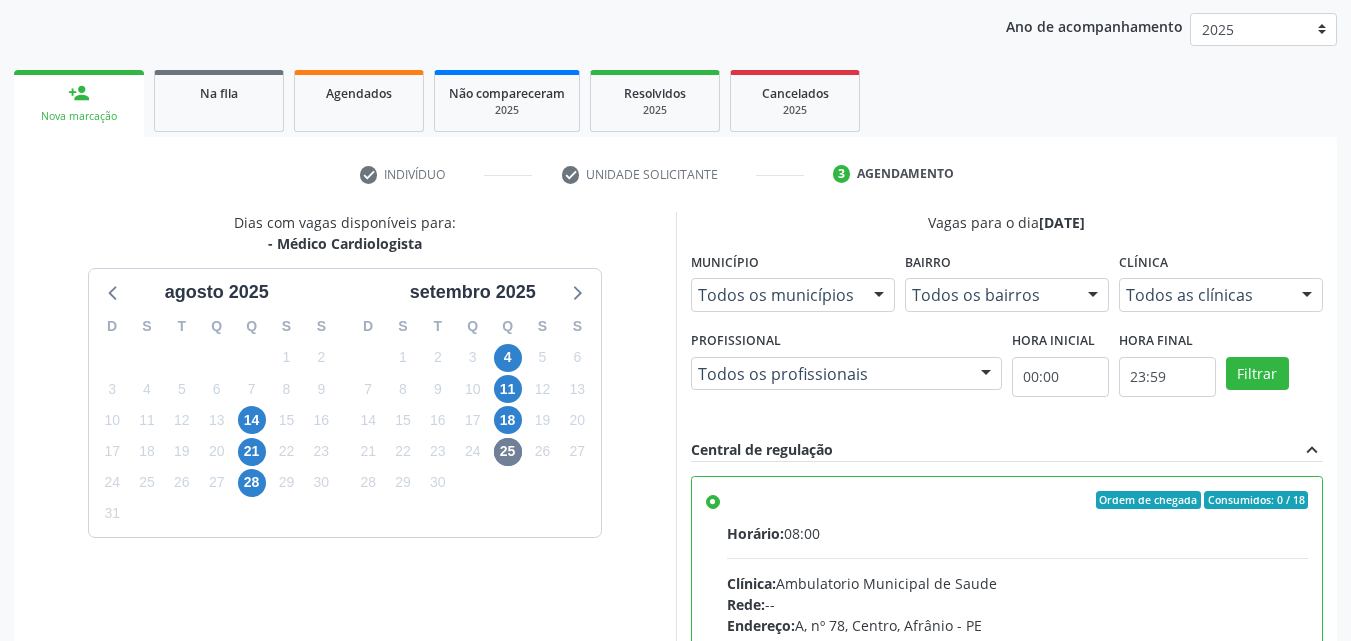 scroll, scrollTop: 99, scrollLeft: 0, axis: vertical 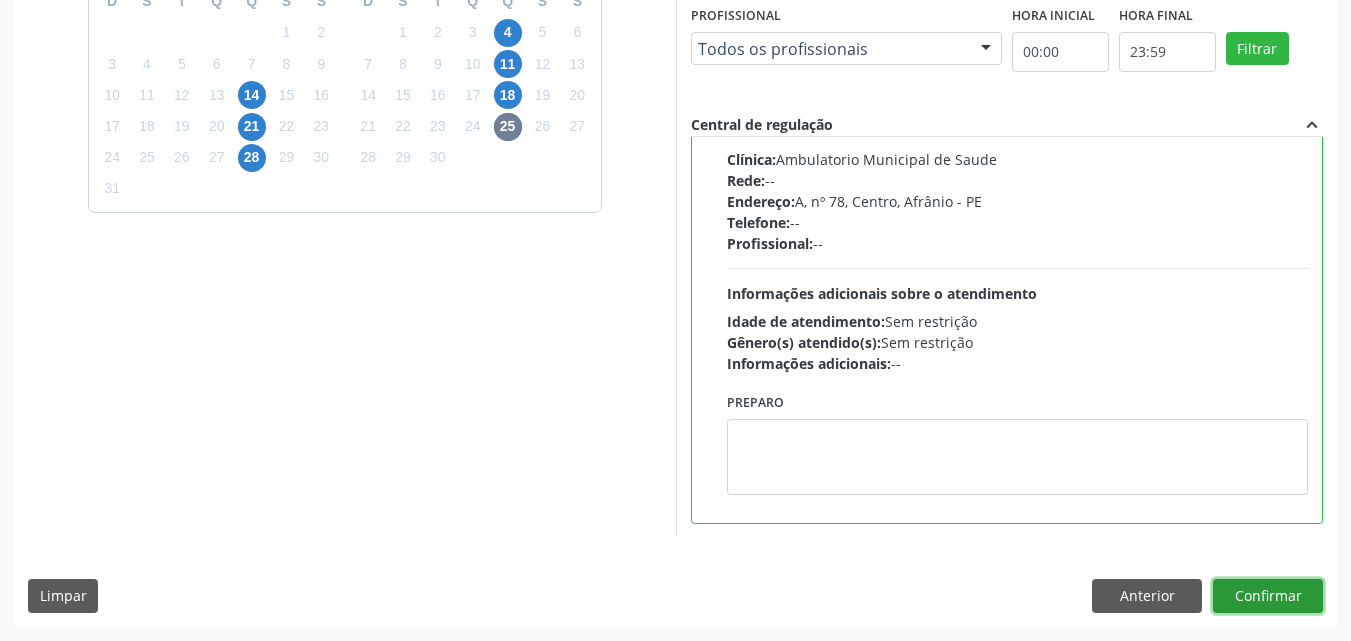 click on "Confirmar" at bounding box center (1268, 596) 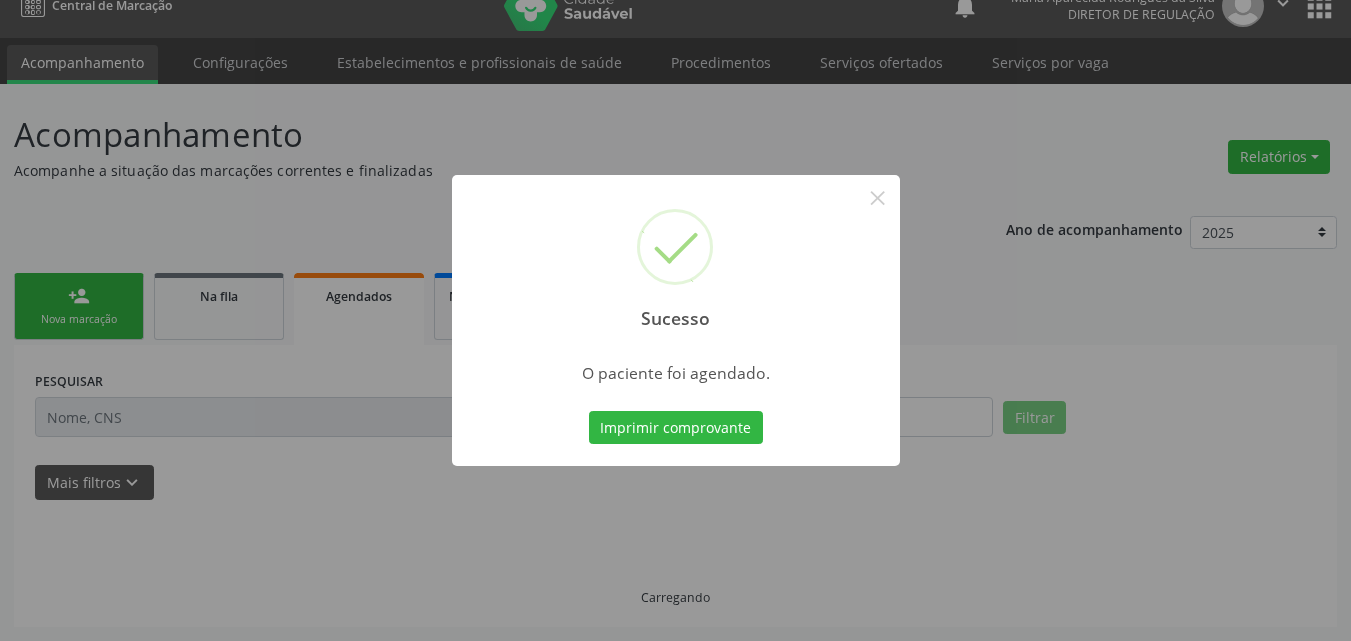 scroll, scrollTop: 26, scrollLeft: 0, axis: vertical 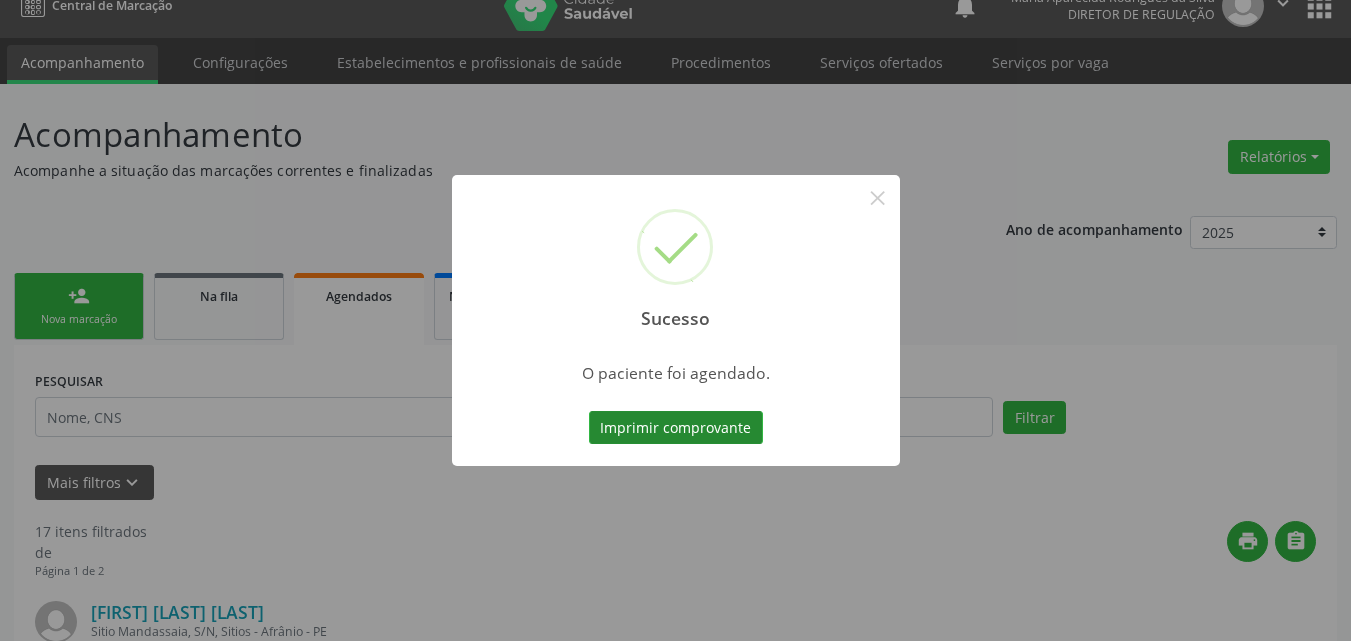click on "Imprimir comprovante" at bounding box center (676, 428) 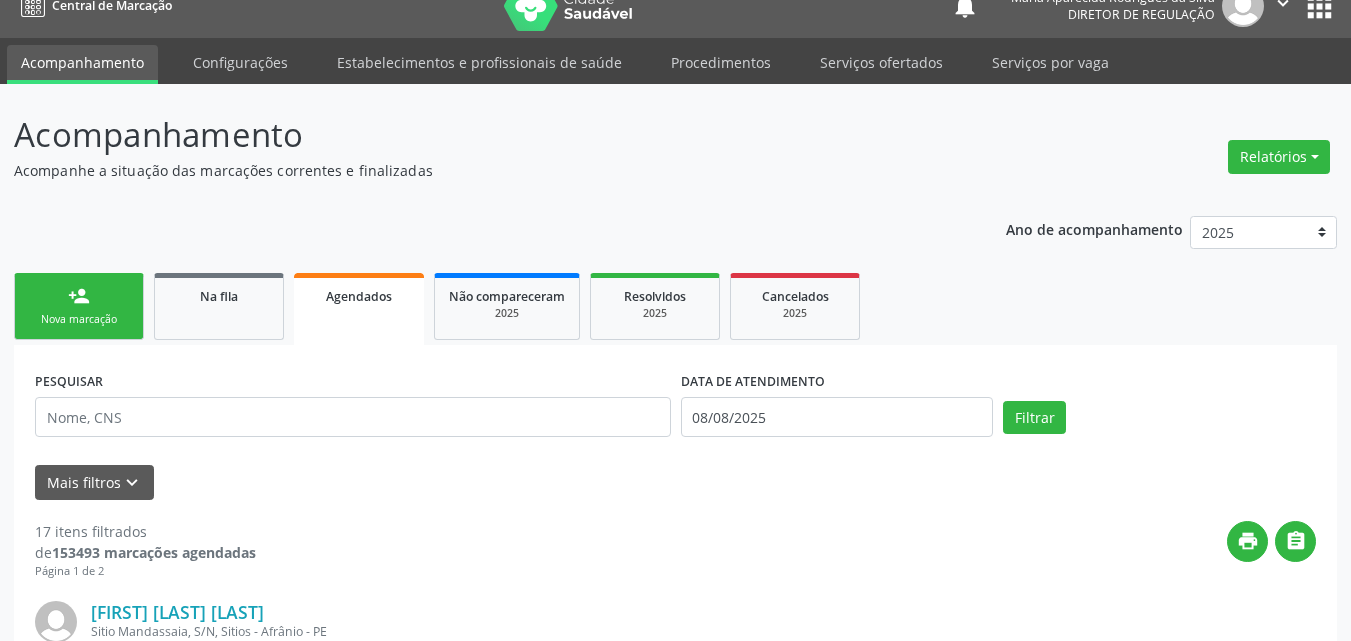 click on "person_add
Nova marcação" at bounding box center [79, 306] 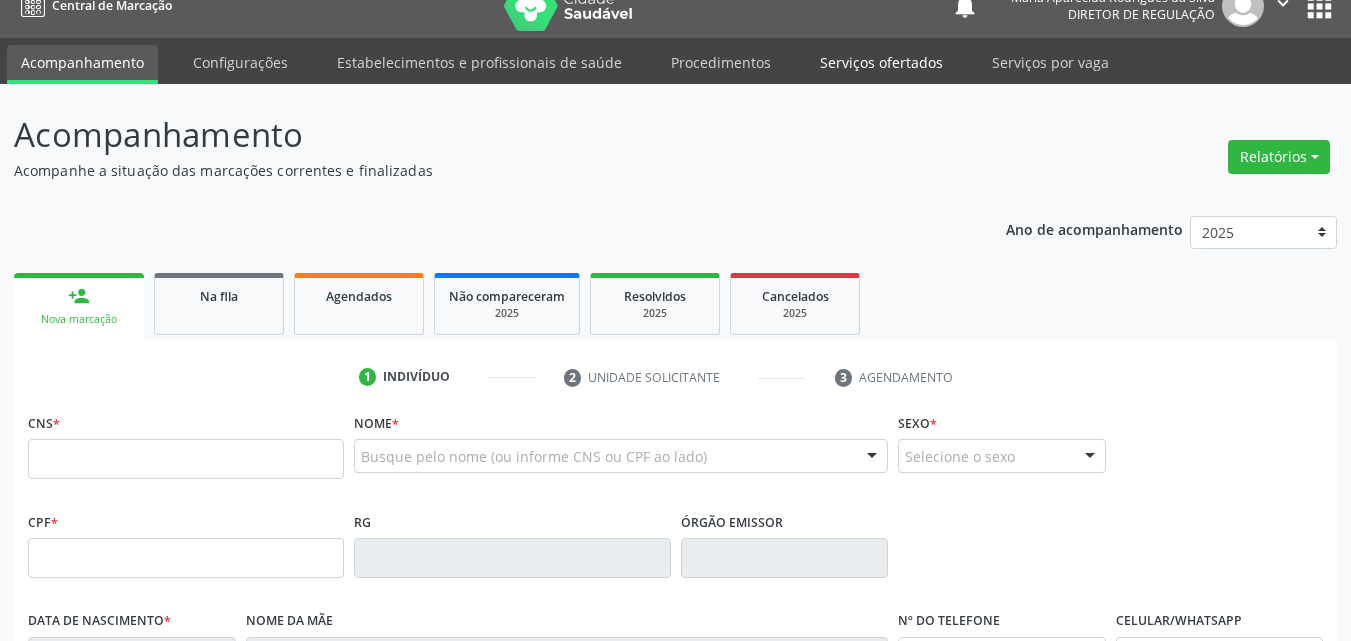 click on "Serviços ofertados" at bounding box center (881, 62) 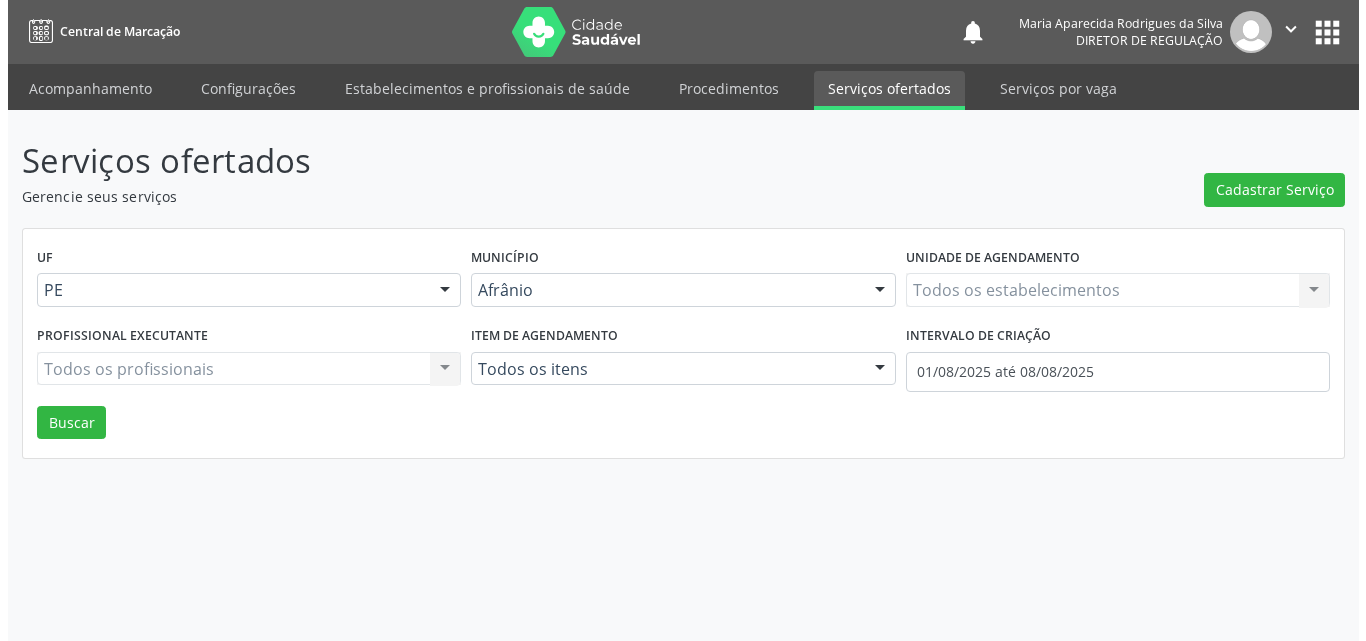 scroll, scrollTop: 0, scrollLeft: 0, axis: both 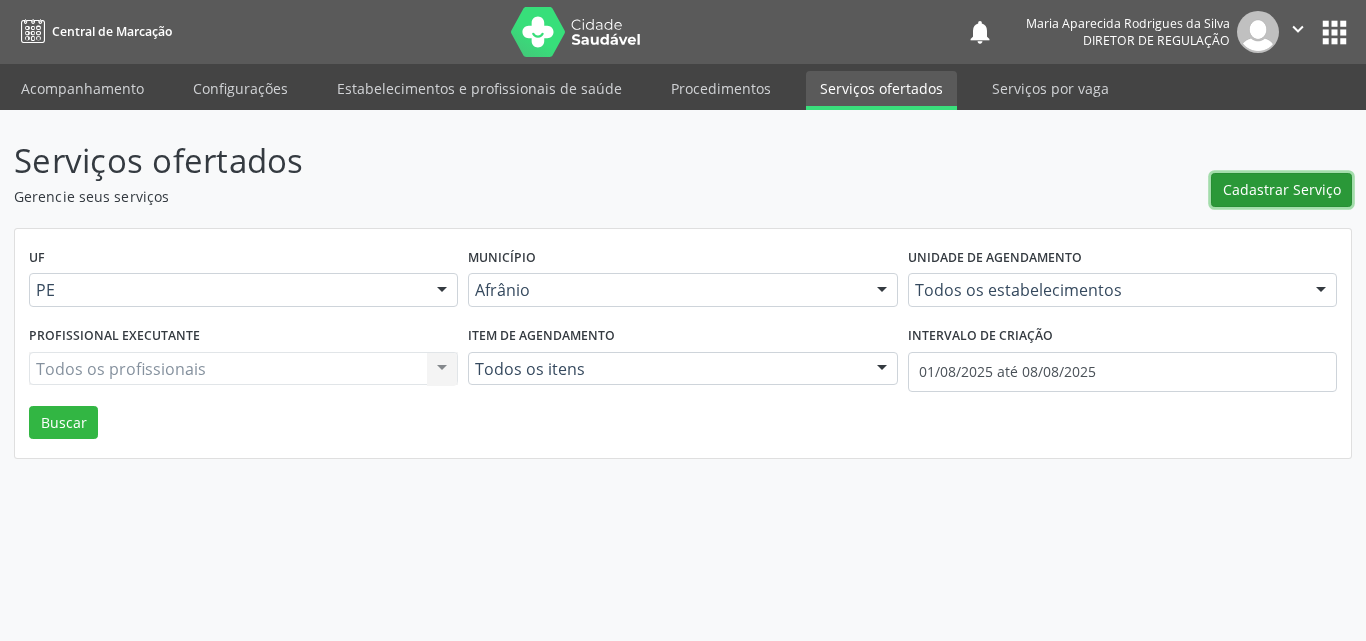 click on "Cadastrar Serviço" at bounding box center (1282, 189) 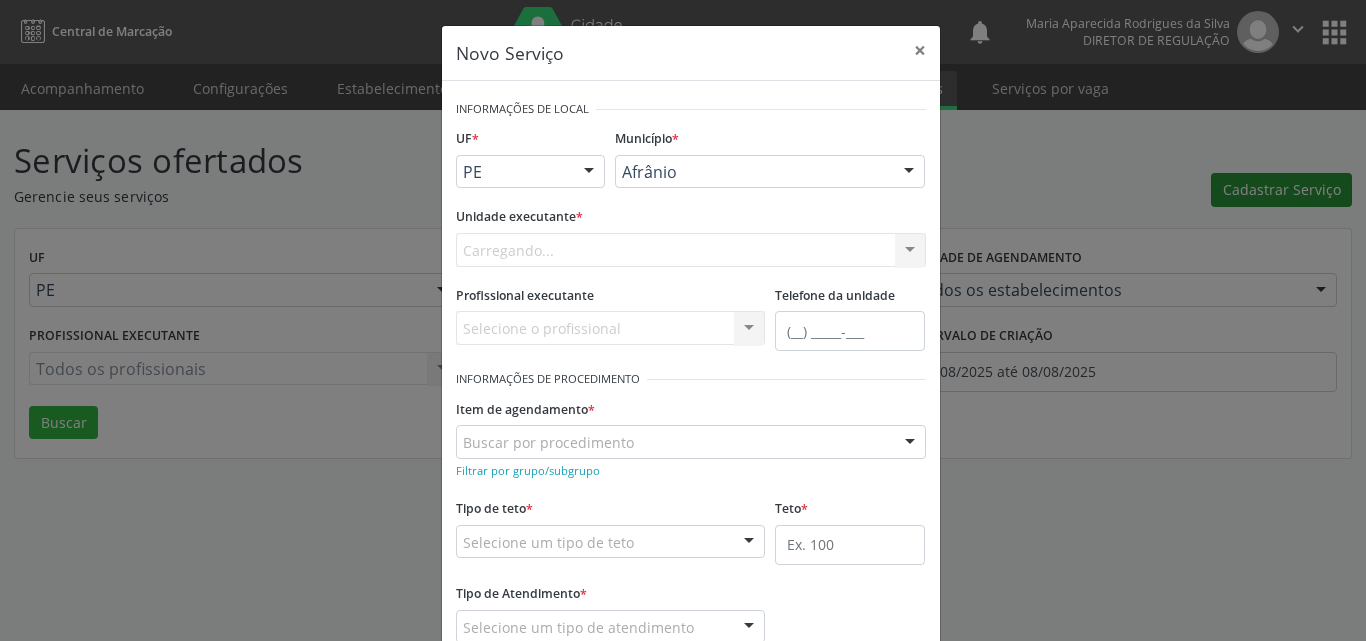 scroll, scrollTop: 0, scrollLeft: 0, axis: both 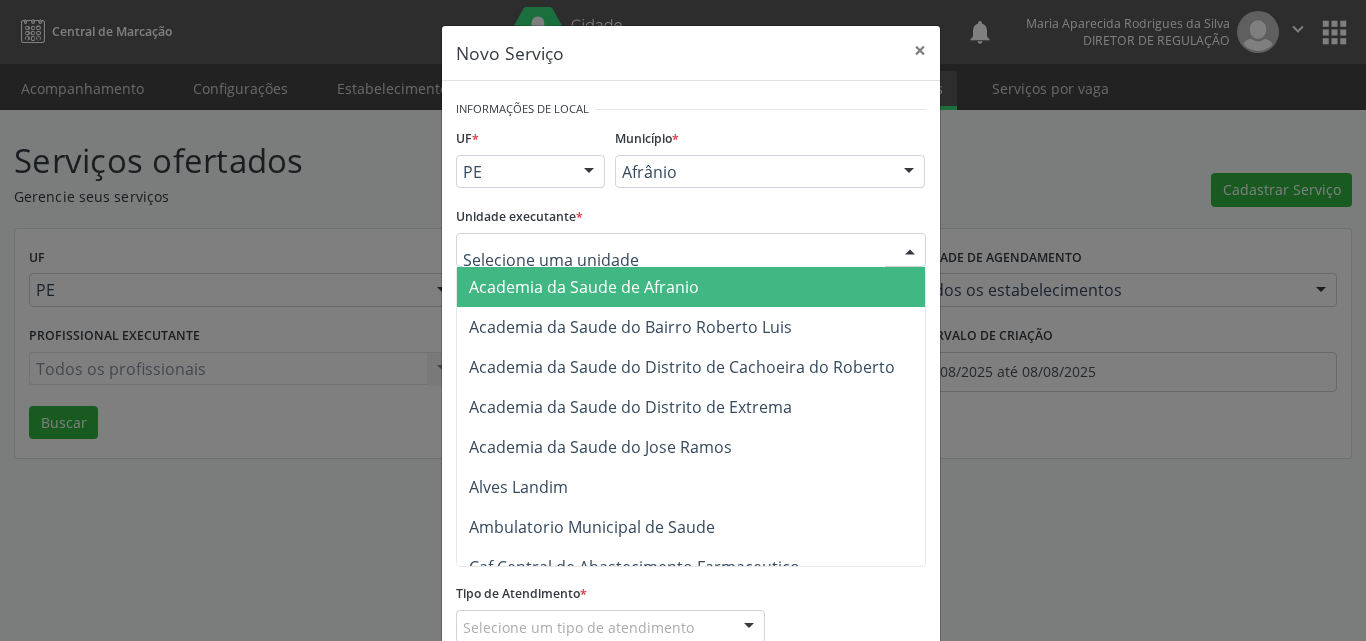 click at bounding box center (691, 250) 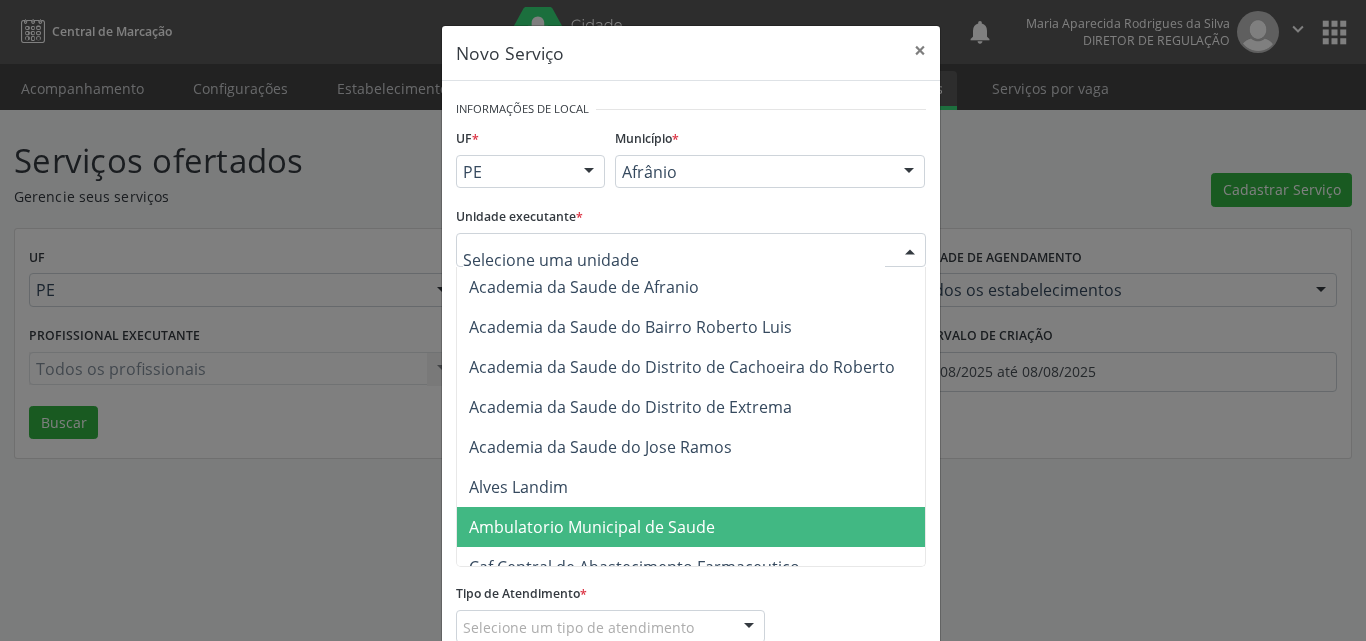 click on "Ambulatorio Municipal de Saude" at bounding box center [592, 527] 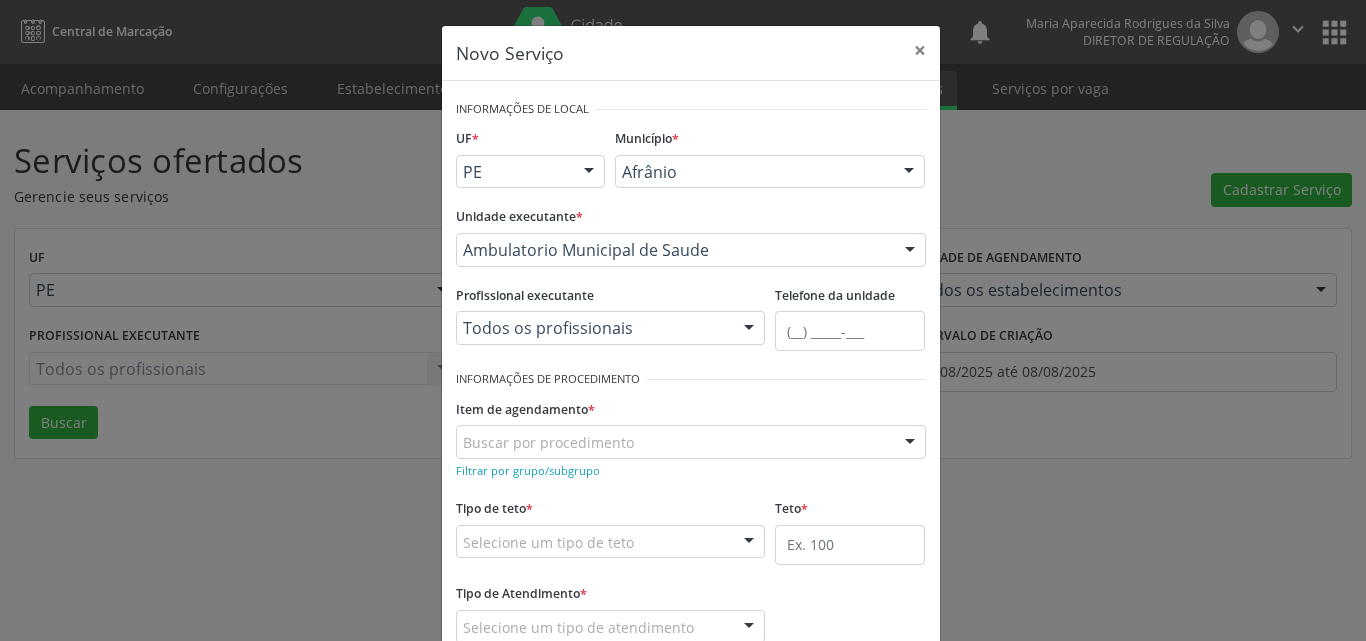 click on "Buscar por procedimento" at bounding box center (691, 442) 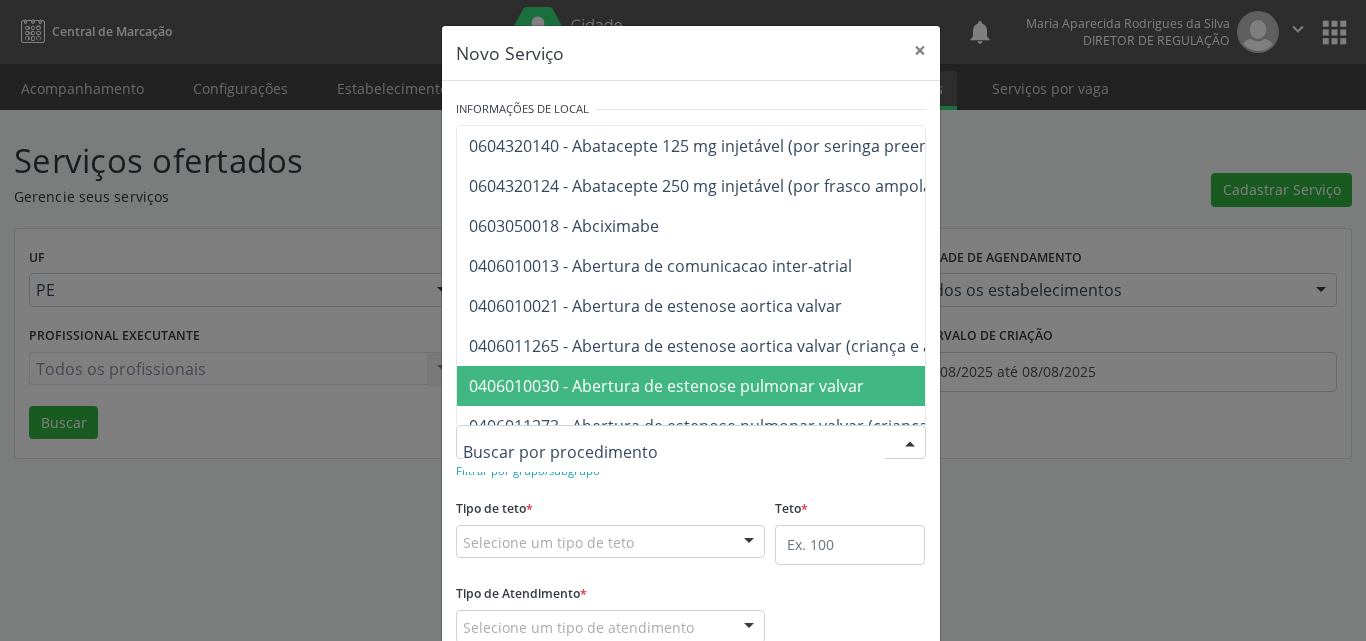 click on "Novo Serviço × Informações de Local
UF
*
PE         BA   PE
Nenhum resultado encontrado para: "   "
Não há nenhuma opção para ser exibida.
Município
*
Afrânio         Afrânio   Petrolina
Nenhum resultado encontrado para: "   "
Não há nenhuma opção para ser exibida.
Unidade executante
*
Ambulatorio Municipal de Saude         Academia da Saude de Afranio   Academia da Saude do Bairro Roberto Luis   Academia da Saude do Distrito de Cachoeira do Roberto   Academia da Saude do Distrito de Extrema   Academia da Saude do Jose Ramos   Alves Landim   Ambulatorio Municipal de Saude   Caf Central de Abastecimento Farmaceutico   Centro de Atencao Psicossocial de Afranio Pe   Centro de Especialidades   Cime   Cuidar   Equipe de Atencao Basica Prisional Tipo I com Saude Mental   Esf Ana Coelho Nonato   Esf Custodia Maria da Conceicao   Esf Isabel Gomes   Esf Jose Ramos" at bounding box center [683, 320] 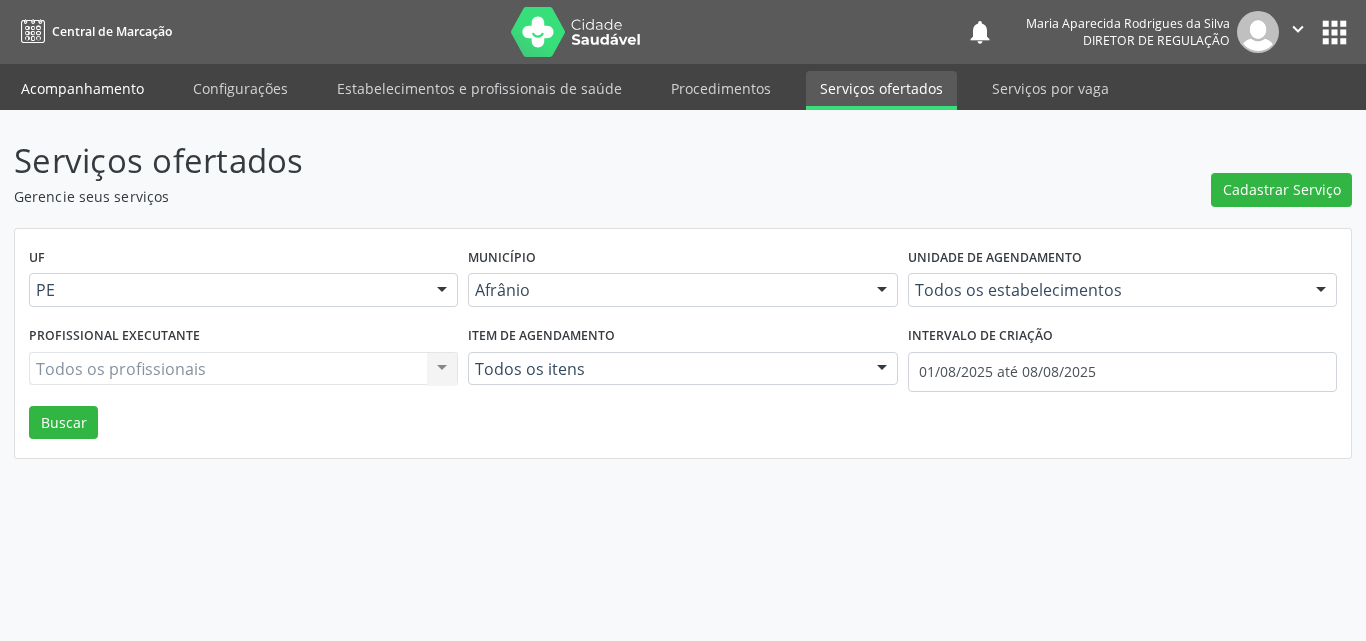 click on "Acompanhamento" at bounding box center [82, 88] 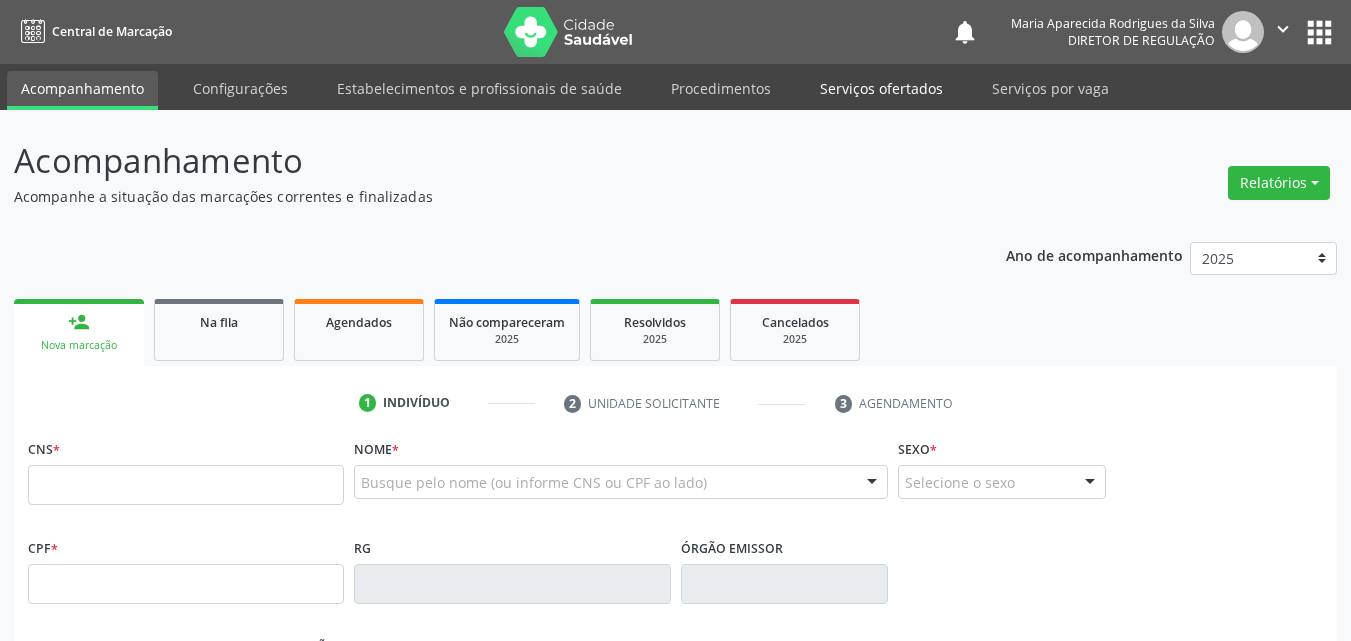 click on "Serviços ofertados" at bounding box center [881, 88] 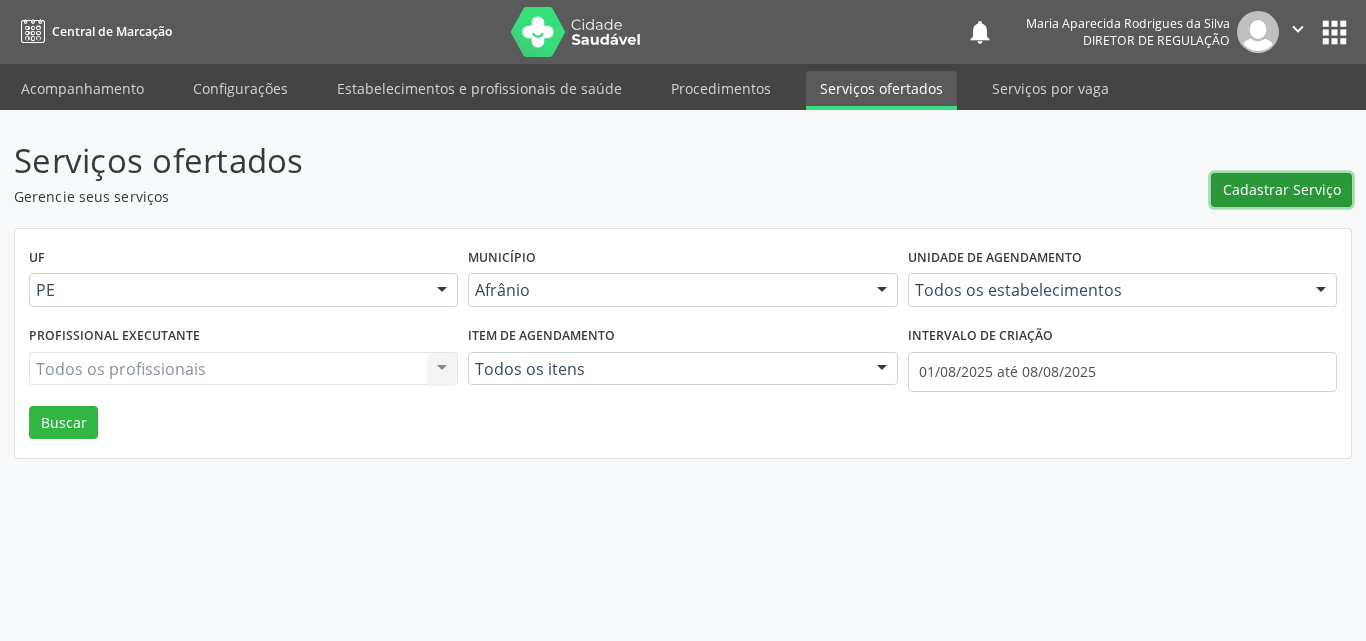 click on "Cadastrar Serviço" at bounding box center (1282, 189) 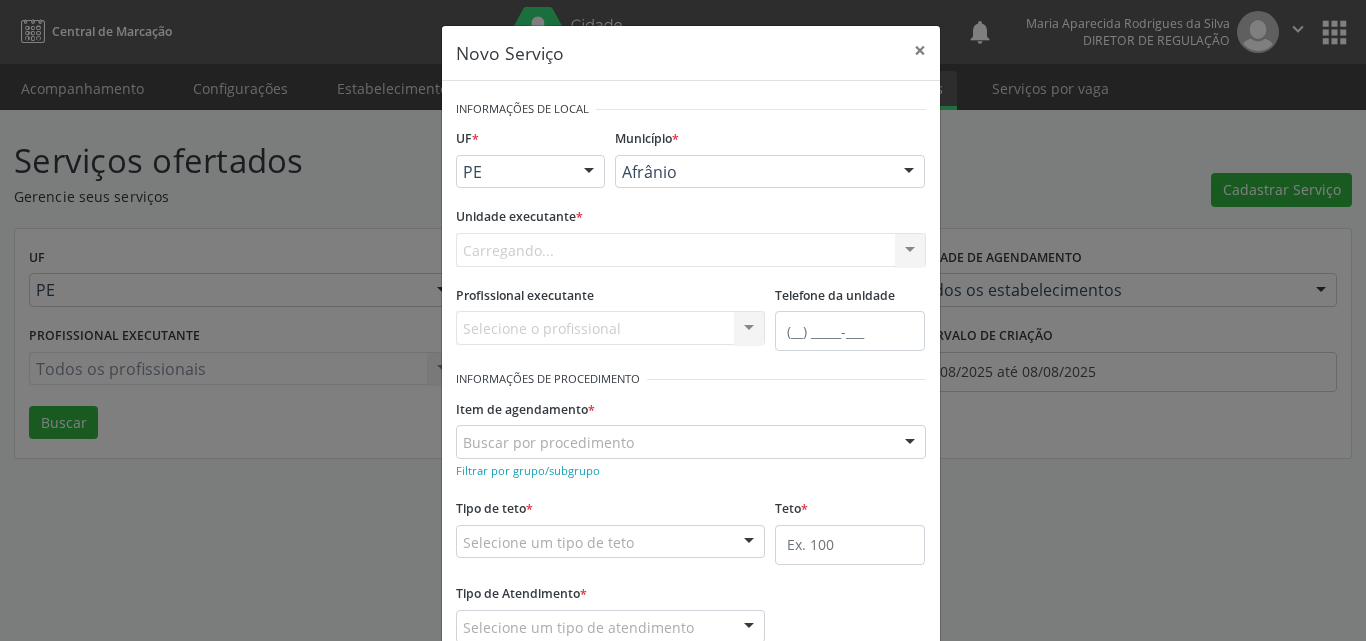 scroll, scrollTop: 0, scrollLeft: 0, axis: both 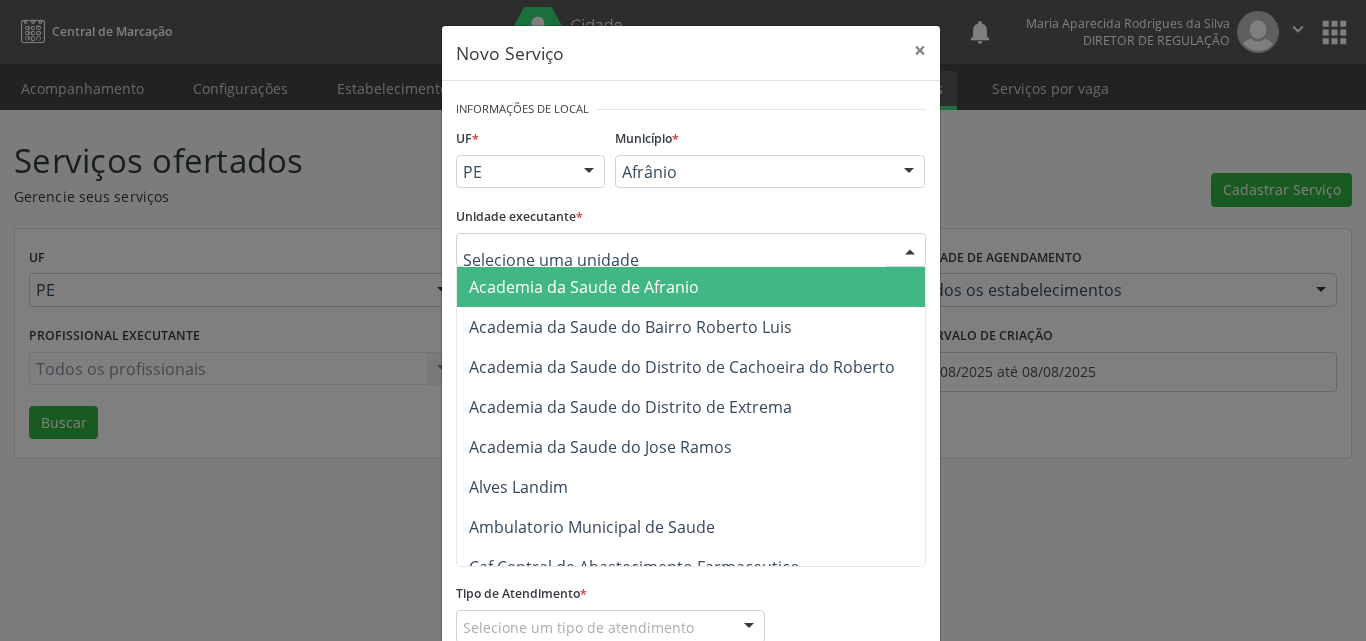 click at bounding box center [691, 250] 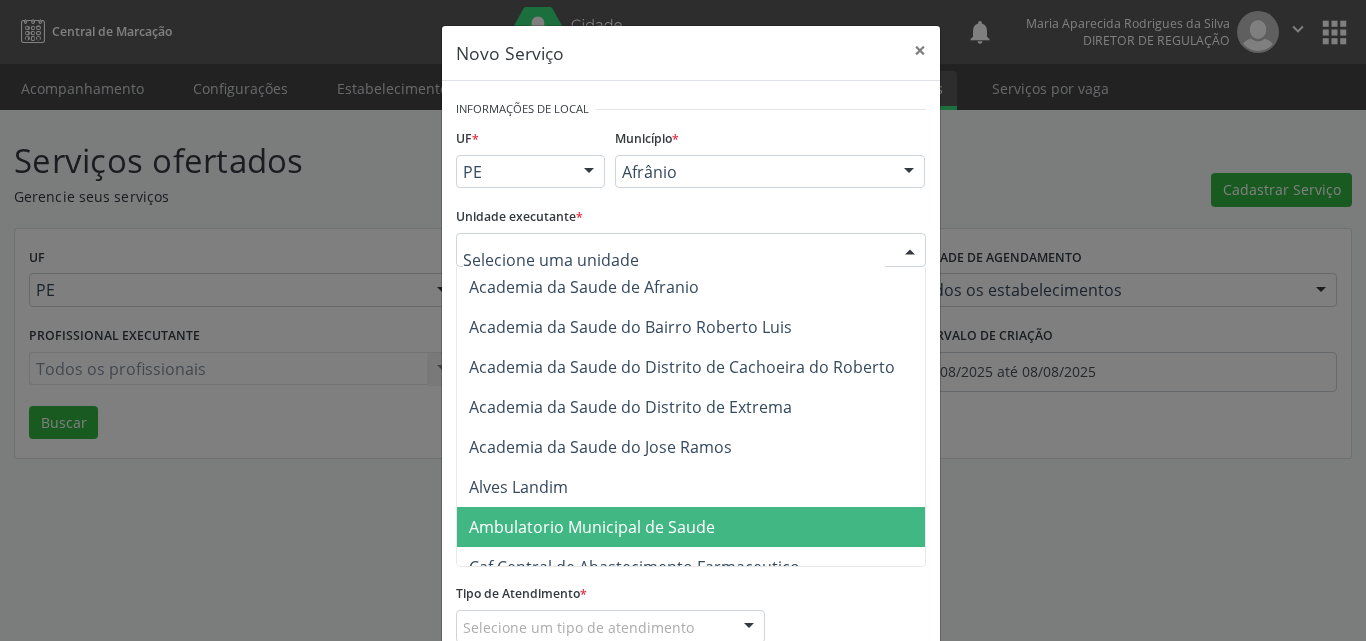 click on "Ambulatorio Municipal de Saude" at bounding box center [592, 527] 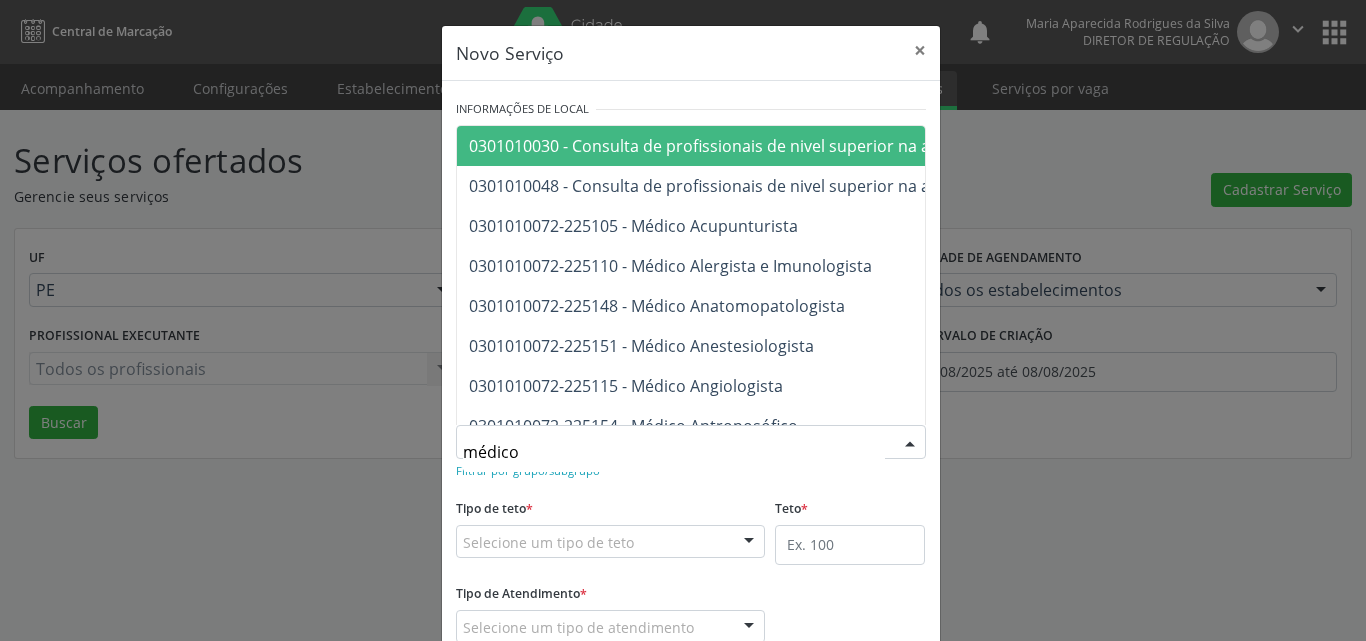 type on "médico n" 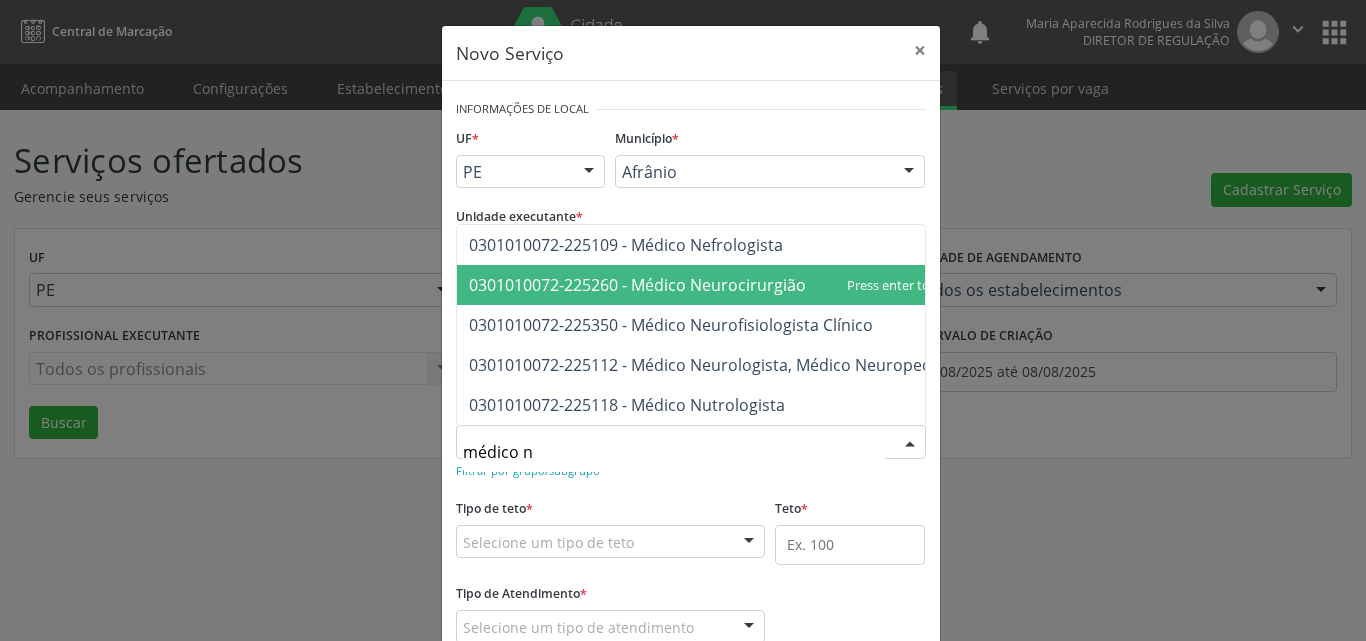 click on "0301010072-225260 - Médico Neurocirurgião" at bounding box center (637, 285) 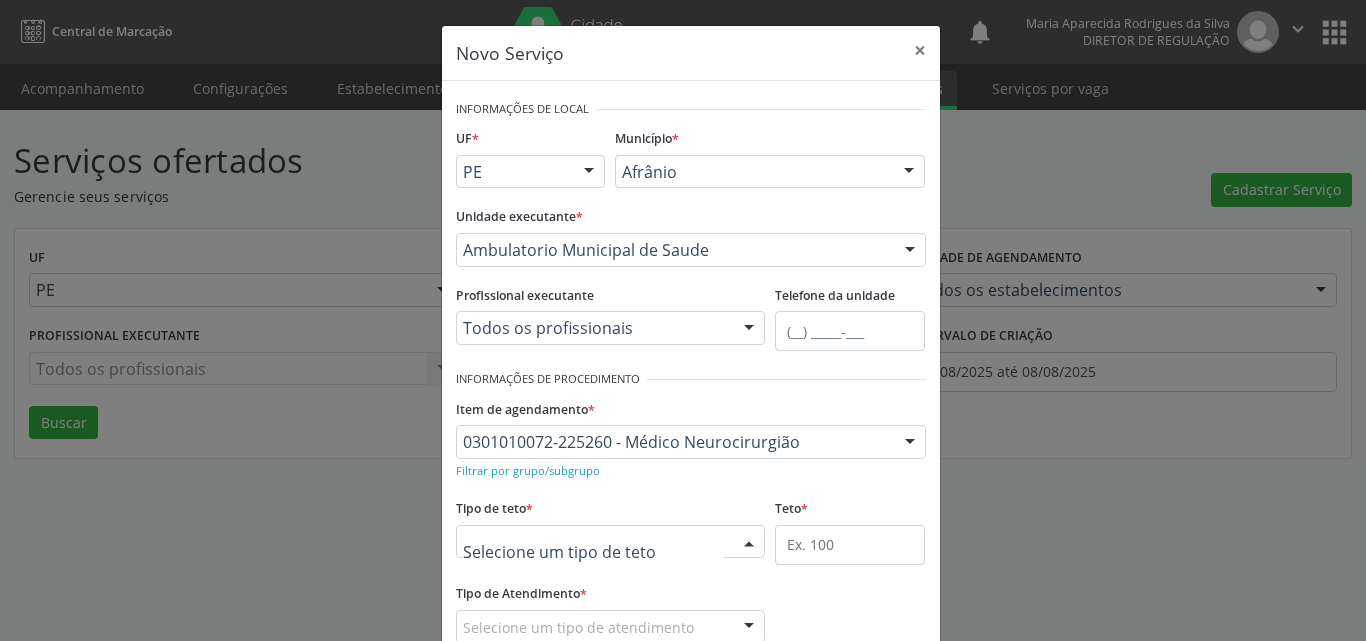 click at bounding box center (611, 542) 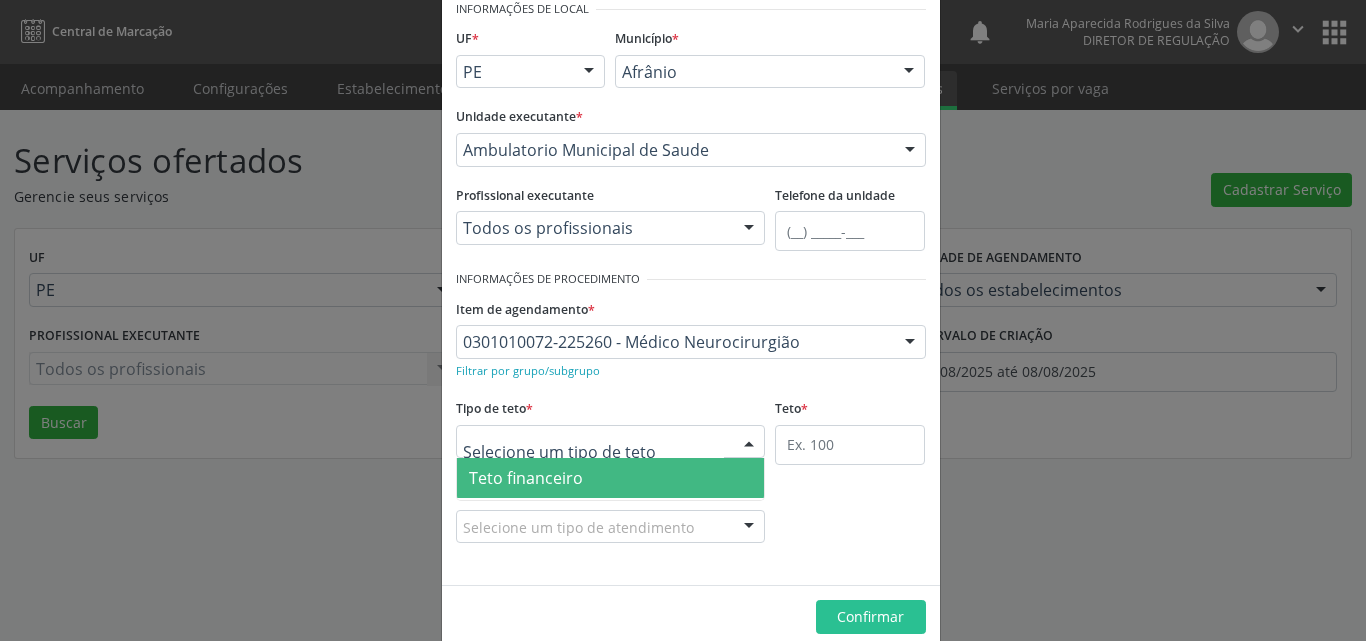 scroll, scrollTop: 132, scrollLeft: 0, axis: vertical 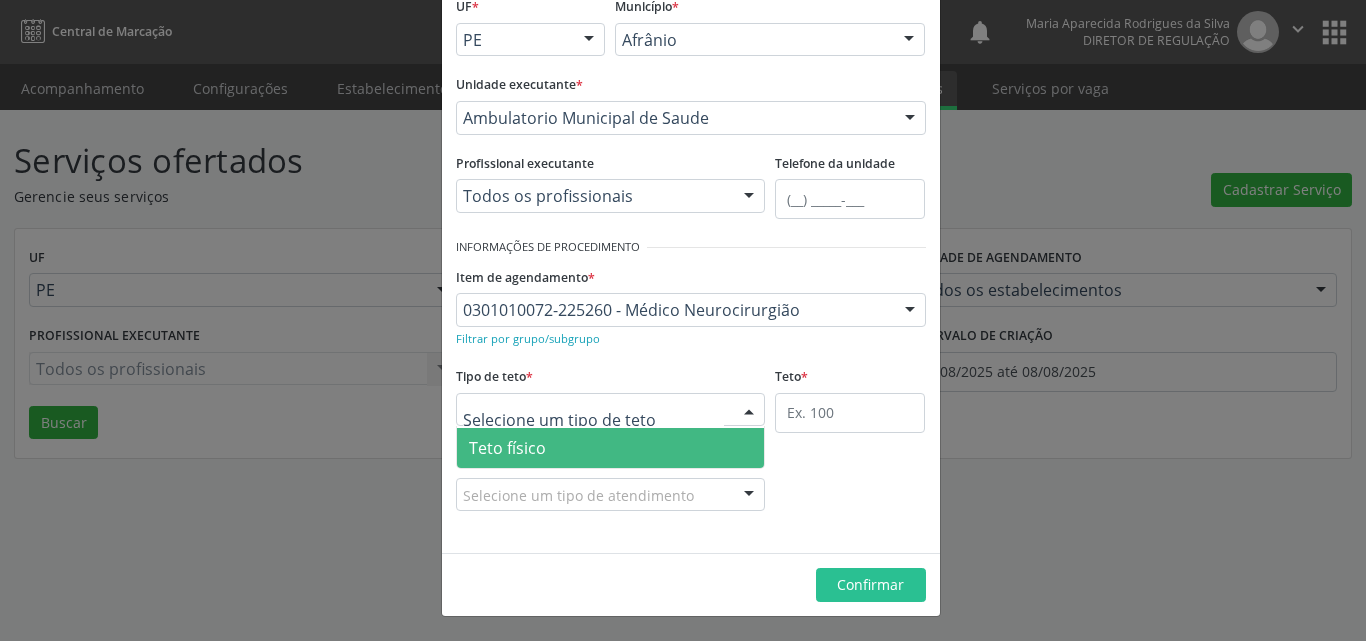 click on "Teto físico" at bounding box center (611, 448) 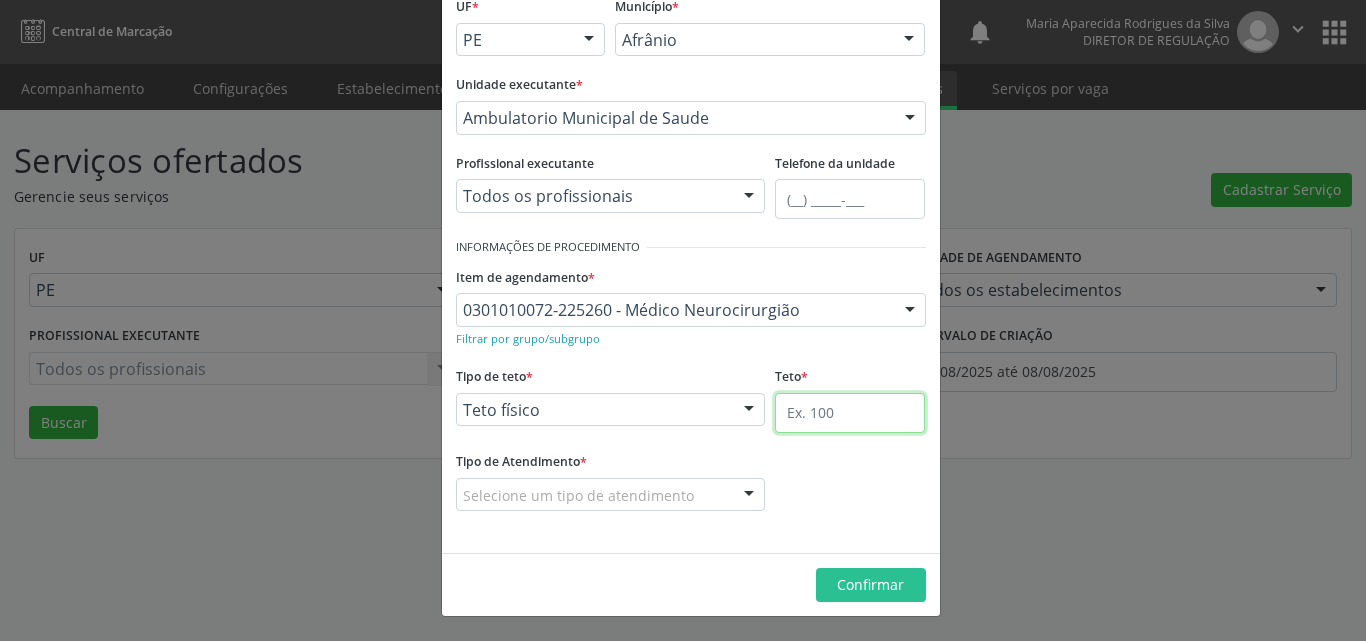click at bounding box center (850, 413) 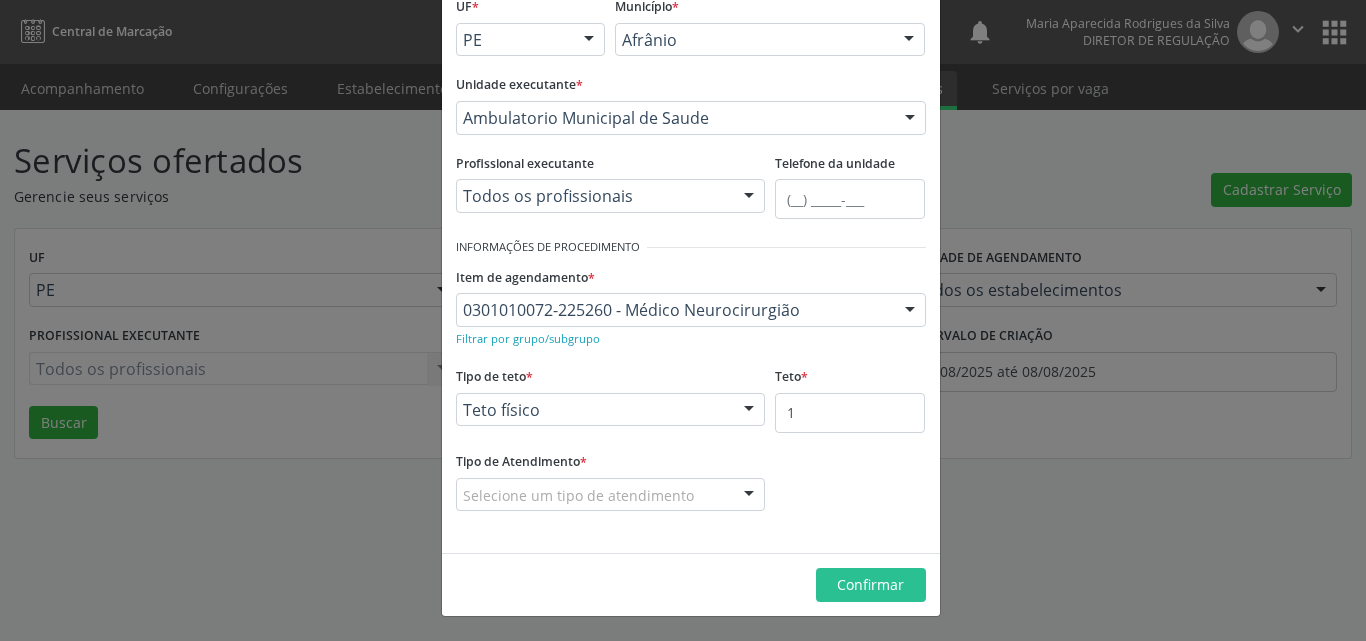 click on "Selecione um tipo de atendimento" at bounding box center [611, 495] 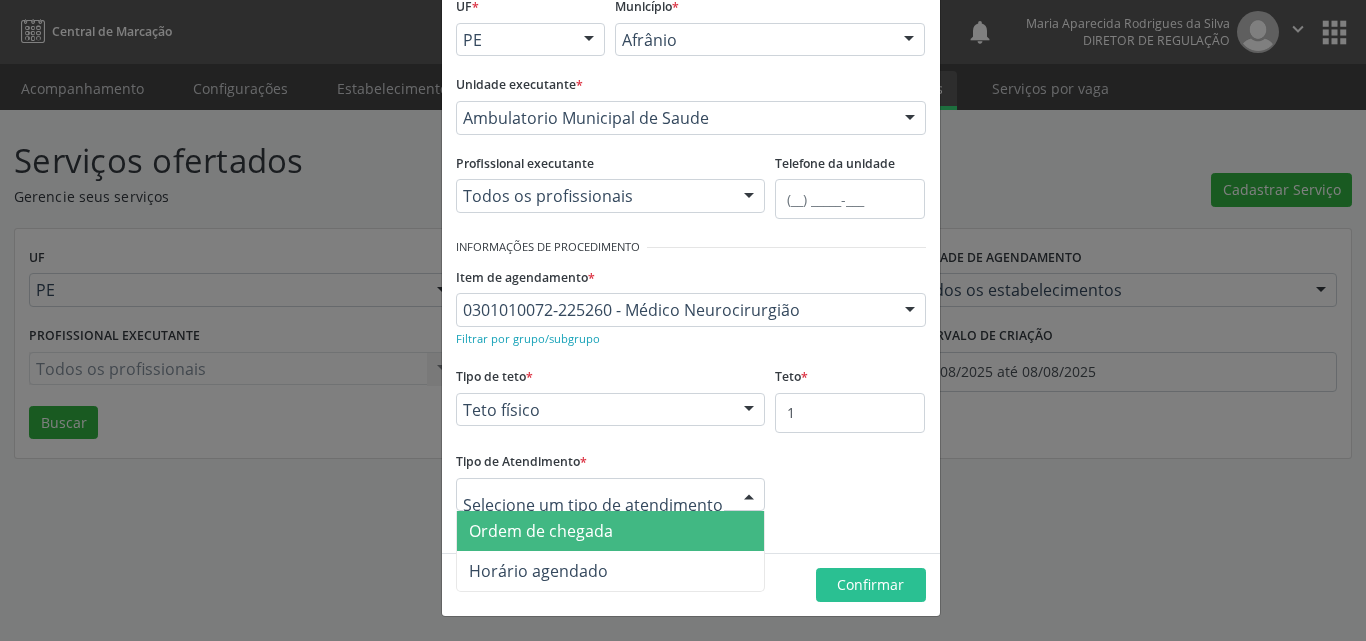 click on "Ordem de chegada" at bounding box center (611, 531) 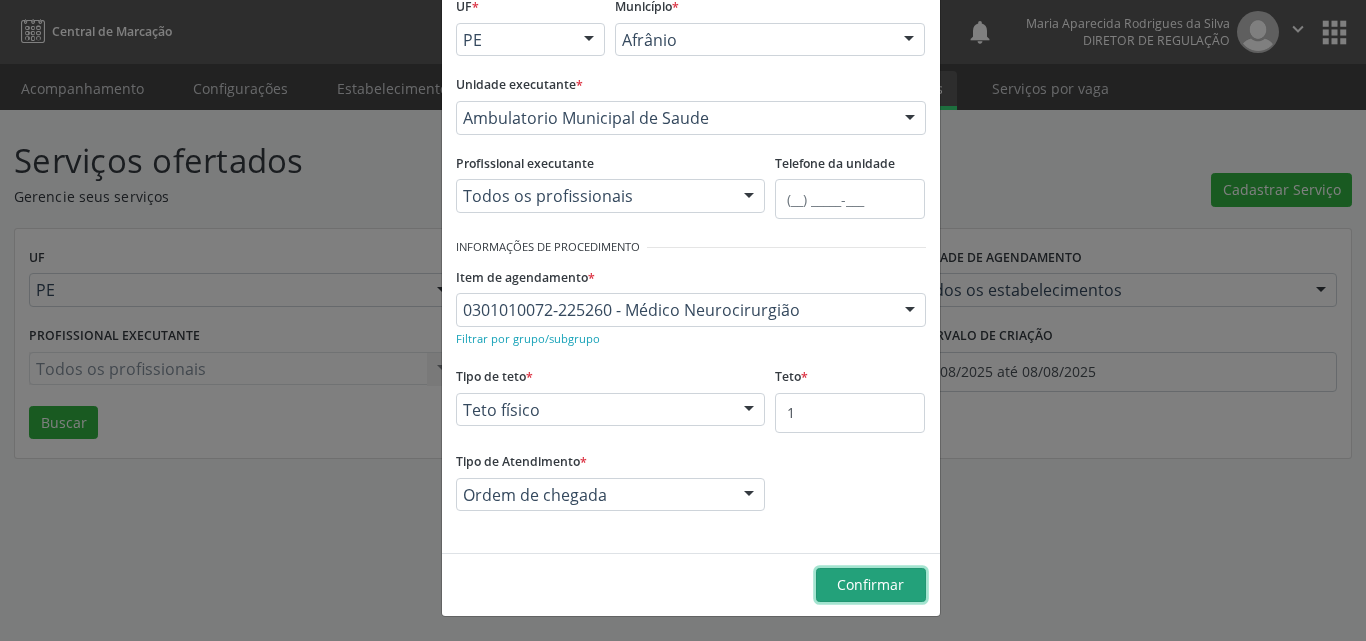 click on "Confirmar" at bounding box center (870, 584) 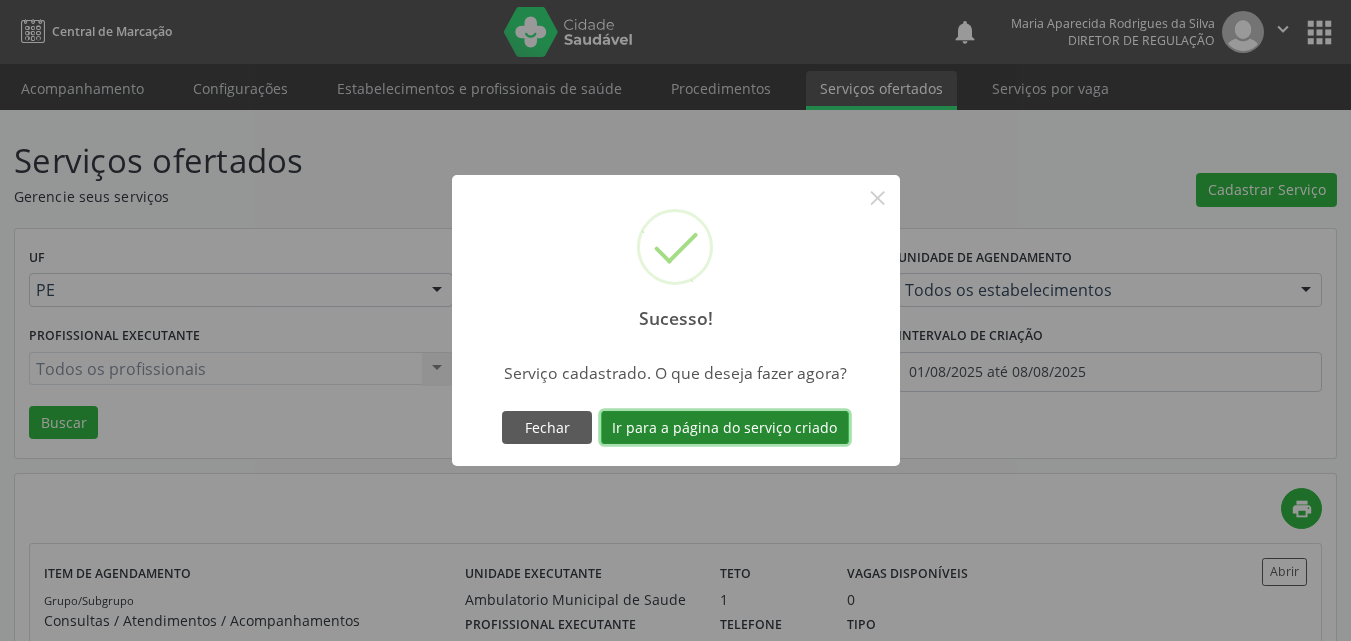 click on "Ir para a página do serviço criado" at bounding box center [725, 428] 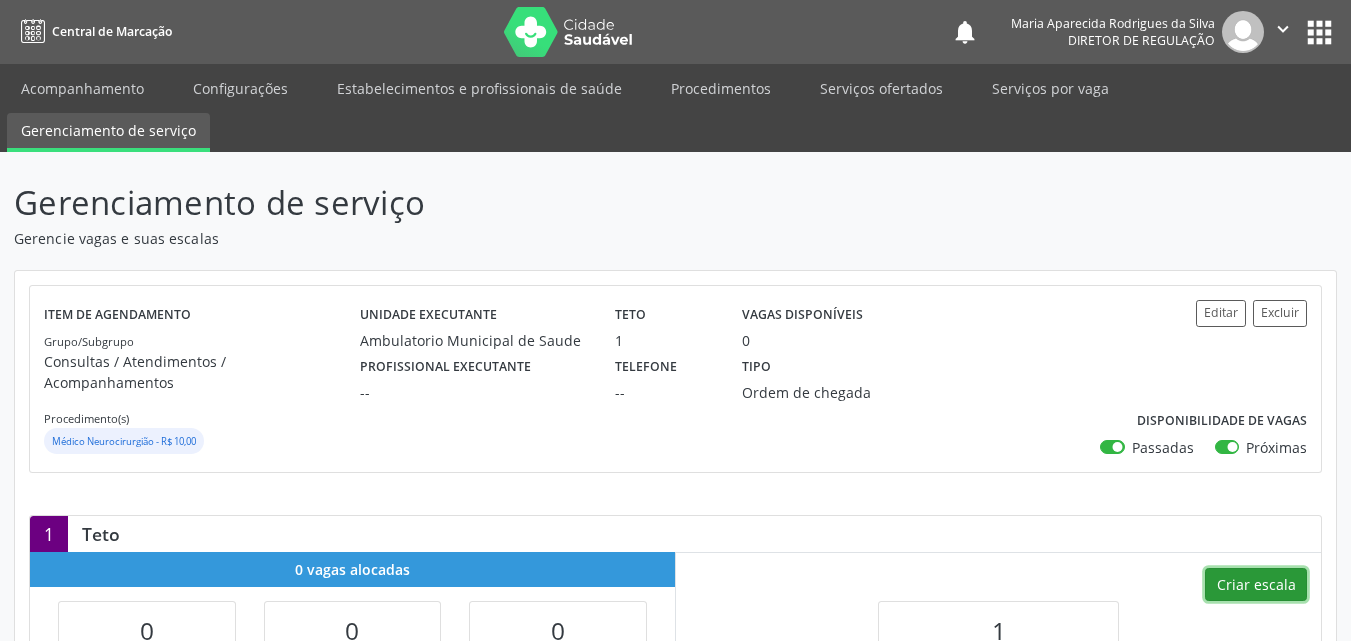 click on "Criar escala" at bounding box center [1256, 585] 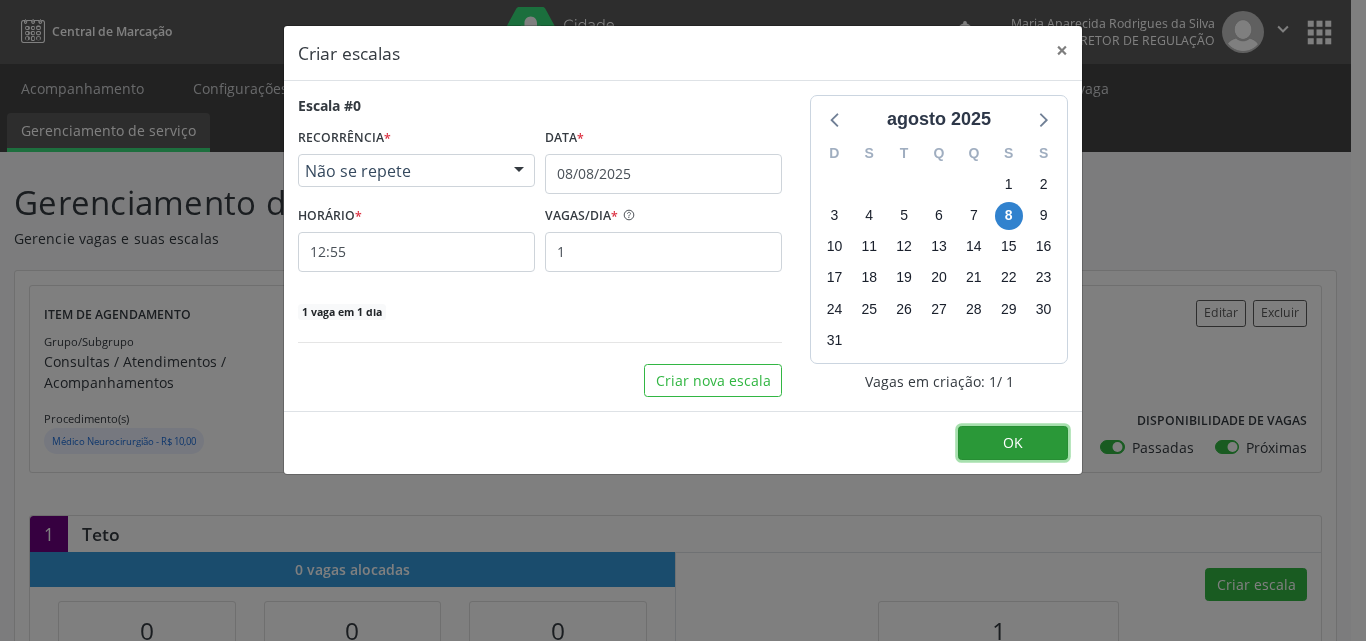 click on "OK" at bounding box center (1013, 443) 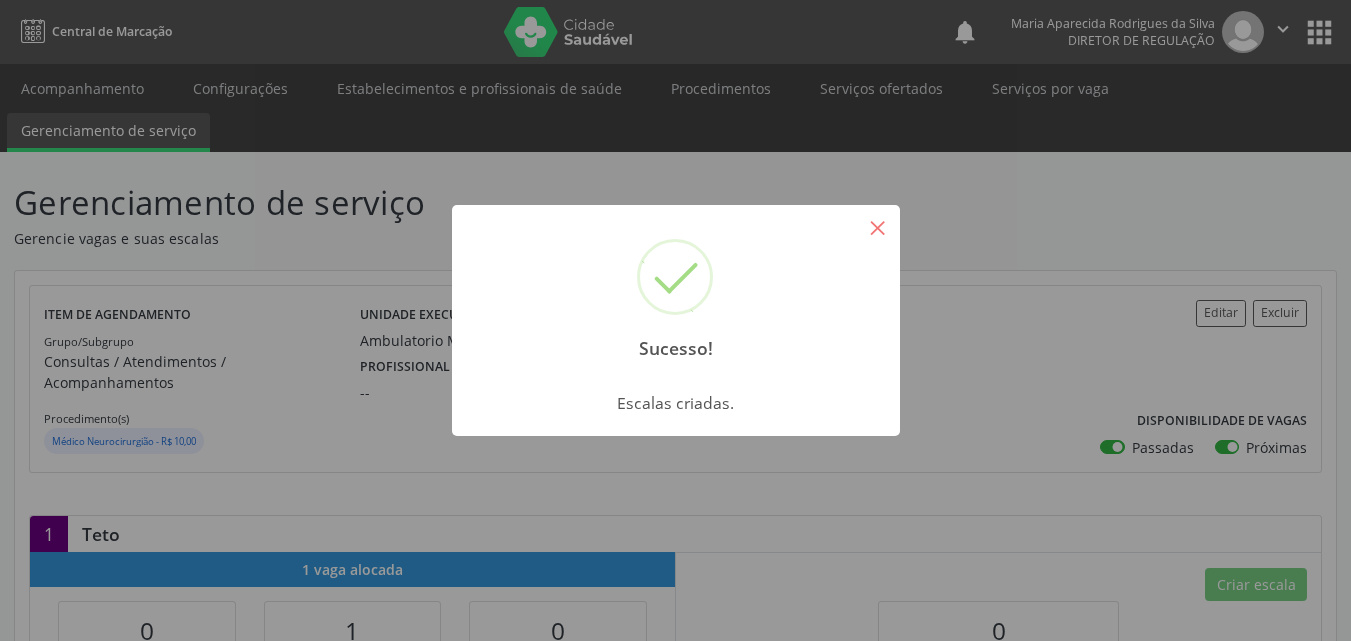 click on "×" at bounding box center (878, 227) 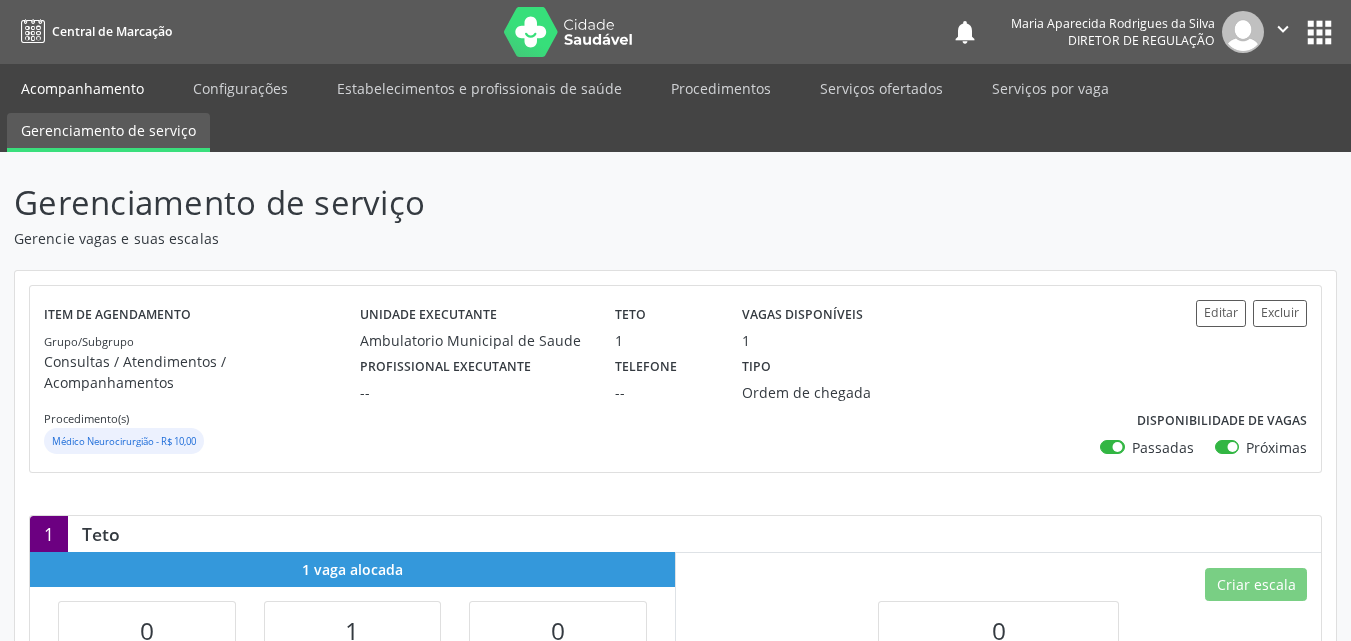 click on "Acompanhamento" at bounding box center [82, 88] 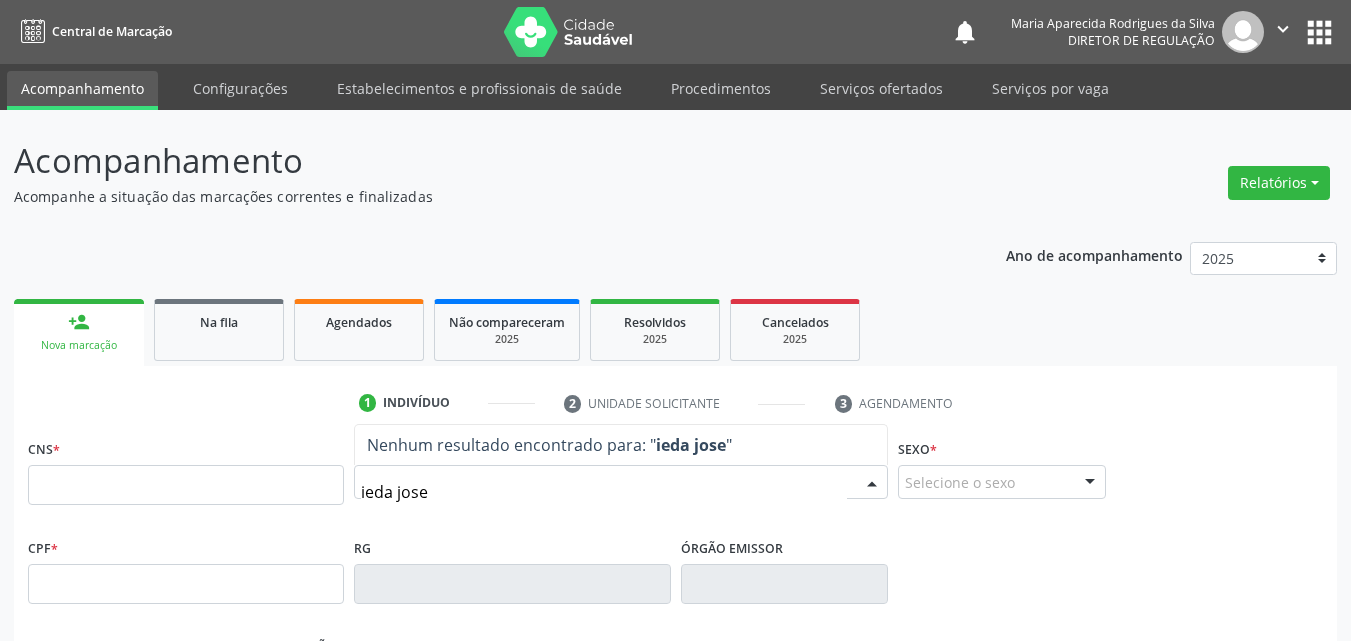 type on "ieda josef" 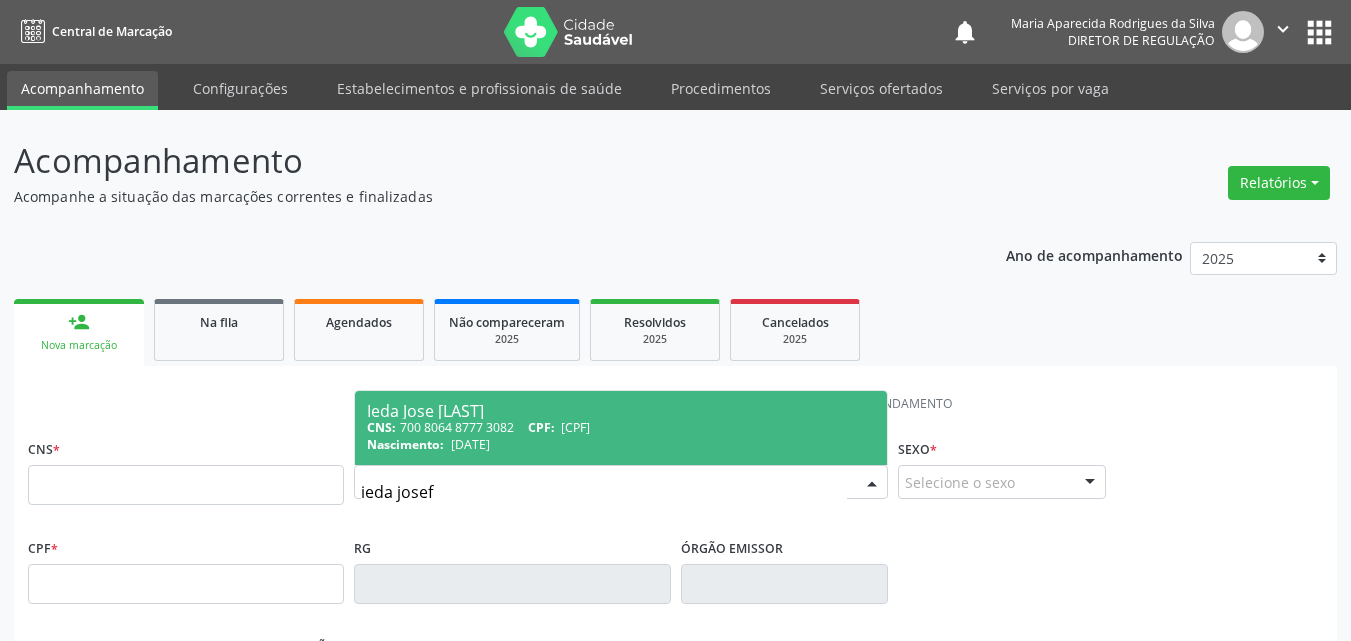 click on "CNS:
700 8064 8777 3082
CPF:
022.811.674-02" at bounding box center [621, 427] 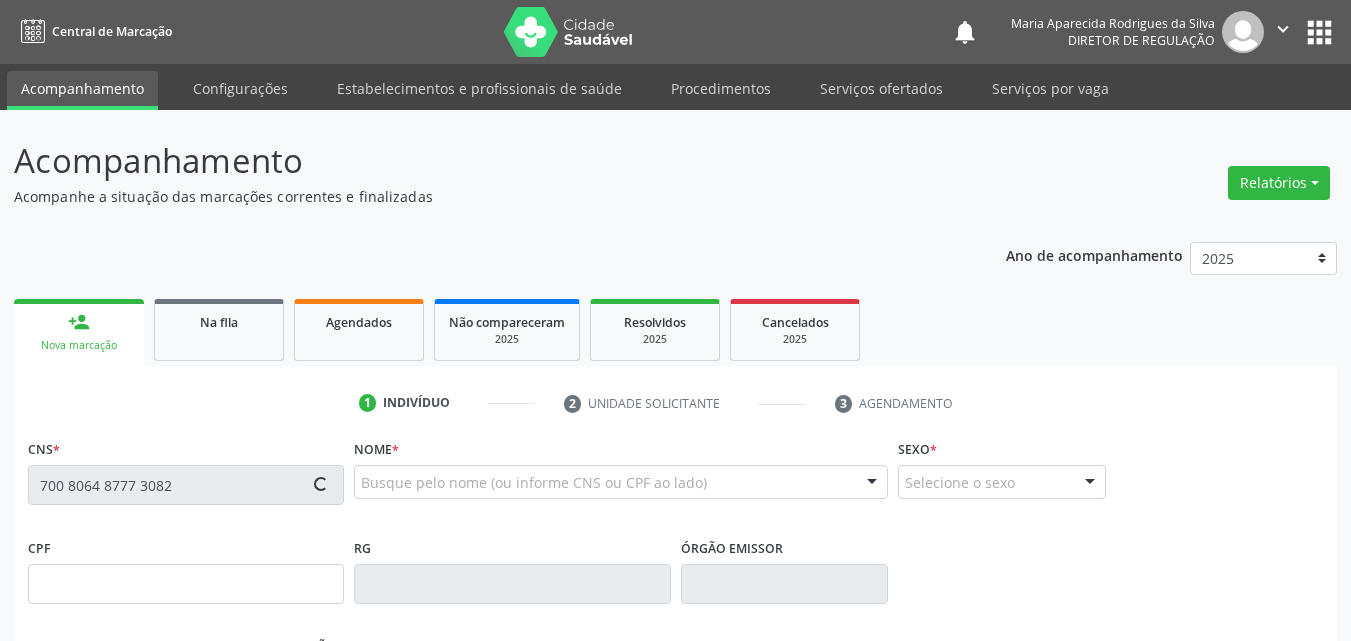 type on "022.811.674-02" 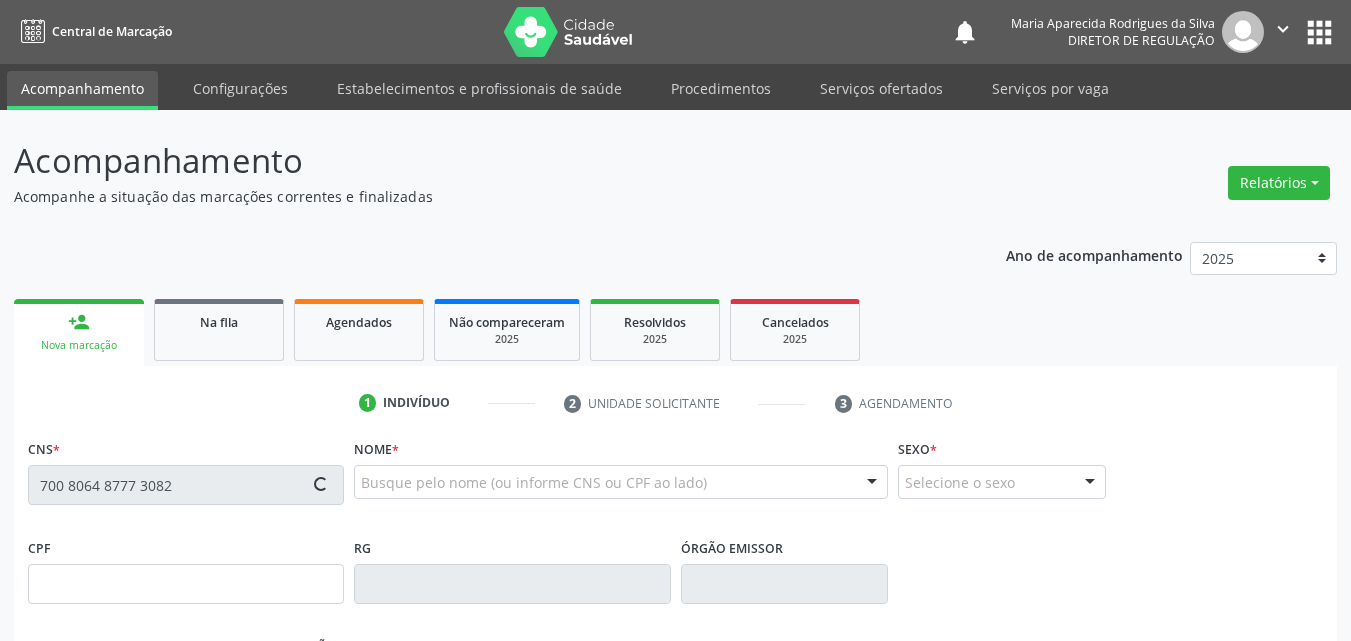 type on "17/10/1974" 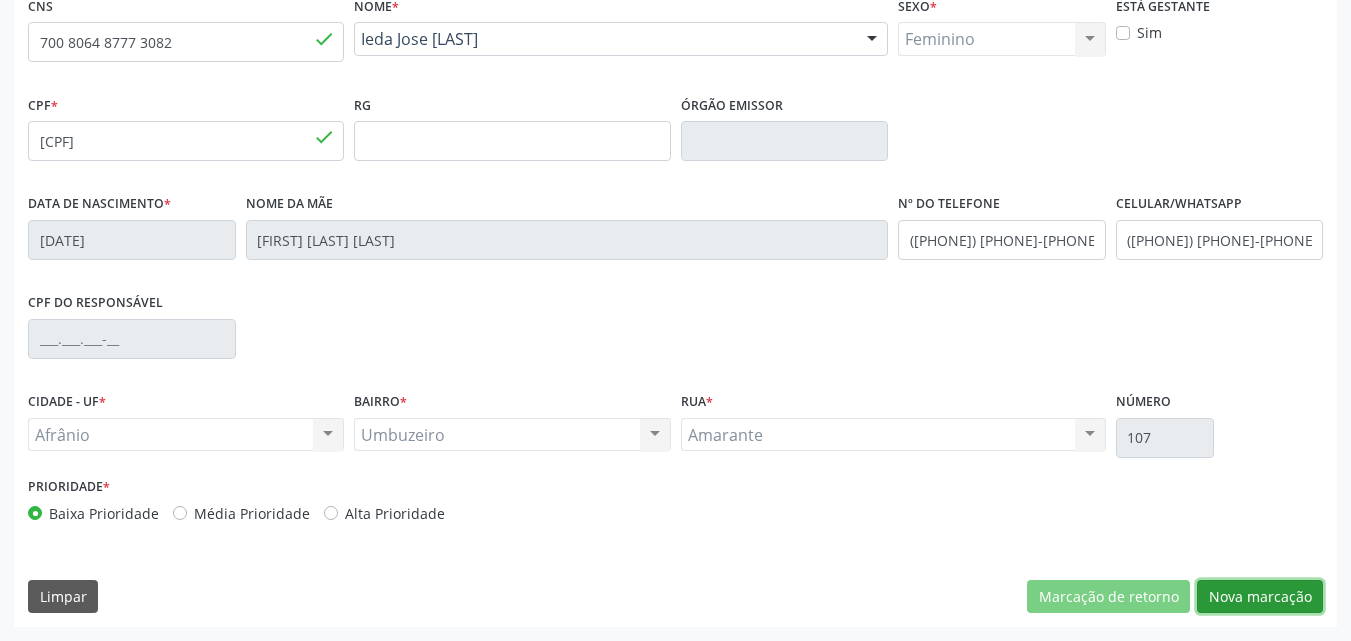 click on "Nova marcação" at bounding box center [1260, 597] 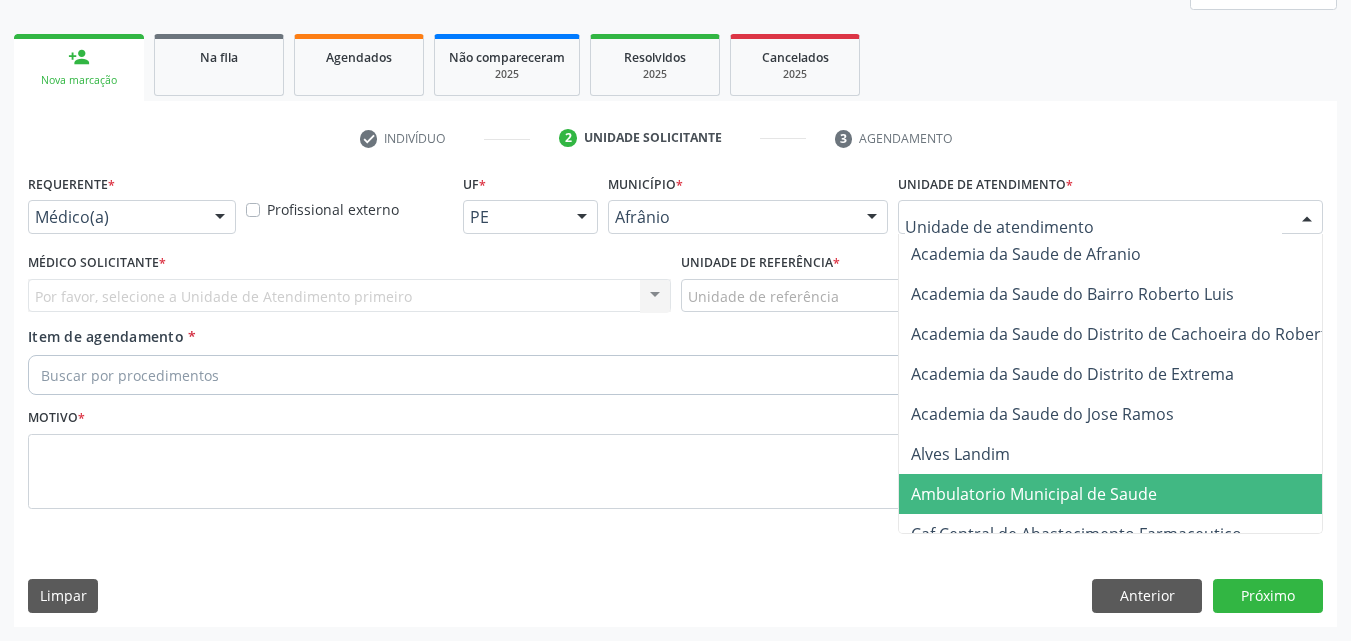 click on "Ambulatorio Municipal de Saude" at bounding box center (1034, 494) 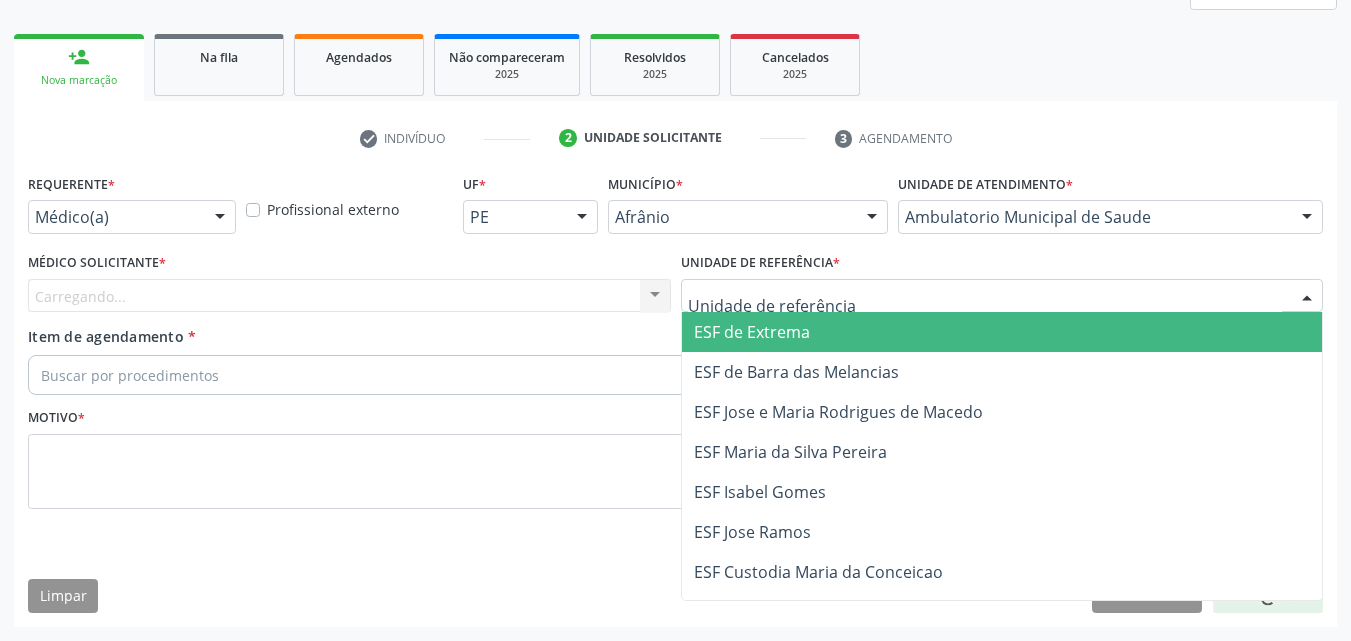 click at bounding box center [1002, 296] 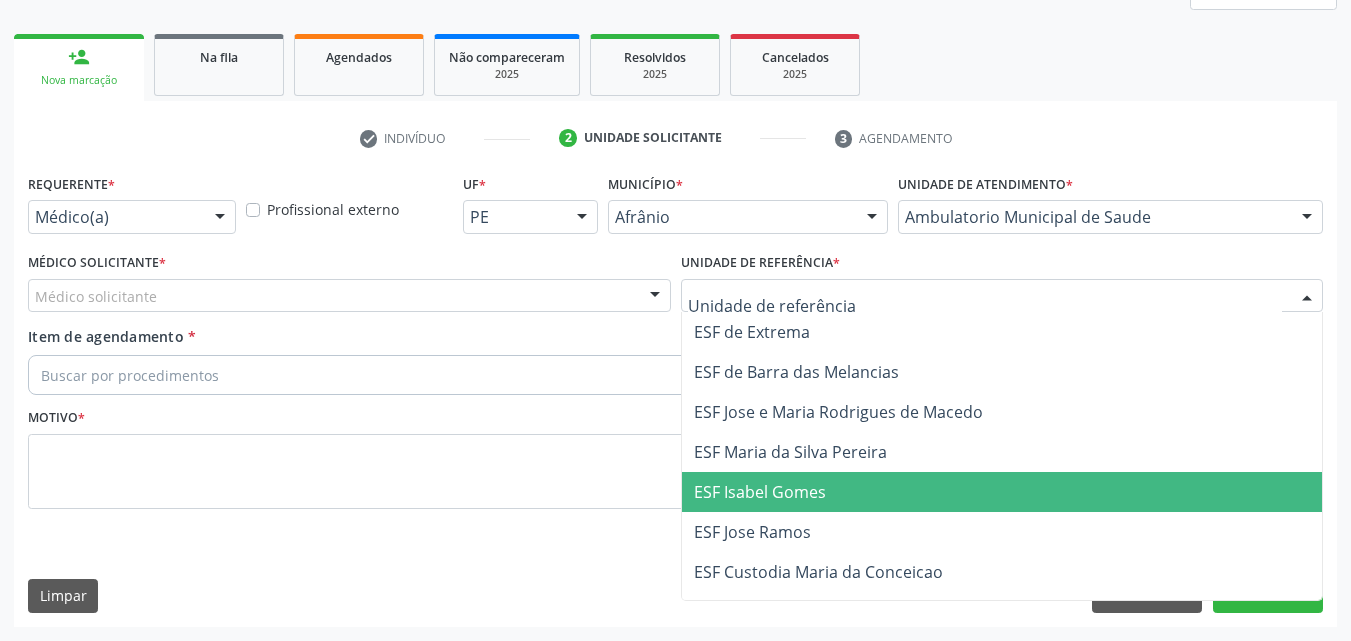 click on "ESF Isabel Gomes" at bounding box center [760, 492] 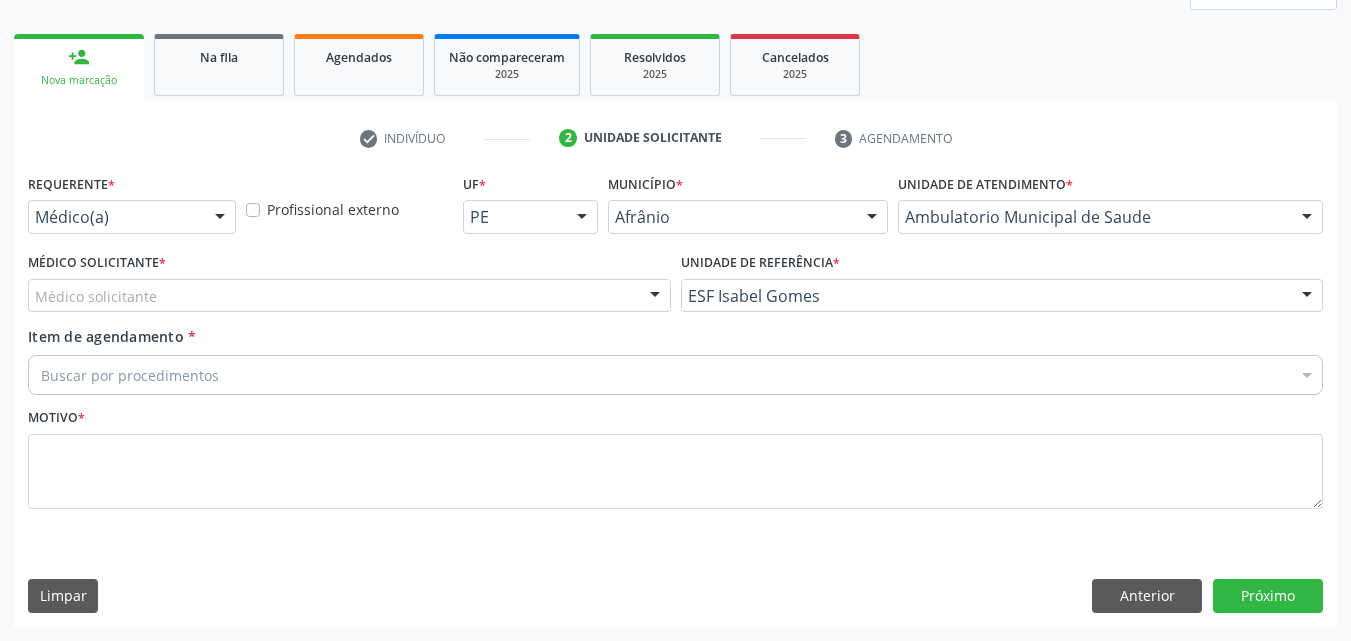 click on "Médico solicitante" at bounding box center (349, 296) 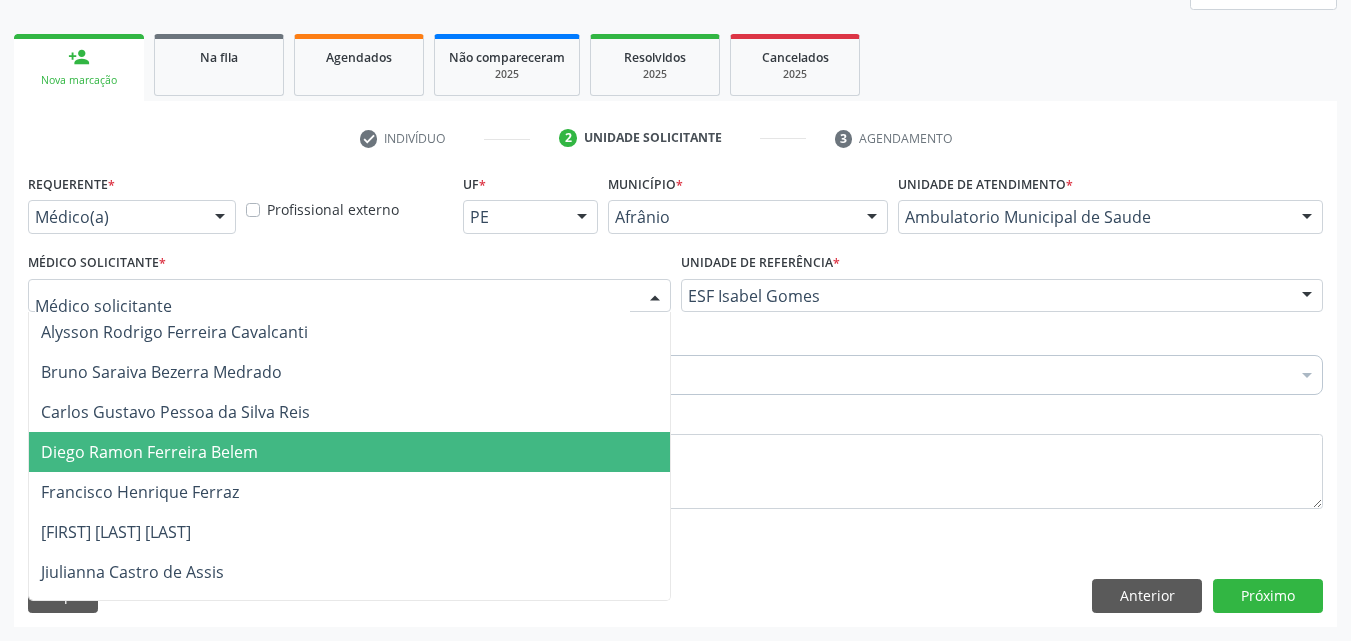 click on "Diego Ramon Ferreira Belem" at bounding box center [349, 452] 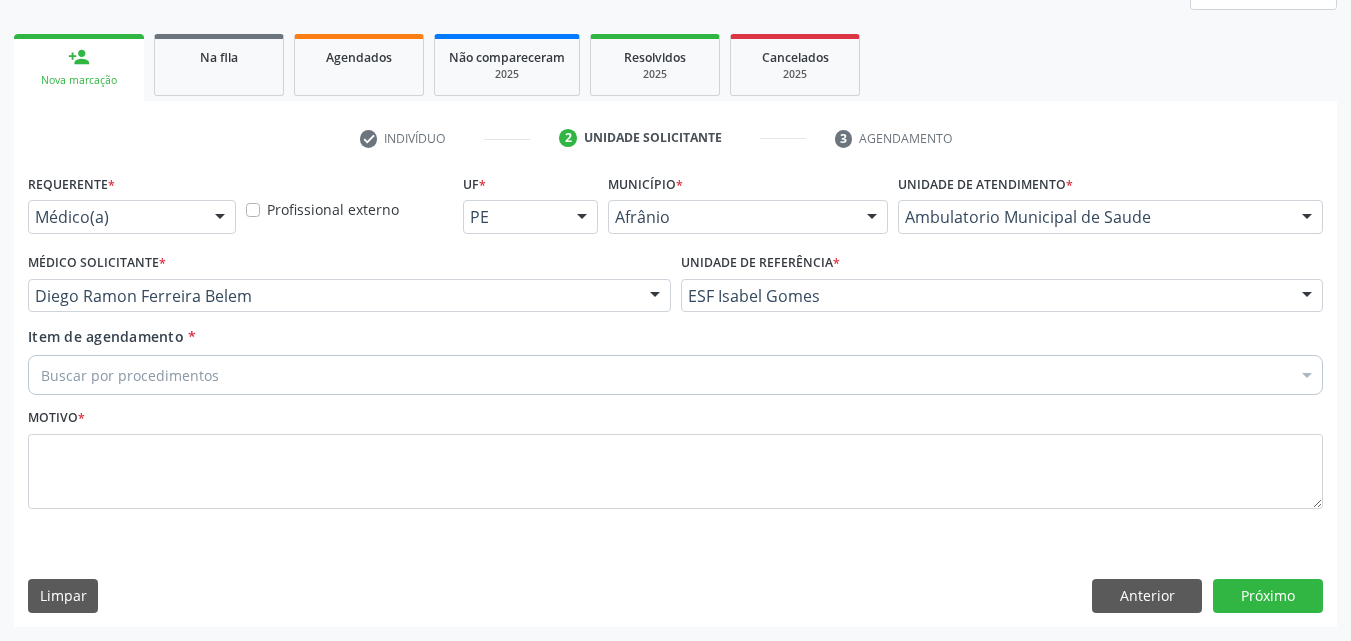 click on "Buscar por procedimentos" at bounding box center [675, 375] 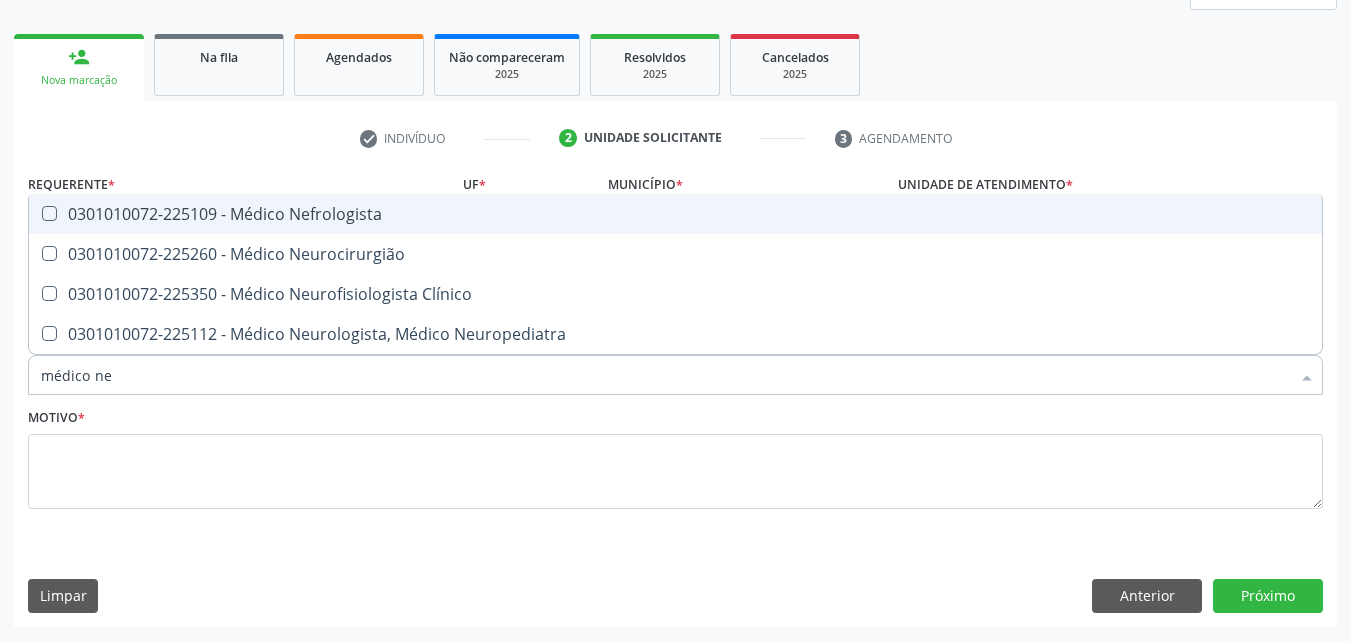 type on "médico neu" 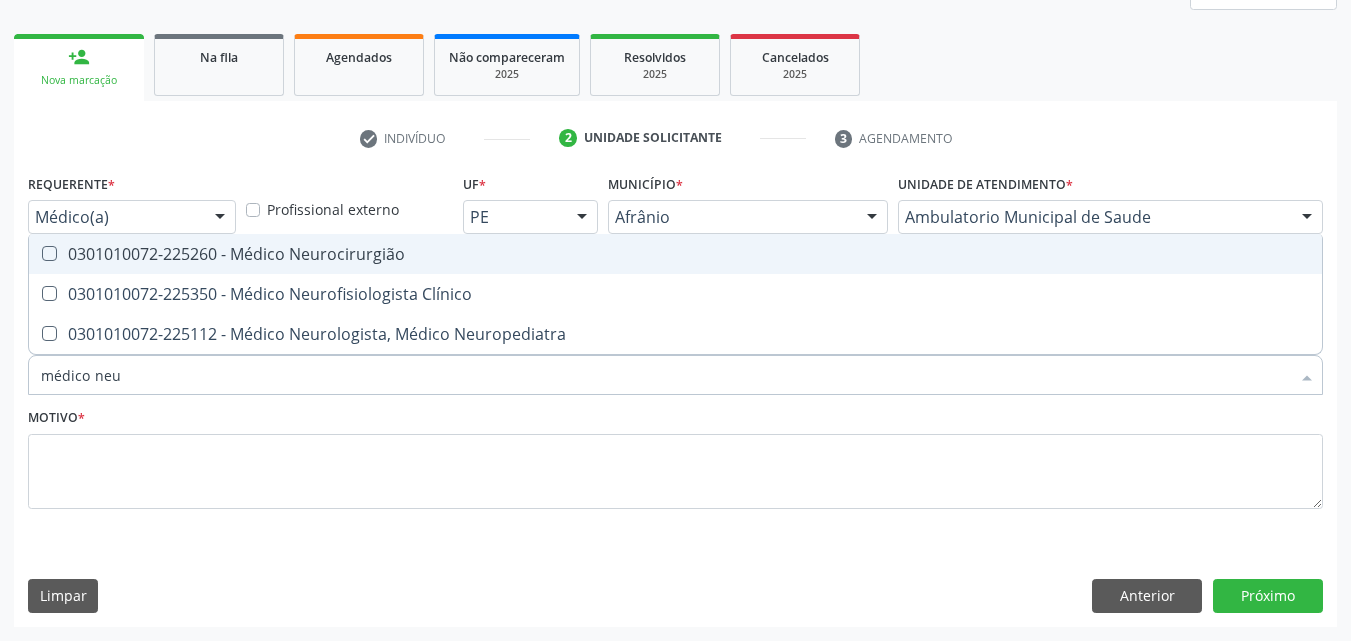click on "0301010072-225260 - Médico Neurocirurgião" at bounding box center [675, 254] 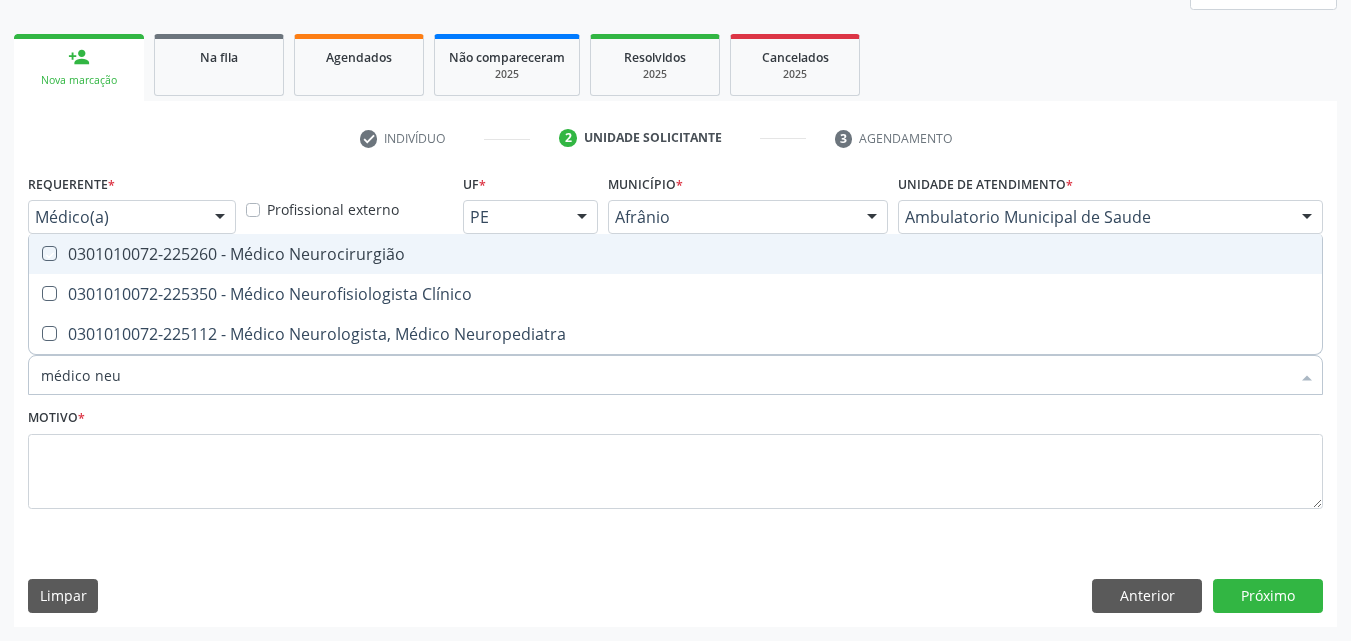 checkbox on "true" 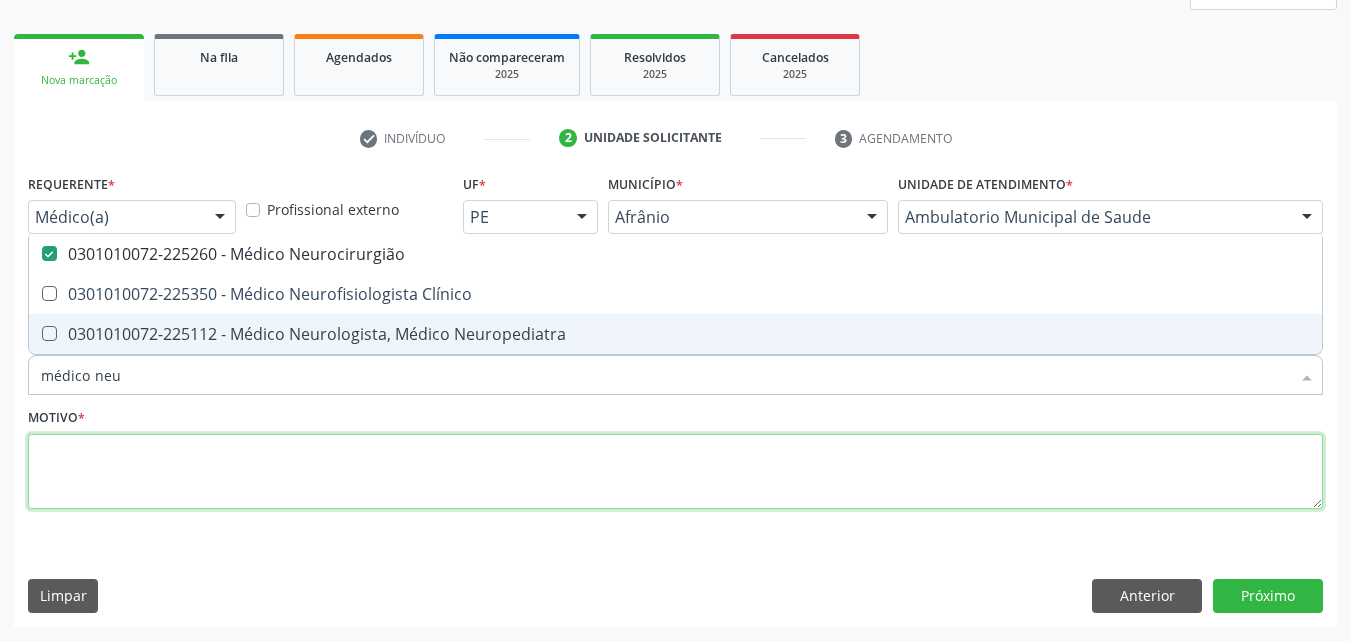 click at bounding box center [675, 472] 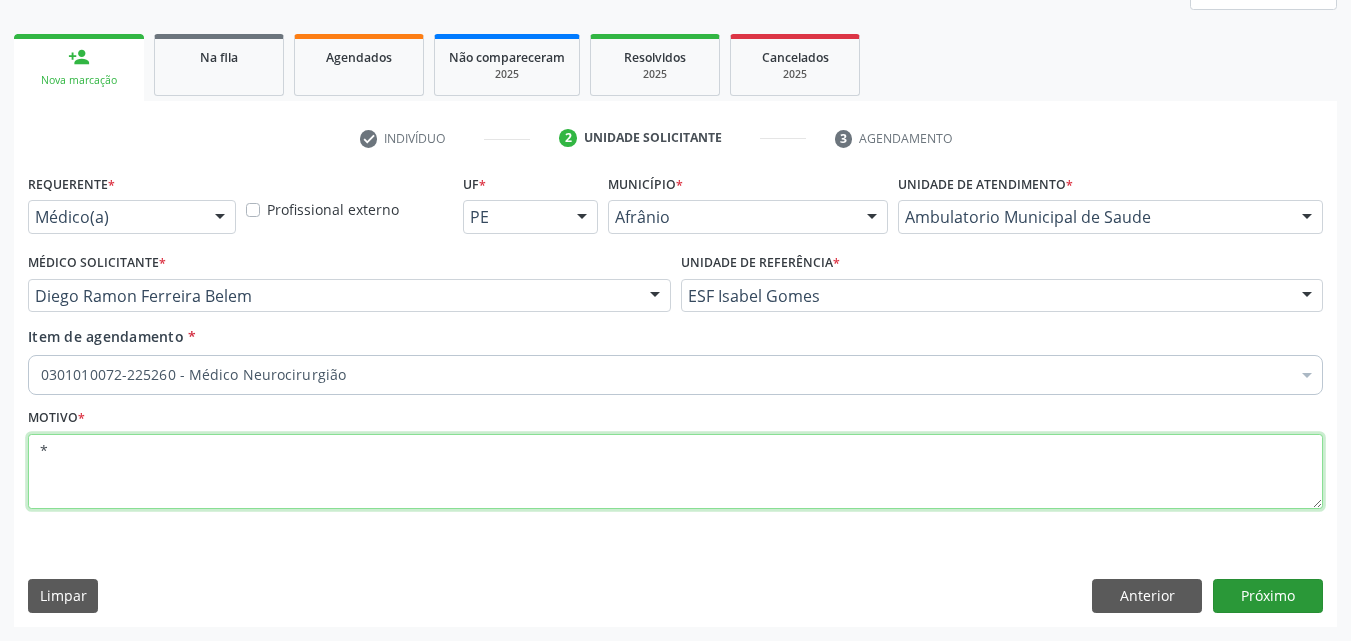 type on "*" 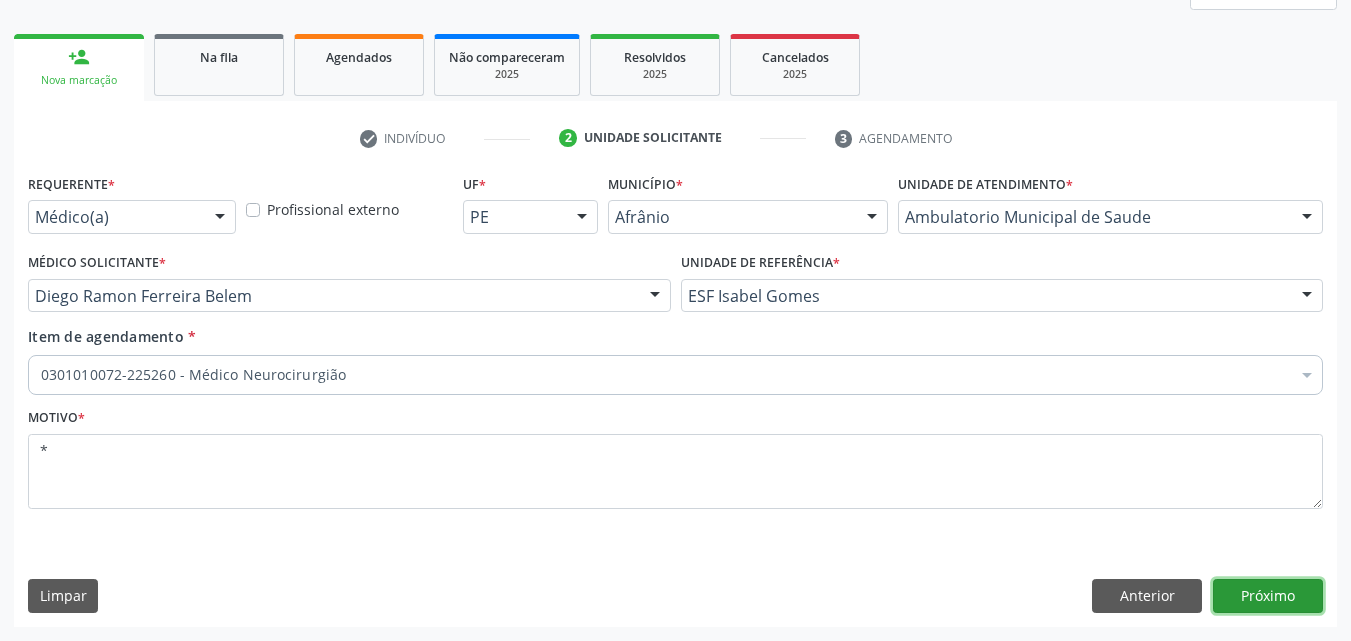 click on "Próximo" at bounding box center (1268, 596) 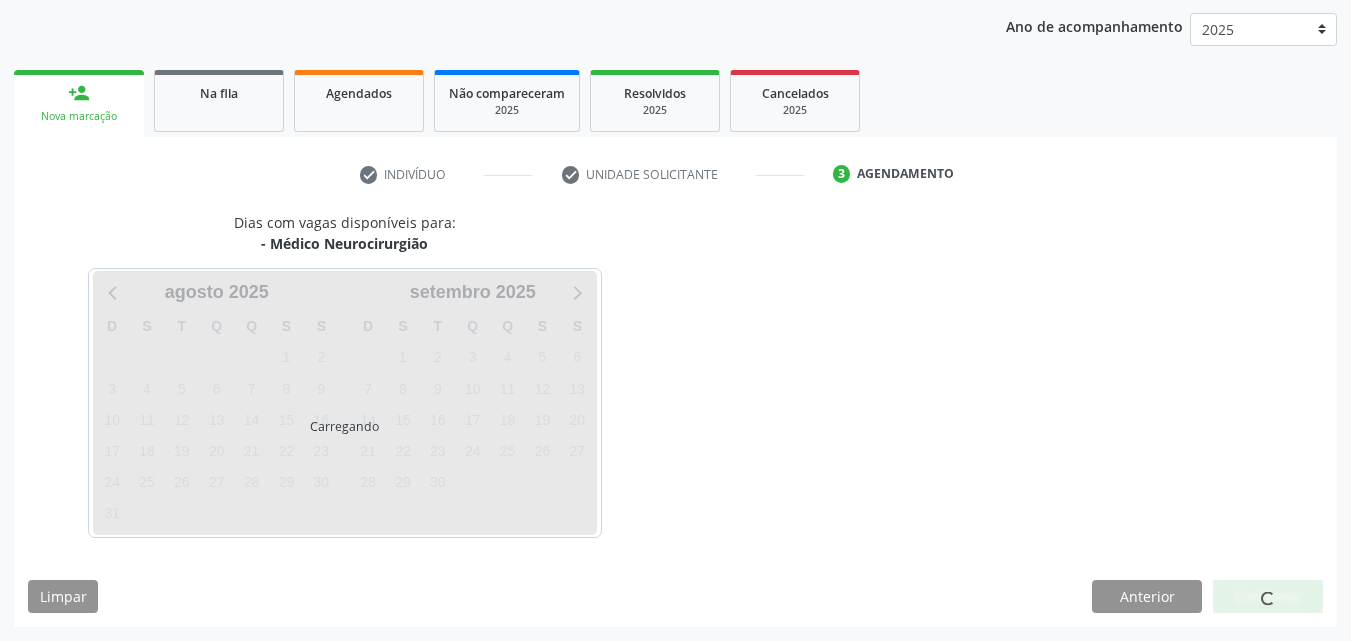 scroll, scrollTop: 229, scrollLeft: 0, axis: vertical 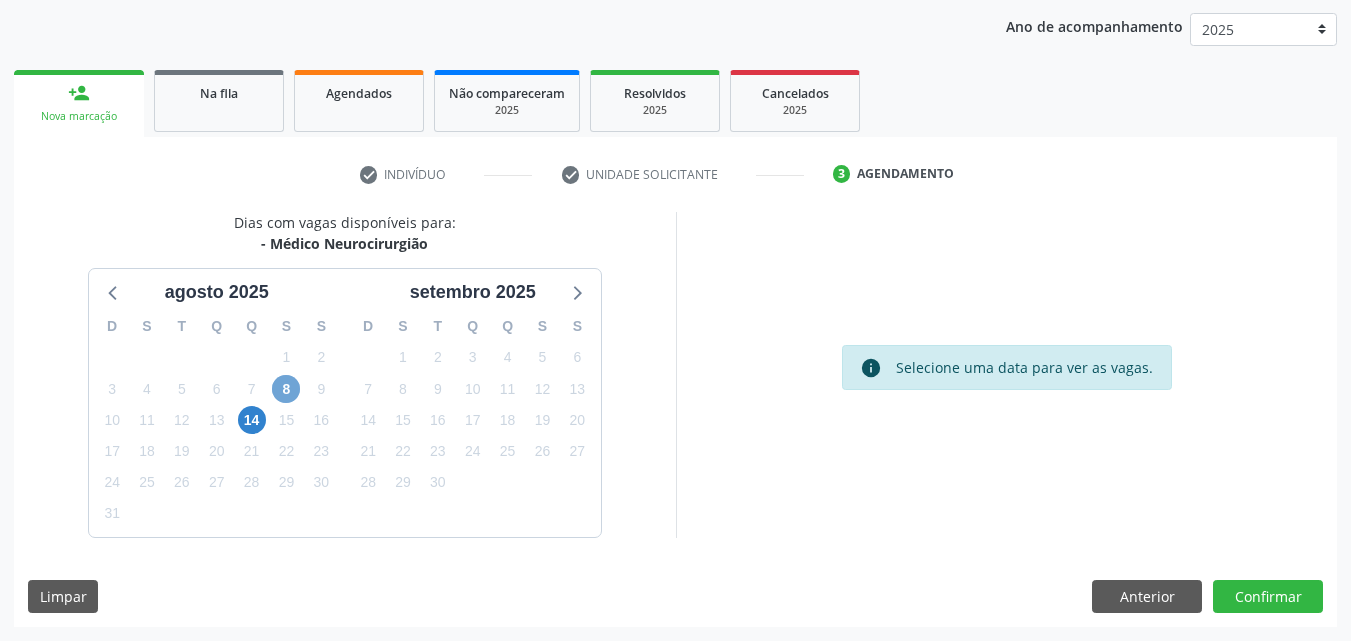 click on "8" at bounding box center [286, 389] 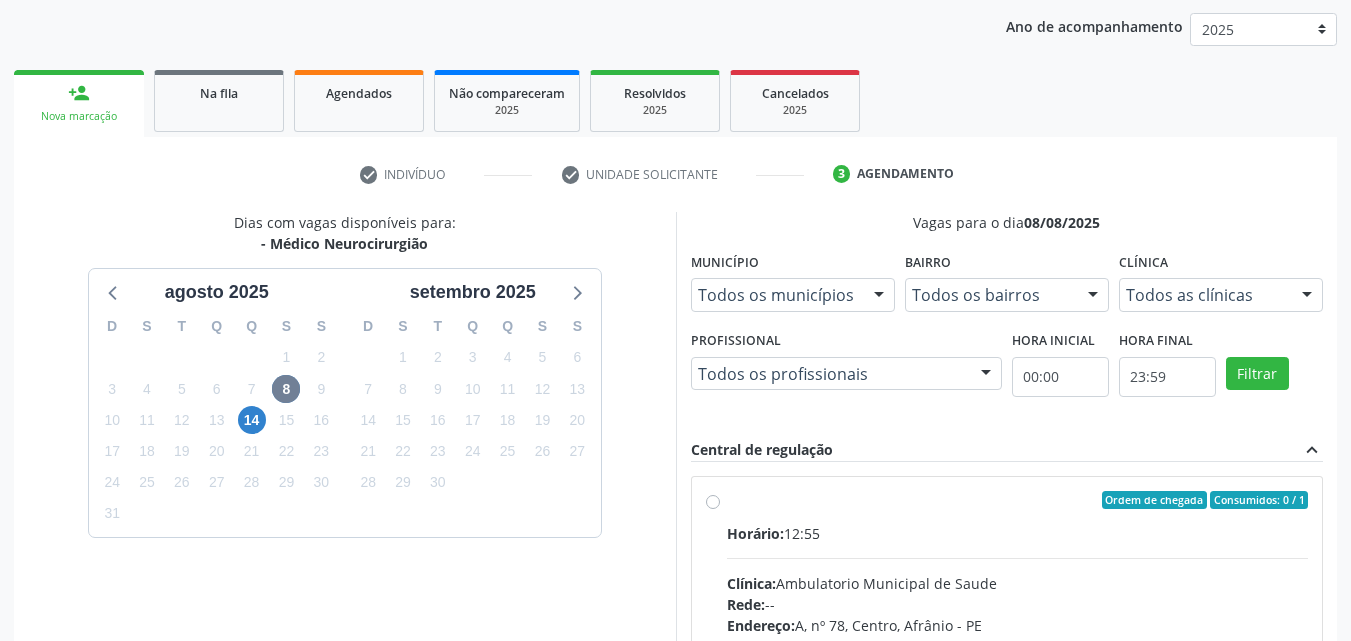 click on "Ordem de chegada
Consumidos: 0 / 1" at bounding box center [1018, 500] 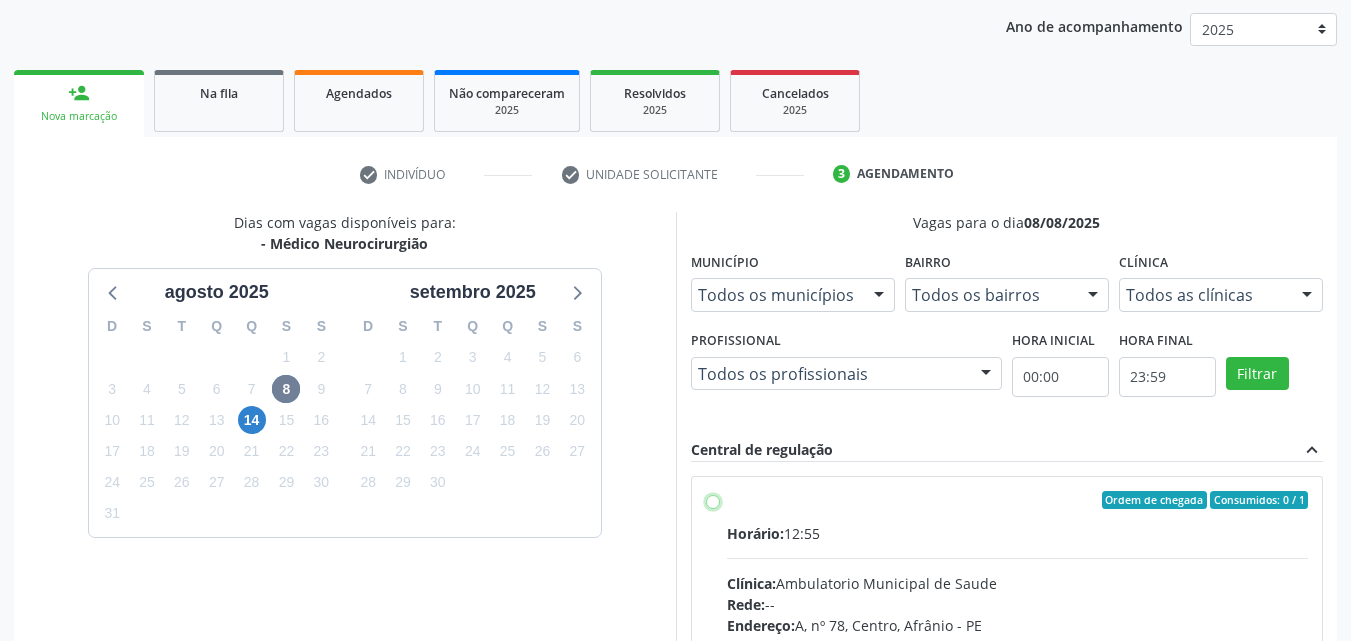 click on "Ordem de chegada
Consumidos: 0 / 1
Horário:   12:55
Clínica:  Ambulatorio Municipal de Saude
Rede:
--
Endereço:   A, nº 78, Centro, Afrânio - PE
Telefone:   --
Profissional:
--
Informações adicionais sobre o atendimento
Idade de atendimento:
Sem restrição
Gênero(s) atendido(s):
Sem restrição
Informações adicionais:
--" at bounding box center (713, 500) 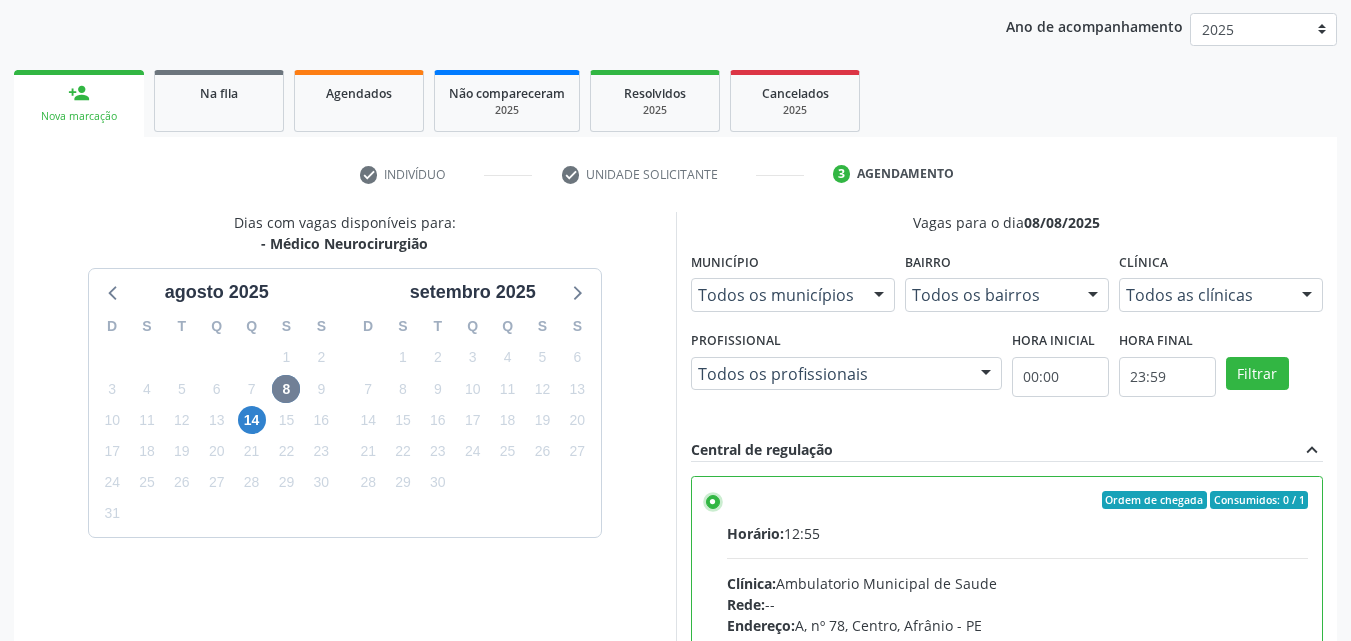 scroll, scrollTop: 99, scrollLeft: 0, axis: vertical 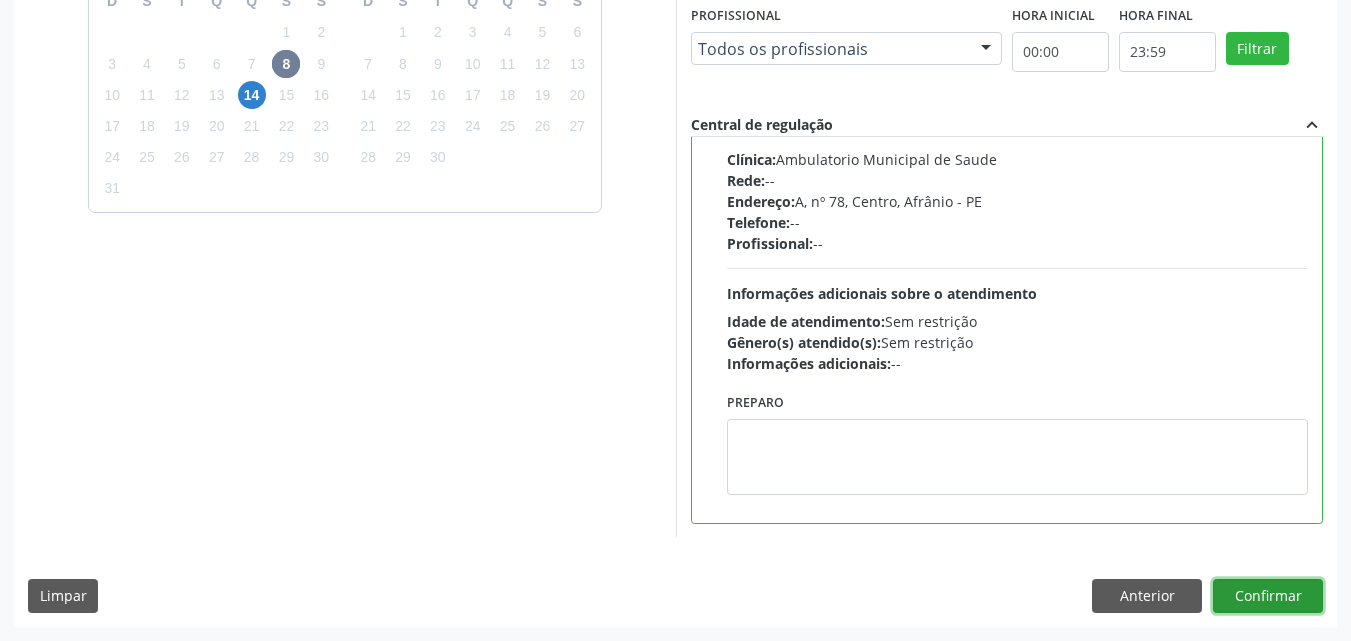 click on "Confirmar" at bounding box center [1268, 596] 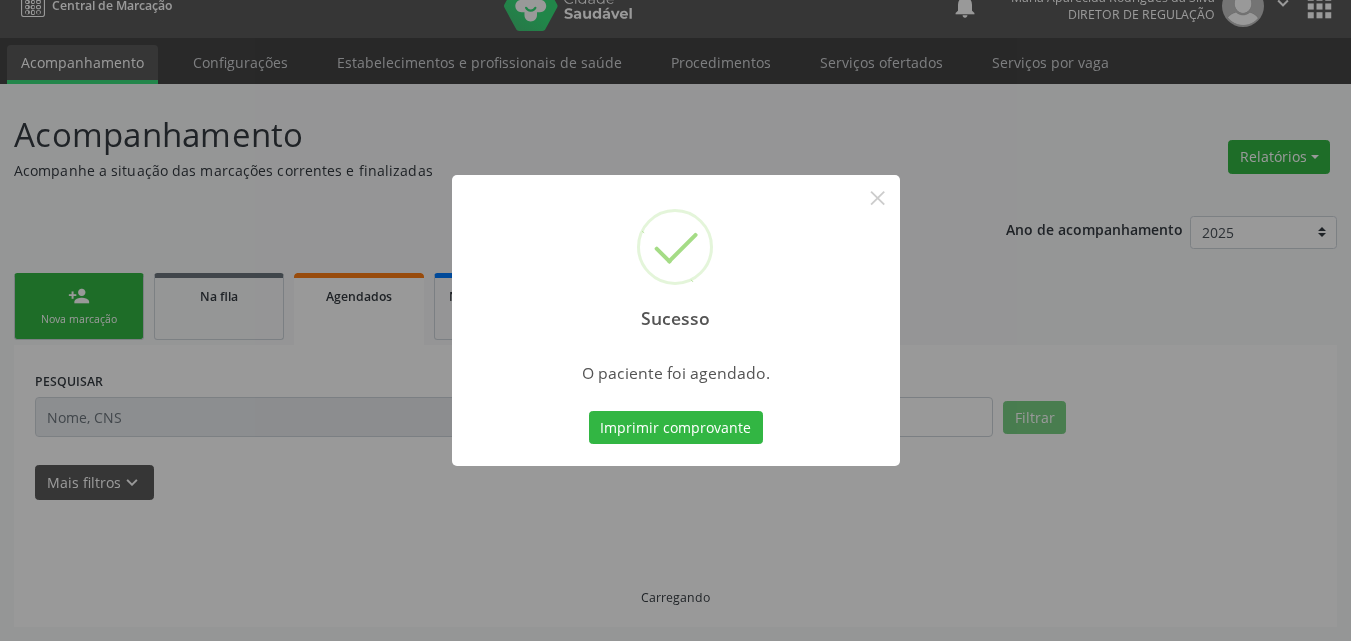scroll, scrollTop: 26, scrollLeft: 0, axis: vertical 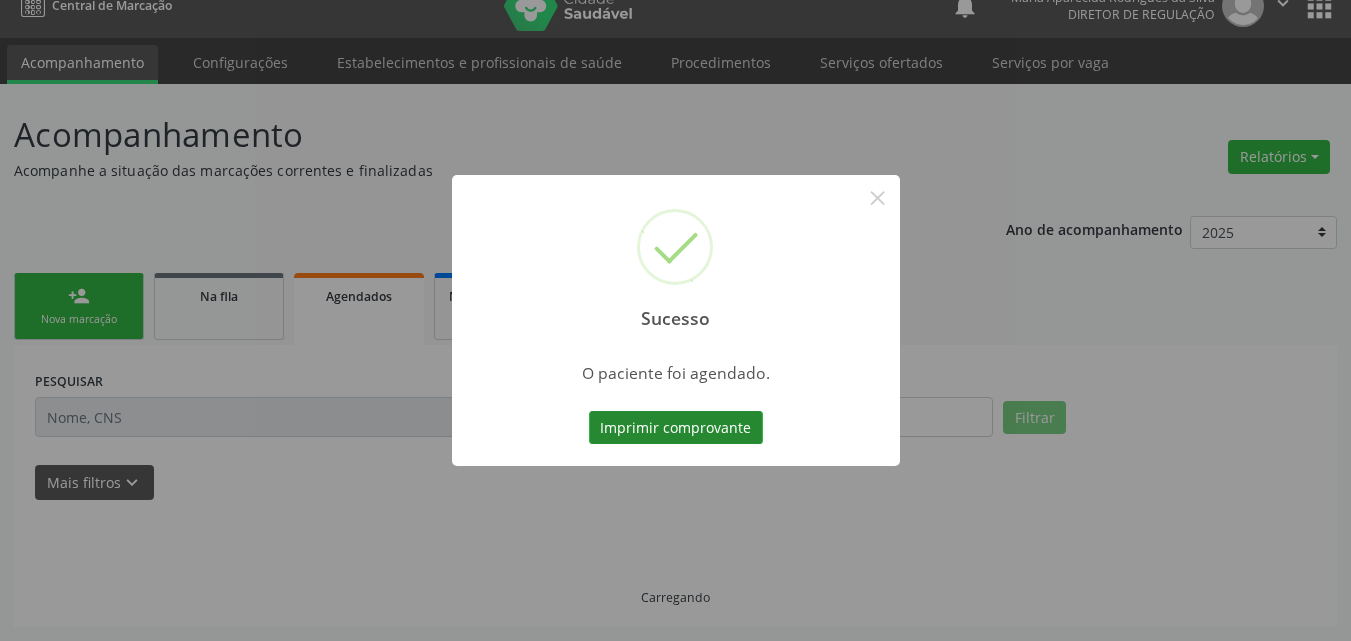 click on "Imprimir comprovante" at bounding box center [676, 428] 